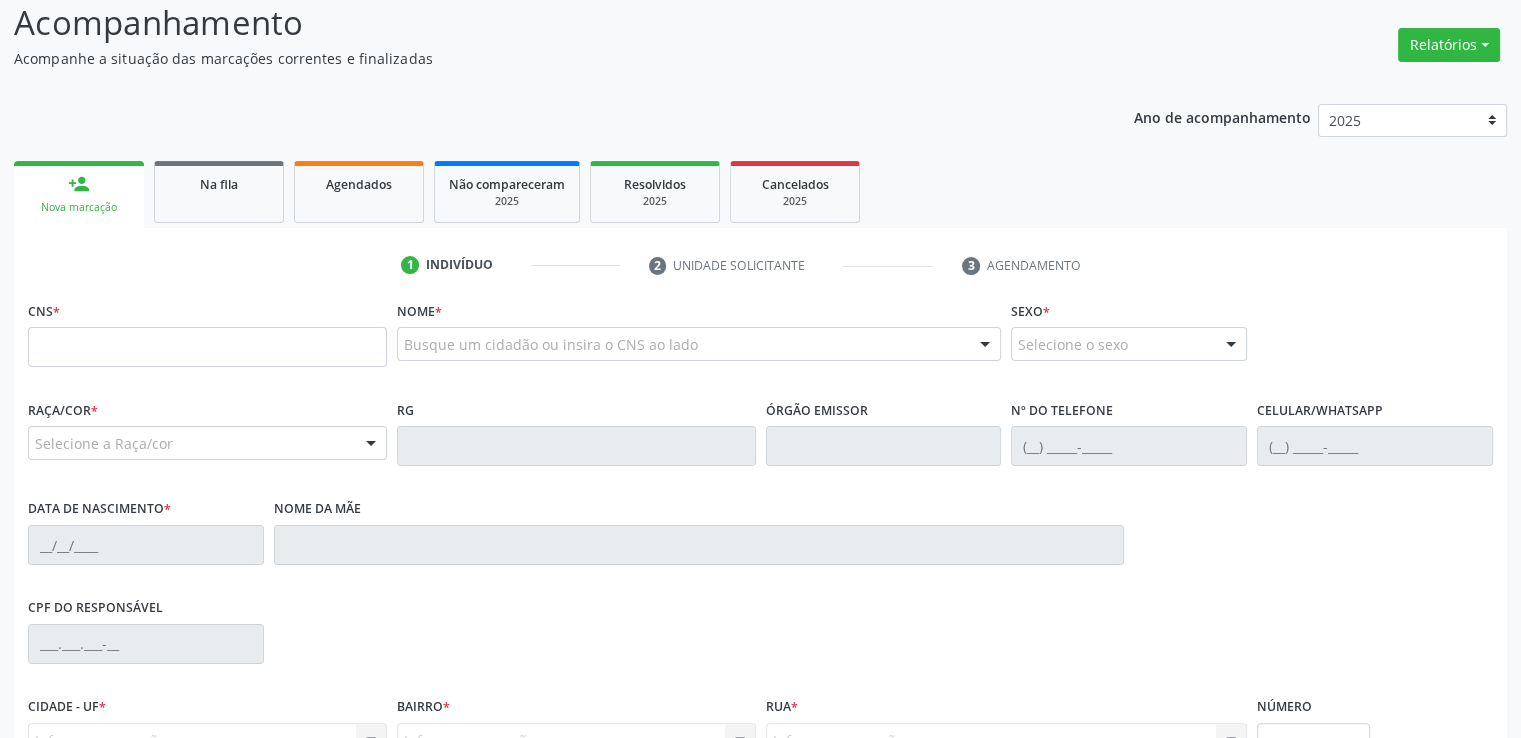 scroll, scrollTop: 286, scrollLeft: 0, axis: vertical 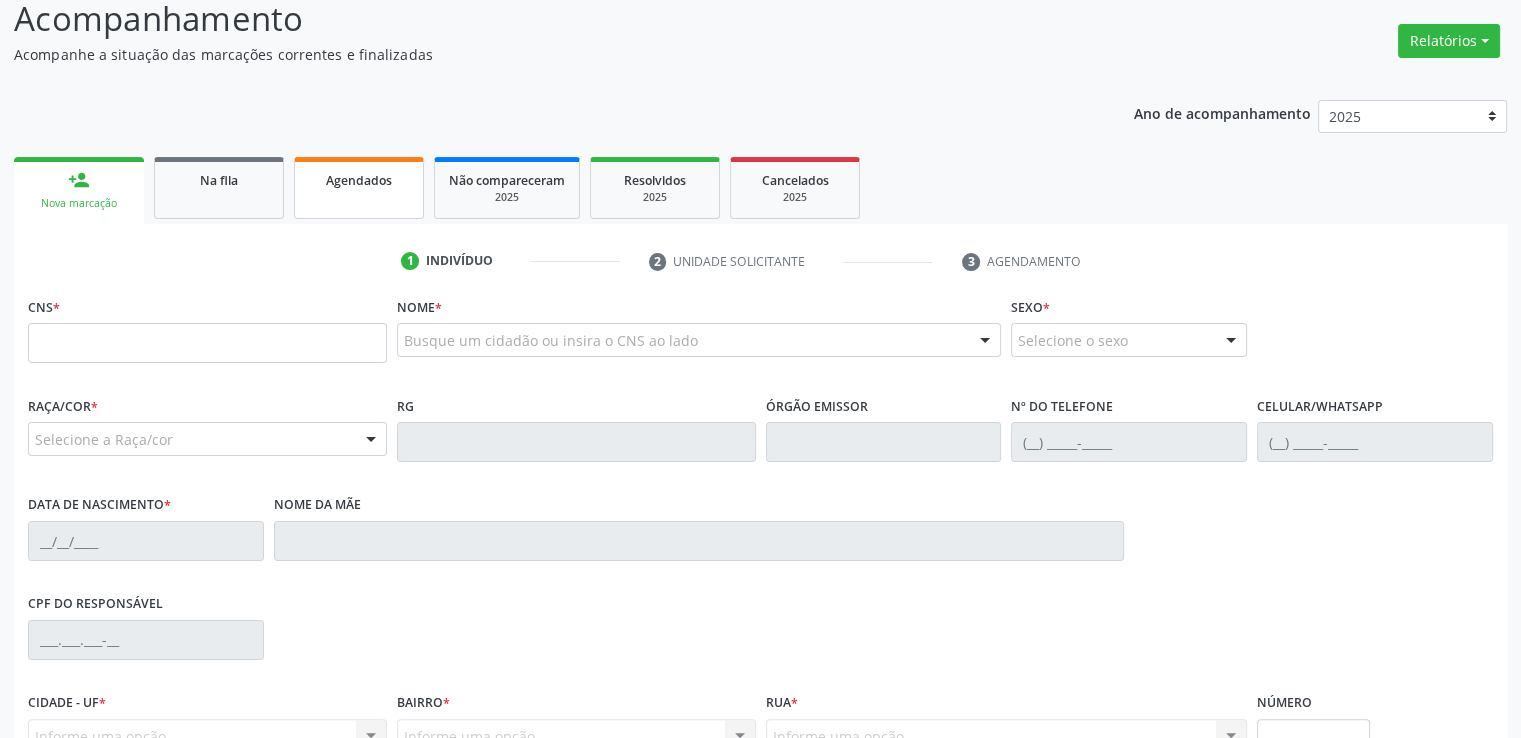 click on "Agendados" at bounding box center (359, 180) 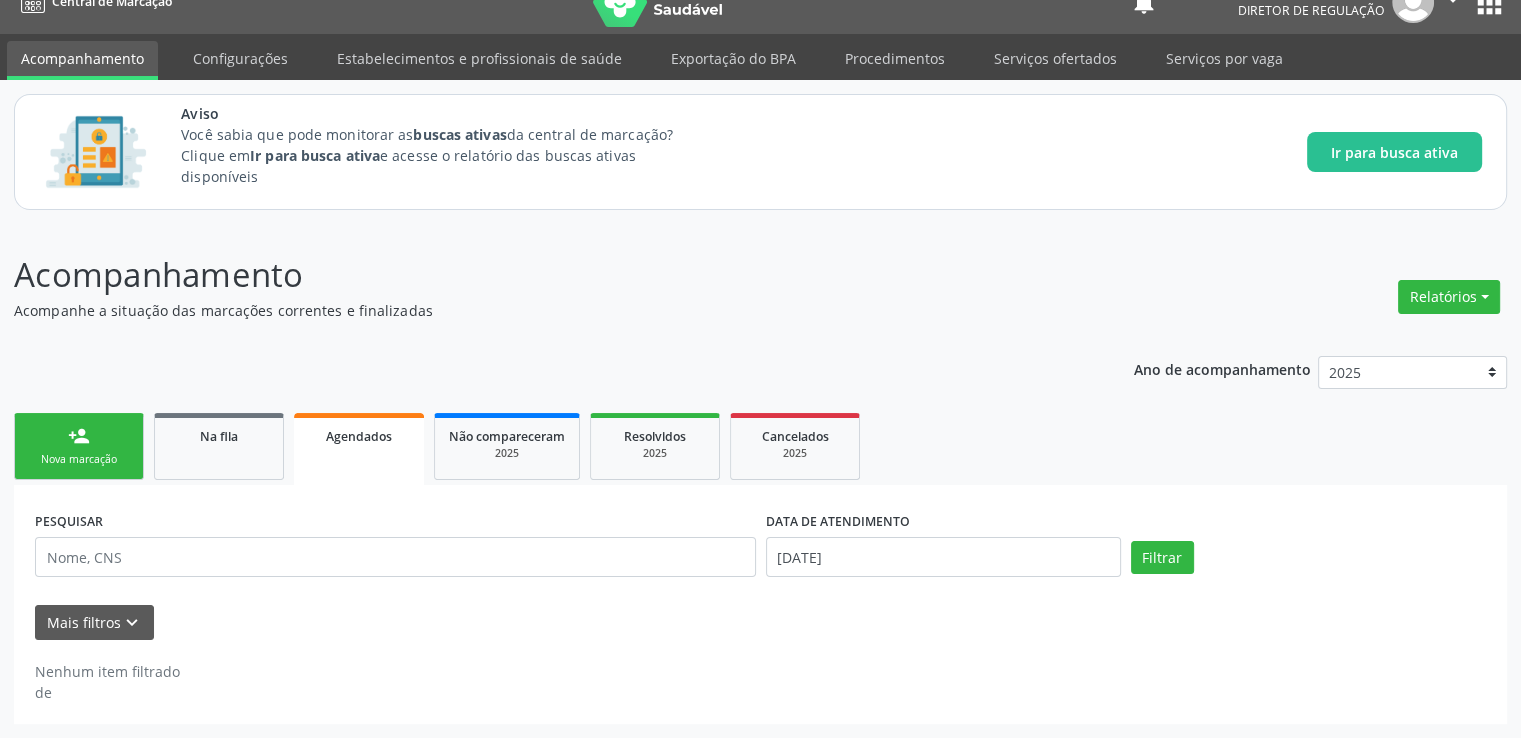 scroll, scrollTop: 28, scrollLeft: 0, axis: vertical 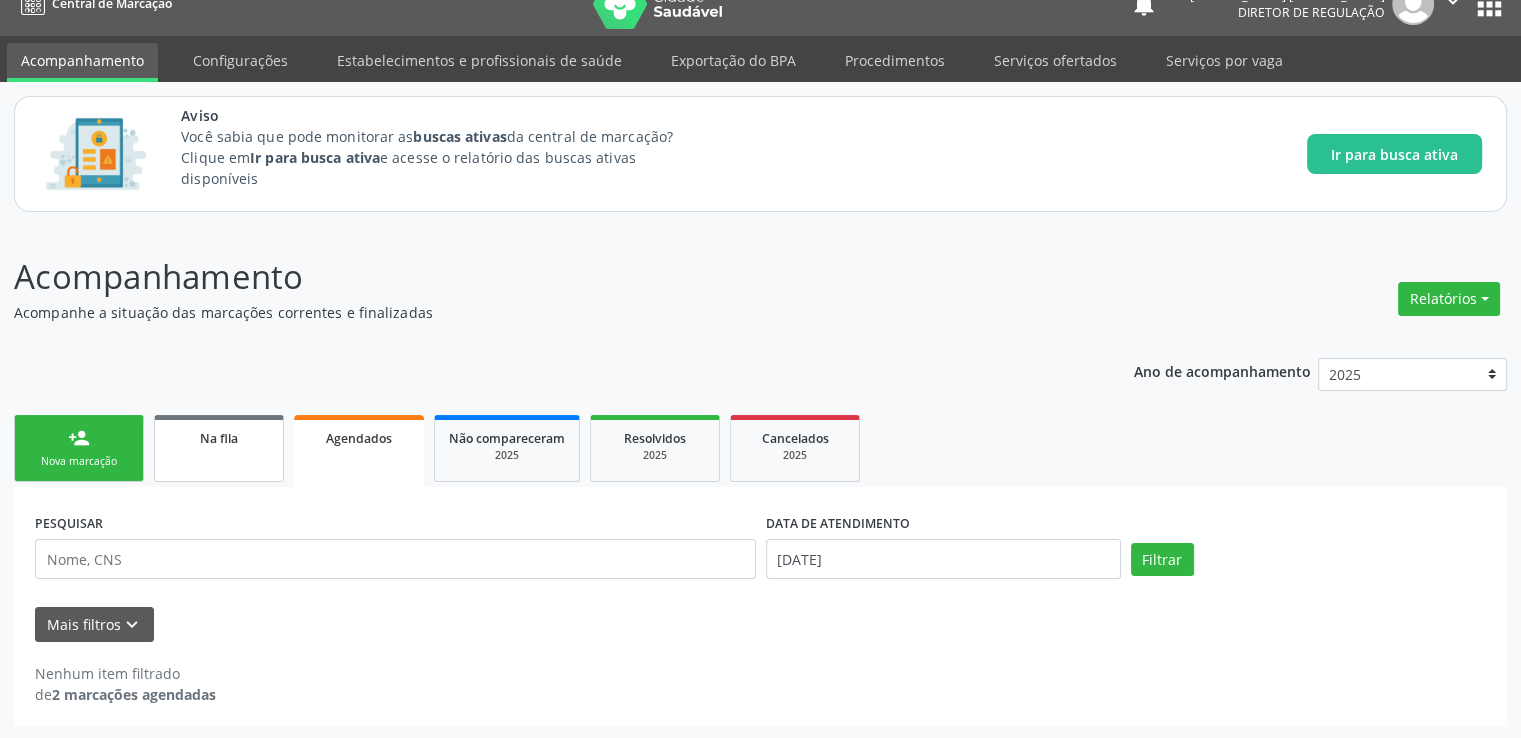 click on "Na fila" at bounding box center (219, 448) 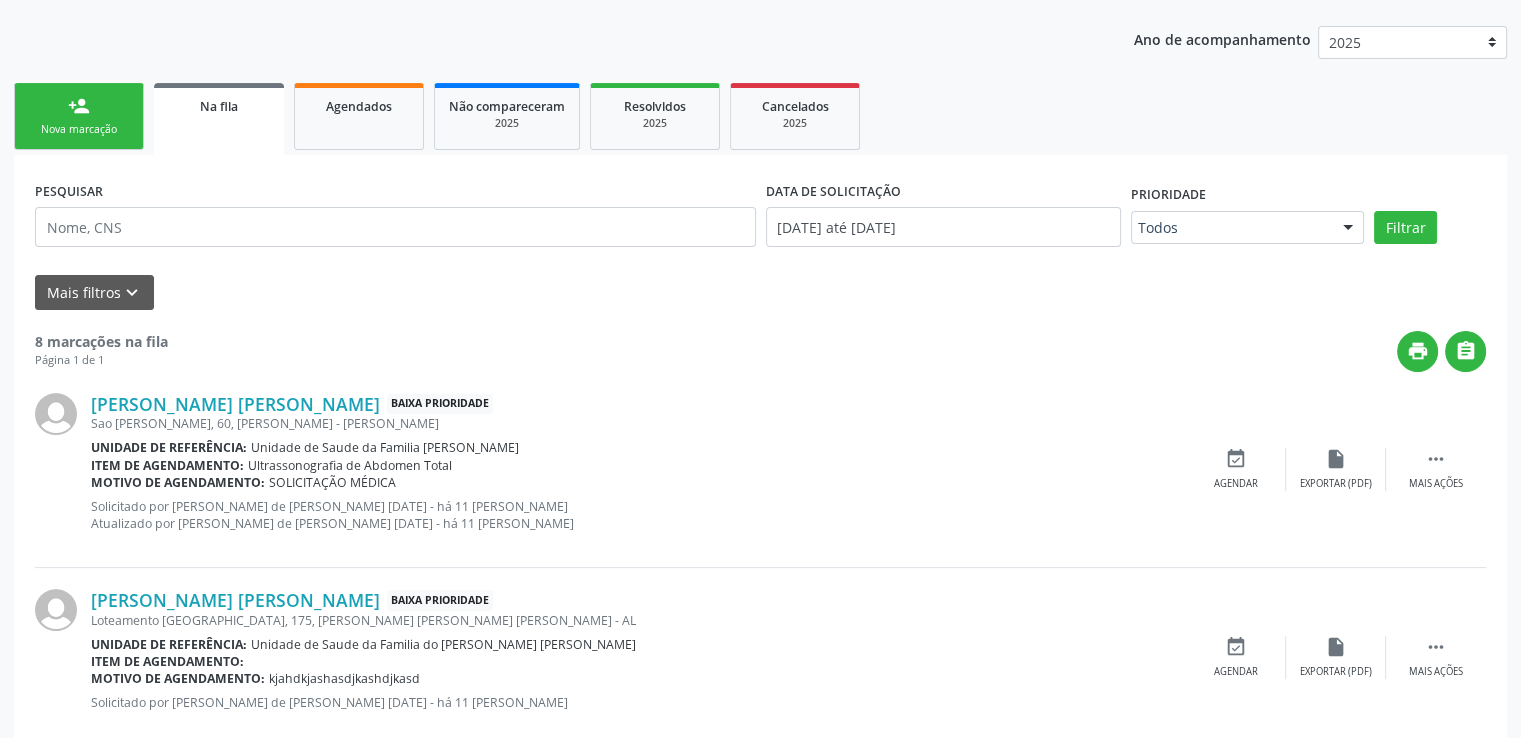 scroll, scrollTop: 560, scrollLeft: 0, axis: vertical 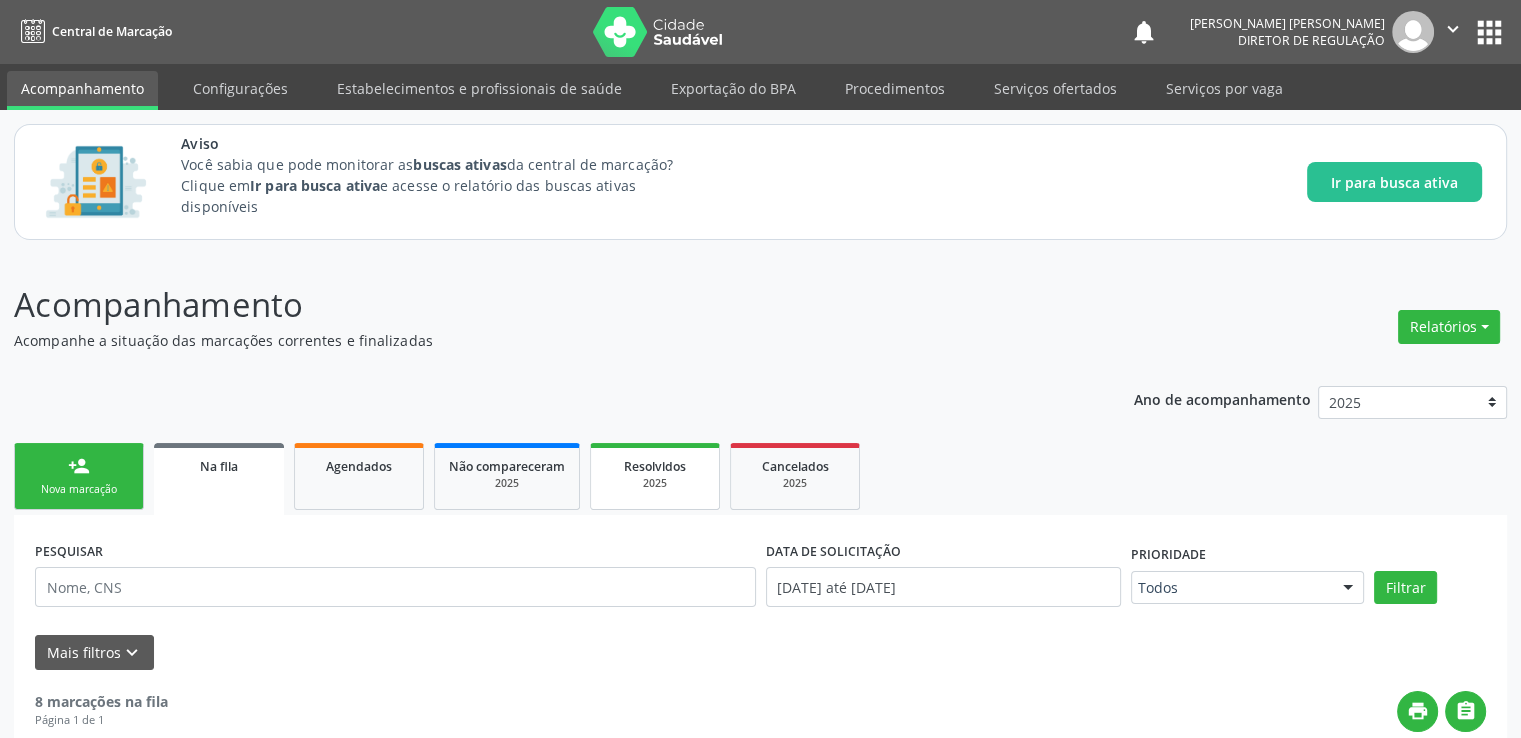 click on "Resolvidos
2025" at bounding box center [655, 476] 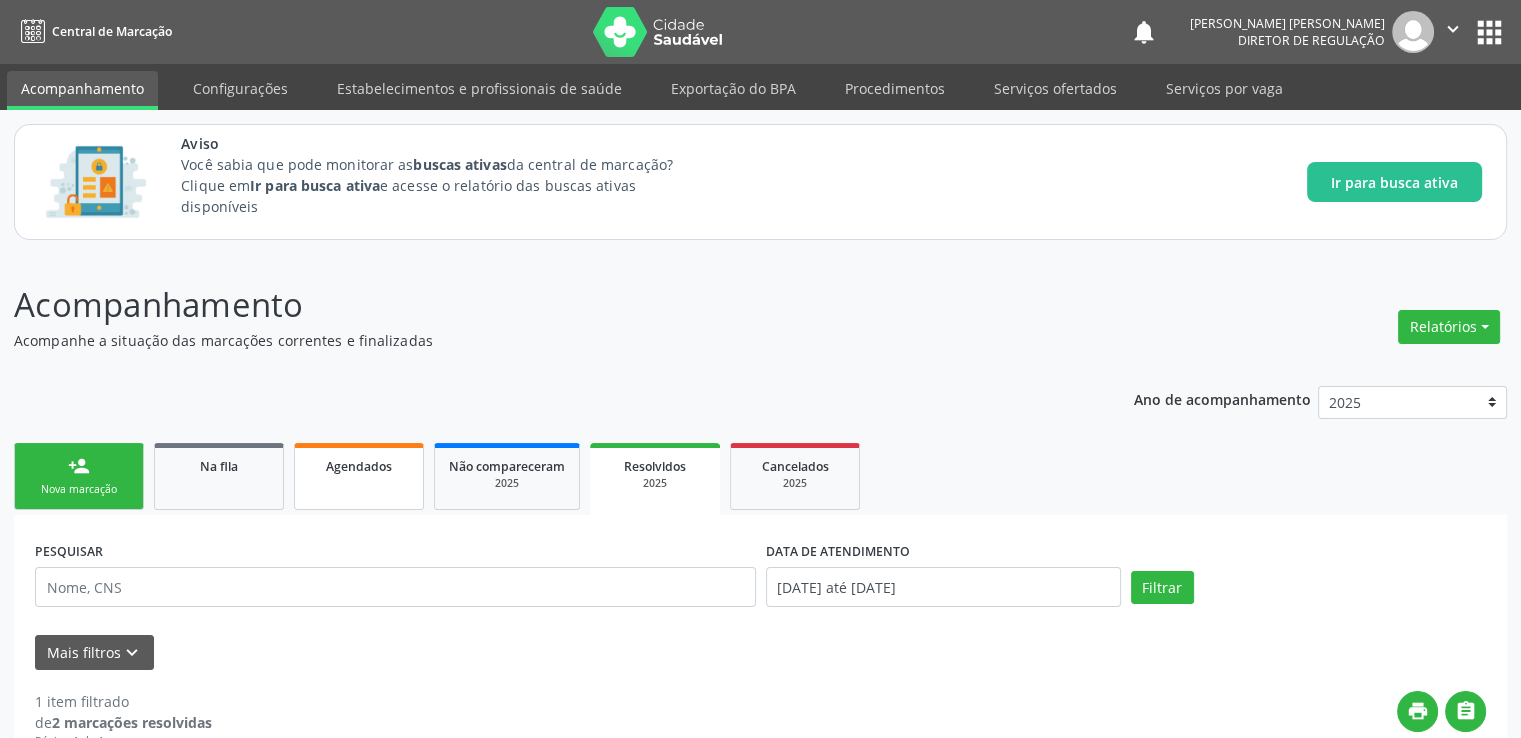 click on "Agendados" at bounding box center [359, 466] 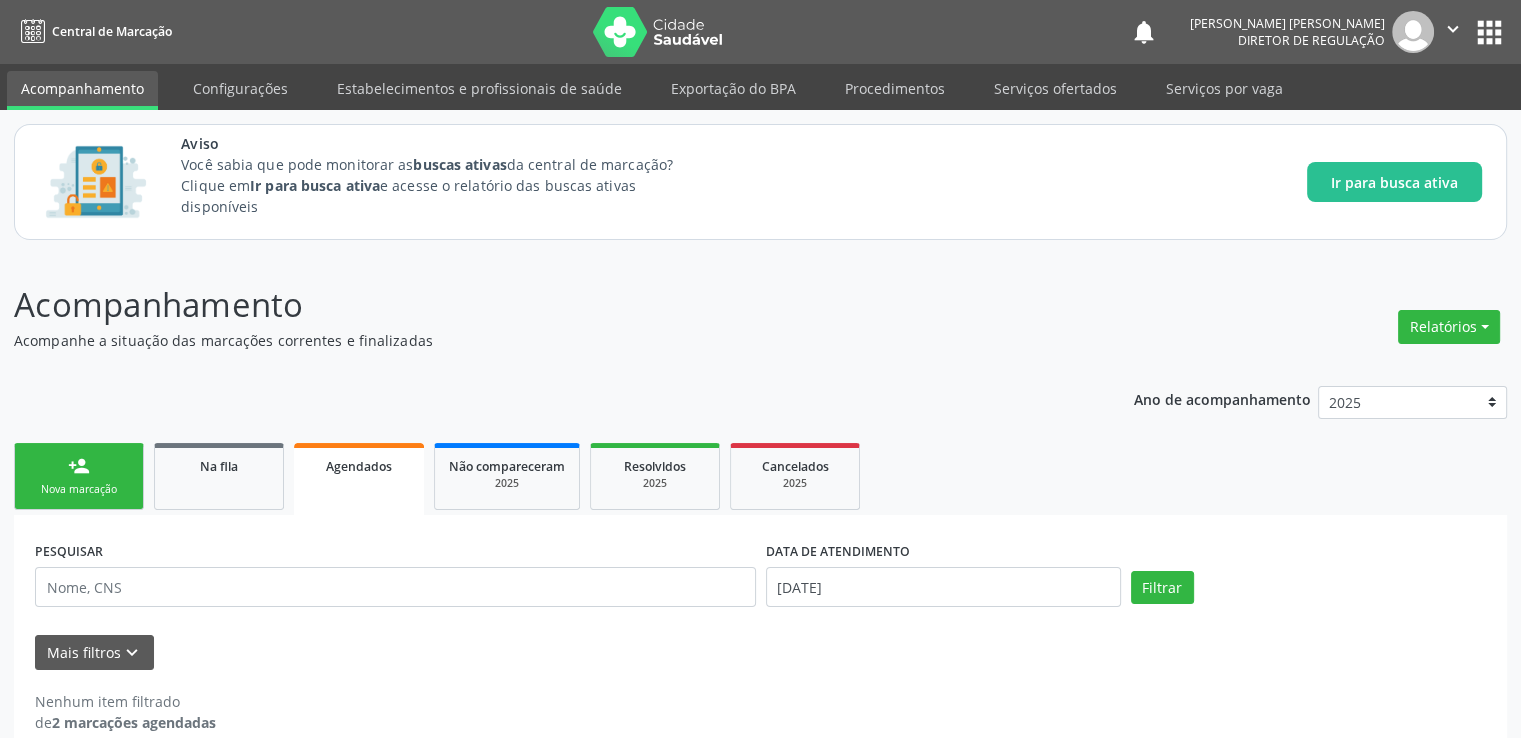scroll, scrollTop: 28, scrollLeft: 0, axis: vertical 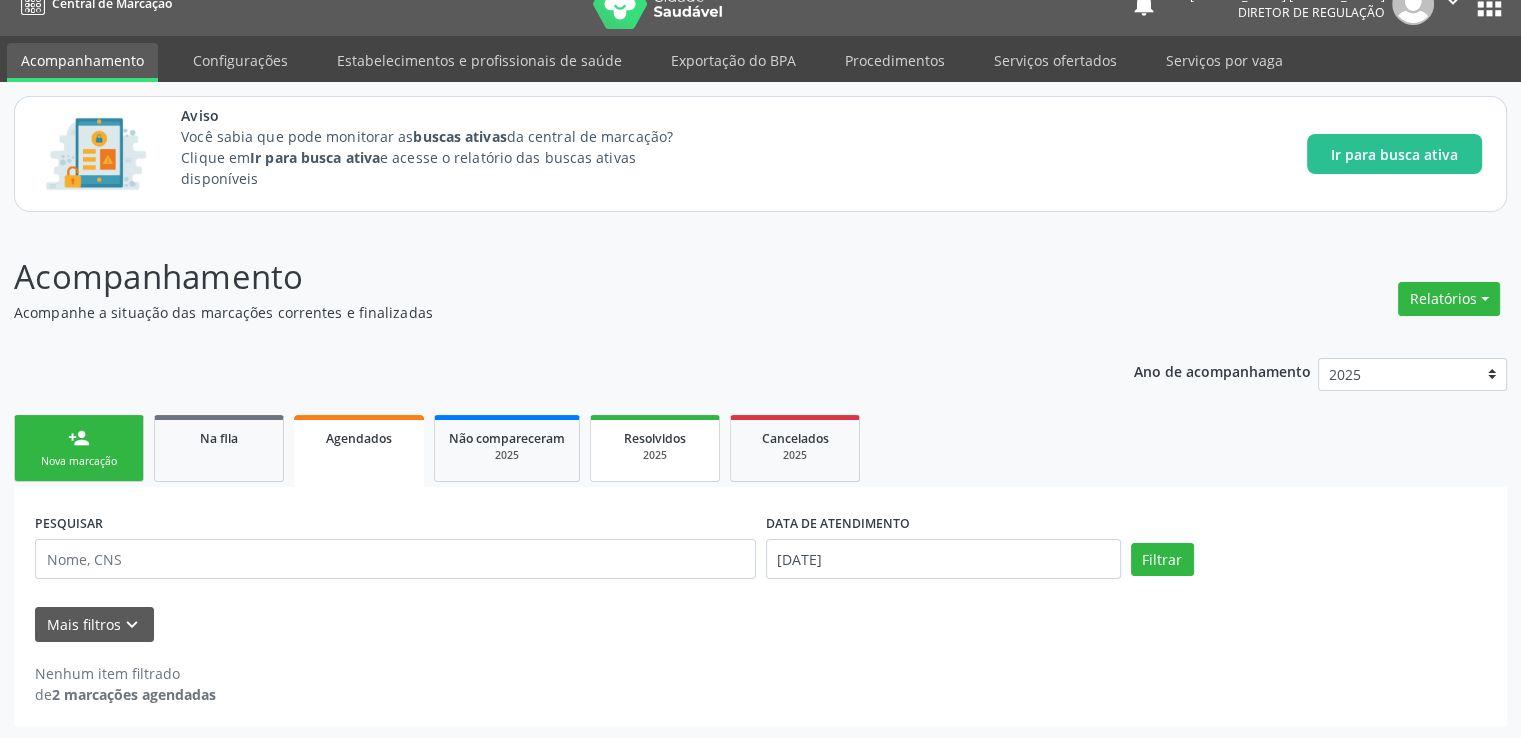 click on "Resolvidos
2025" at bounding box center (655, 448) 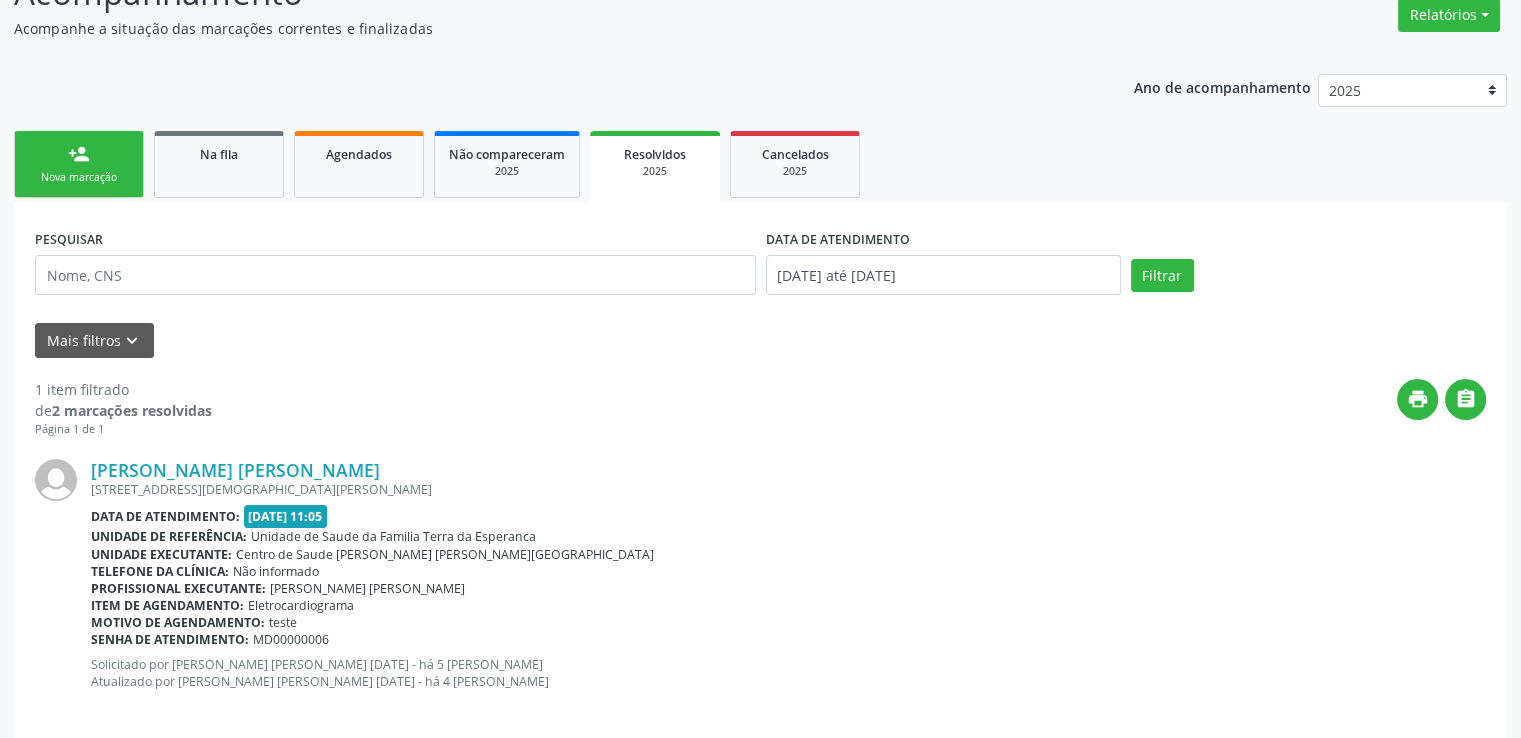 scroll, scrollTop: 332, scrollLeft: 0, axis: vertical 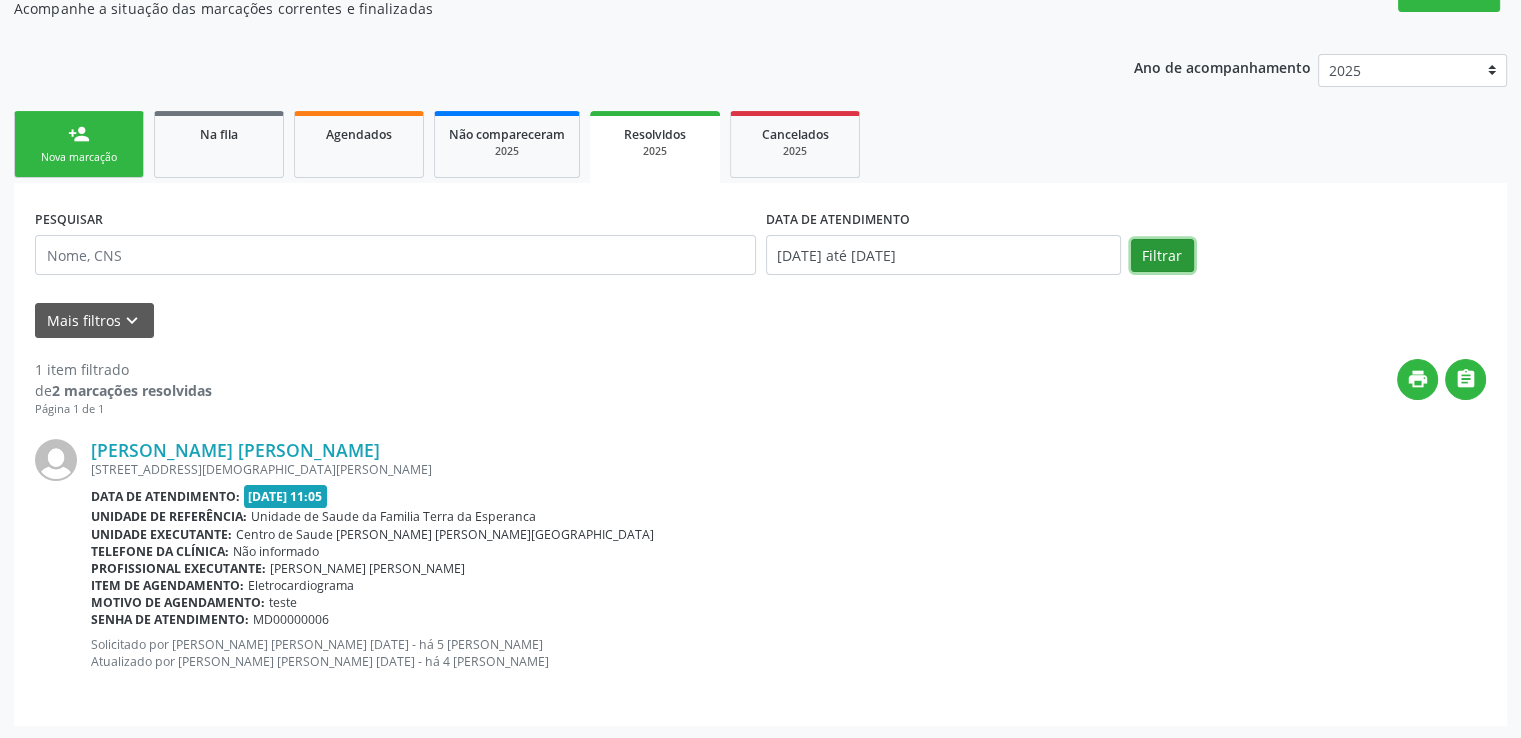 click on "Filtrar" at bounding box center (1162, 256) 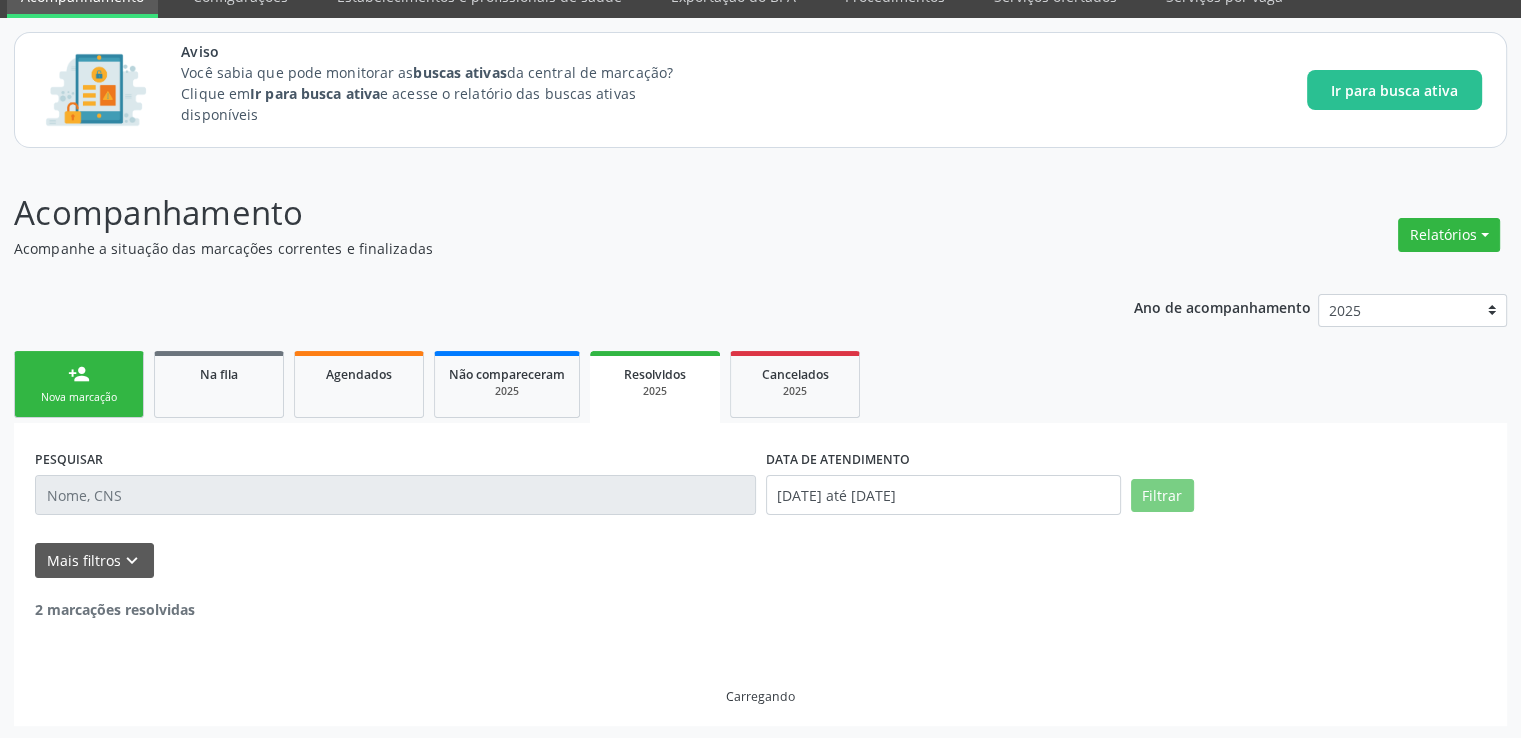 scroll, scrollTop: 332, scrollLeft: 0, axis: vertical 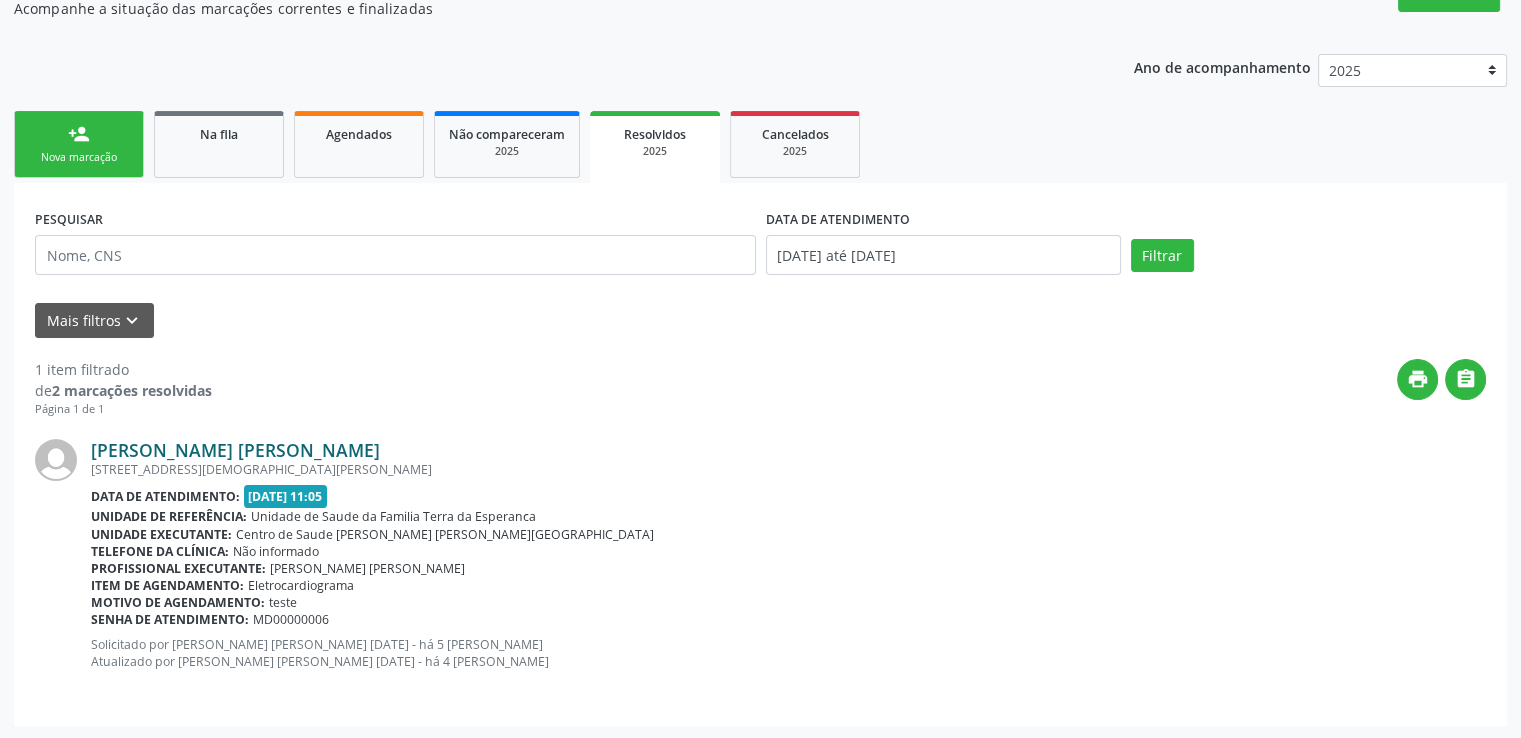 click on "[PERSON_NAME]" at bounding box center (235, 450) 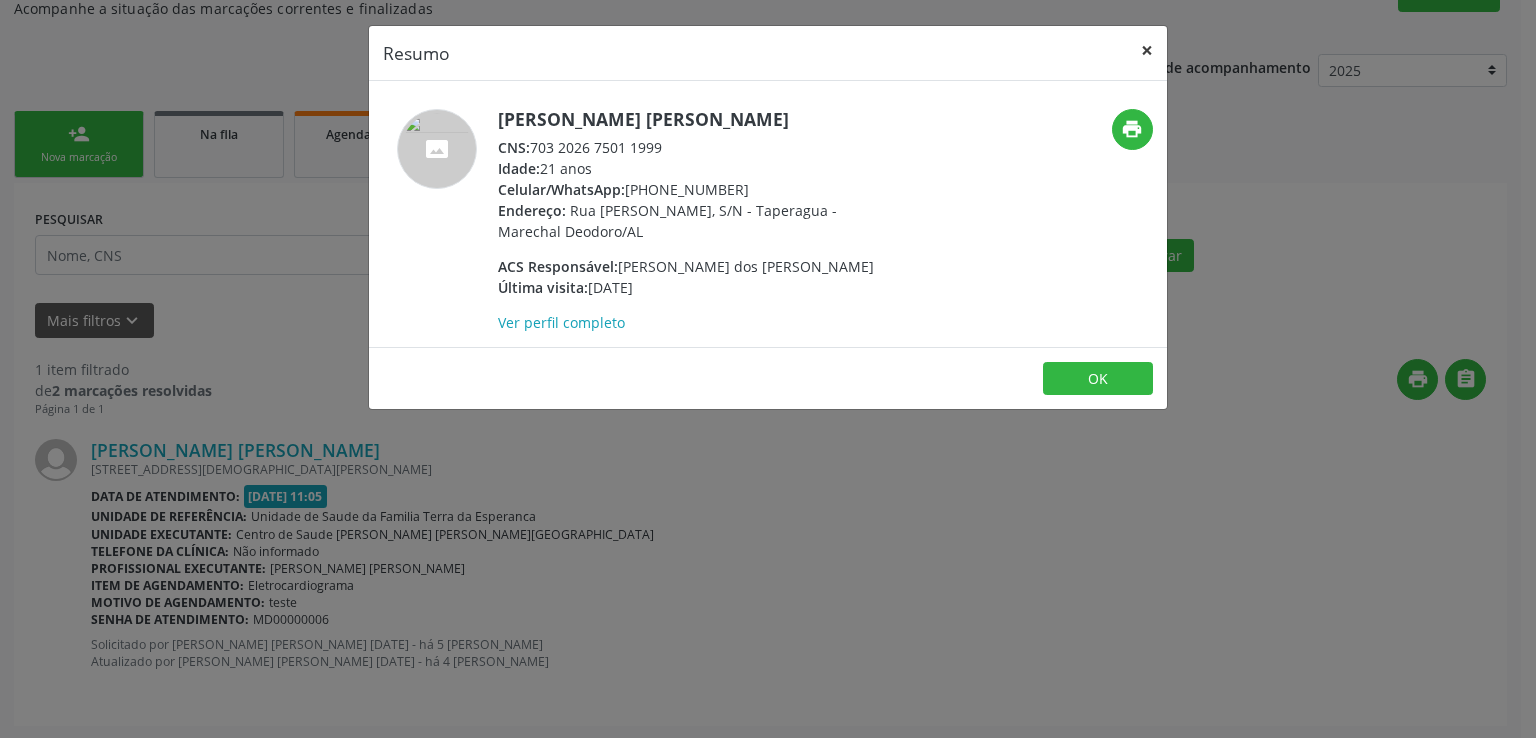 click on "×" at bounding box center (1147, 50) 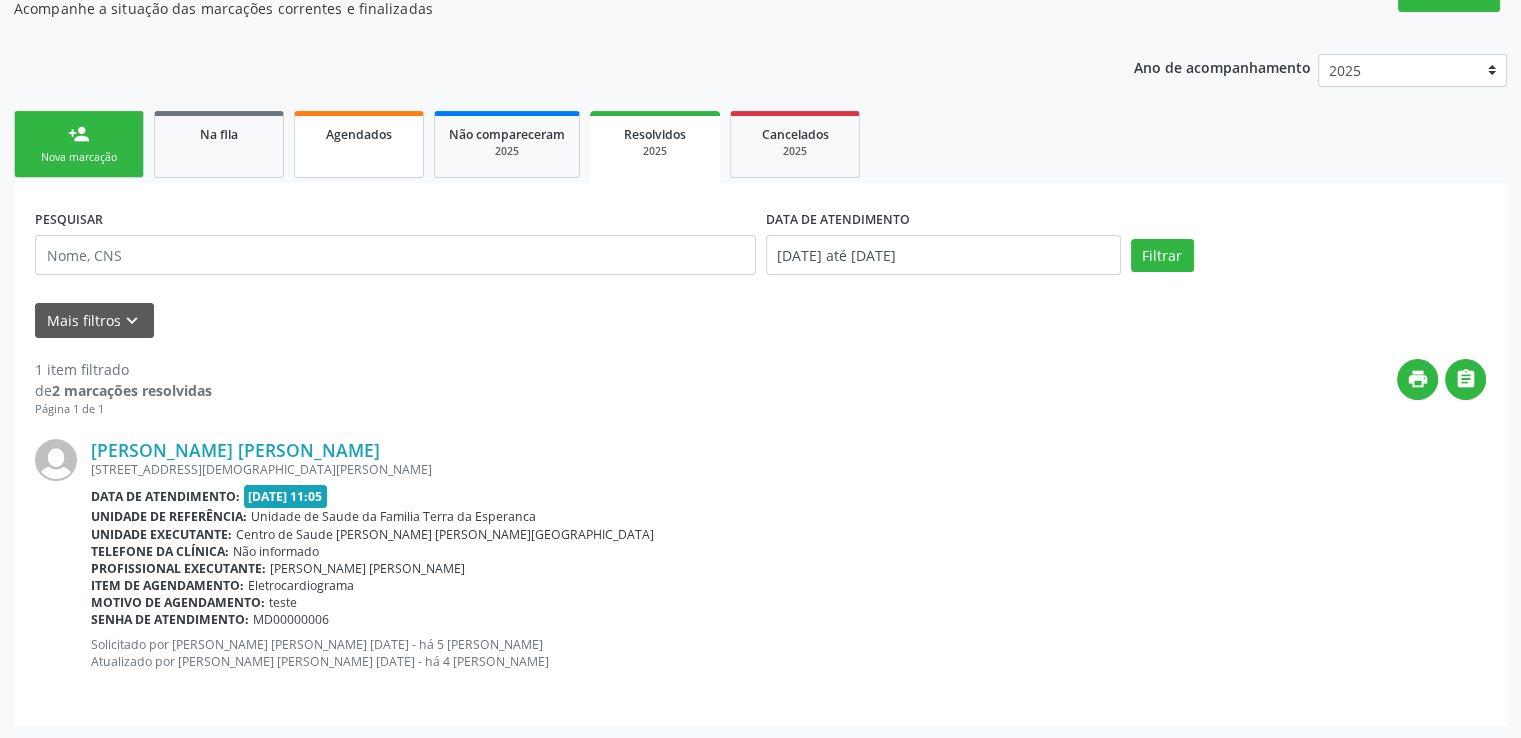drag, startPoint x: 355, startPoint y: 107, endPoint x: 356, endPoint y: 130, distance: 23.021729 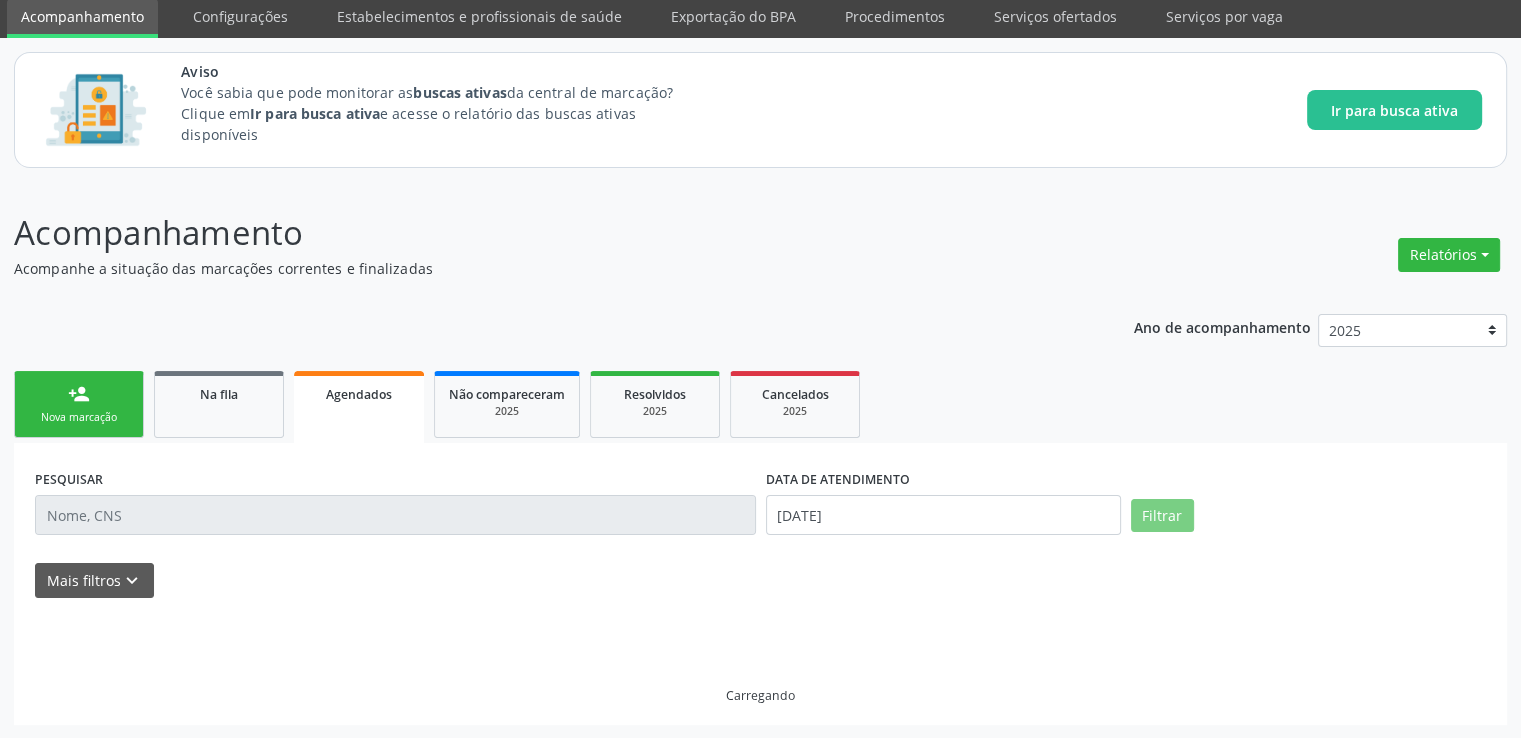 scroll, scrollTop: 28, scrollLeft: 0, axis: vertical 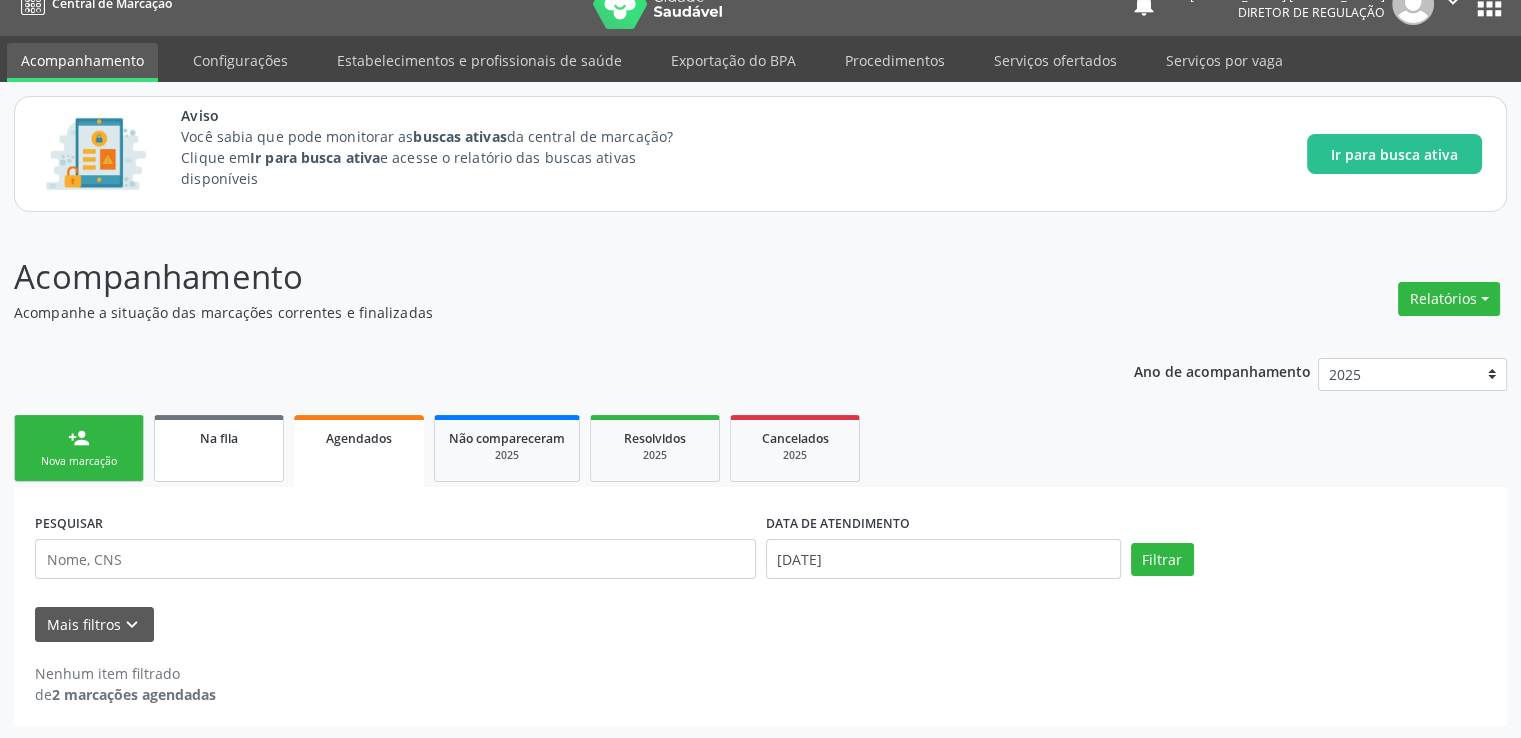 click on "Na fila" at bounding box center (219, 448) 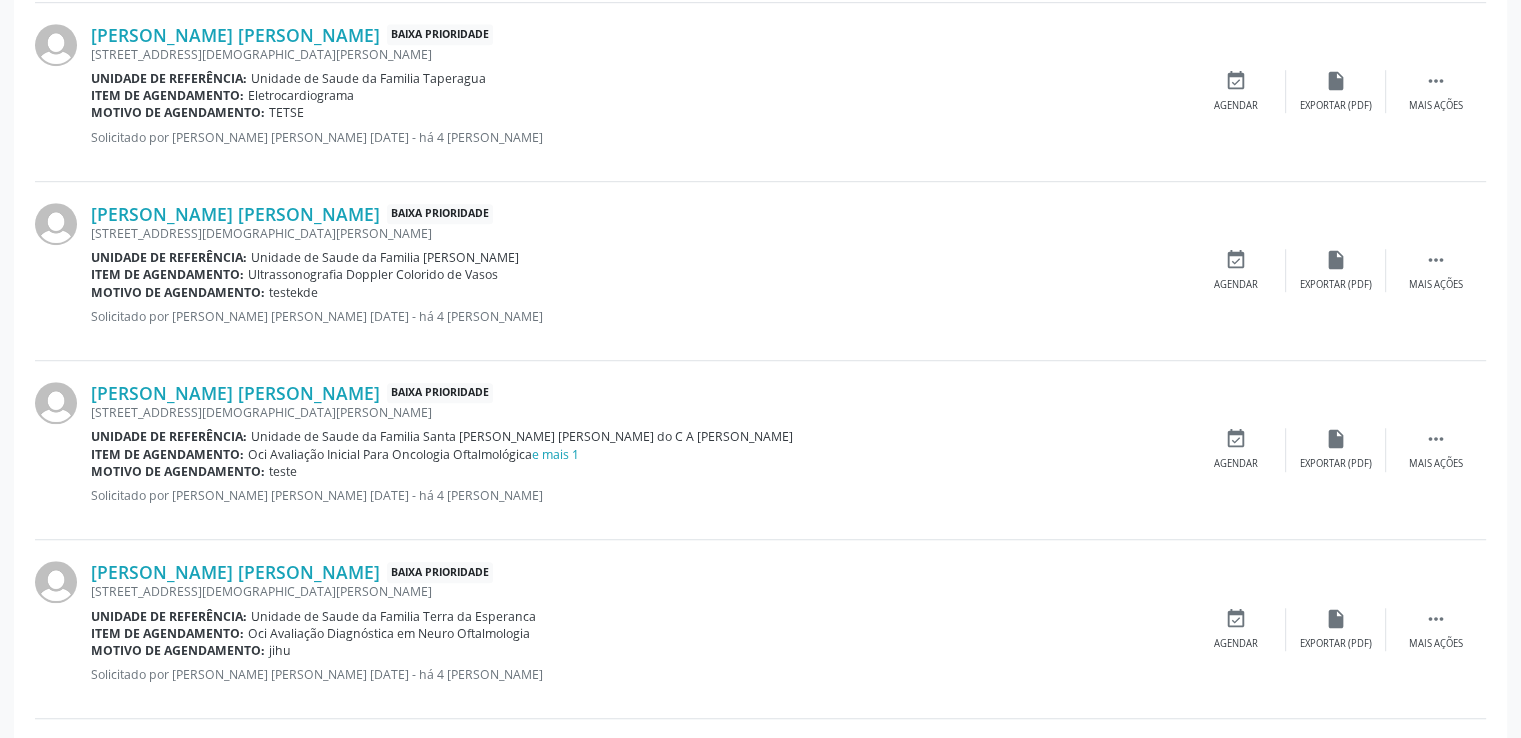 scroll, scrollTop: 1300, scrollLeft: 0, axis: vertical 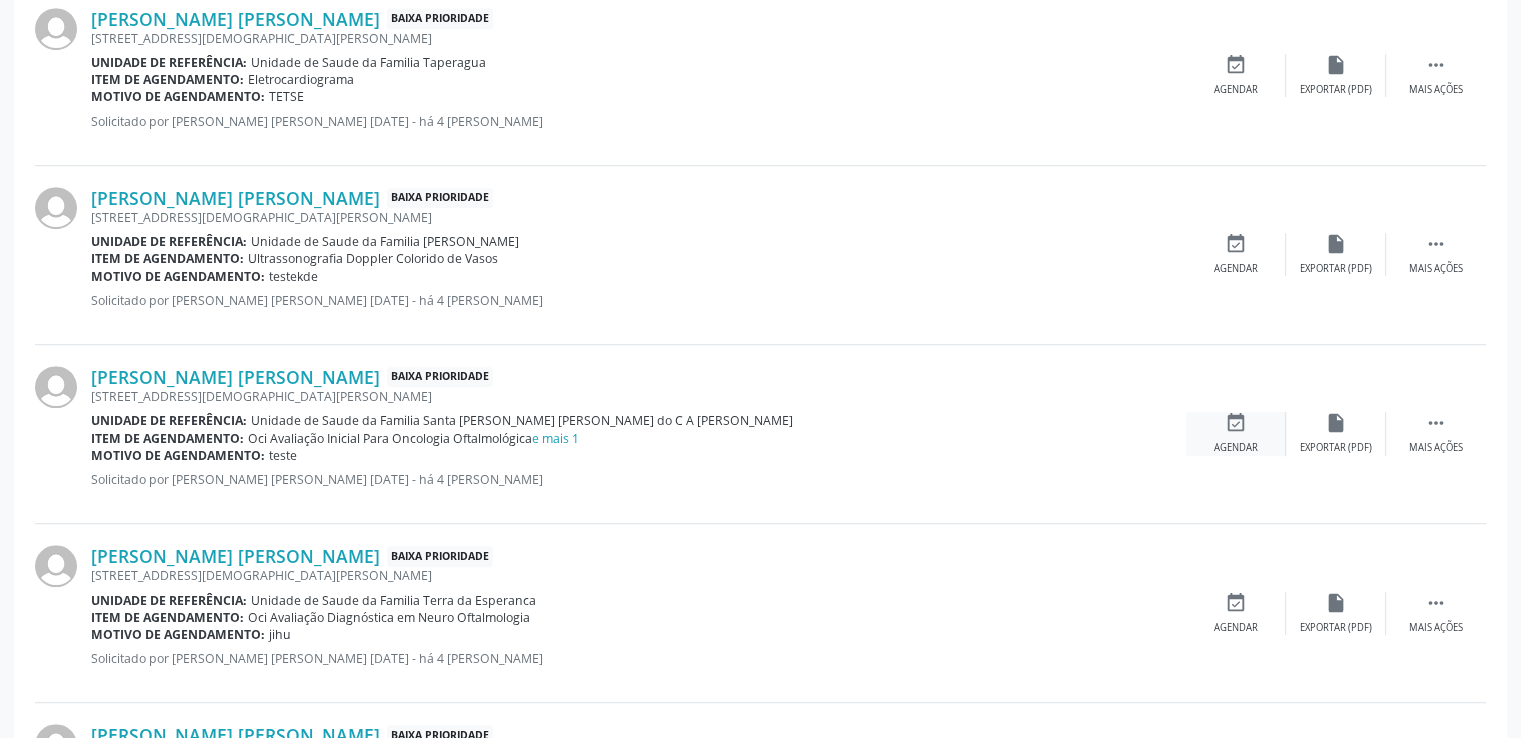 click on "event_available" at bounding box center [1236, 423] 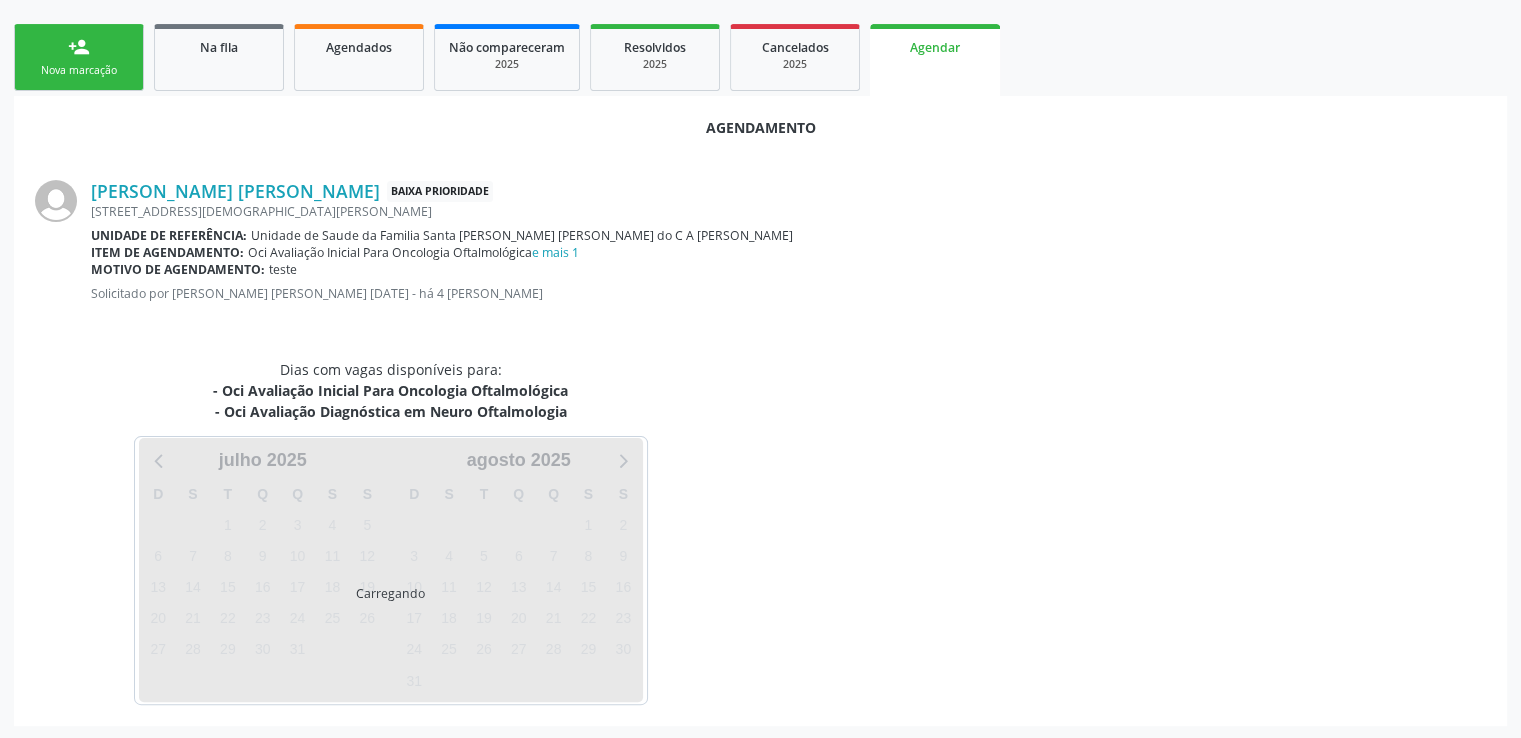 scroll, scrollTop: 466, scrollLeft: 0, axis: vertical 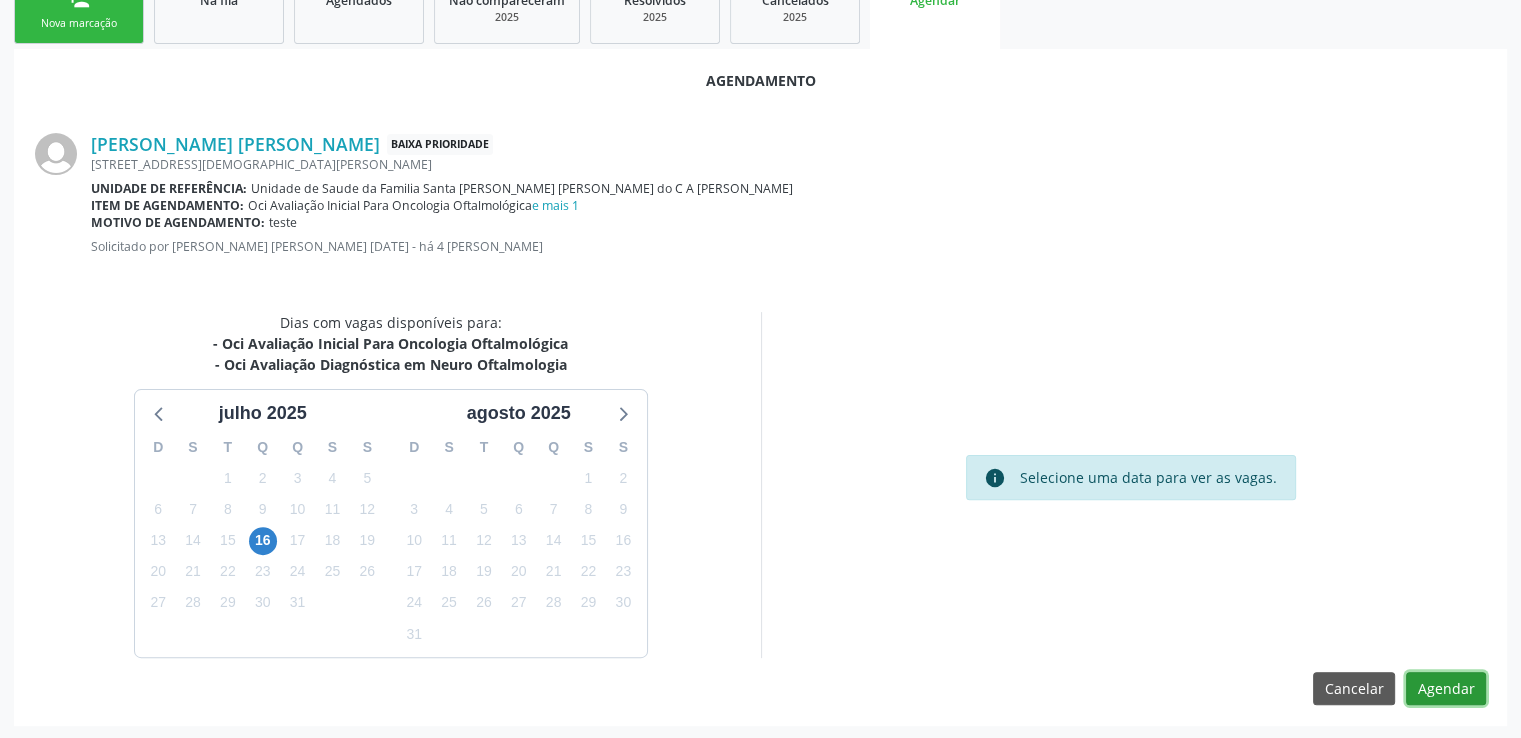 click on "Agendar" at bounding box center [1446, 689] 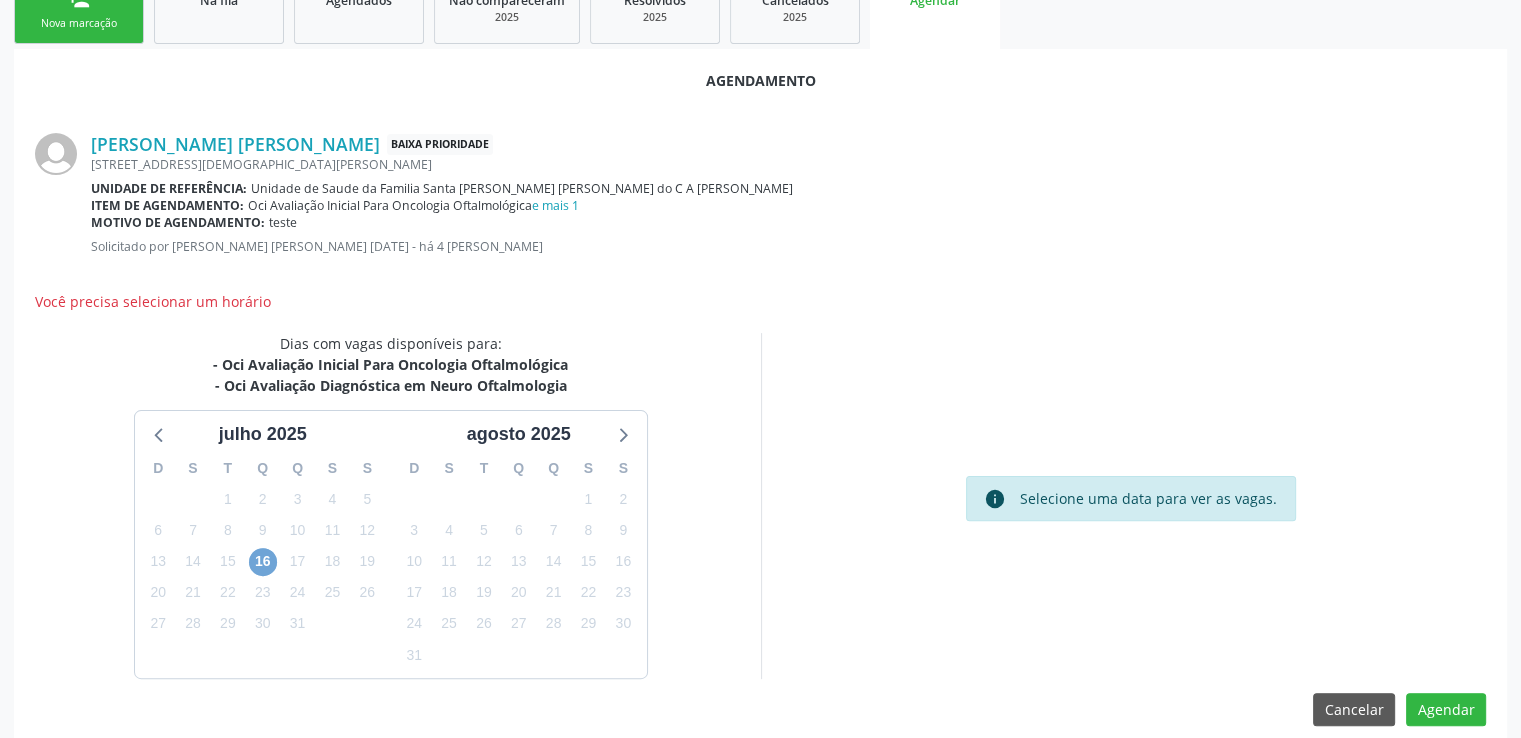 click on "16" at bounding box center (263, 562) 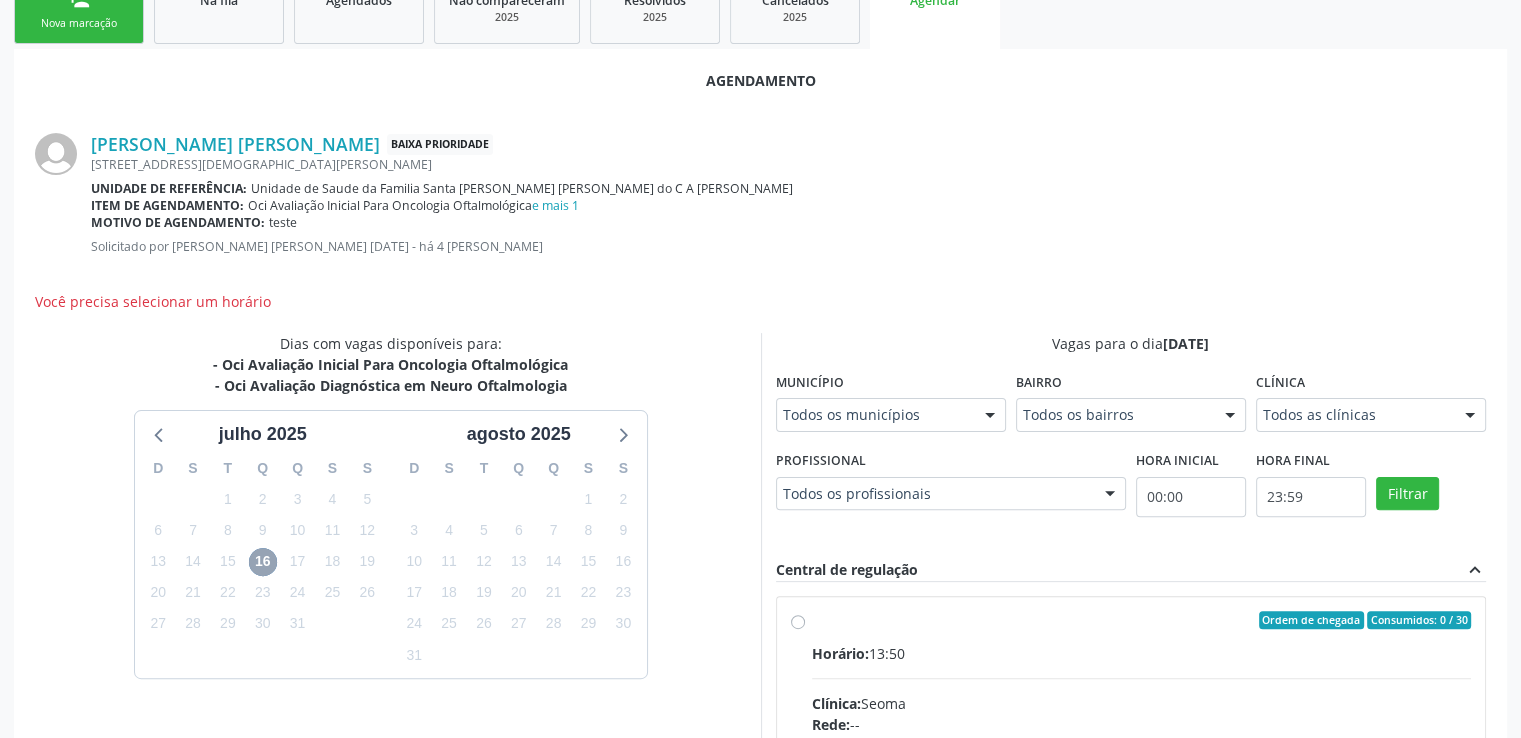 scroll, scrollTop: 755, scrollLeft: 0, axis: vertical 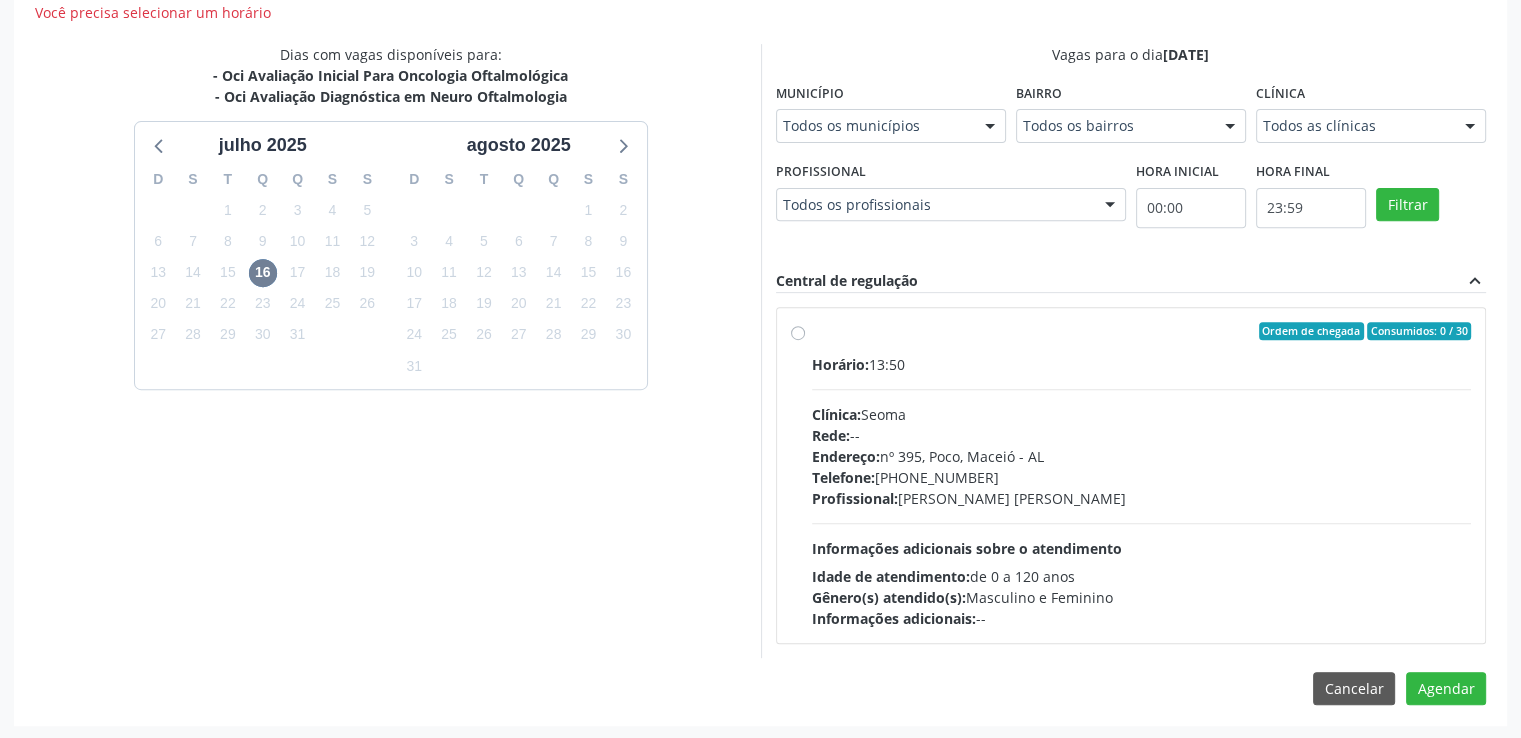 click on "Ordem de chegada
Consumidos: 0 / 30
Horário:   13:50
Clínica:  Seoma
Rede:
--
Endereço:   nº 395, Poco, Maceió - AL
Telefone:   (82) 32210220
Profissional:
Walmer Durval Lins
Informações adicionais sobre o atendimento
Idade de atendimento:
de 0 a 120 anos
Gênero(s) atendido(s):
Masculino e Feminino
Informações adicionais:
--" at bounding box center [1142, 475] 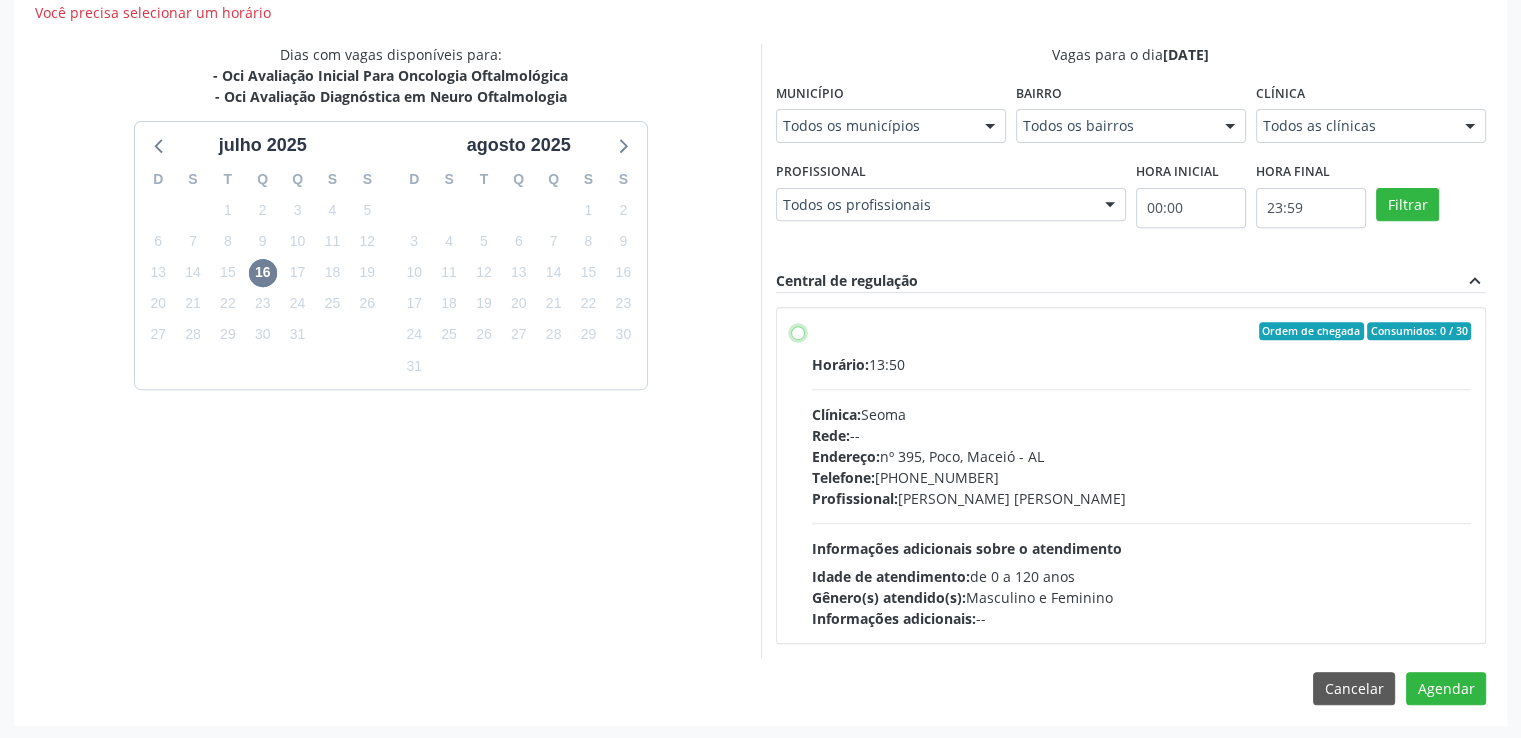 radio on "true" 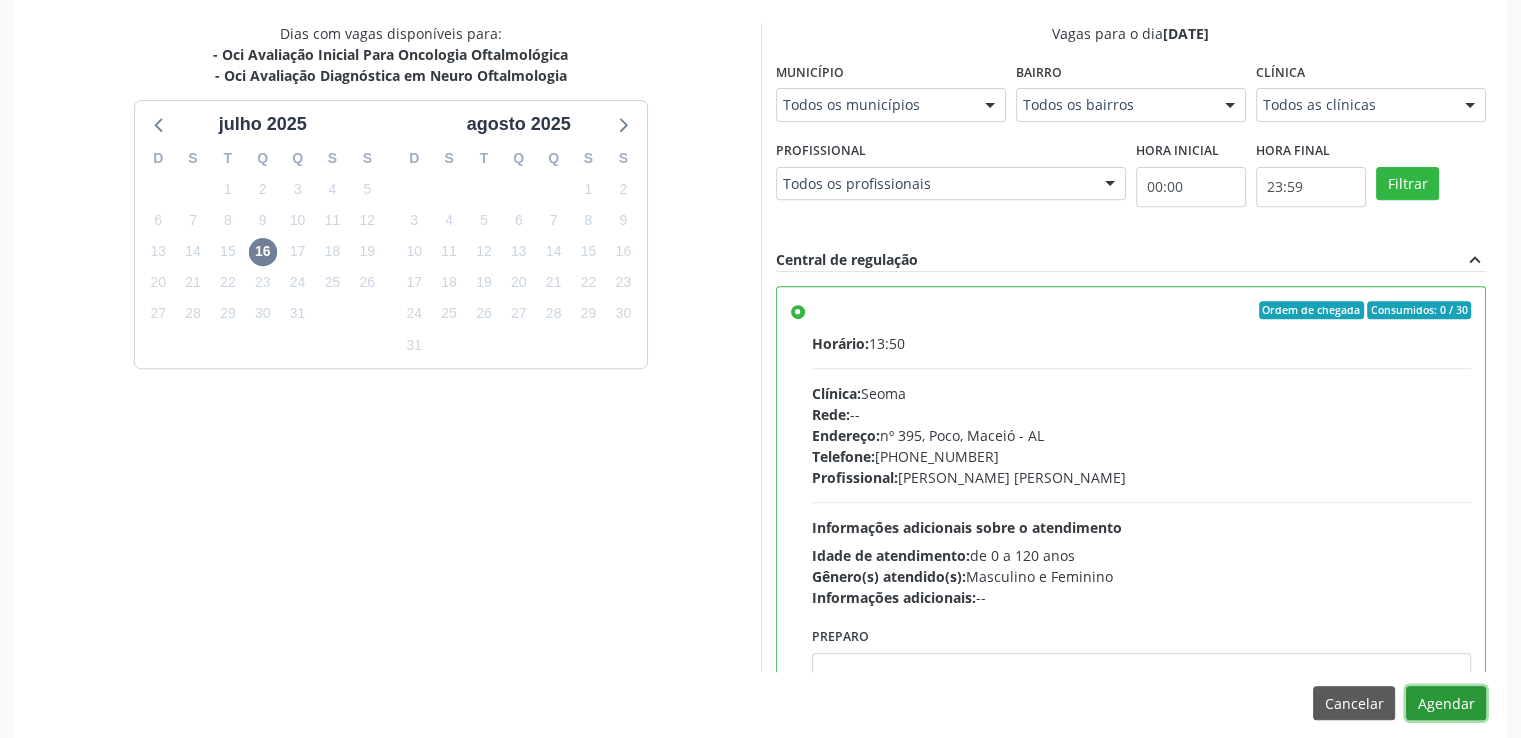 click on "Agendar" at bounding box center (1446, 703) 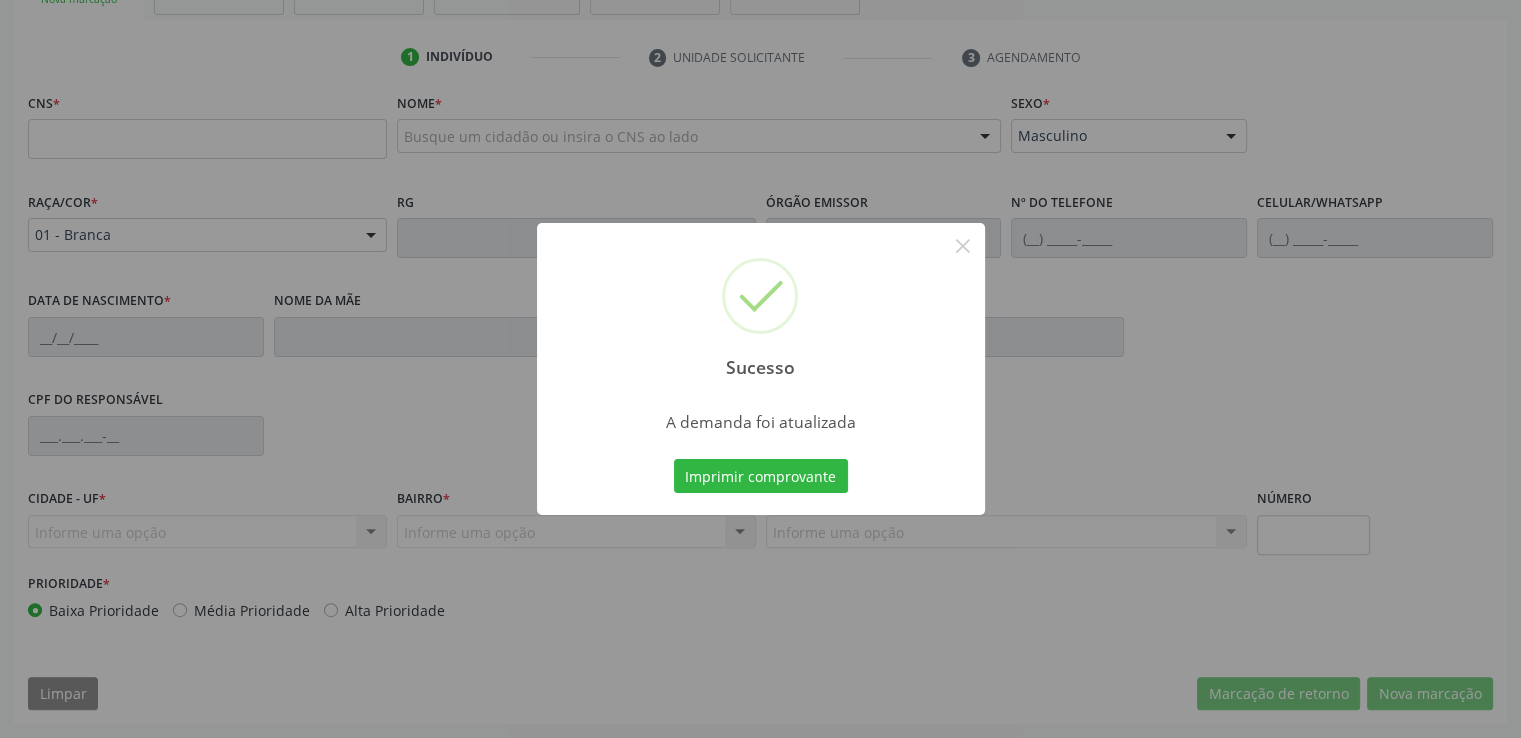 scroll, scrollTop: 489, scrollLeft: 0, axis: vertical 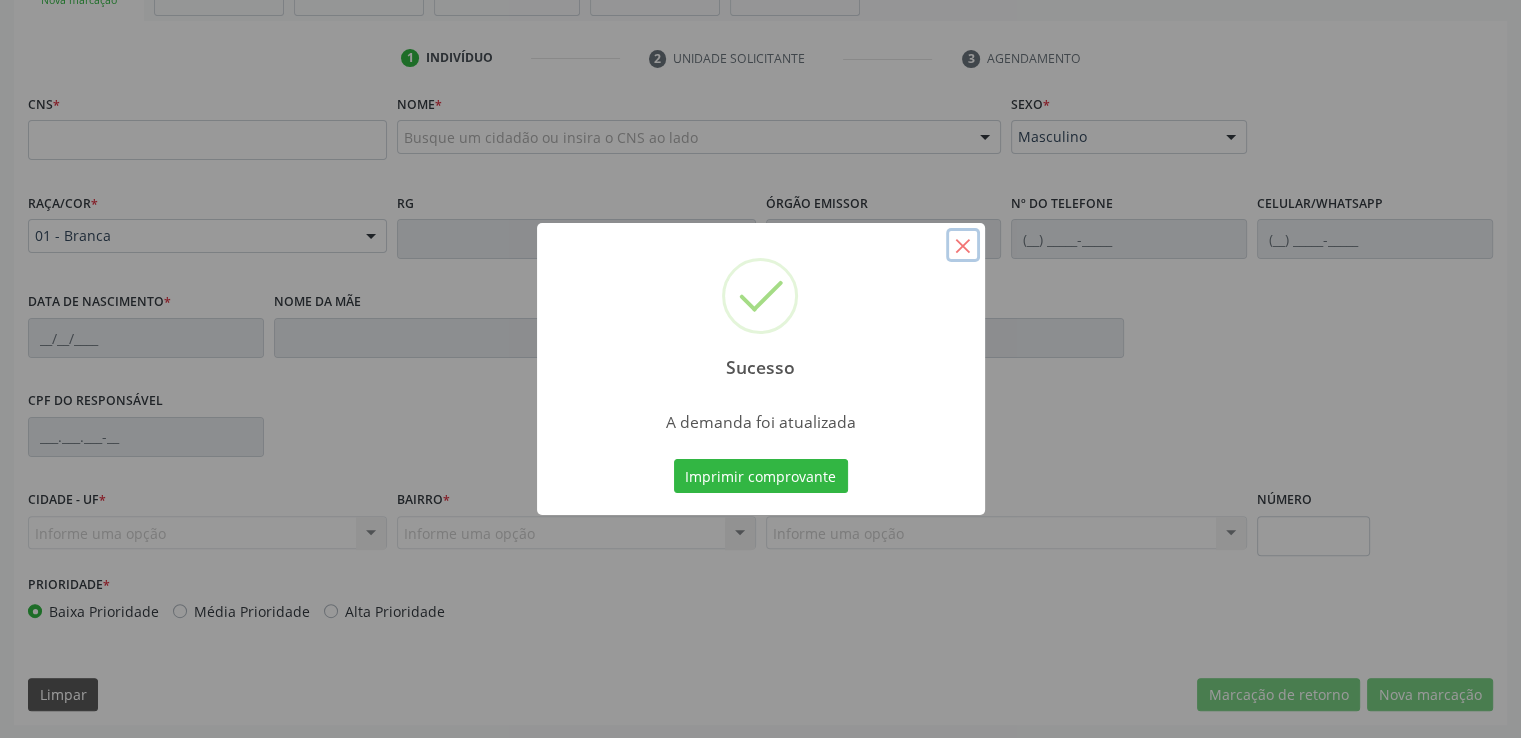 click on "×" at bounding box center [963, 245] 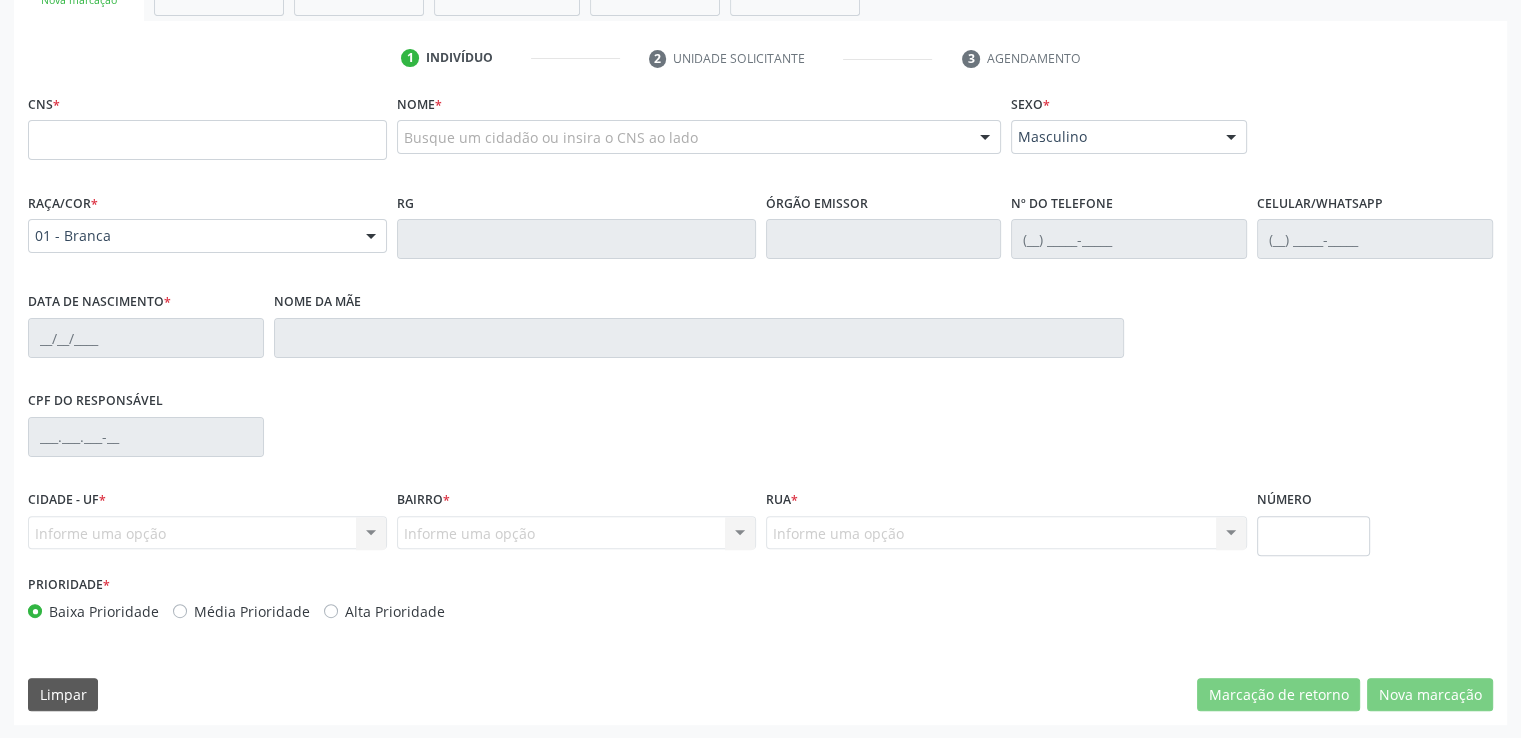 scroll, scrollTop: 0, scrollLeft: 0, axis: both 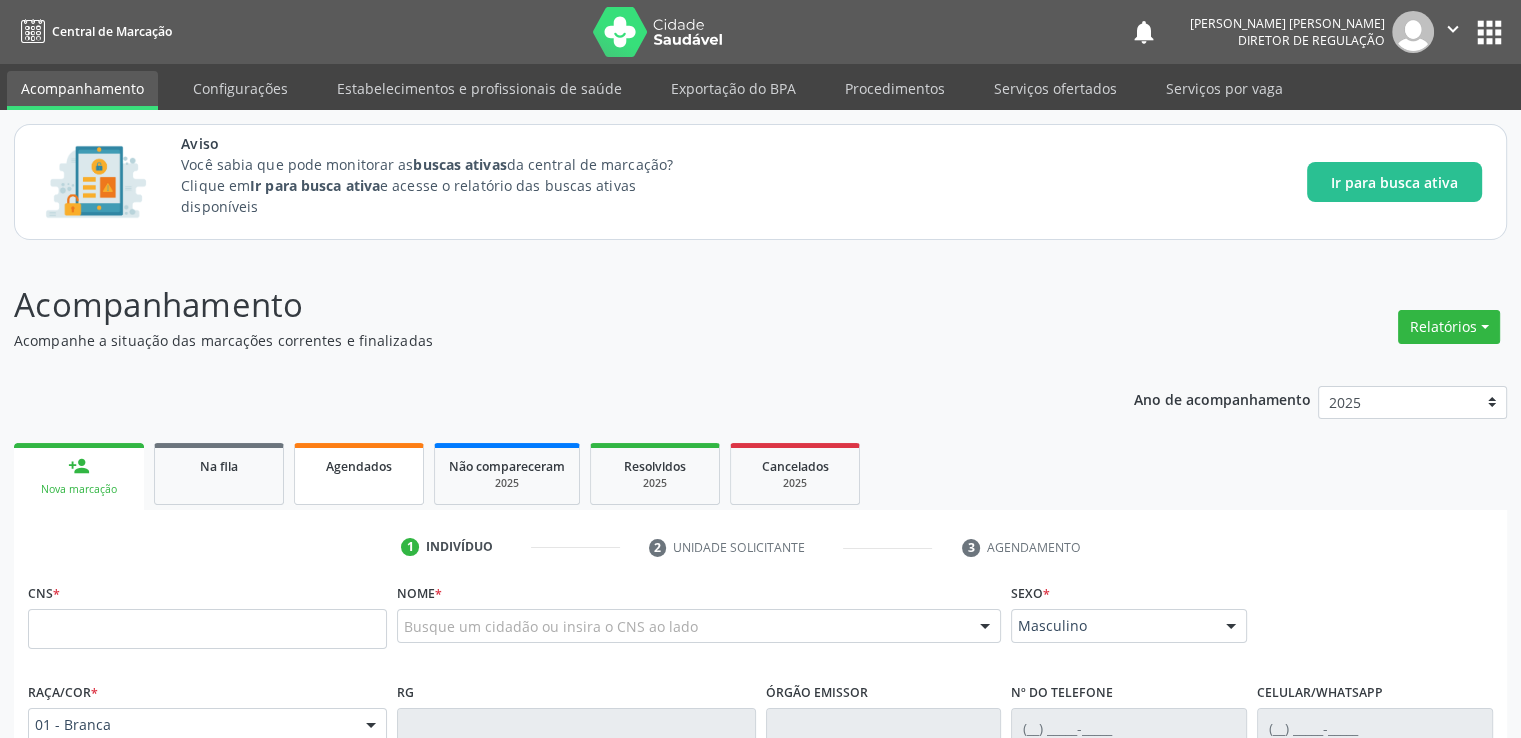 click on "Agendados" at bounding box center [359, 466] 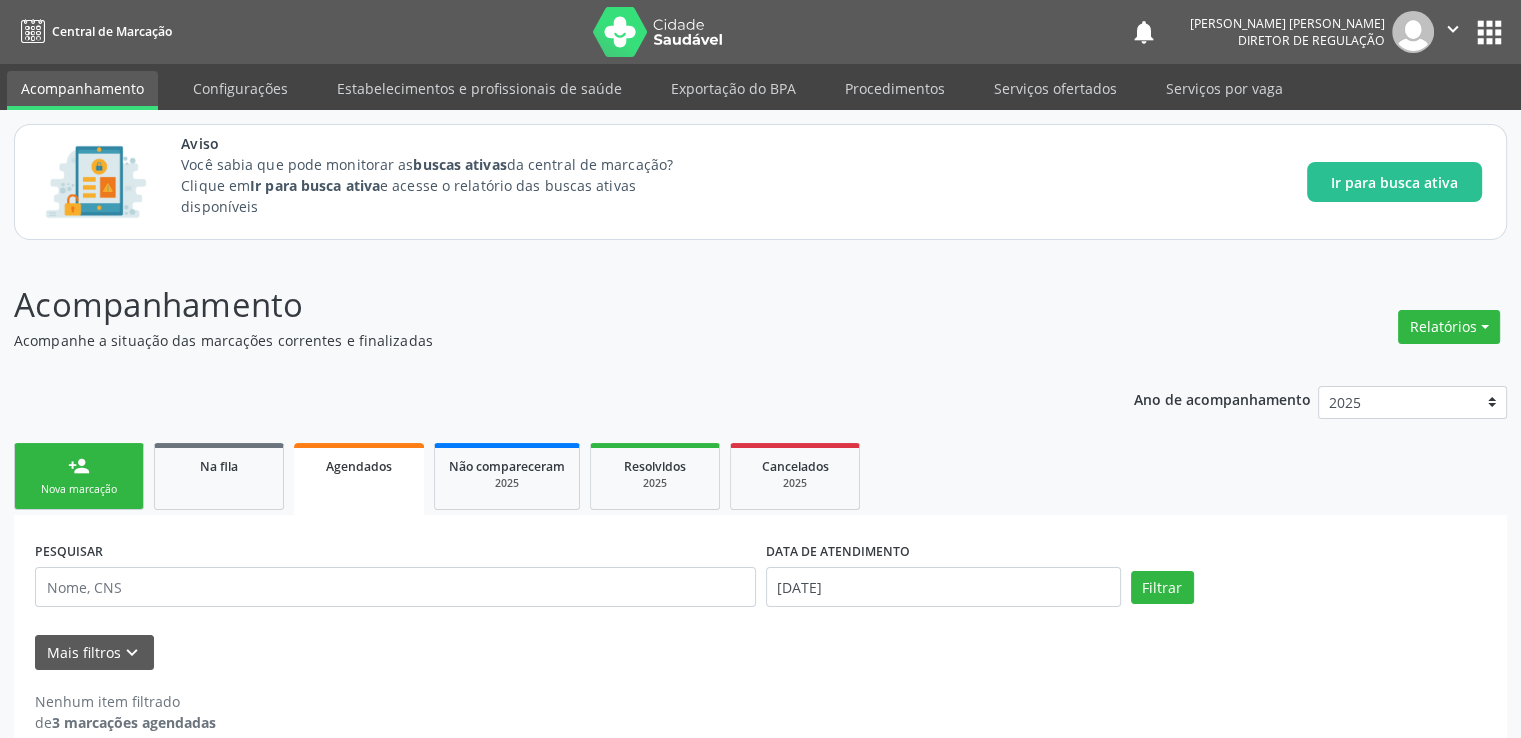 scroll, scrollTop: 28, scrollLeft: 0, axis: vertical 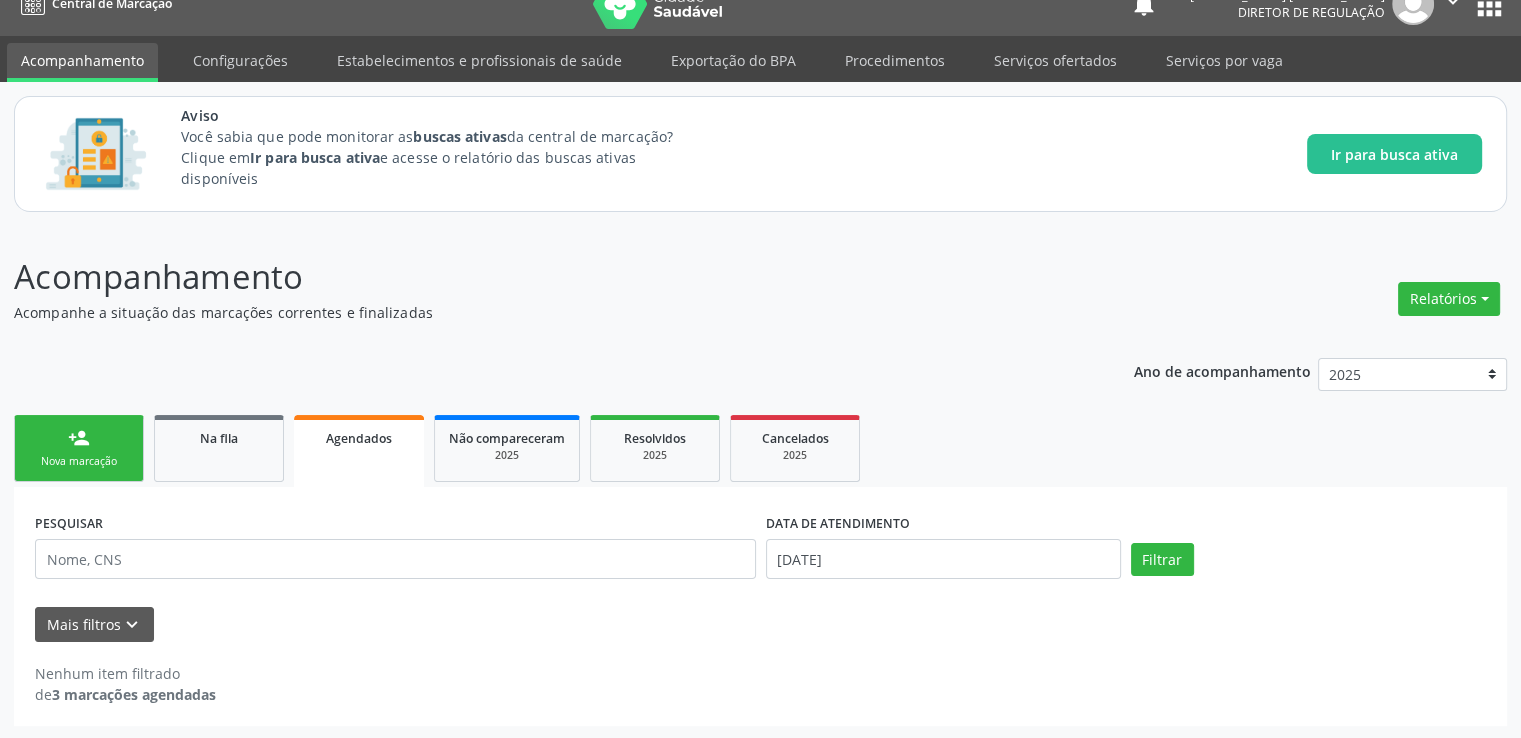 click on "PESQUISAR
DATA DE ATENDIMENTO
01/07/2025
Filtrar" at bounding box center [760, 550] 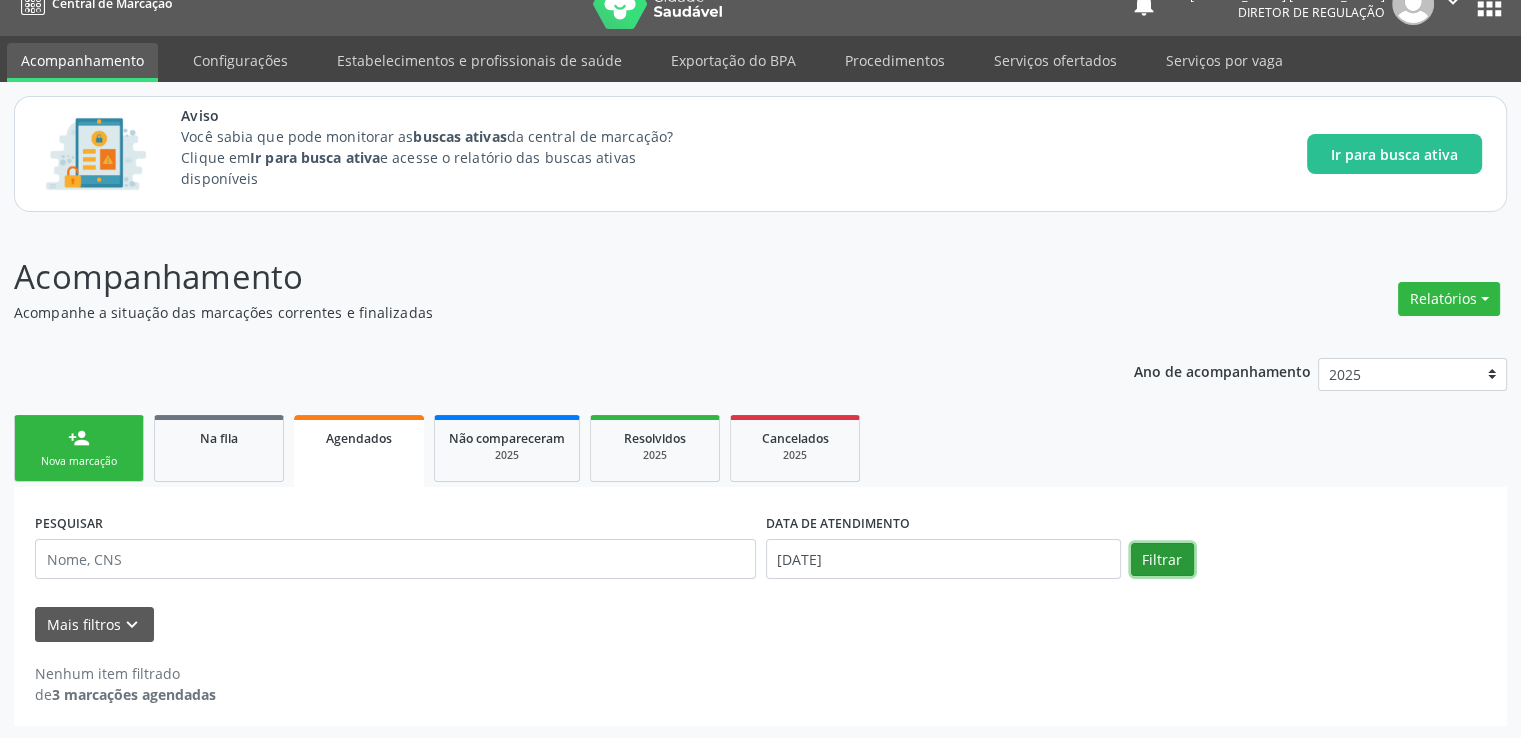 click on "Filtrar" at bounding box center [1162, 560] 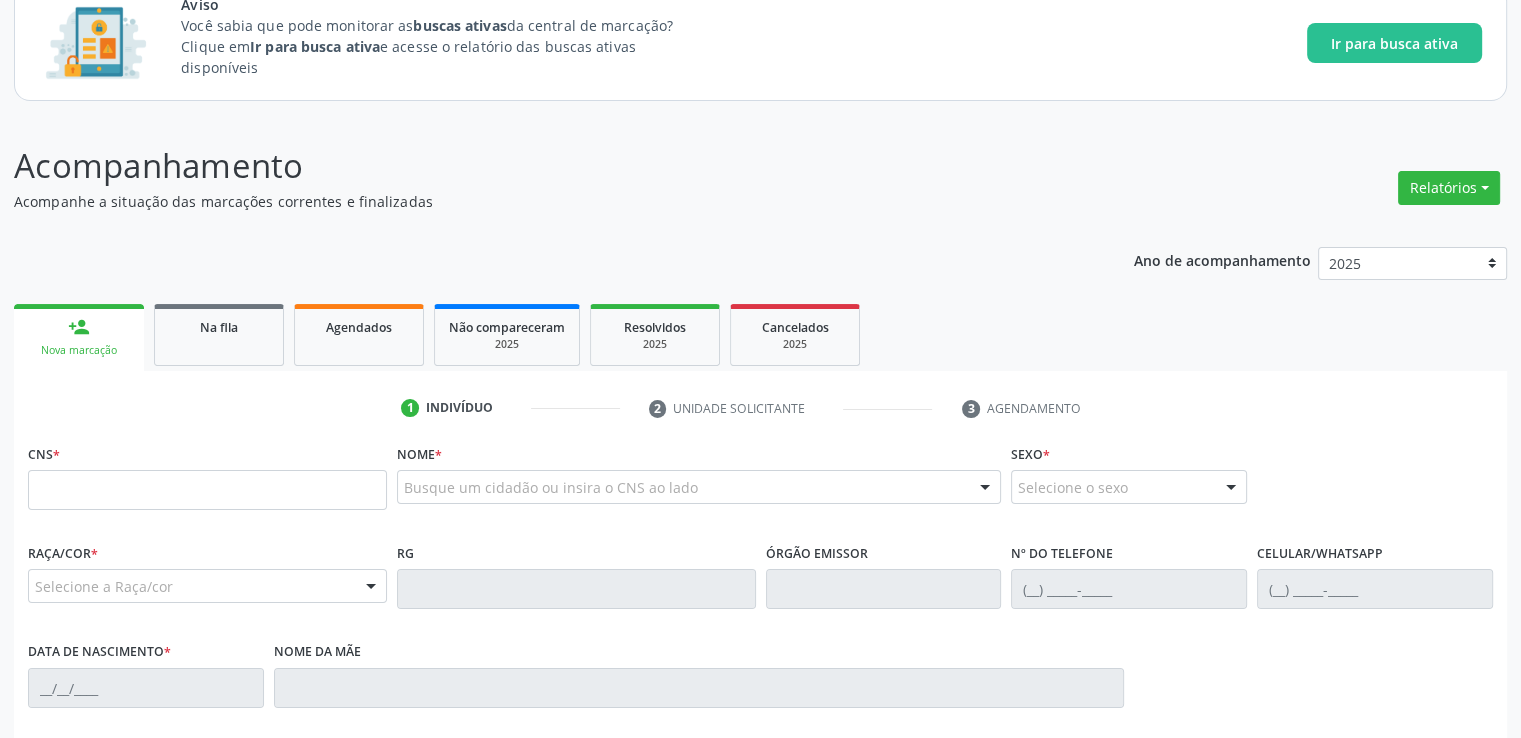 scroll, scrollTop: 144, scrollLeft: 0, axis: vertical 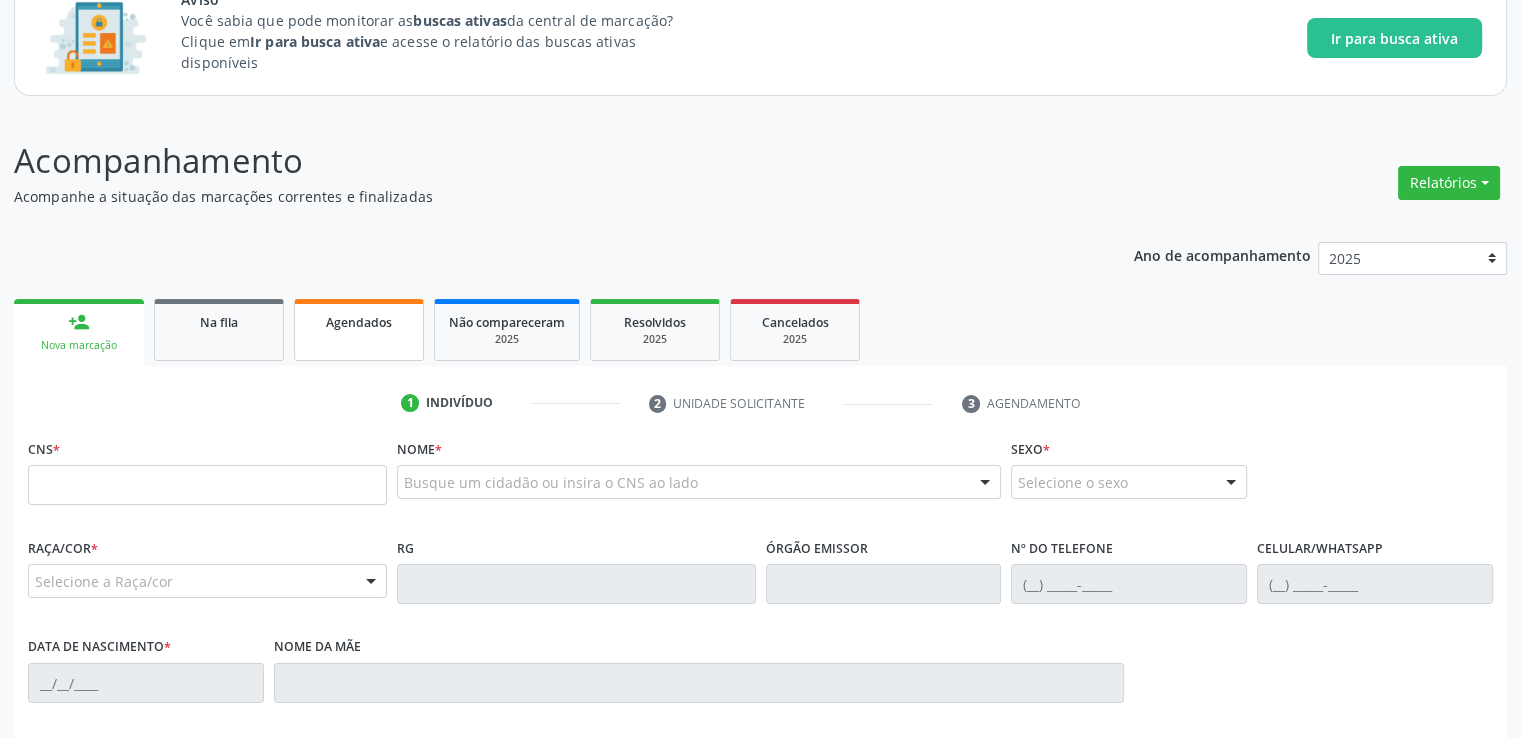 click on "Agendados" at bounding box center [359, 322] 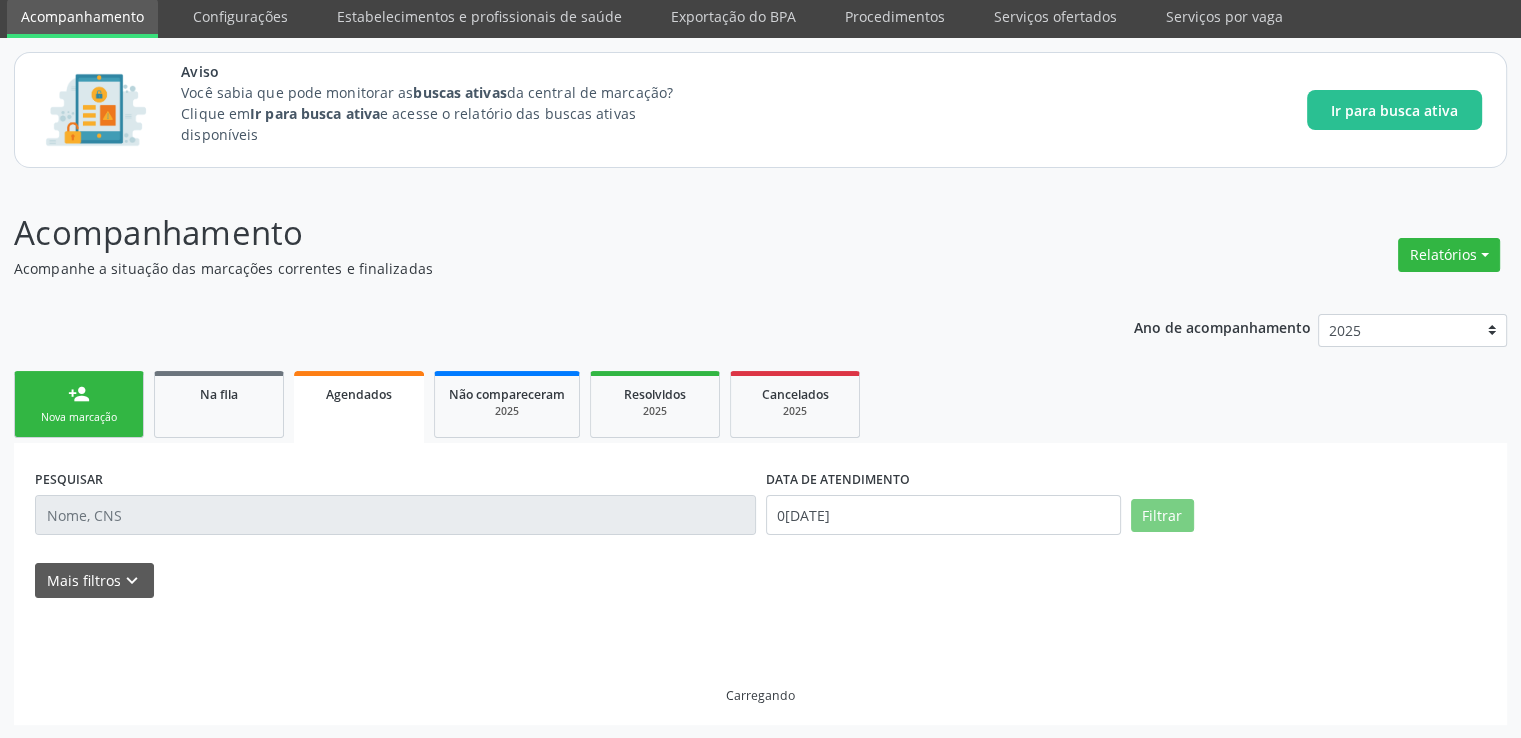 scroll, scrollTop: 28, scrollLeft: 0, axis: vertical 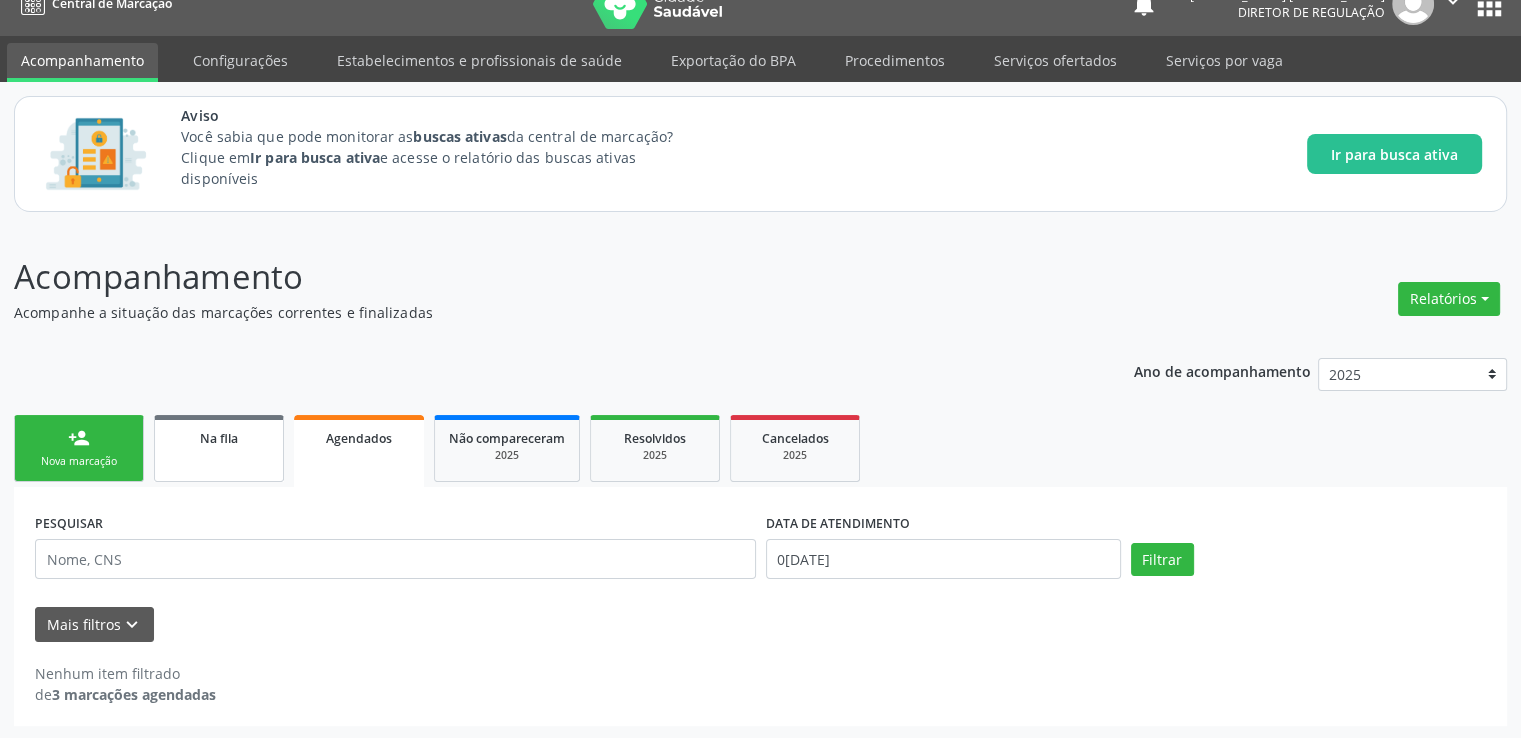 click on "Na fila" at bounding box center (219, 448) 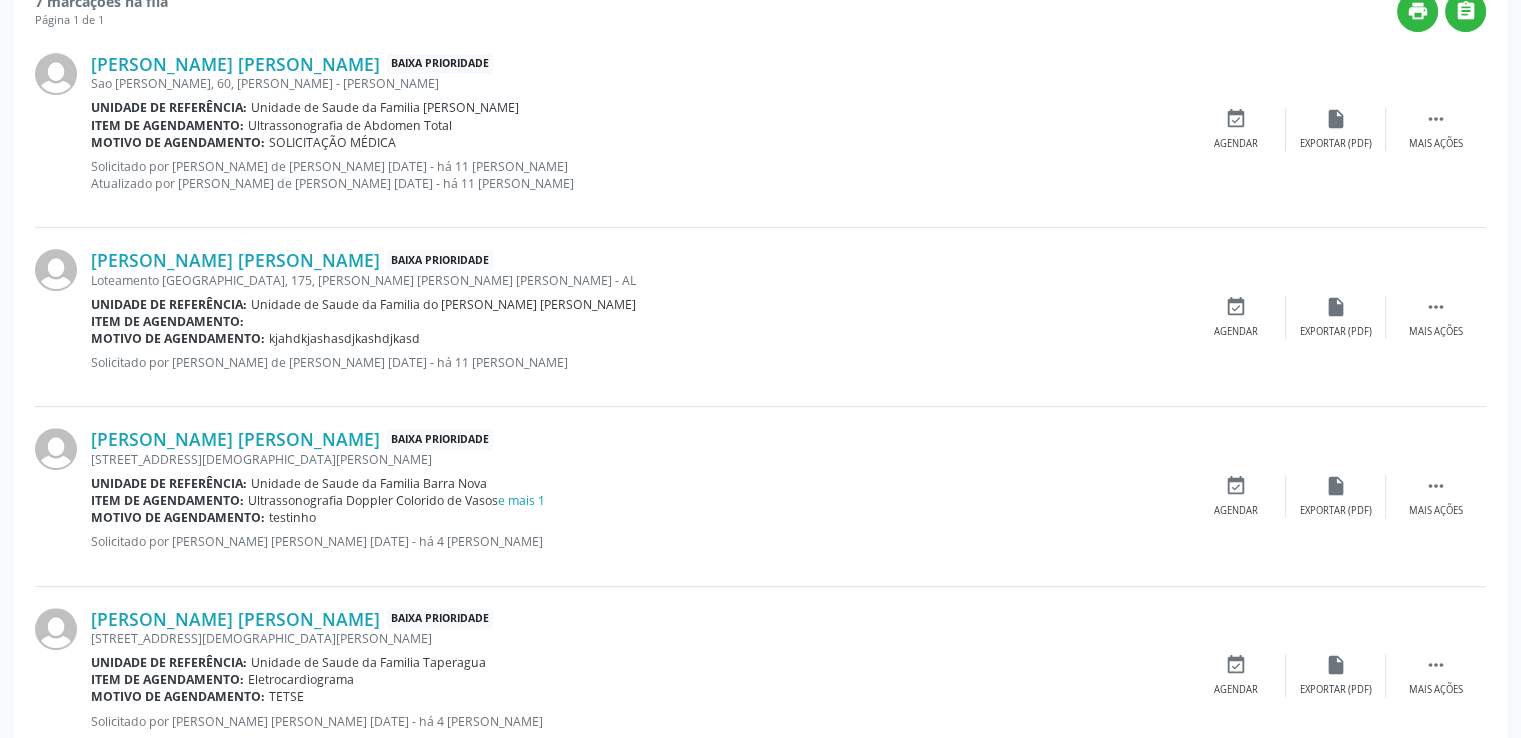 scroll, scrollTop: 748, scrollLeft: 0, axis: vertical 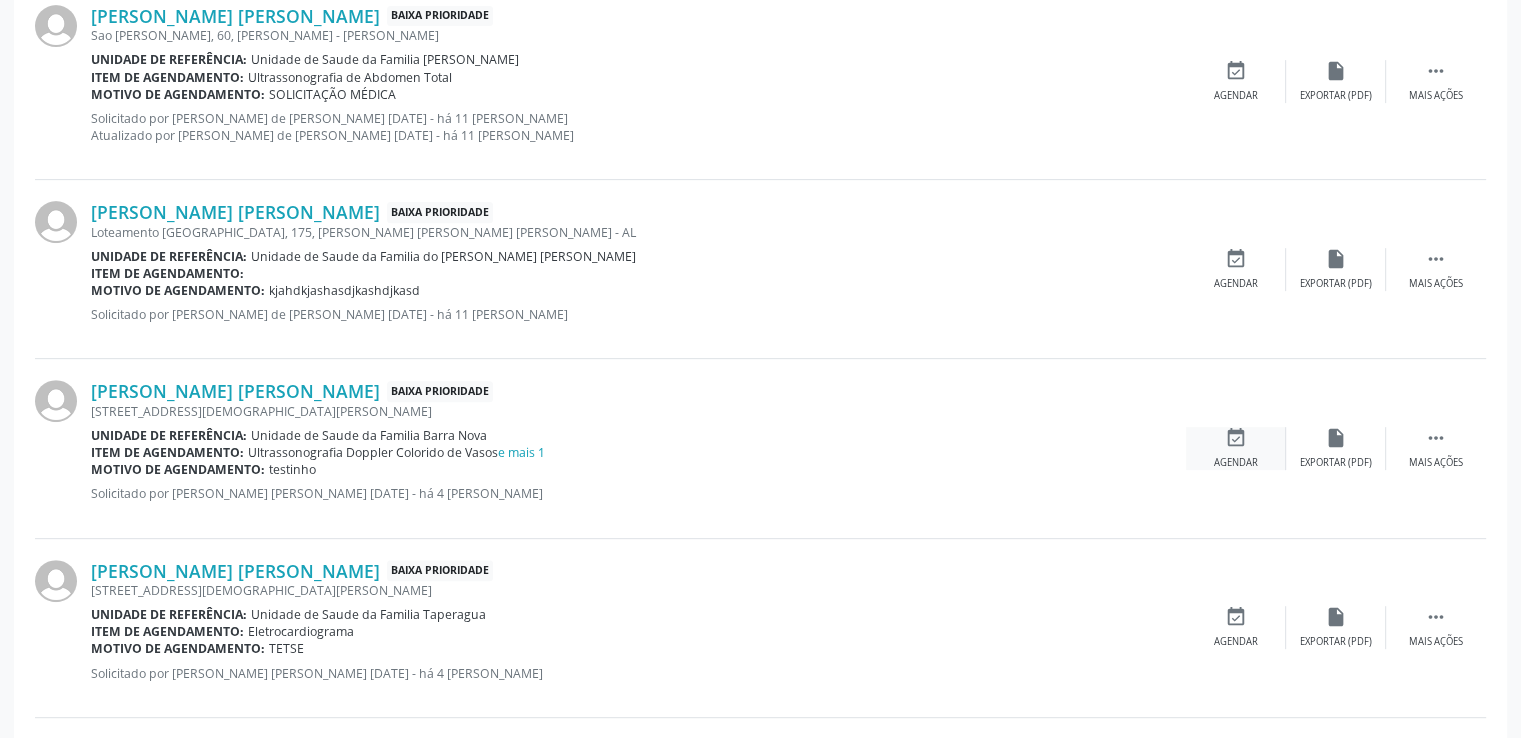 click on "event_available" at bounding box center (1236, 438) 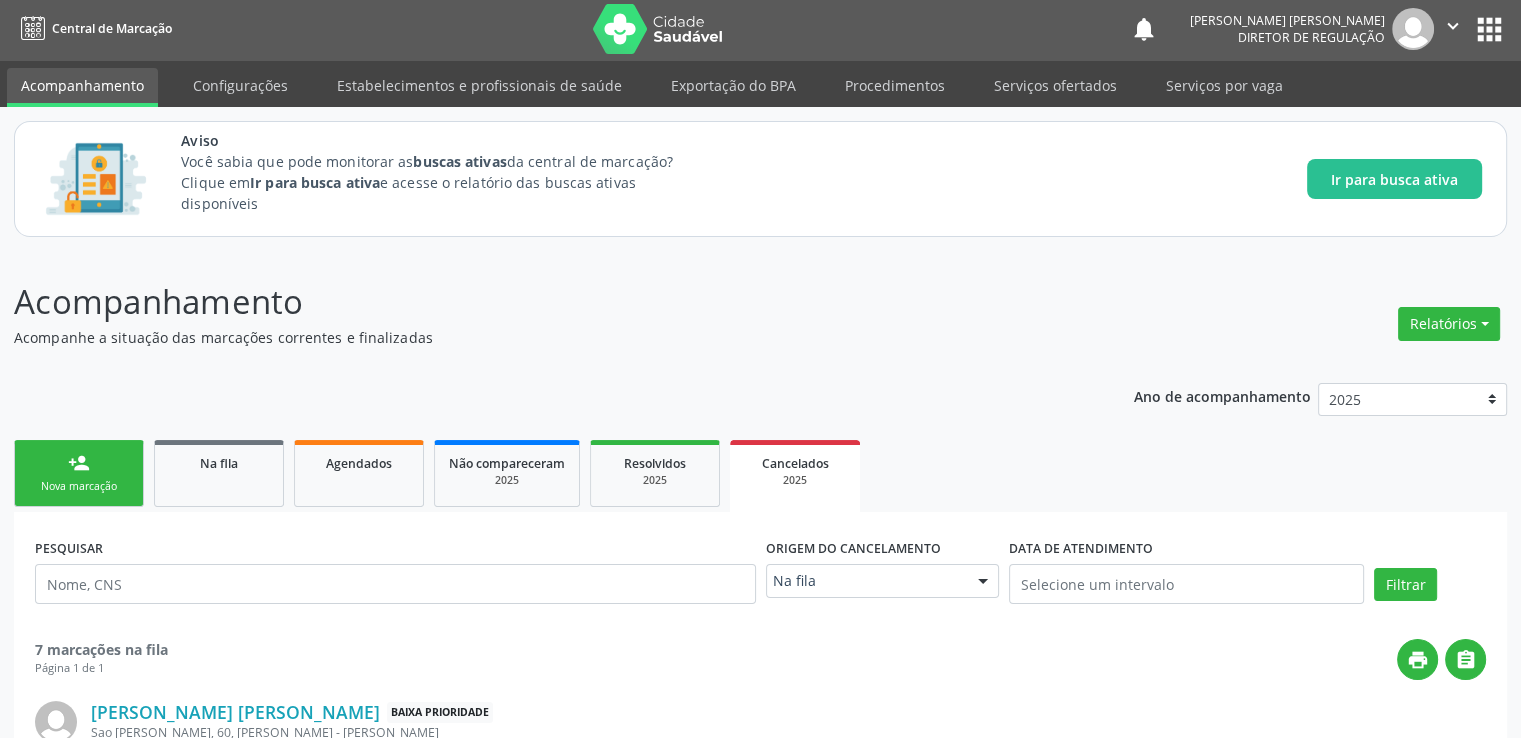 scroll, scrollTop: 0, scrollLeft: 0, axis: both 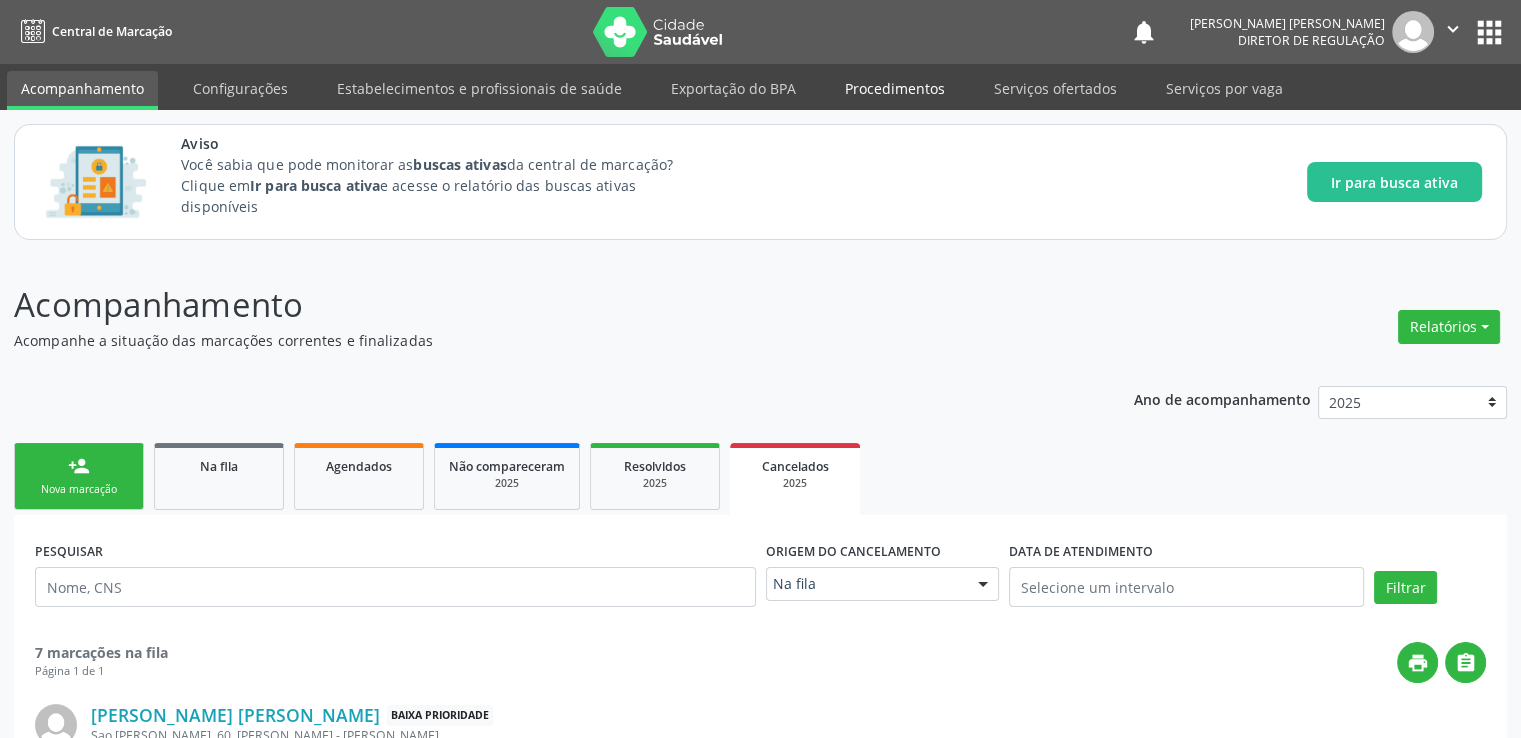 click on "Procedimentos" at bounding box center (895, 88) 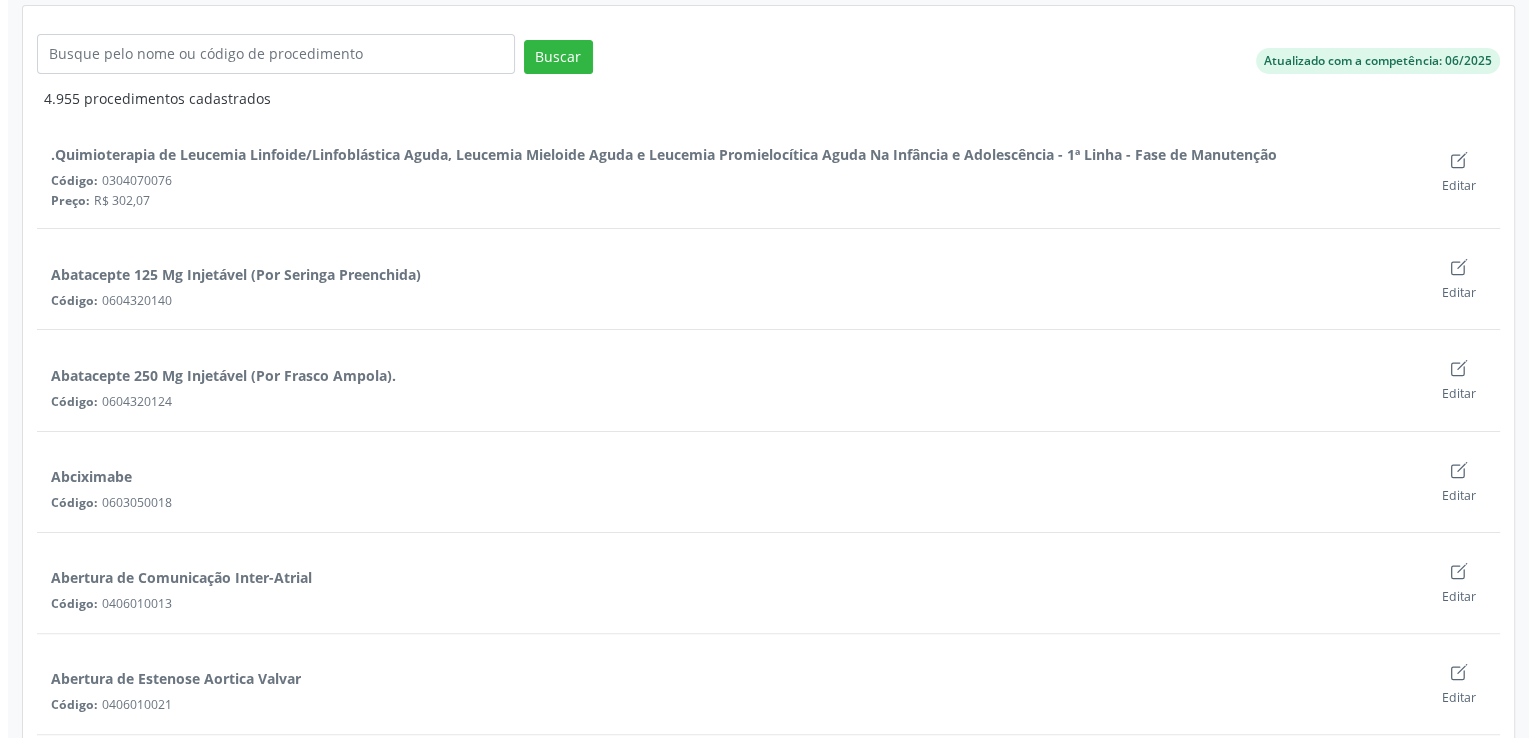 scroll, scrollTop: 0, scrollLeft: 0, axis: both 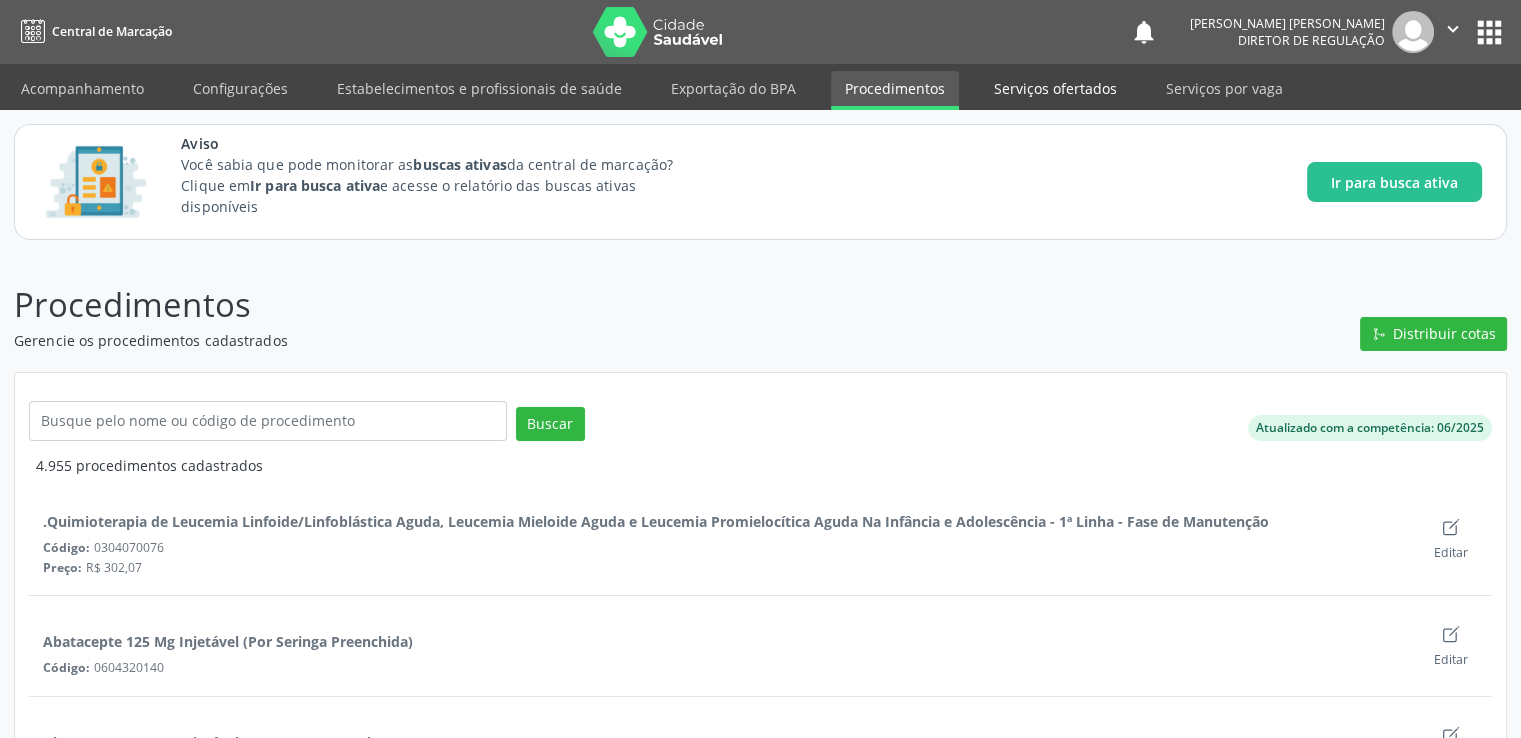 click on "Serviços ofertados" at bounding box center (1055, 88) 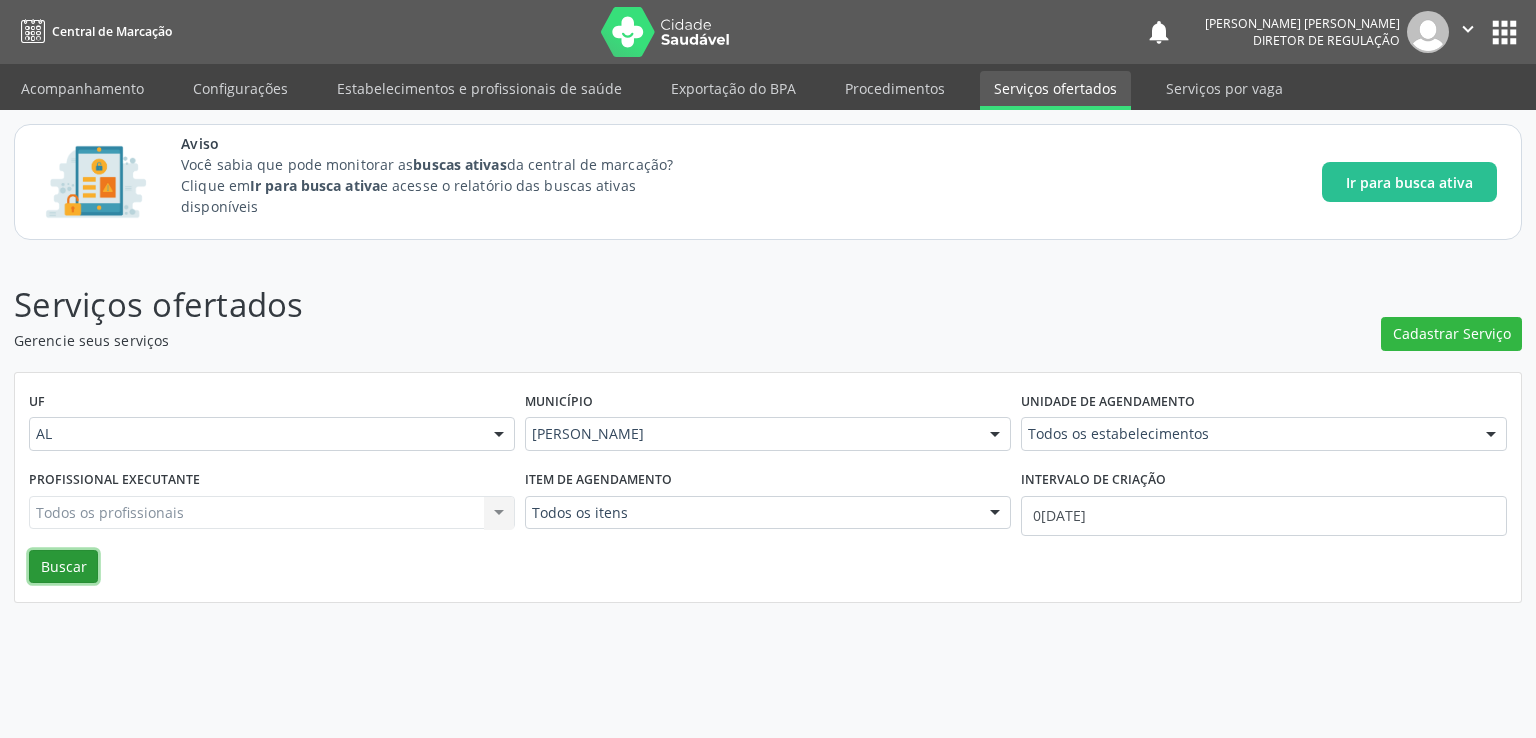 click on "Buscar" at bounding box center (63, 567) 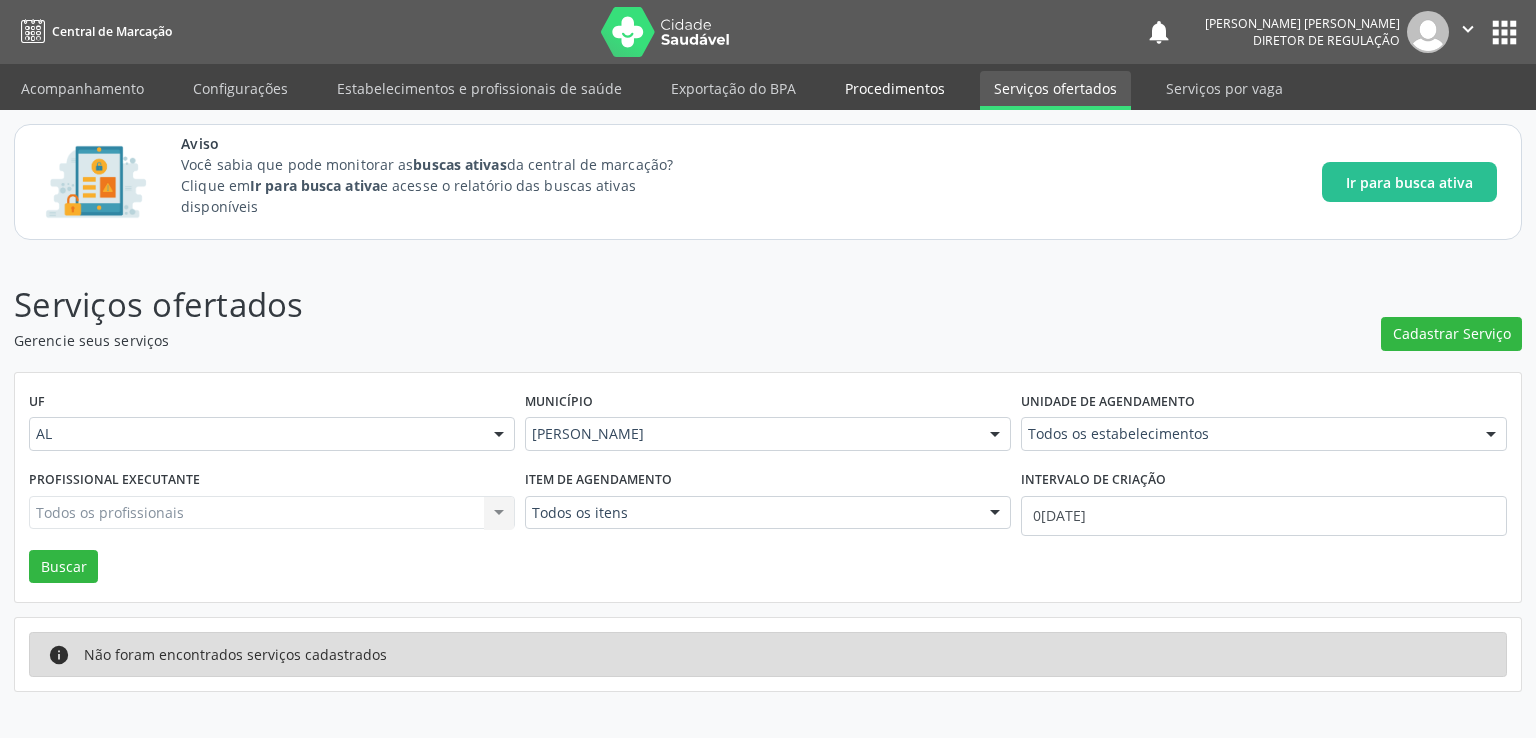 click on "Procedimentos" at bounding box center [895, 88] 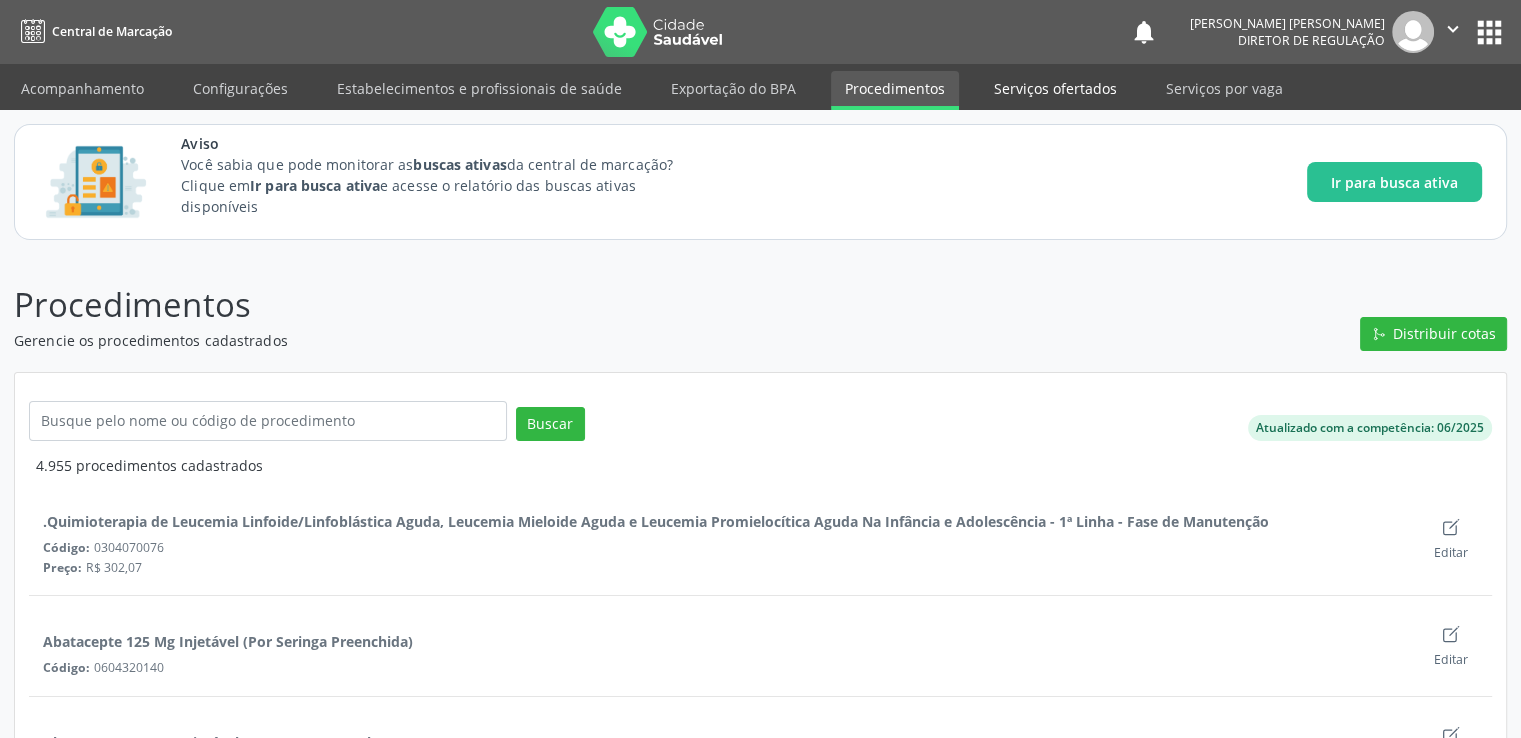 click on "Serviços ofertados" at bounding box center (1055, 88) 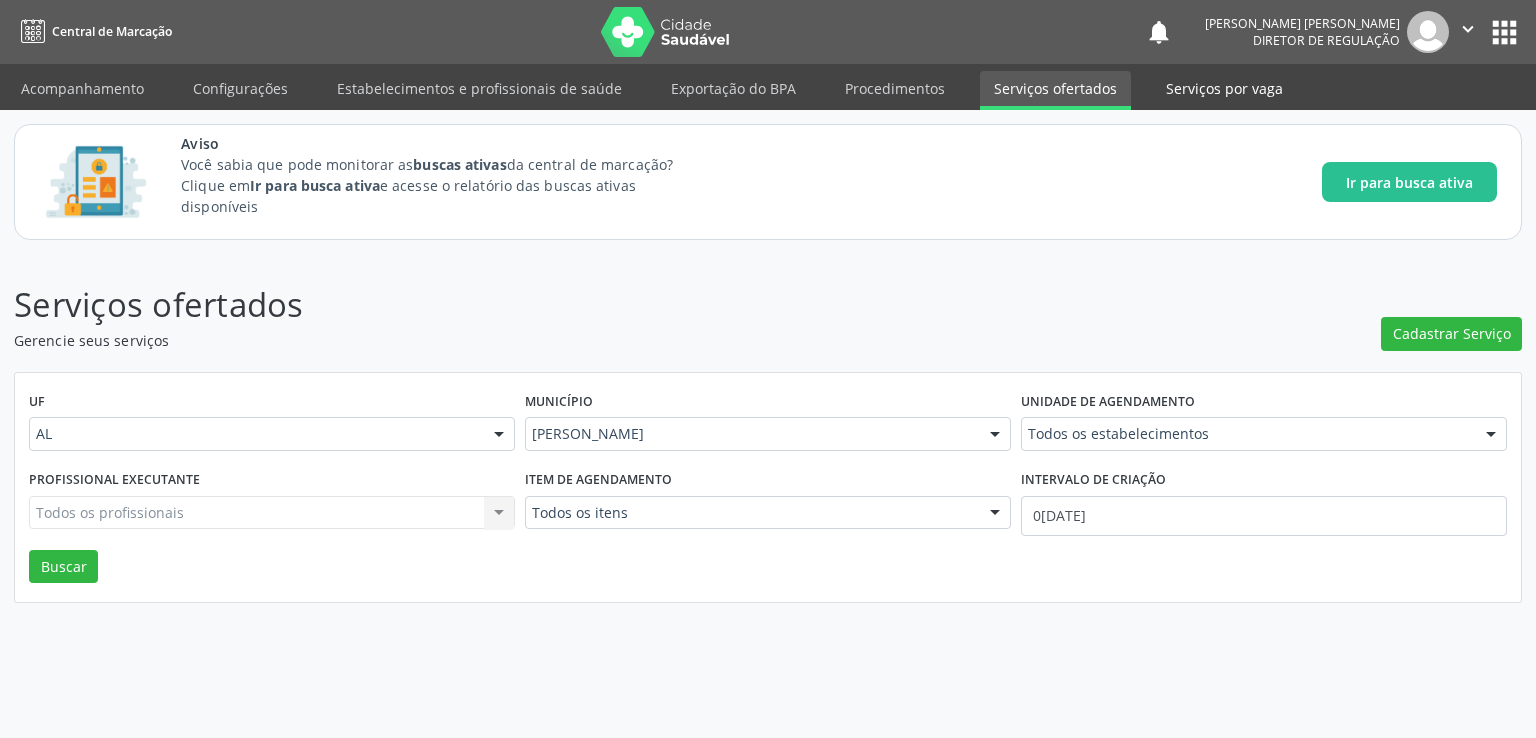 click on "Serviços por vaga" at bounding box center [1224, 88] 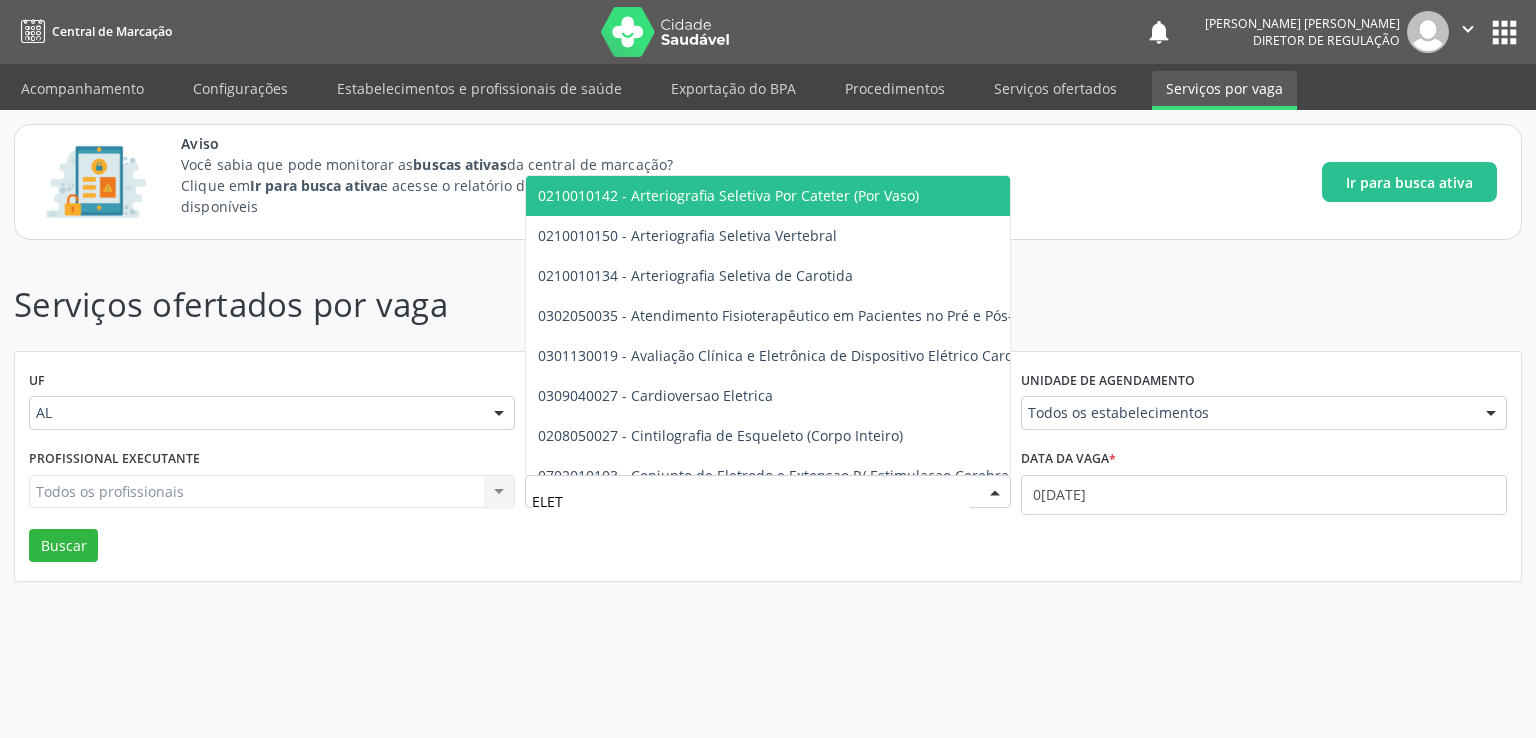 type on "ELETR" 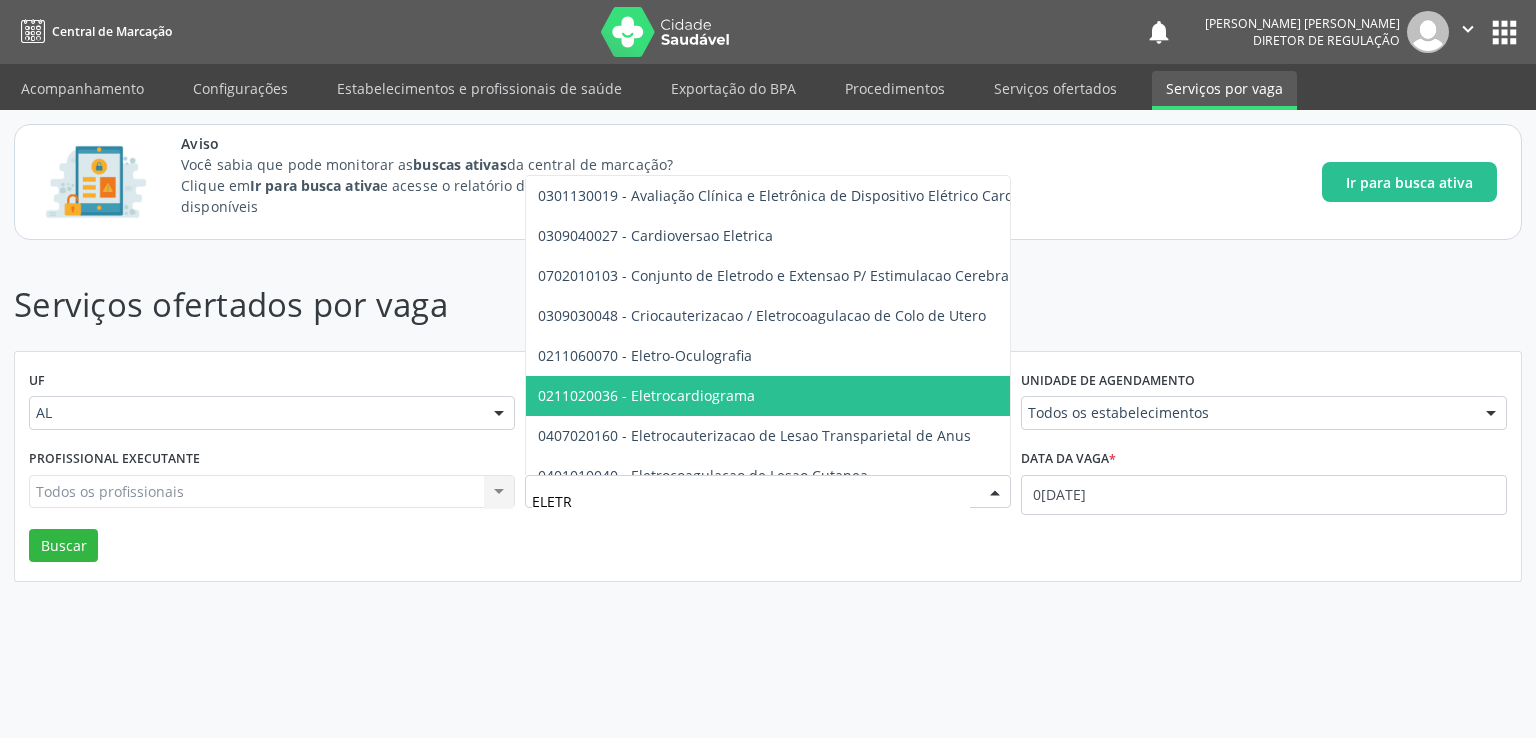 click on "0211020036 - Eletrocardiograma" at bounding box center [1161, 396] 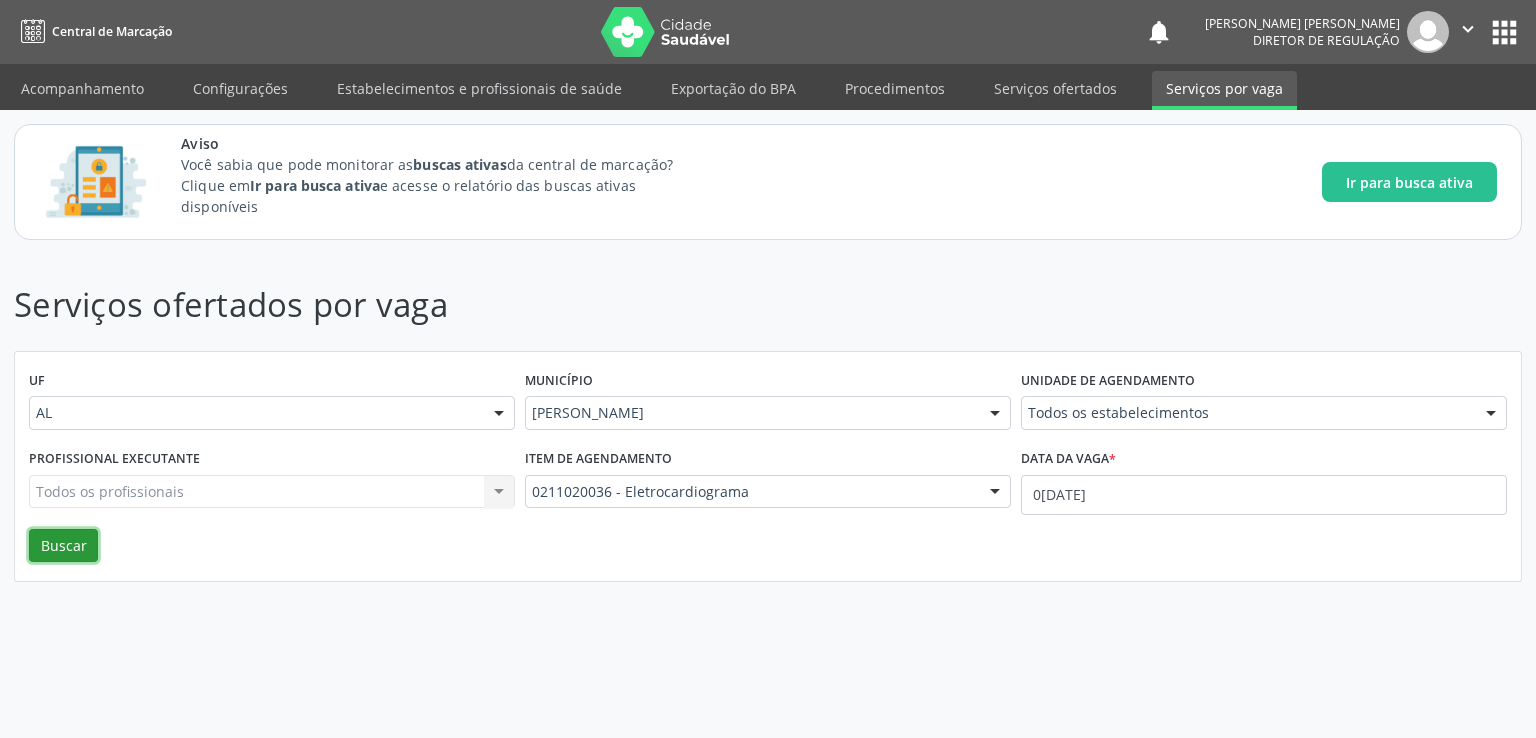 click on "Buscar" at bounding box center (63, 546) 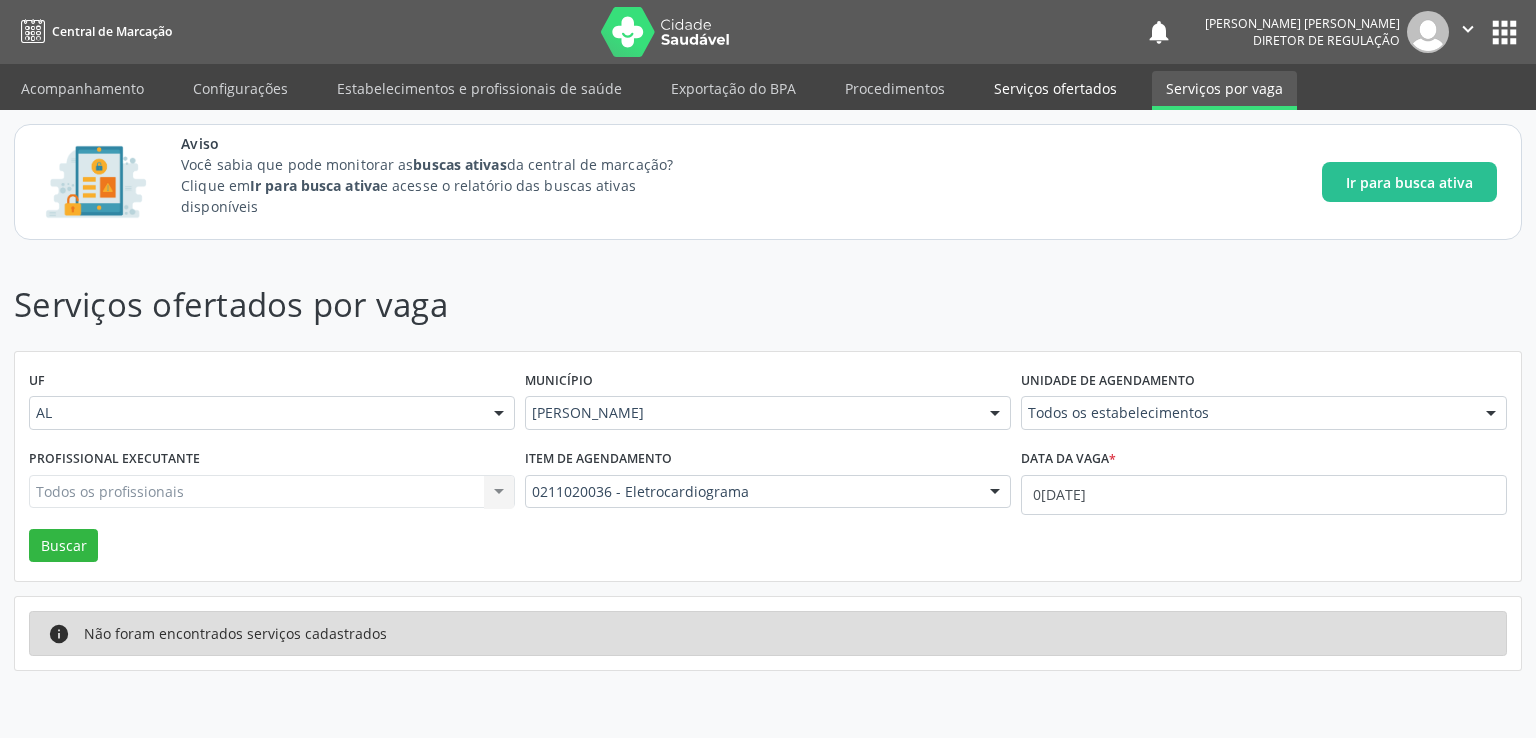 click on "Serviços ofertados" at bounding box center (1055, 88) 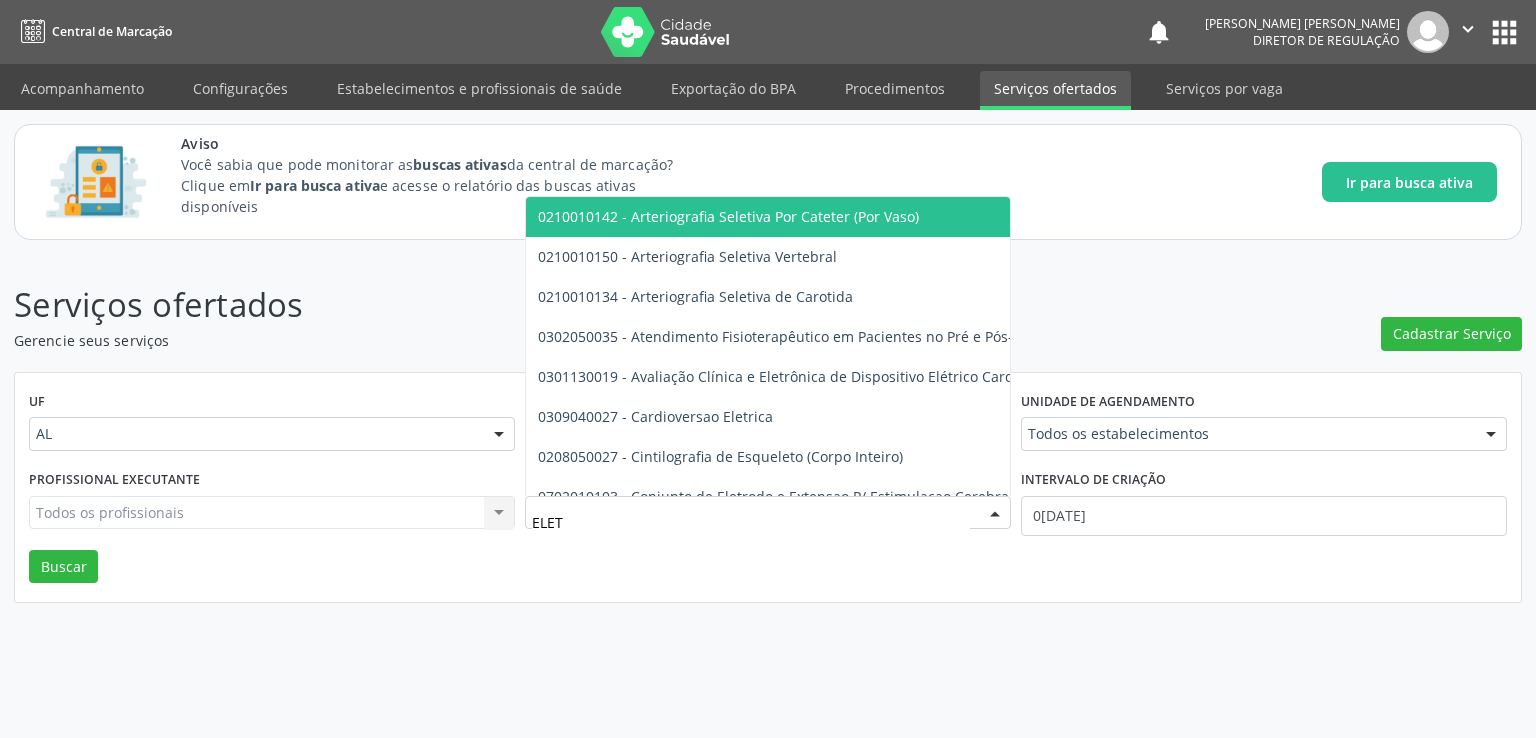type on "ELETR" 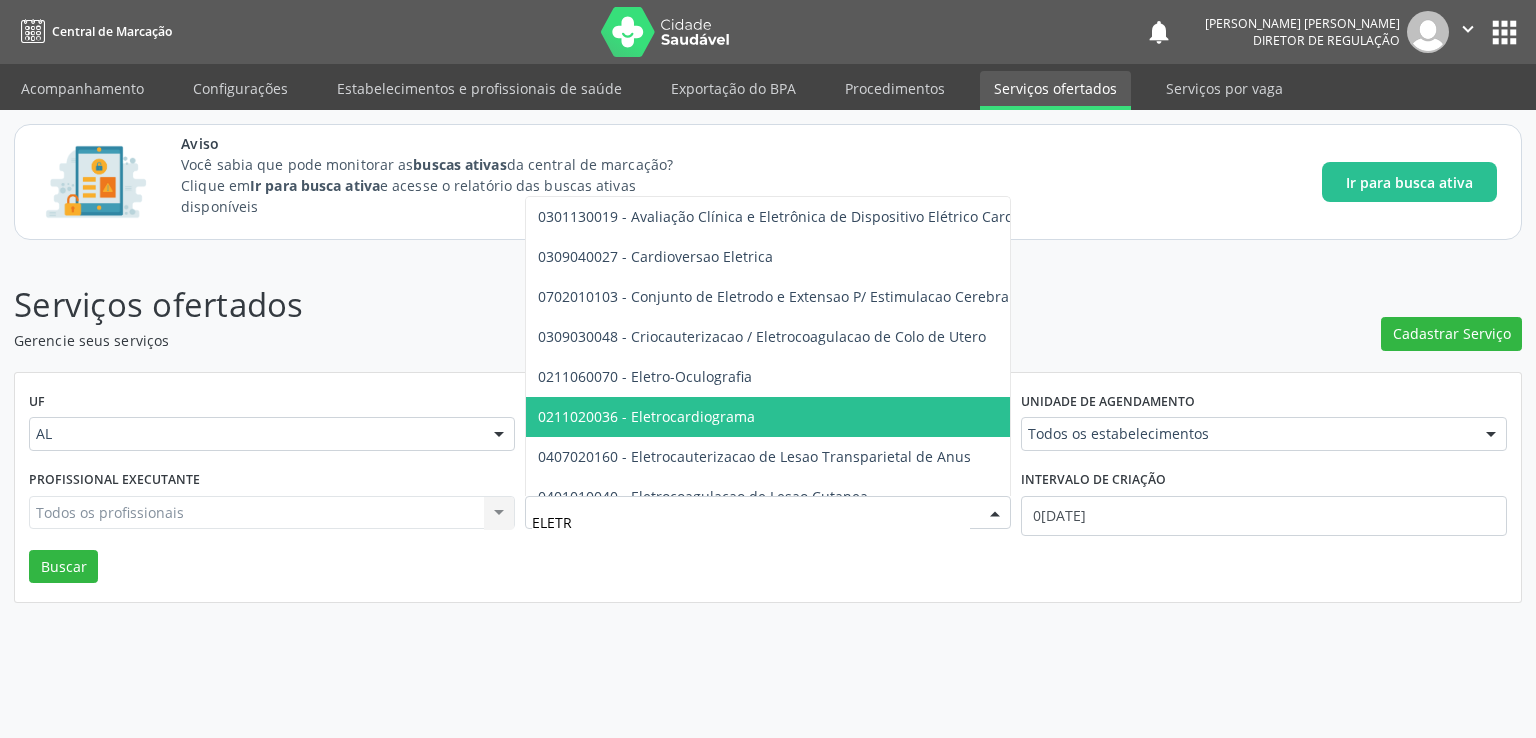 click on "0211020036 - Eletrocardiograma" at bounding box center (1161, 417) 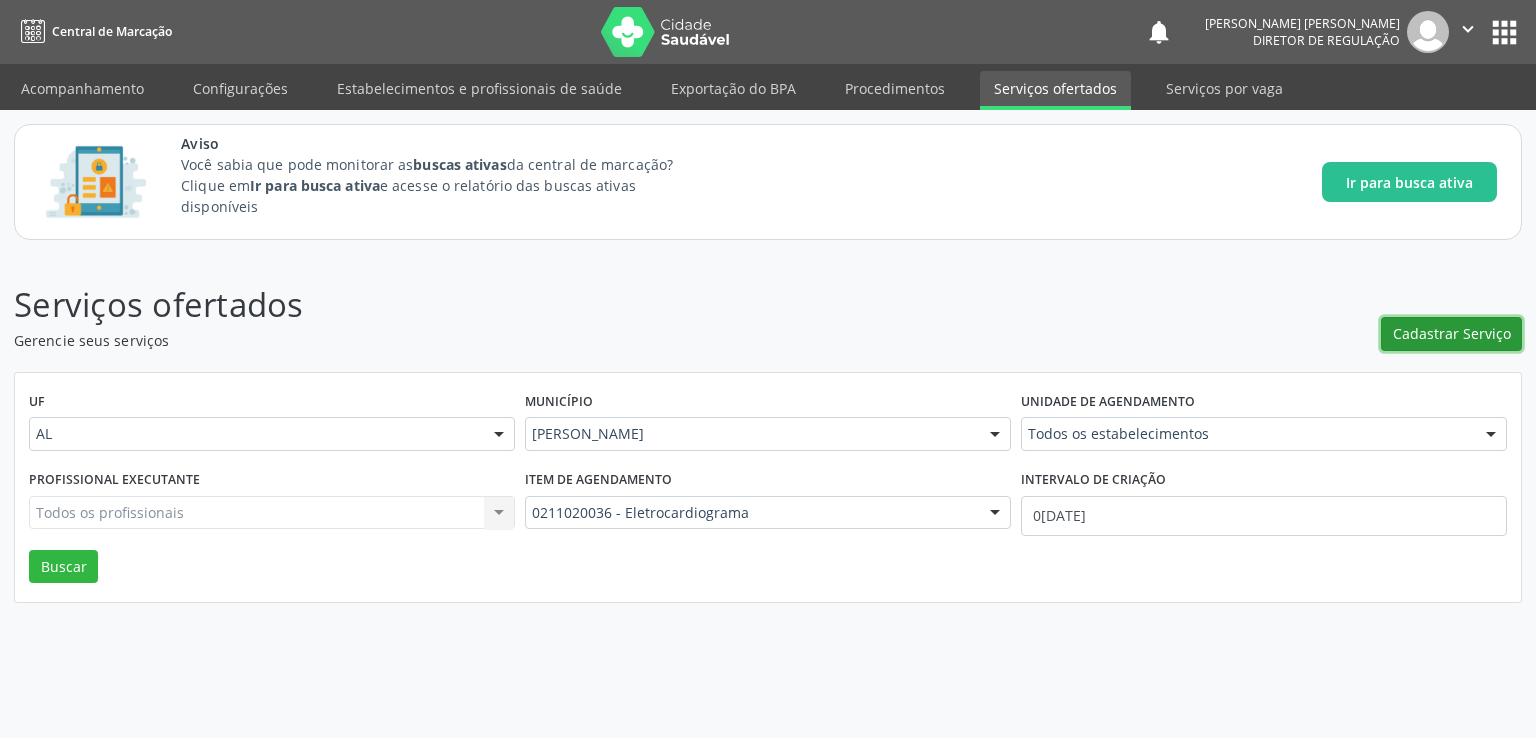 click on "Cadastrar Serviço" at bounding box center [1451, 334] 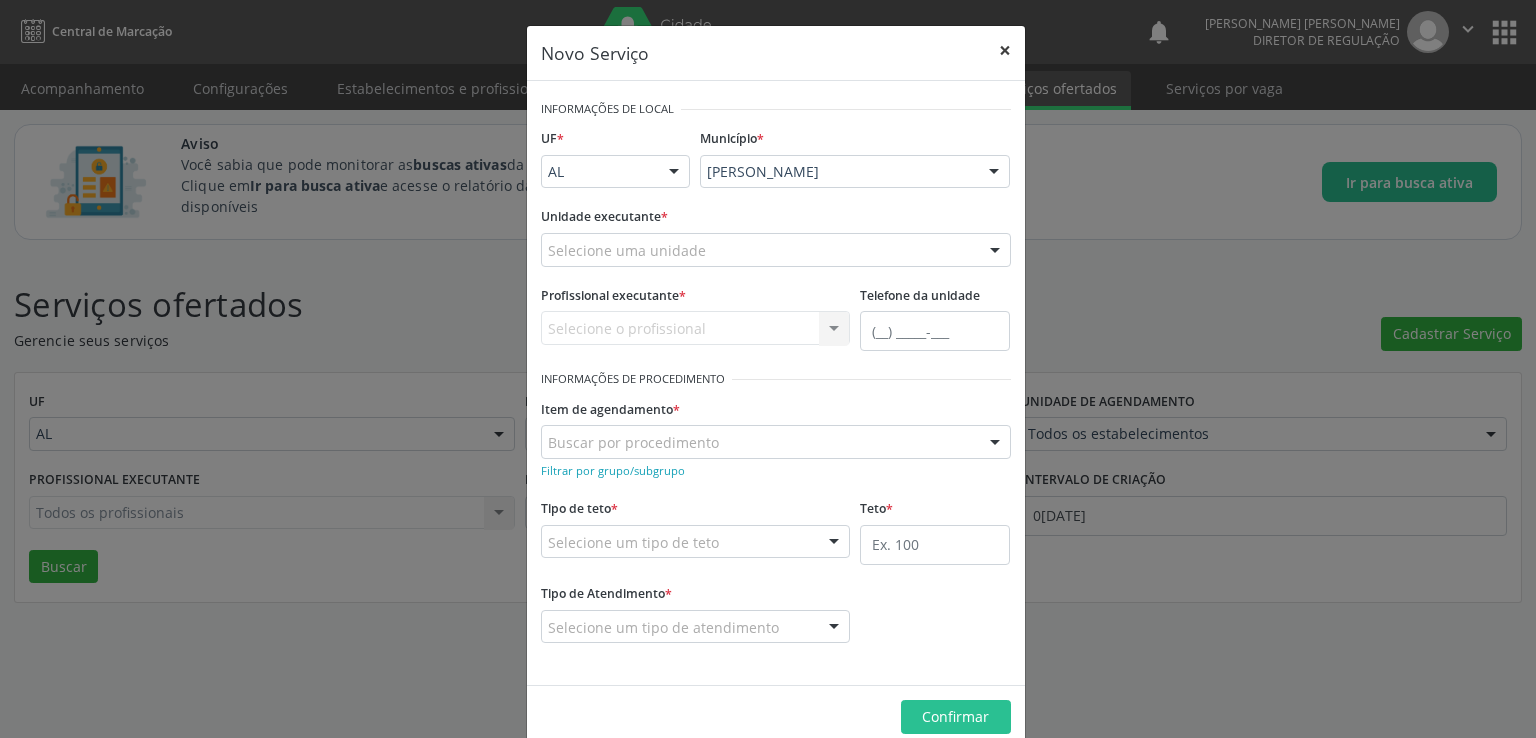click on "×" at bounding box center [1005, 50] 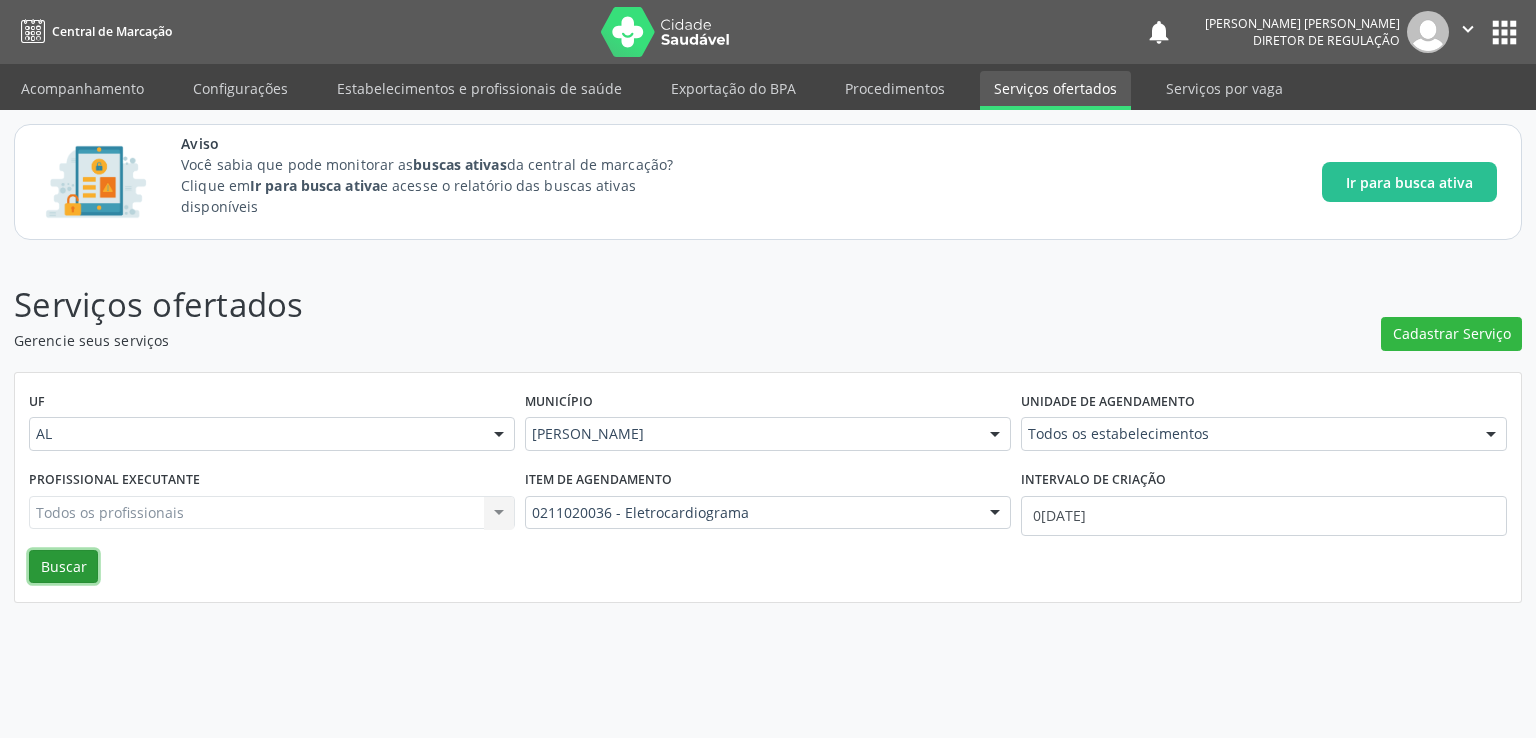 click on "Buscar" at bounding box center (63, 567) 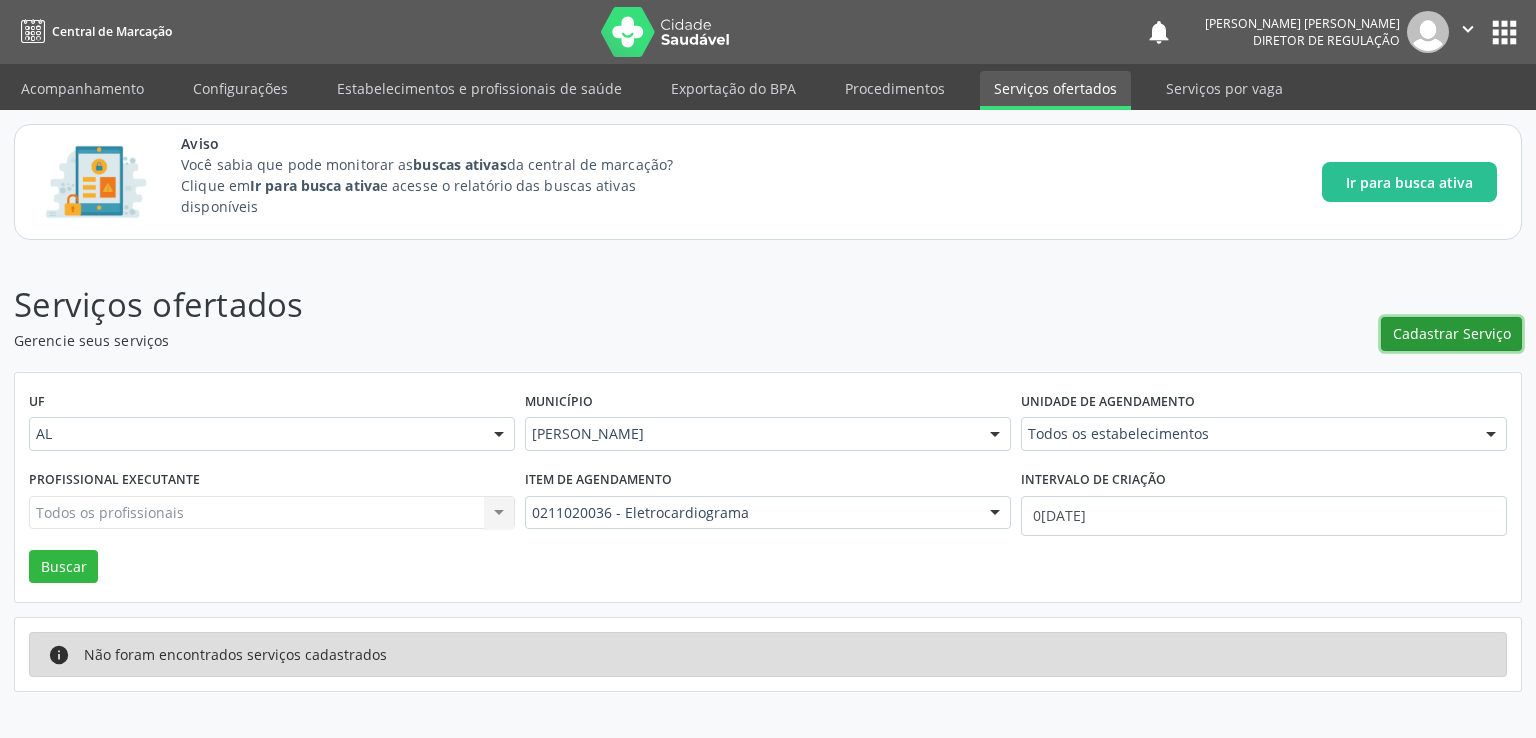 click on "Cadastrar Serviço" at bounding box center [1452, 333] 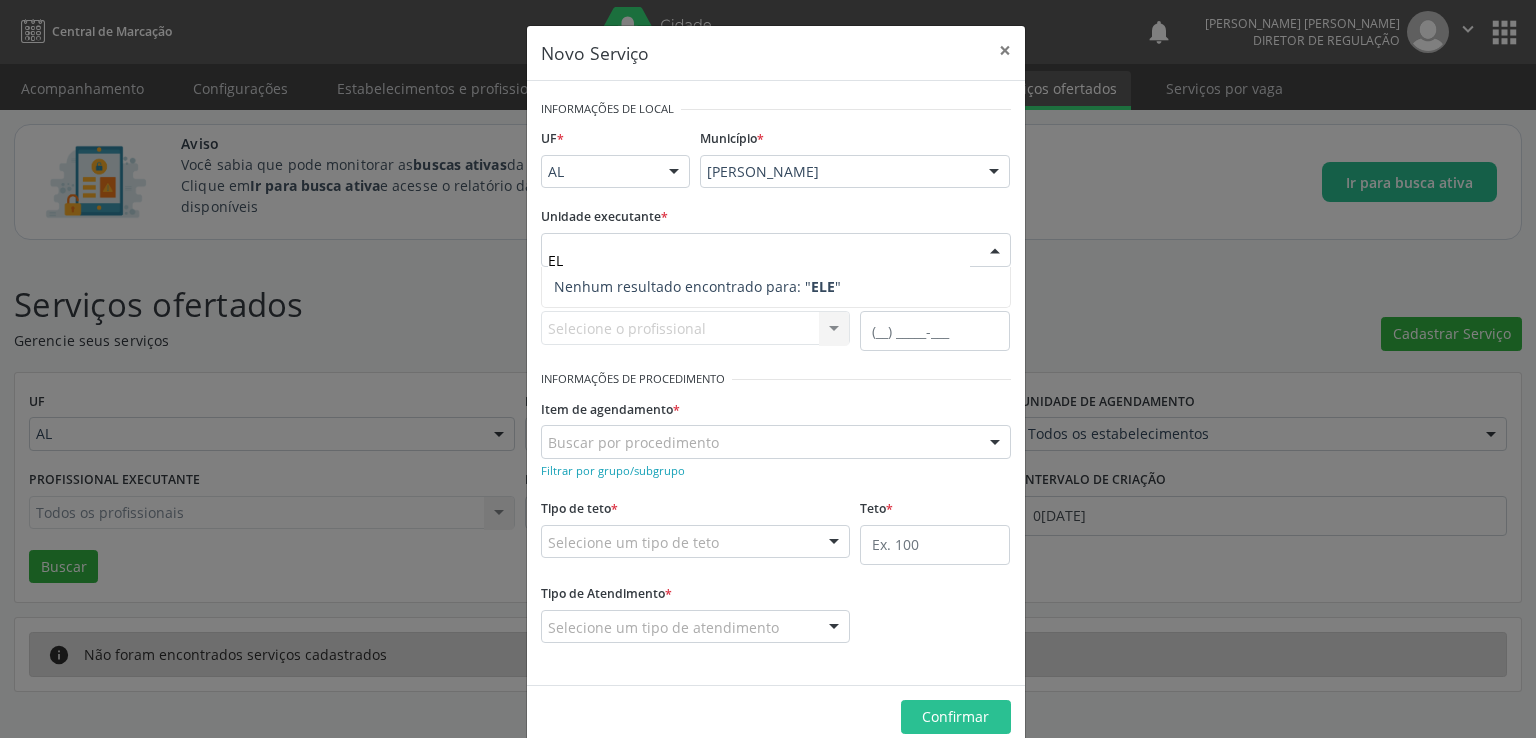 type on "E" 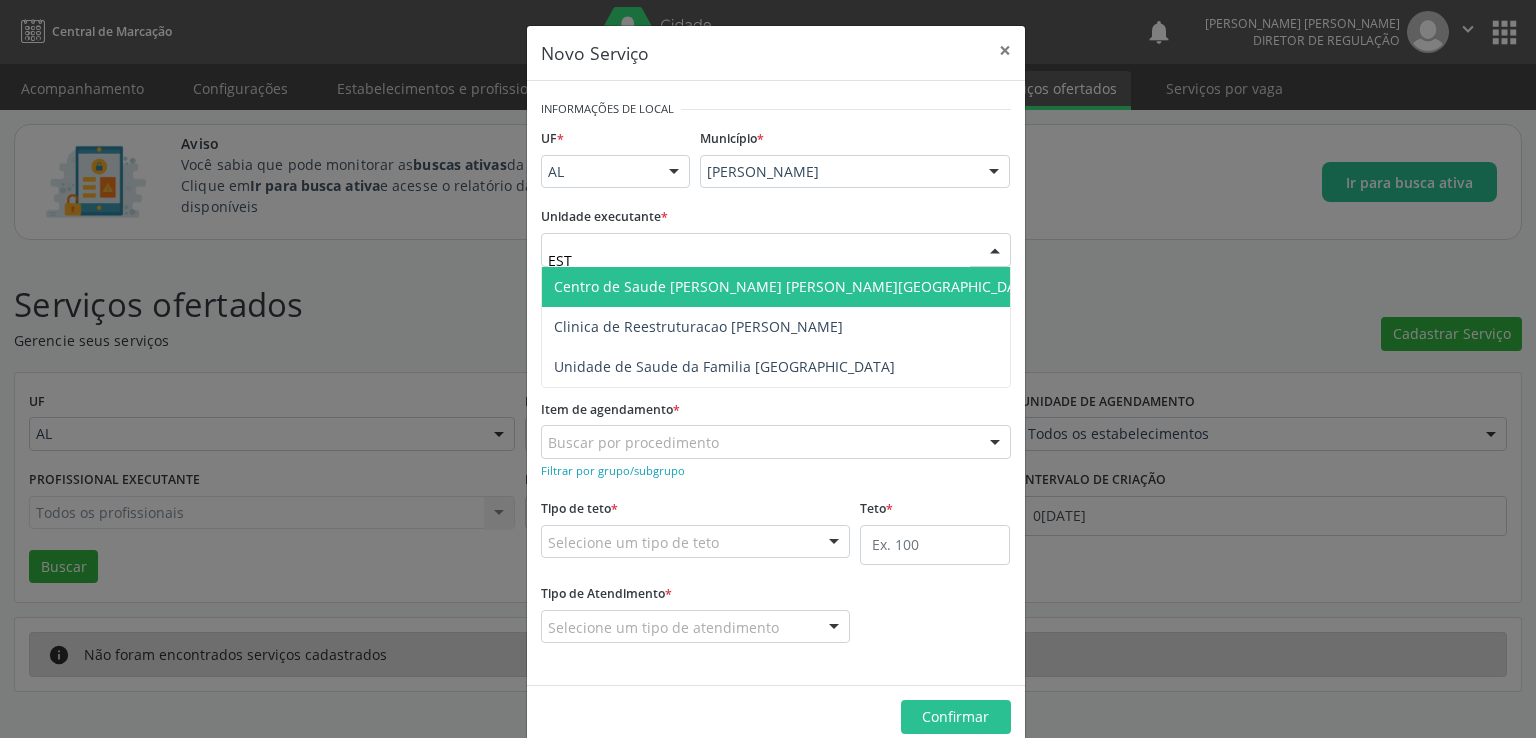 type on "ESTA" 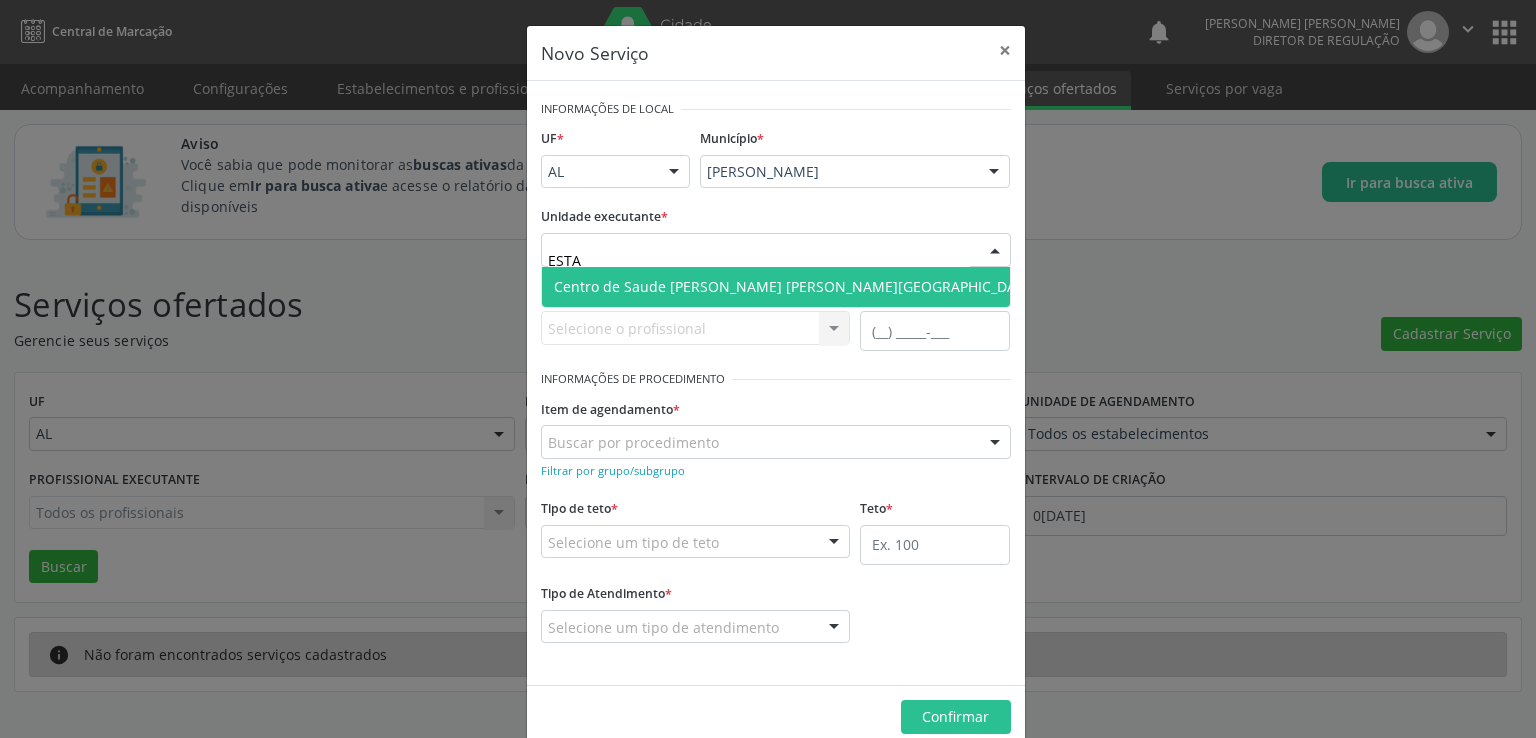 click on "Centro de Saude Professor [PERSON_NAME][GEOGRAPHIC_DATA]" at bounding box center [796, 287] 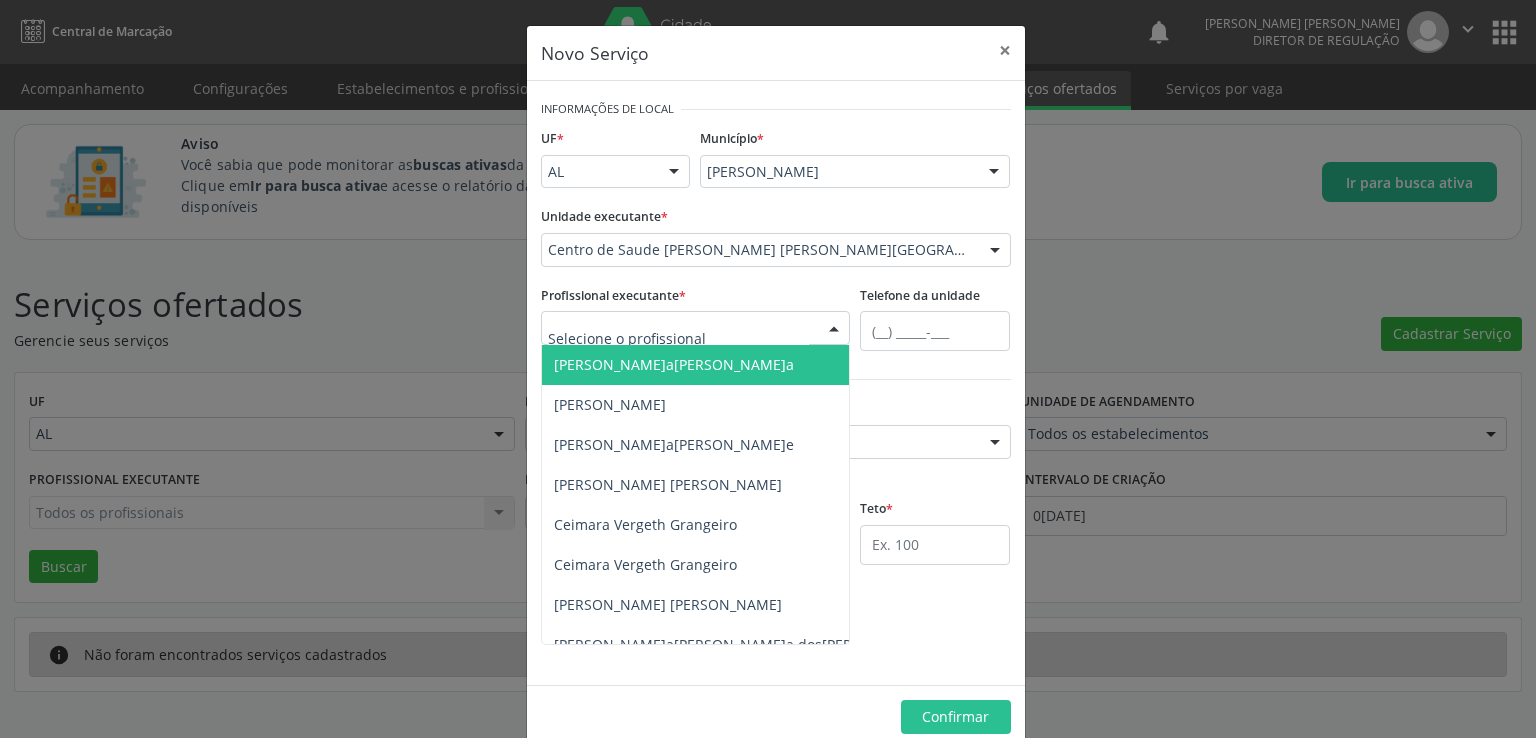 click at bounding box center (696, 328) 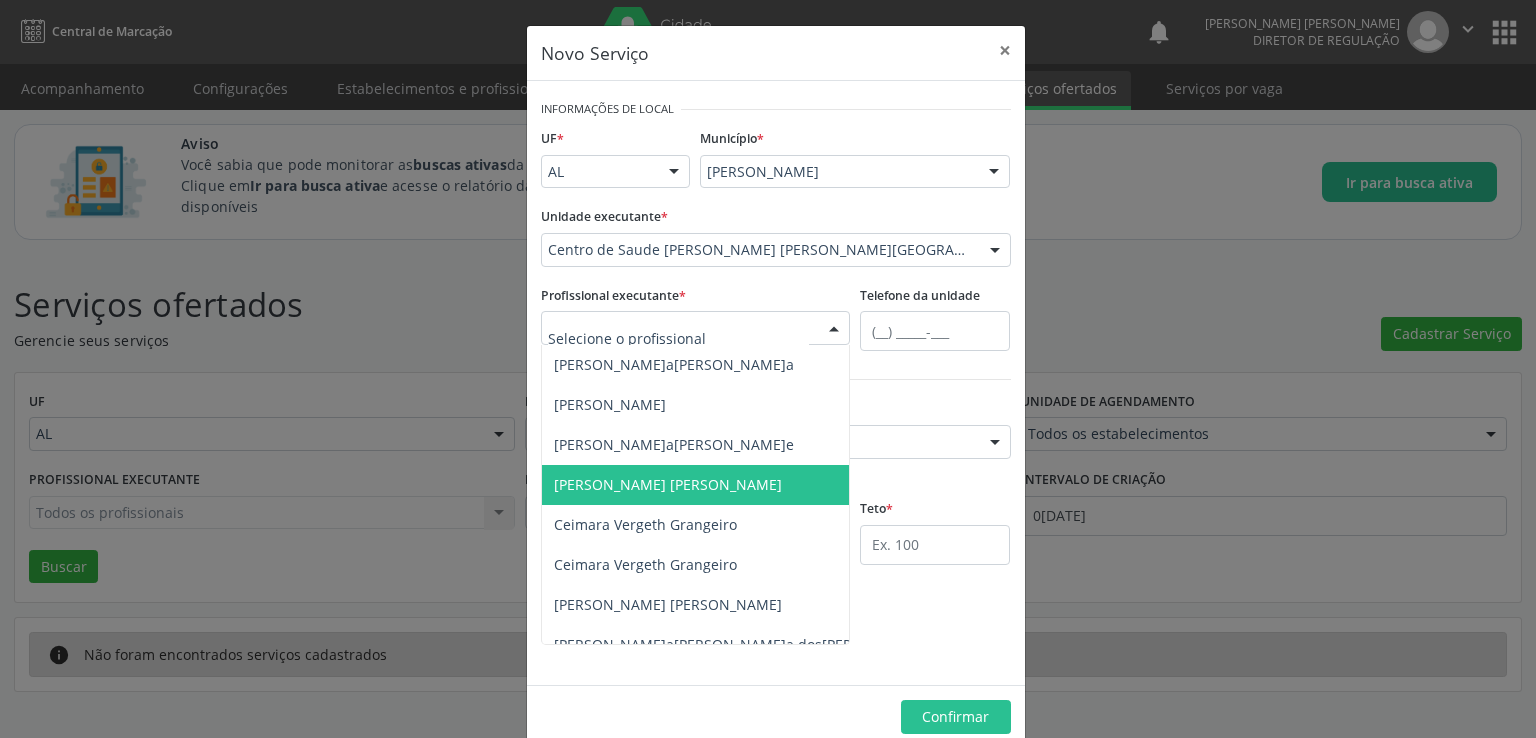 click on "[PERSON_NAME]" at bounding box center (668, 484) 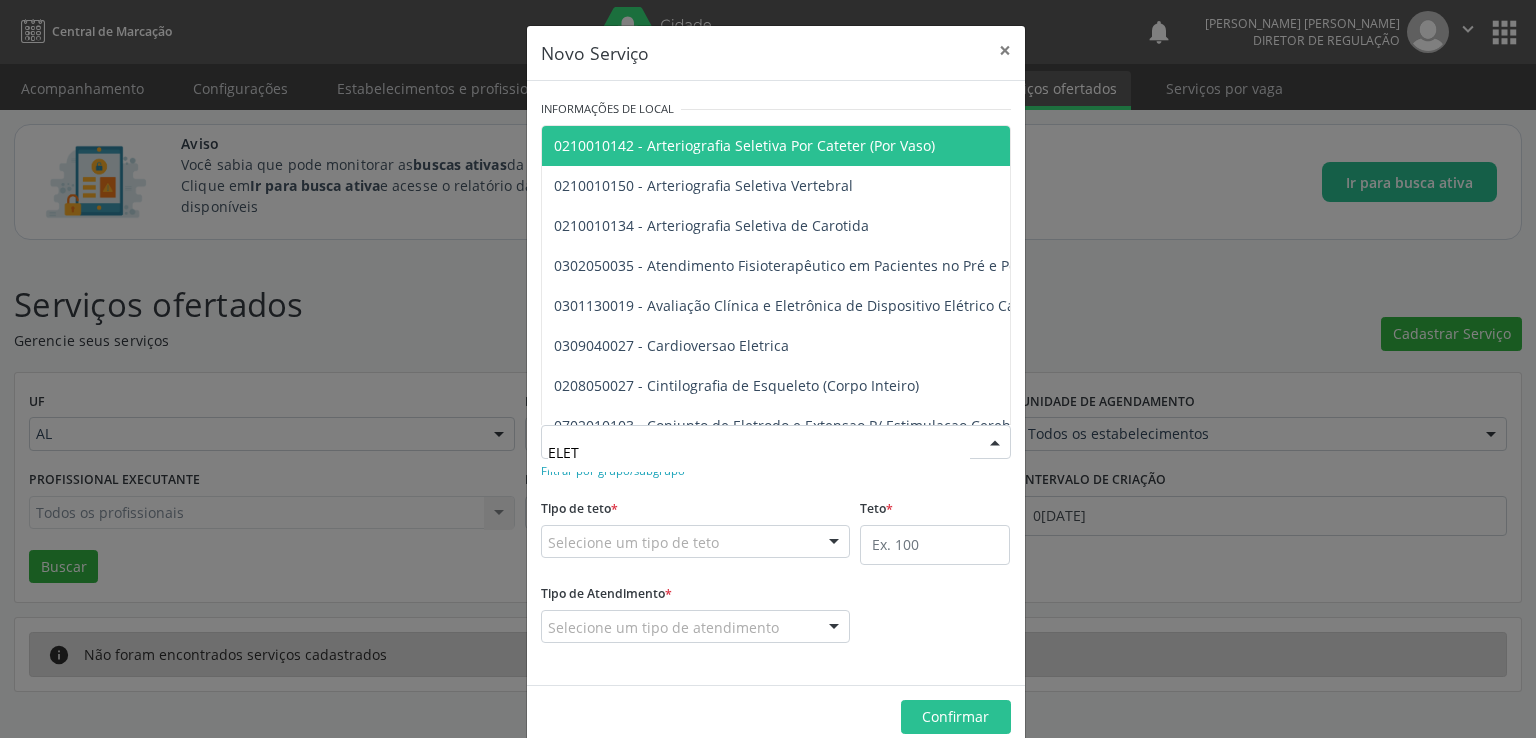 type on "ELETR" 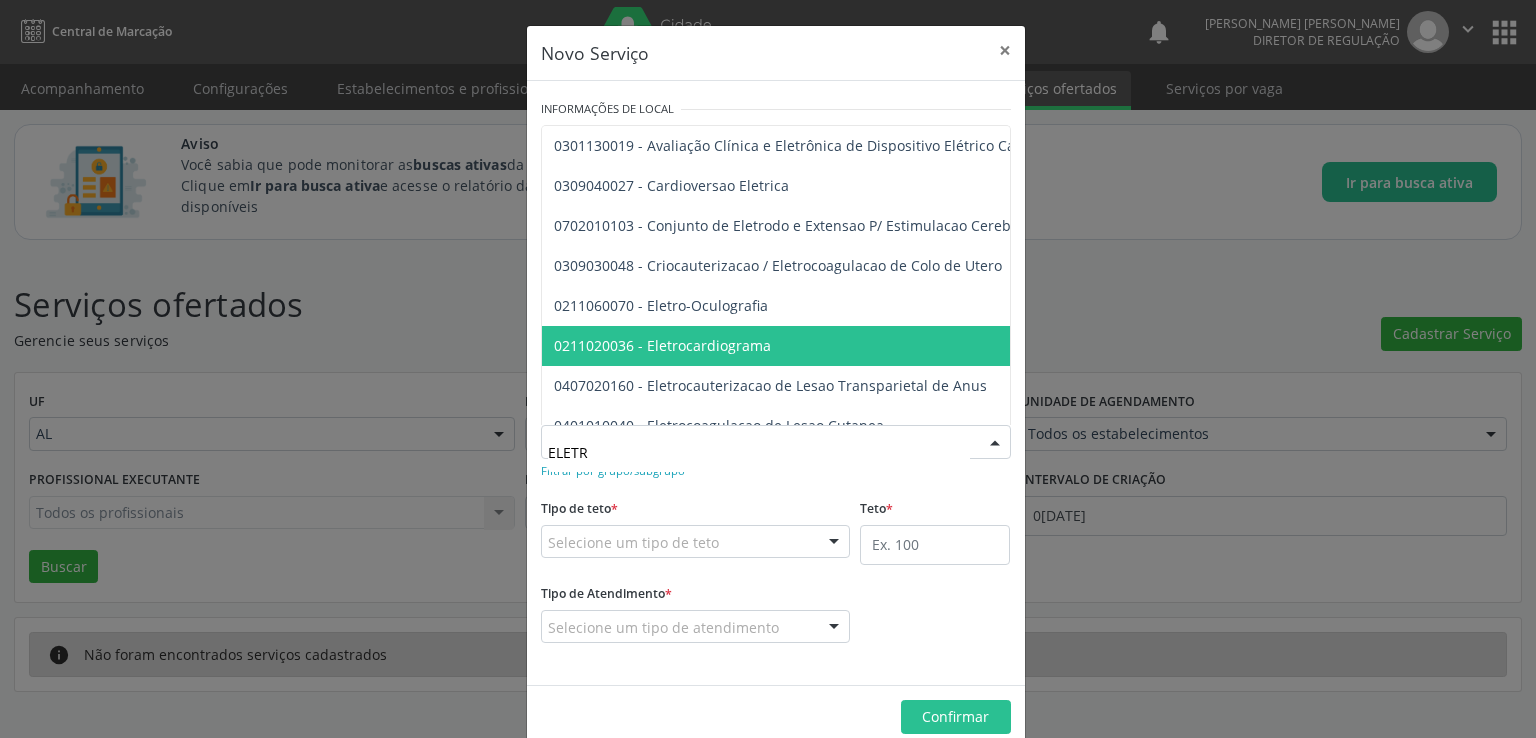 click on "0211020036 - Eletrocardiograma" at bounding box center [1177, 346] 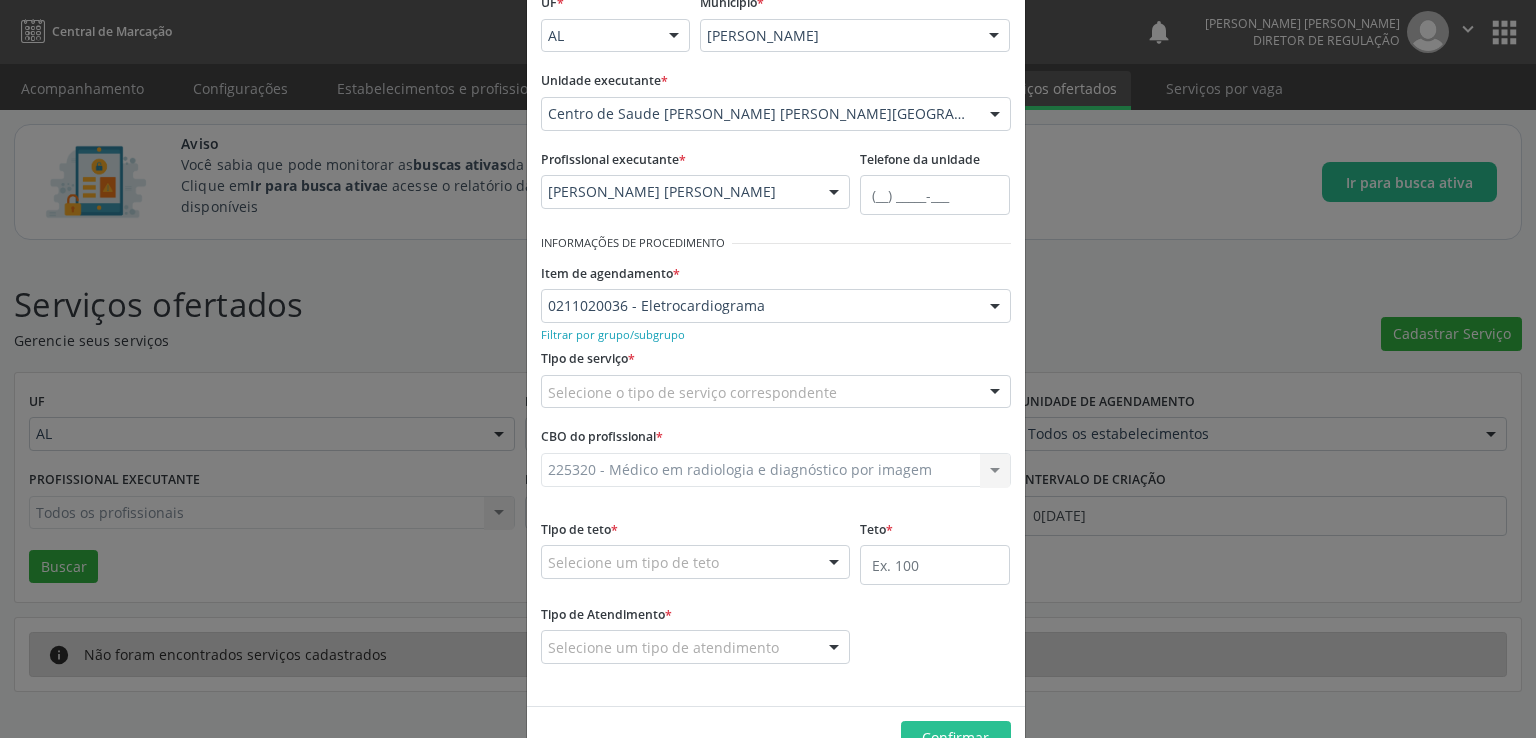 scroll, scrollTop: 190, scrollLeft: 0, axis: vertical 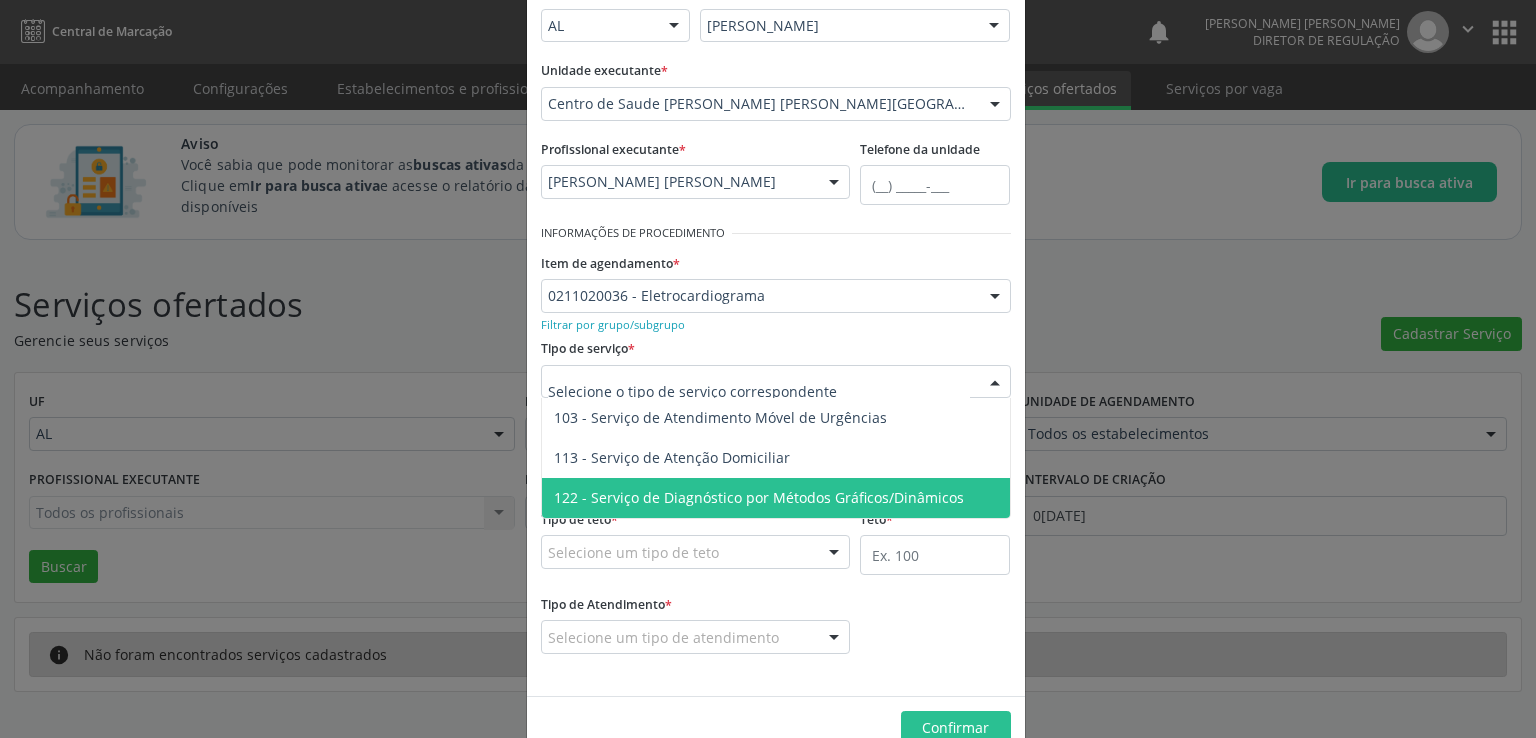 click on "122 - Serviço de Diagnóstico por Métodos Gráficos/Dinâmicos" at bounding box center [759, 497] 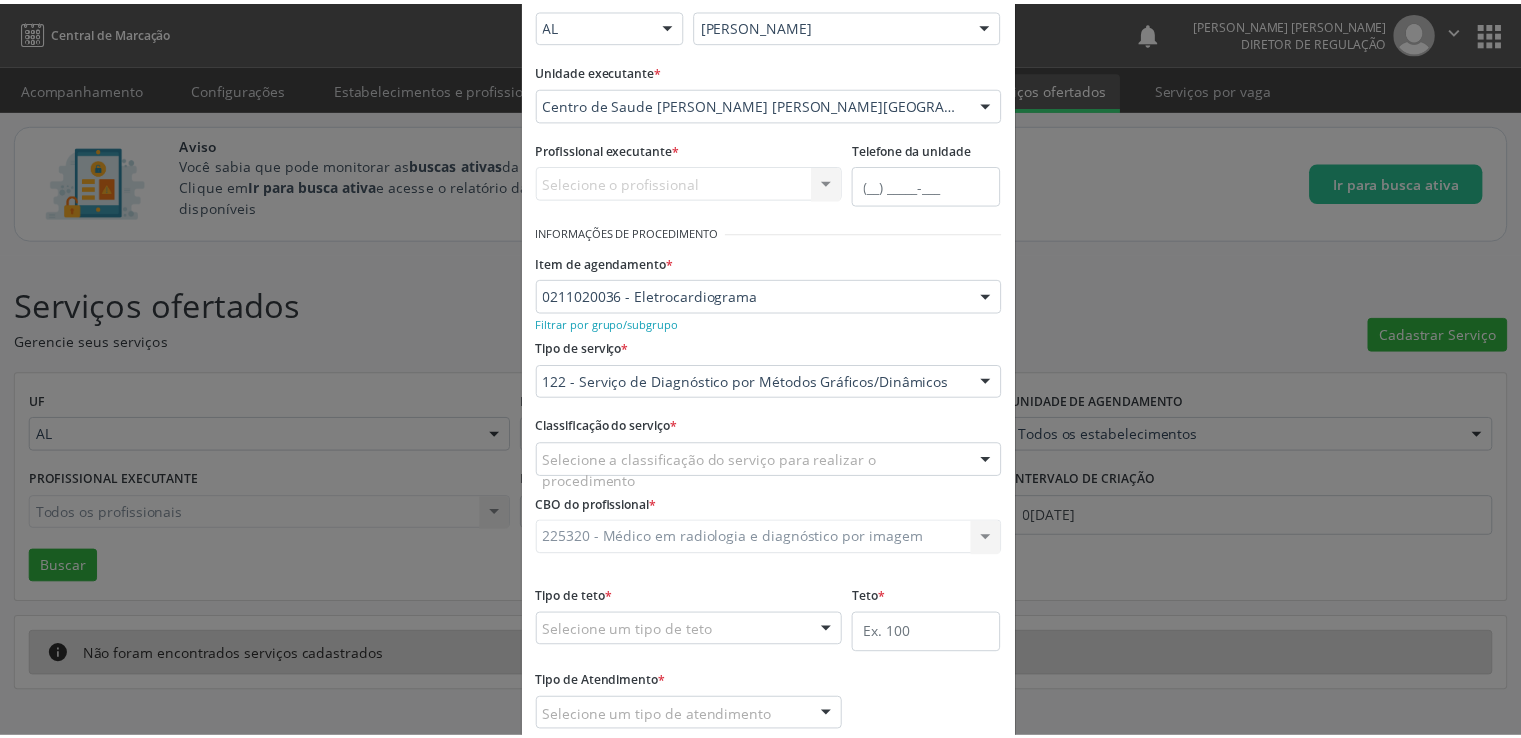 scroll, scrollTop: 268, scrollLeft: 0, axis: vertical 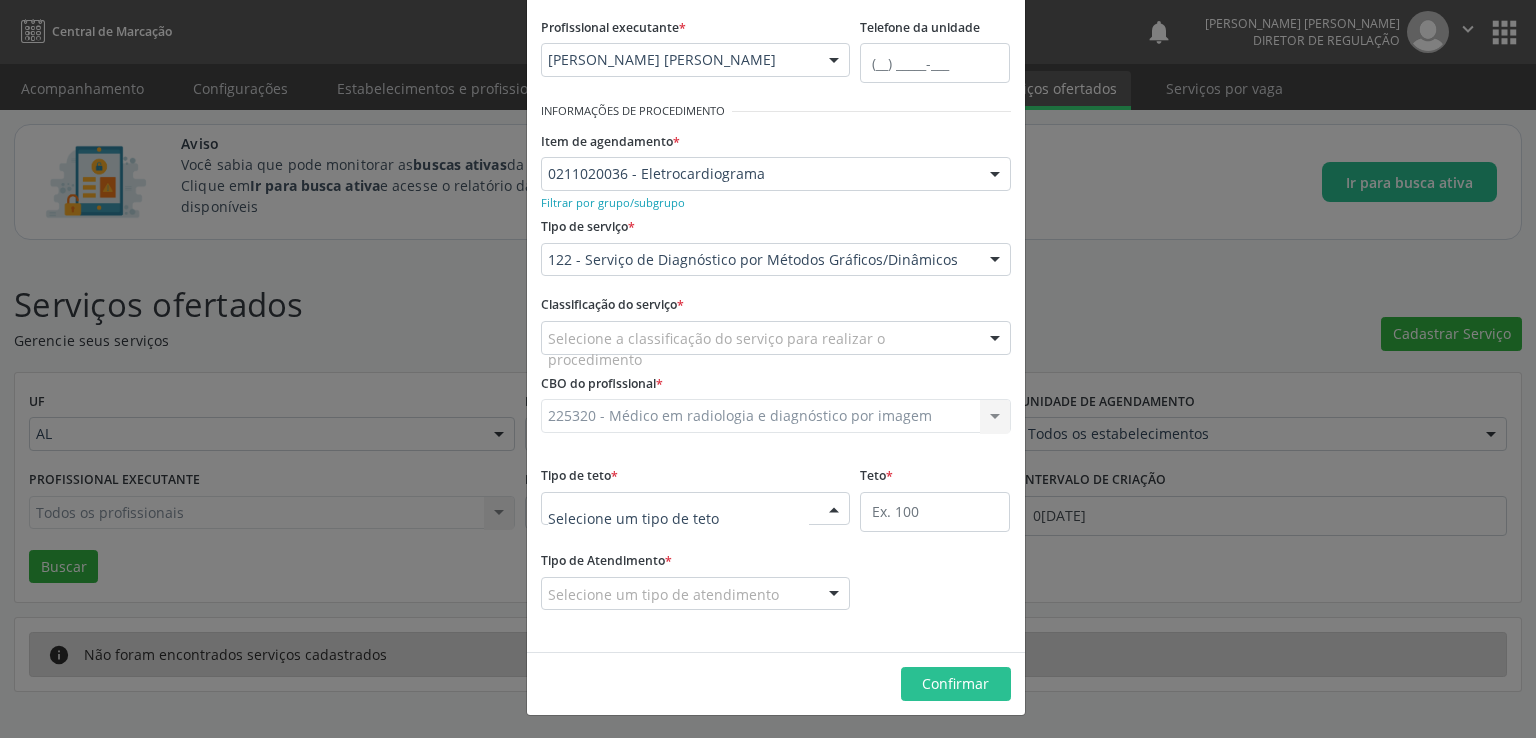 click at bounding box center (696, 509) 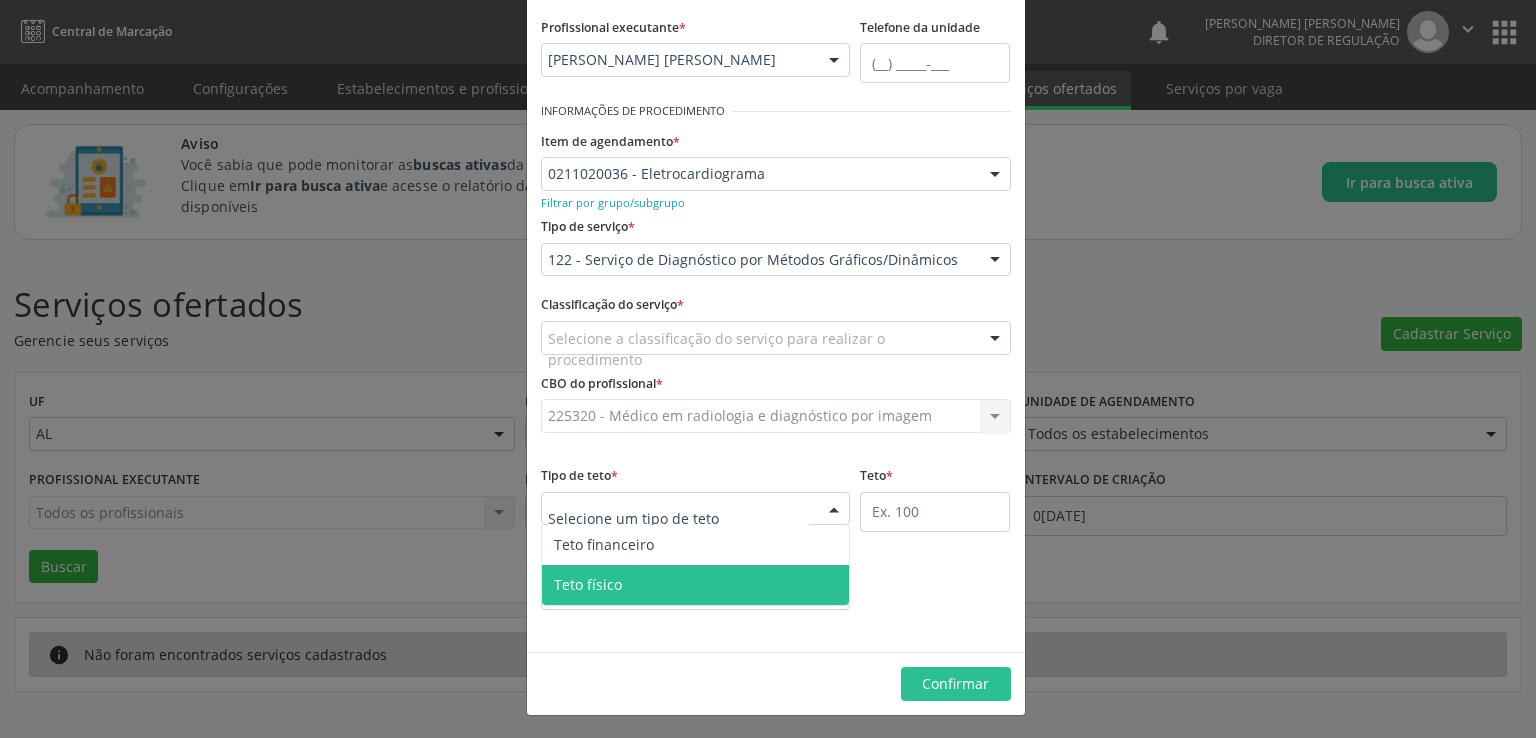 click on "Teto físico" at bounding box center (696, 585) 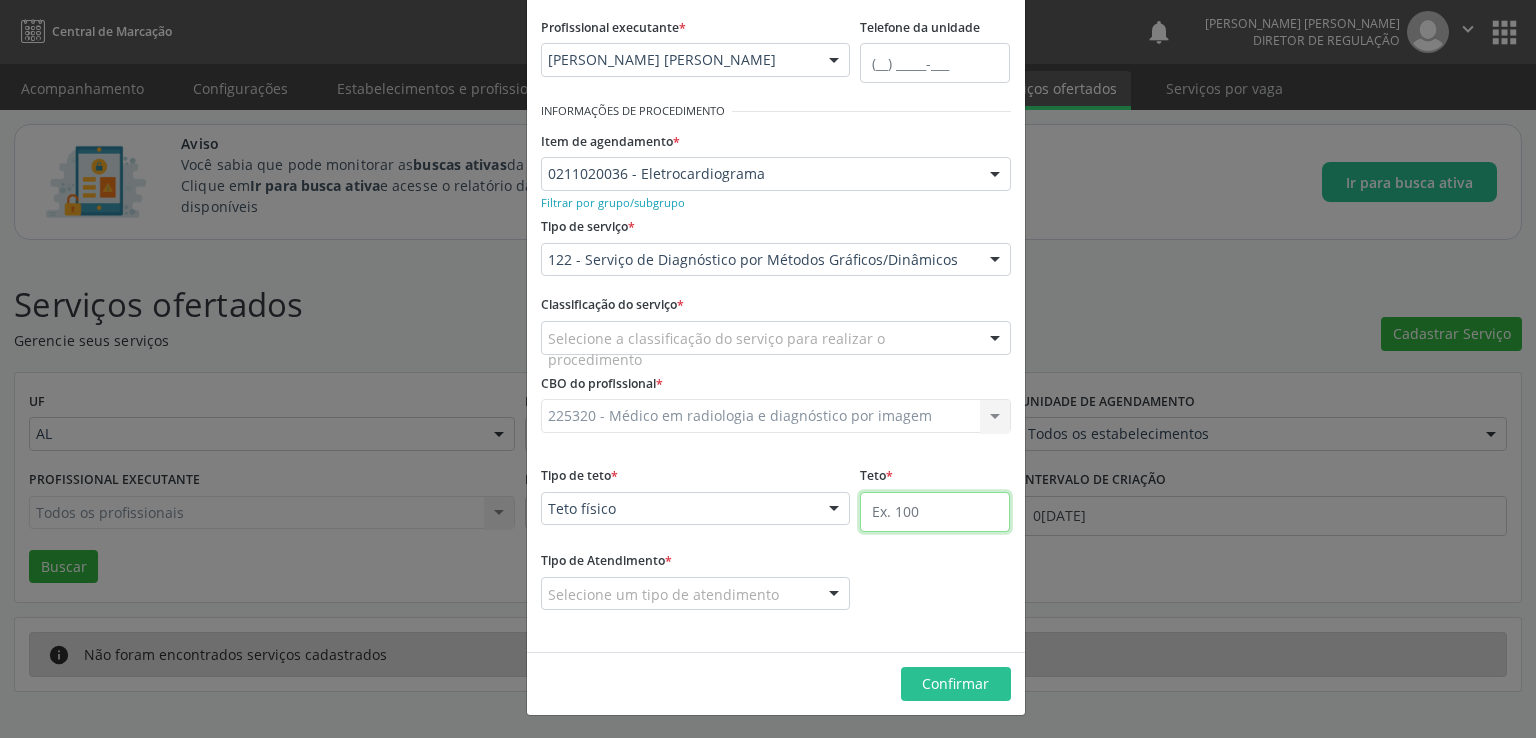 click at bounding box center [935, 512] 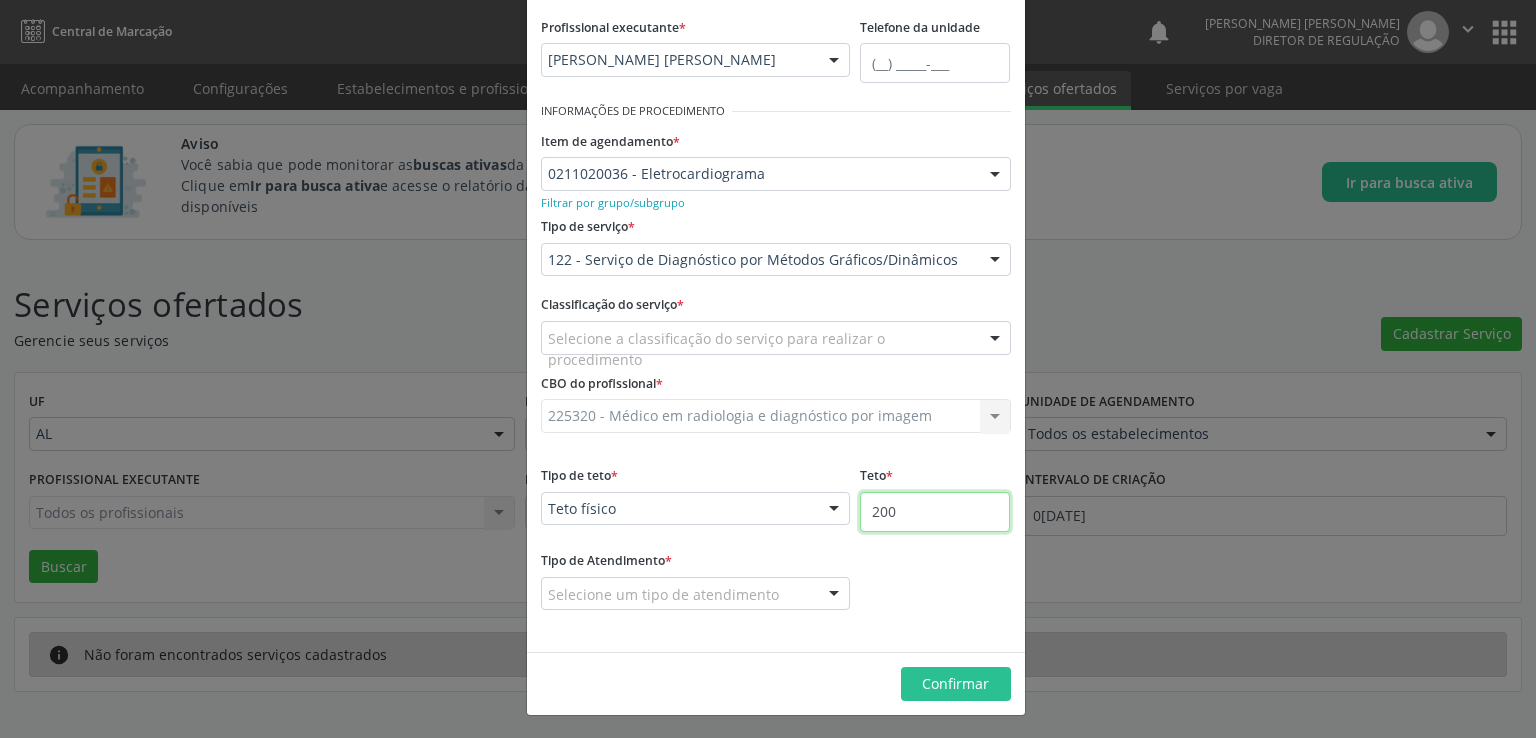 type on "200" 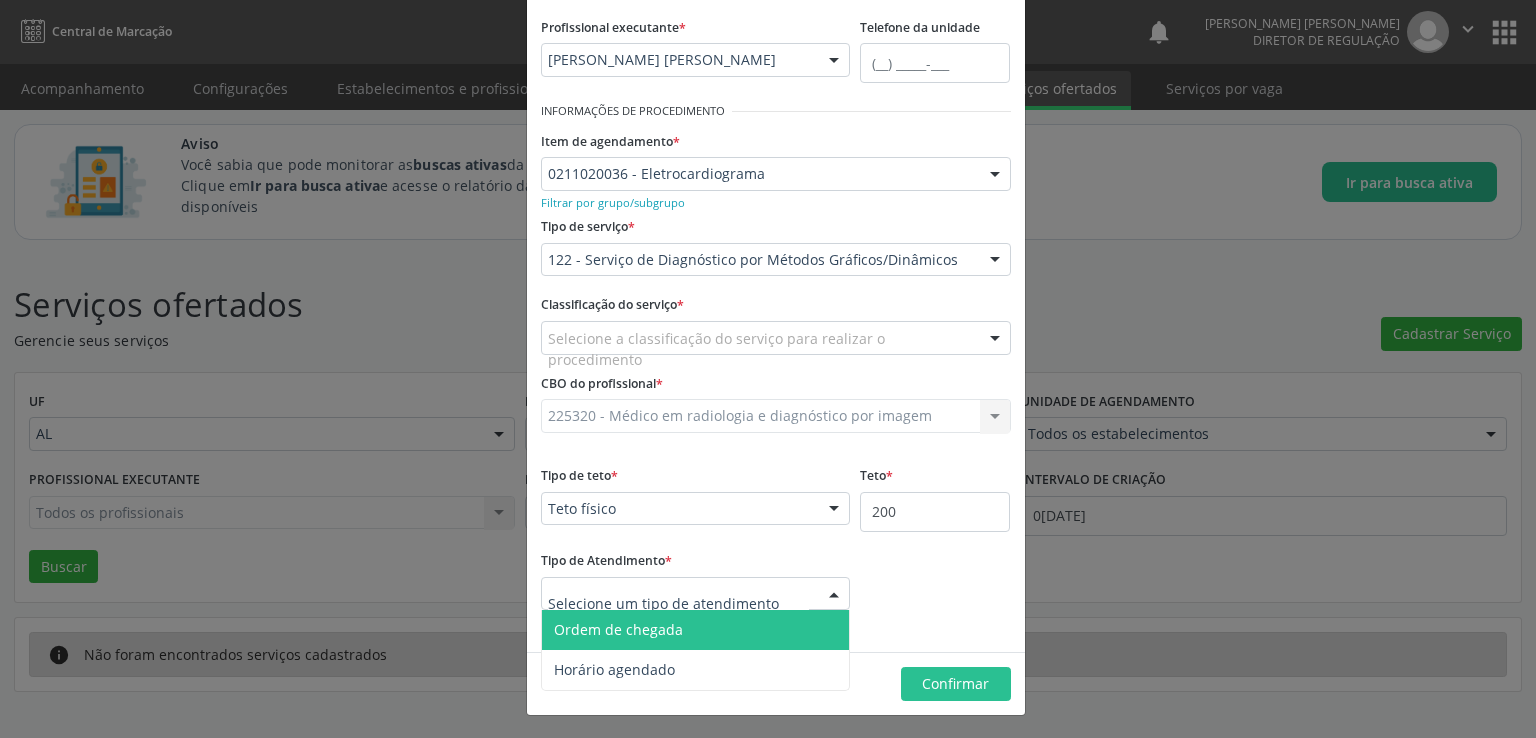 click on "Ordem de chegada" at bounding box center (696, 630) 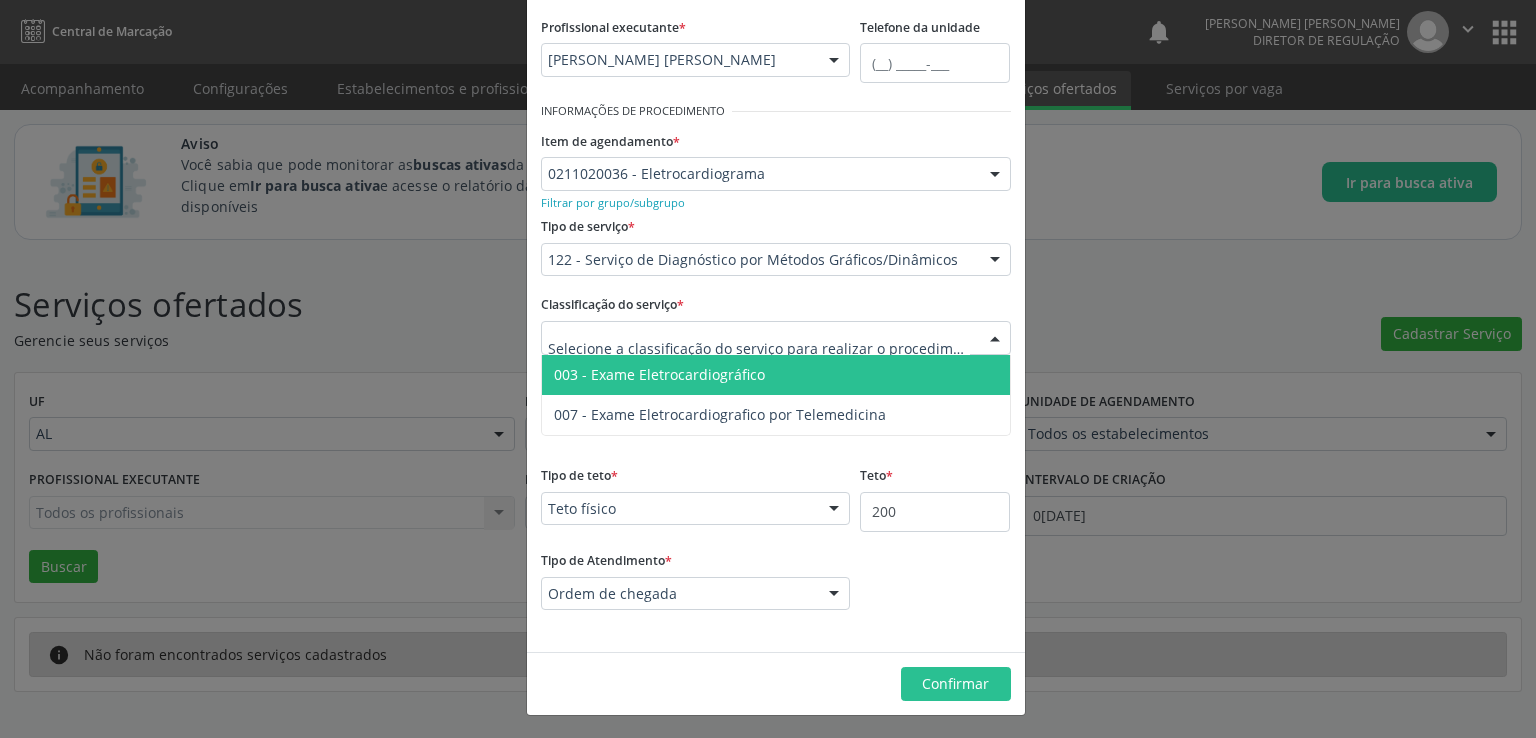 click on "003 - Exame Eletrocardiográfico" at bounding box center [776, 375] 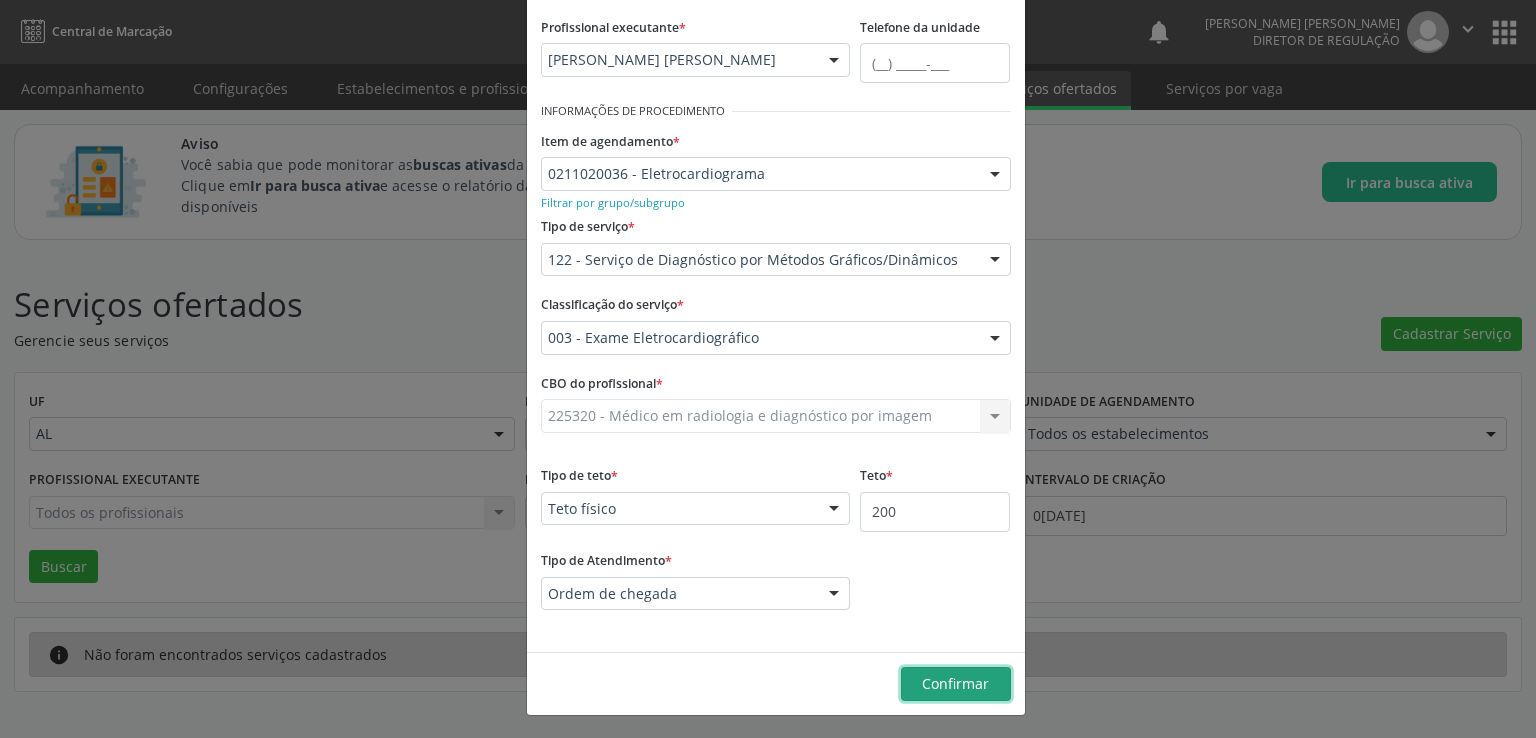 click on "Confirmar" at bounding box center [955, 683] 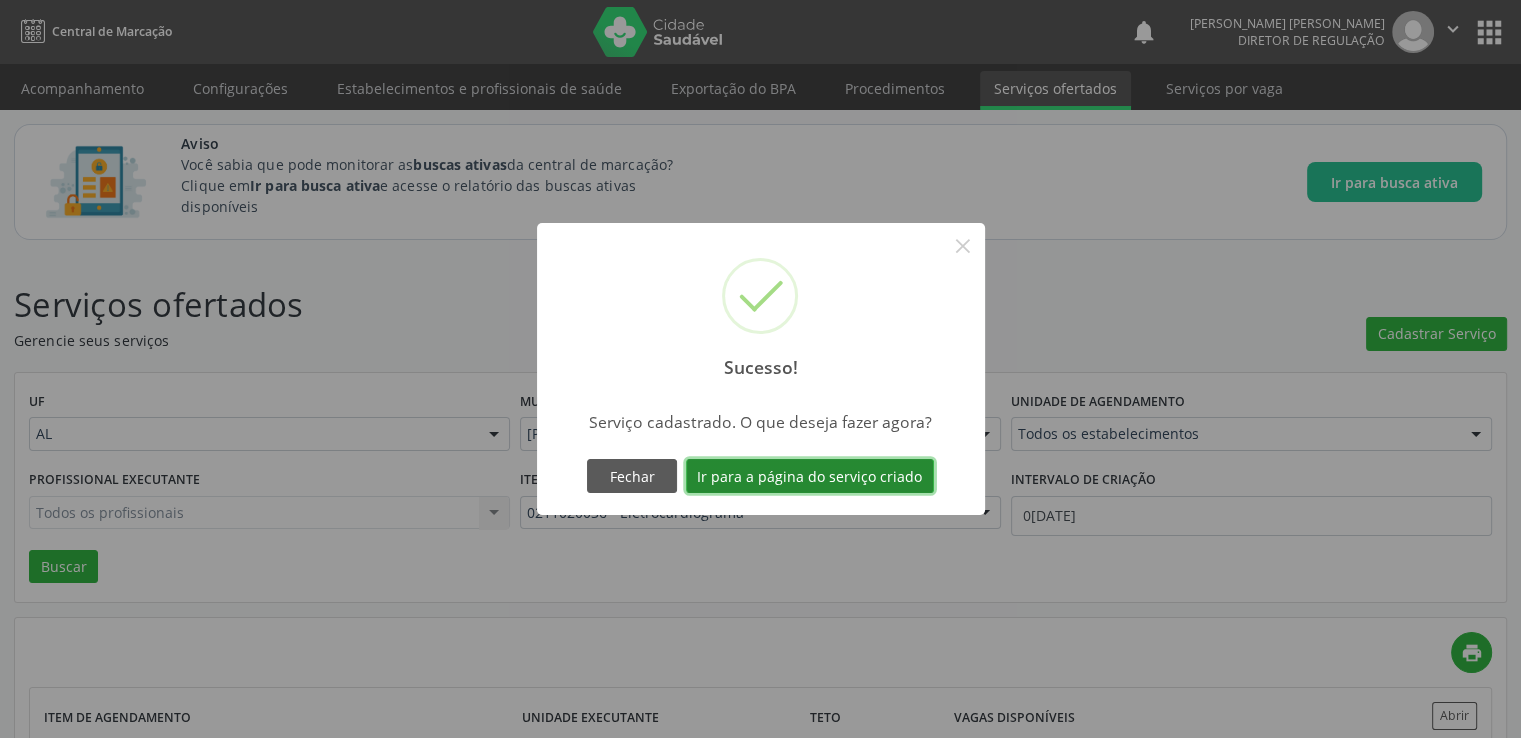 click on "Ir para a página do serviço criado" at bounding box center (810, 476) 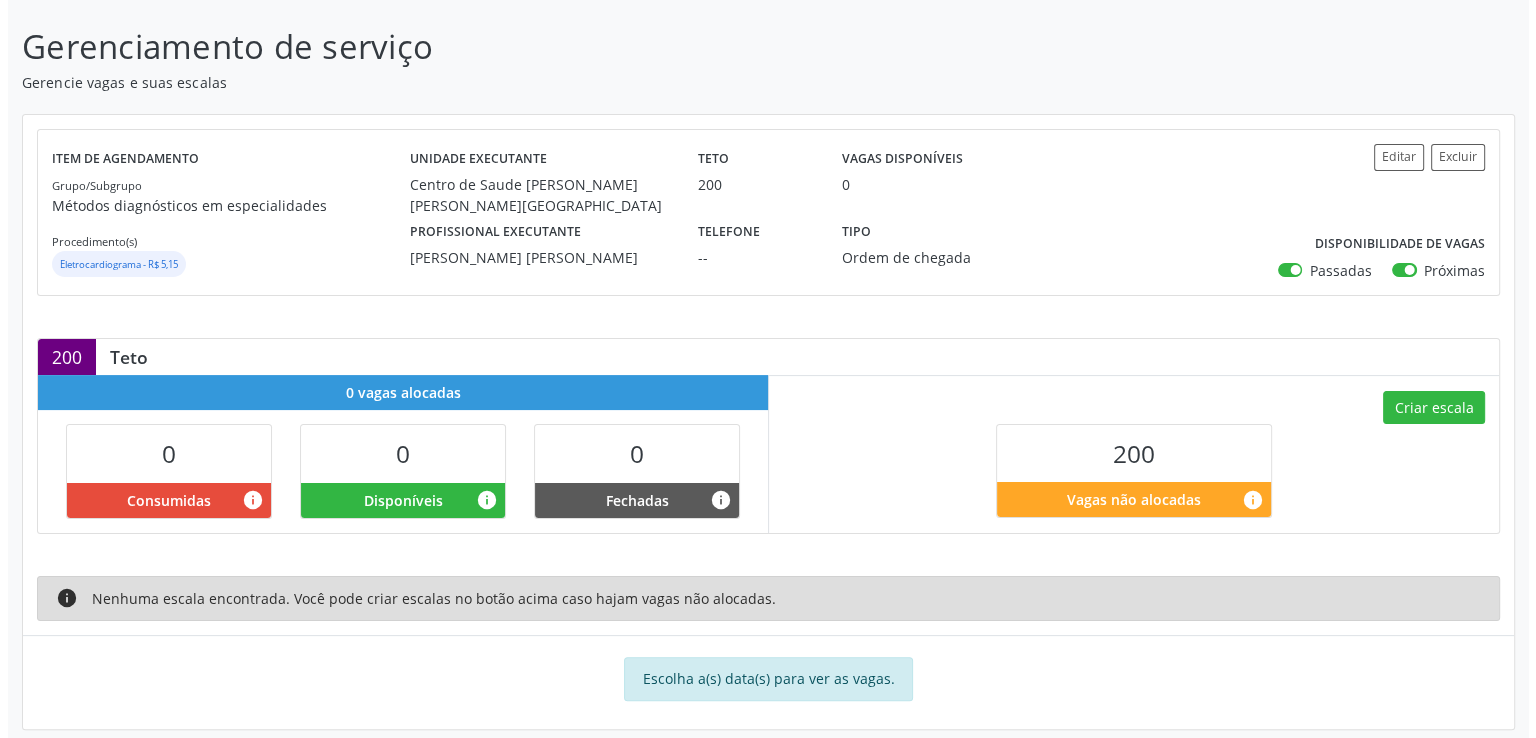 scroll, scrollTop: 316, scrollLeft: 0, axis: vertical 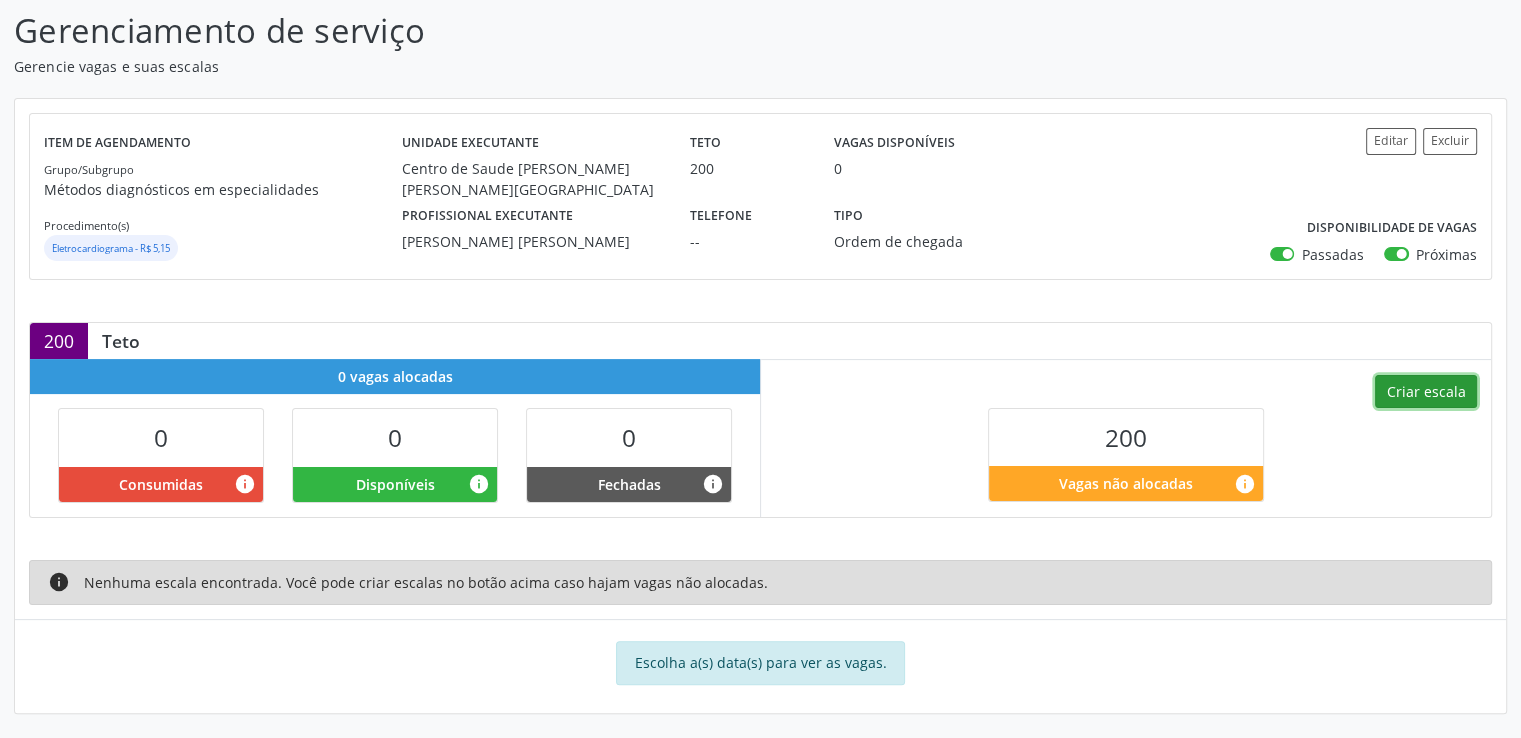 click on "Criar escala" at bounding box center [1426, 392] 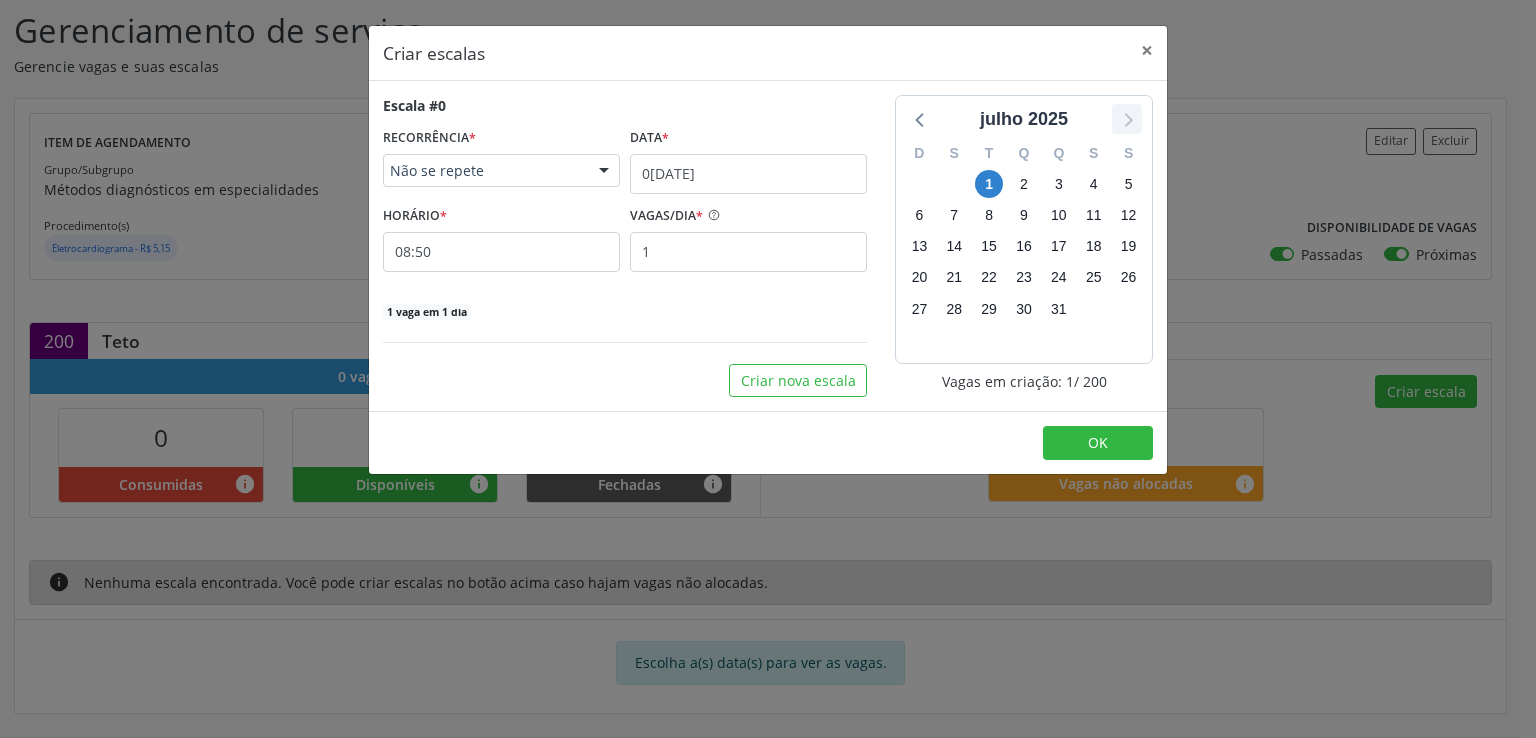 click 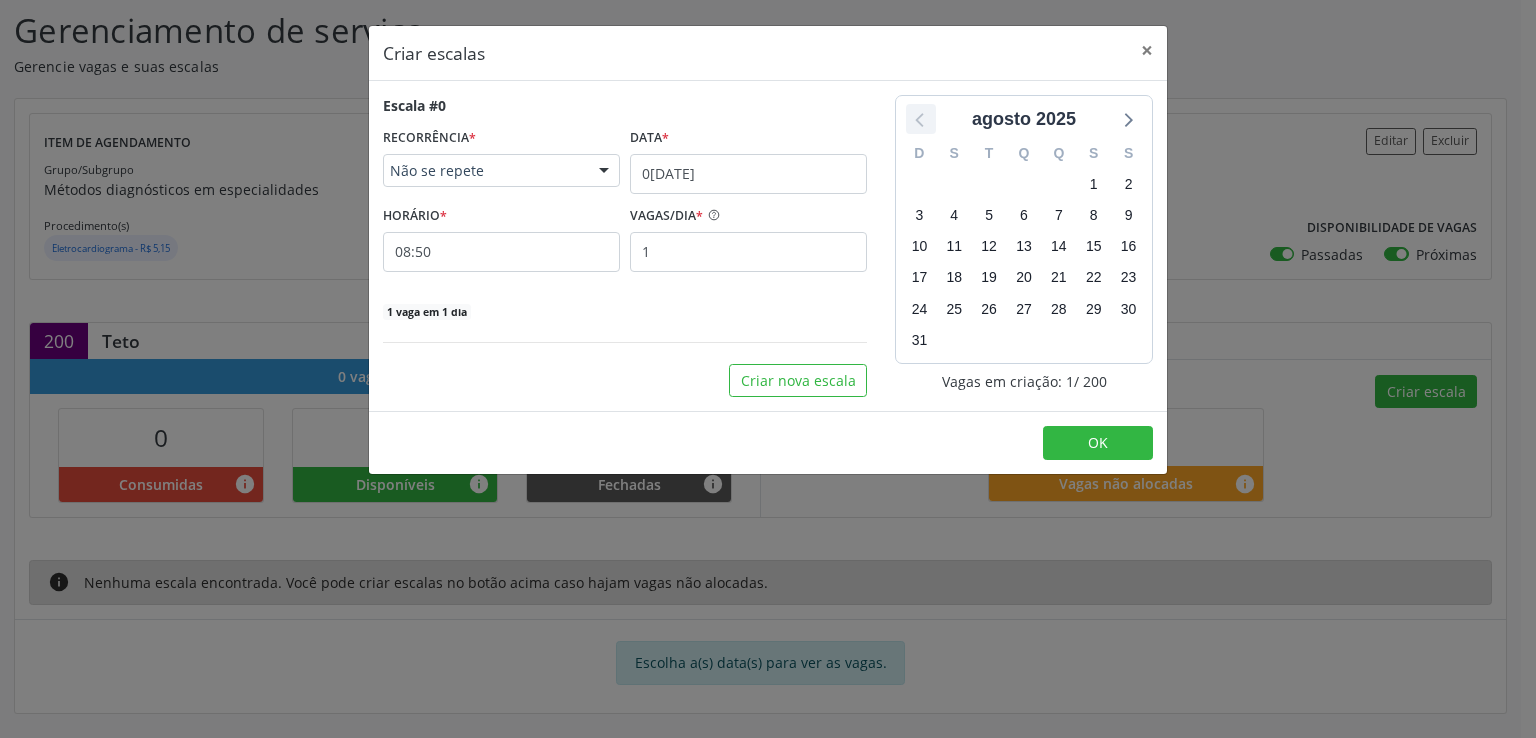 click 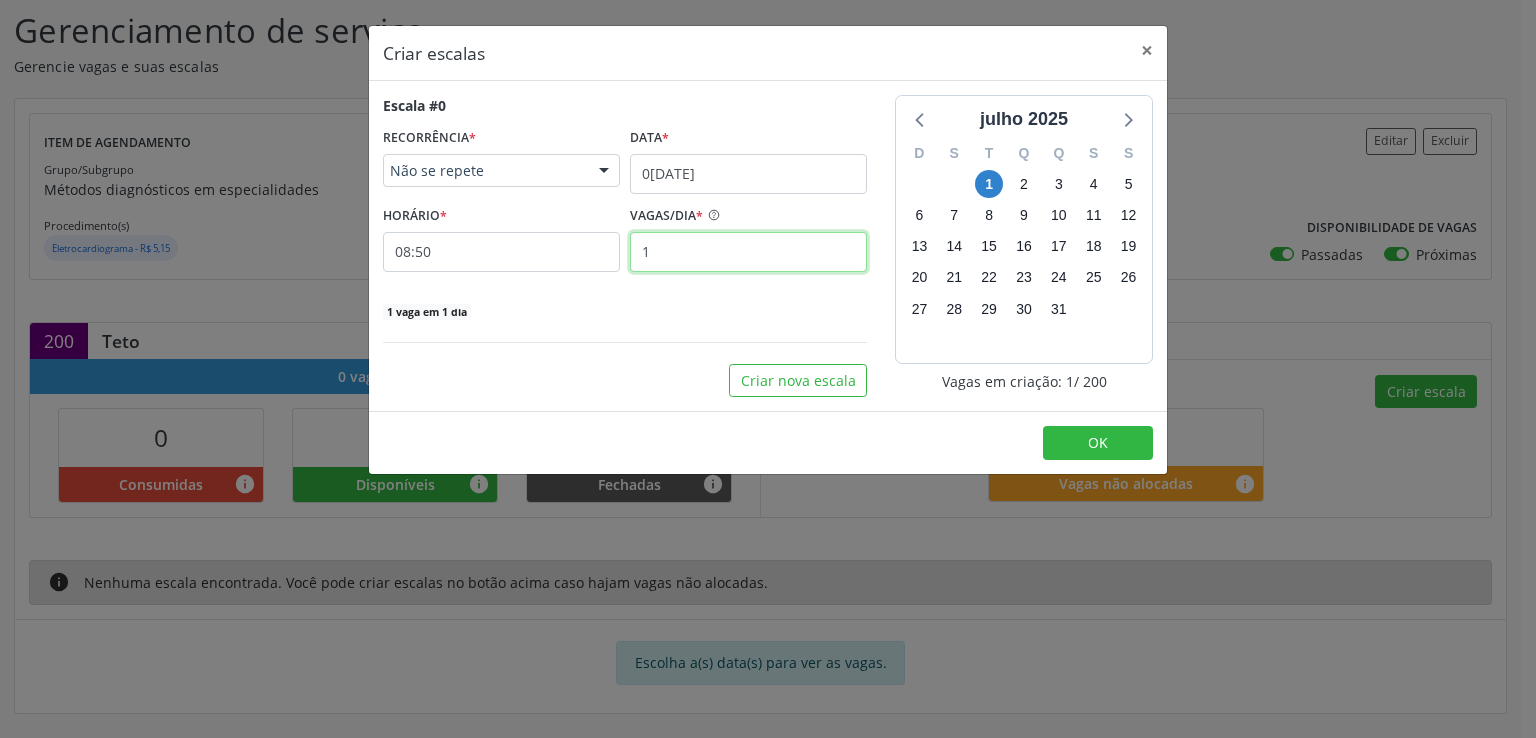 click on "1" at bounding box center [748, 252] 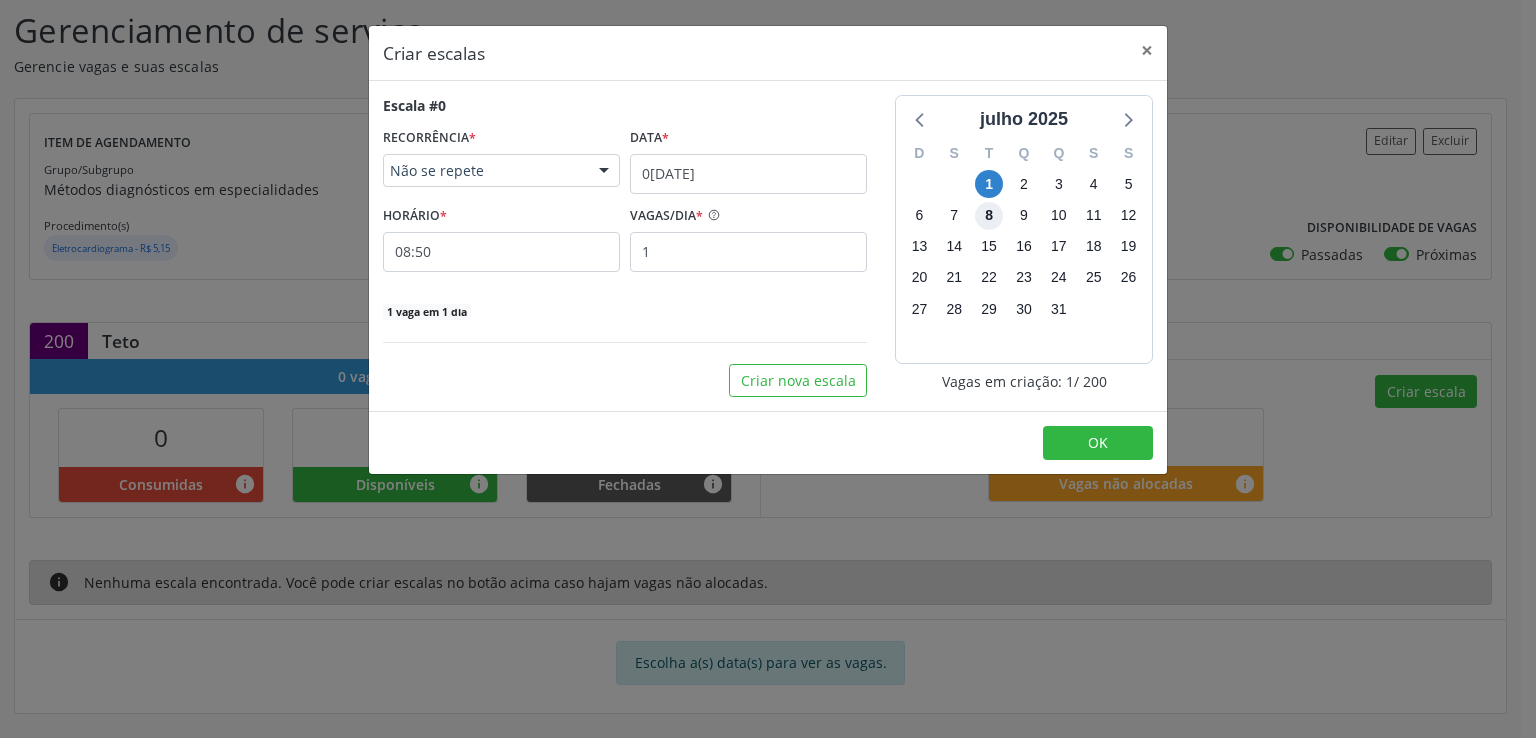 click on "8" at bounding box center [989, 216] 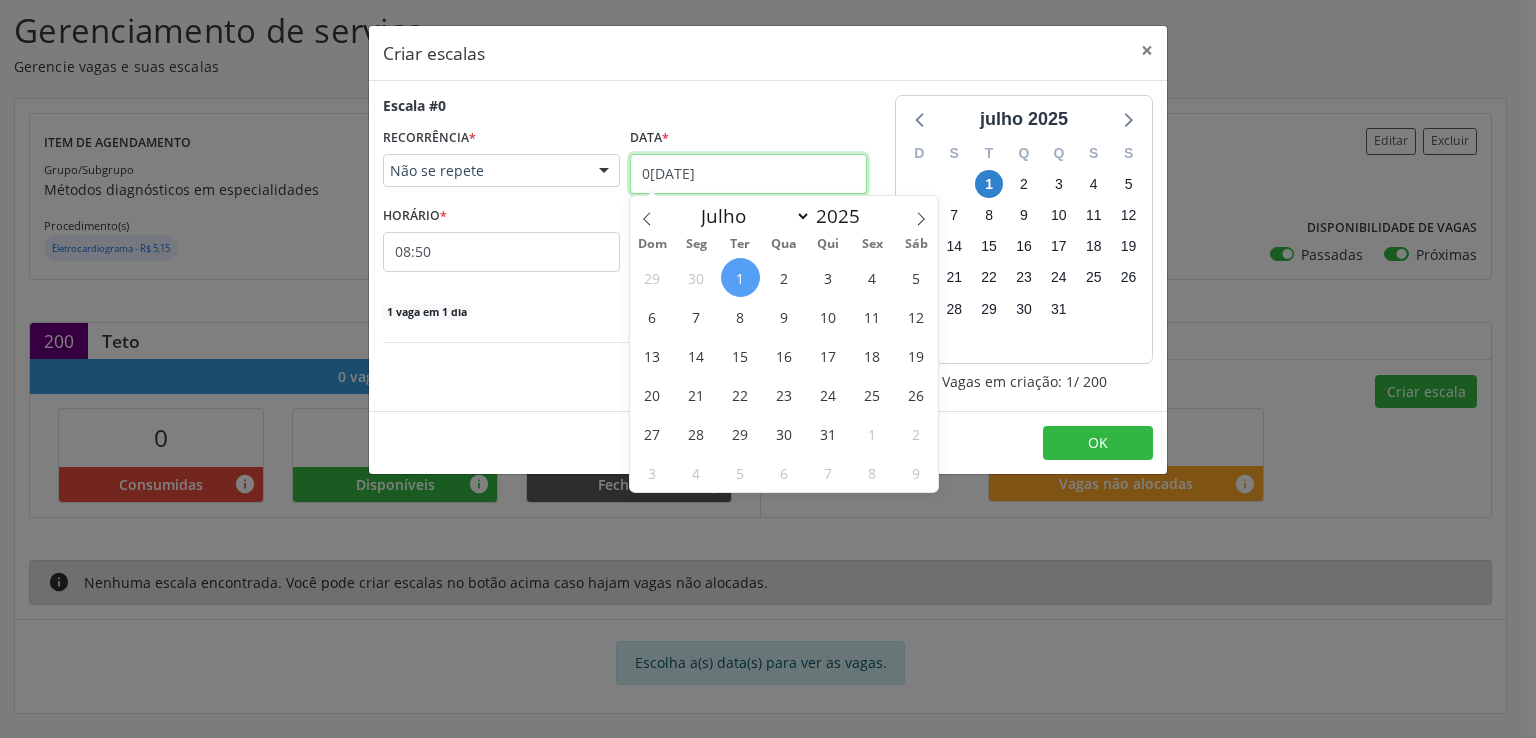 click on "[DATE]" at bounding box center (748, 174) 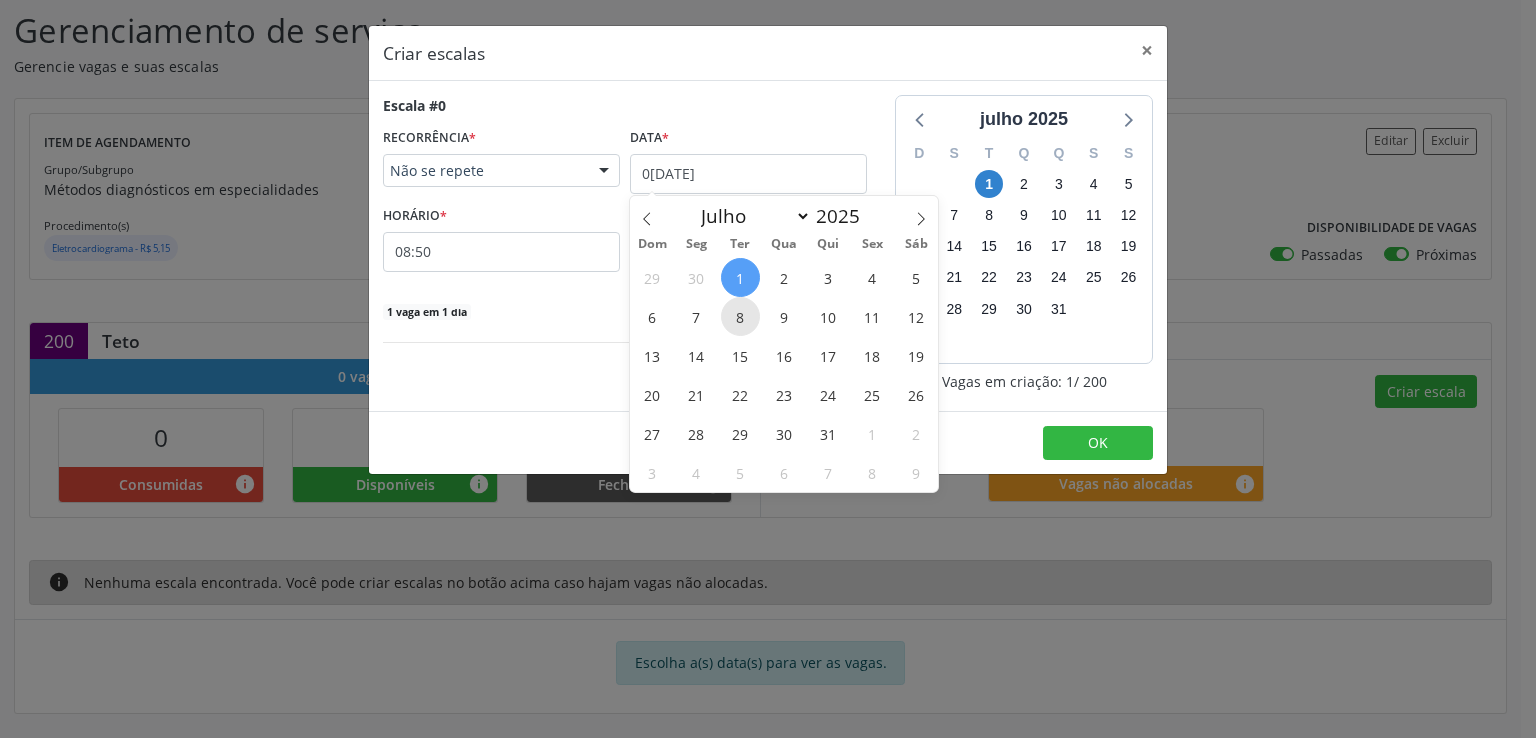 click on "8" at bounding box center [740, 316] 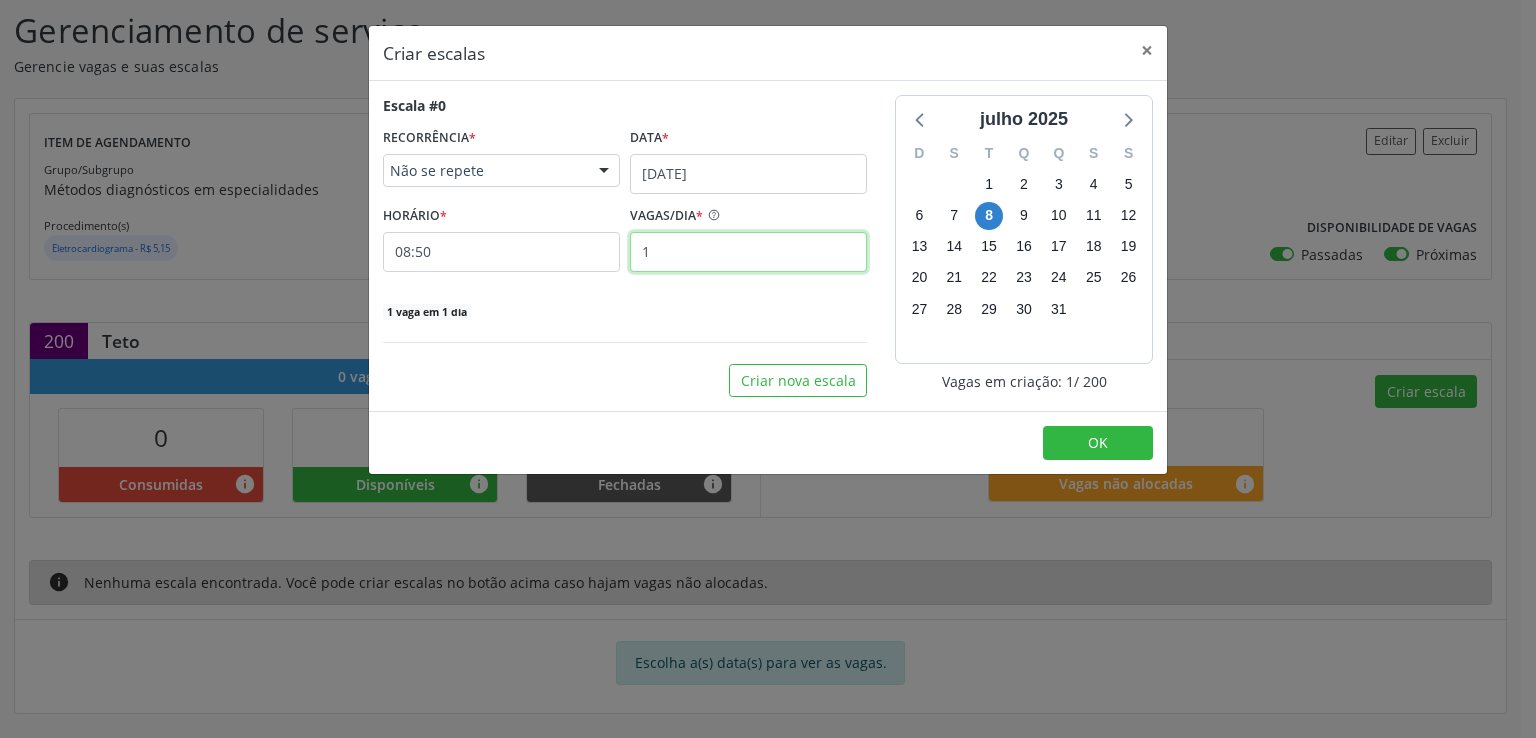 click on "1" at bounding box center [748, 252] 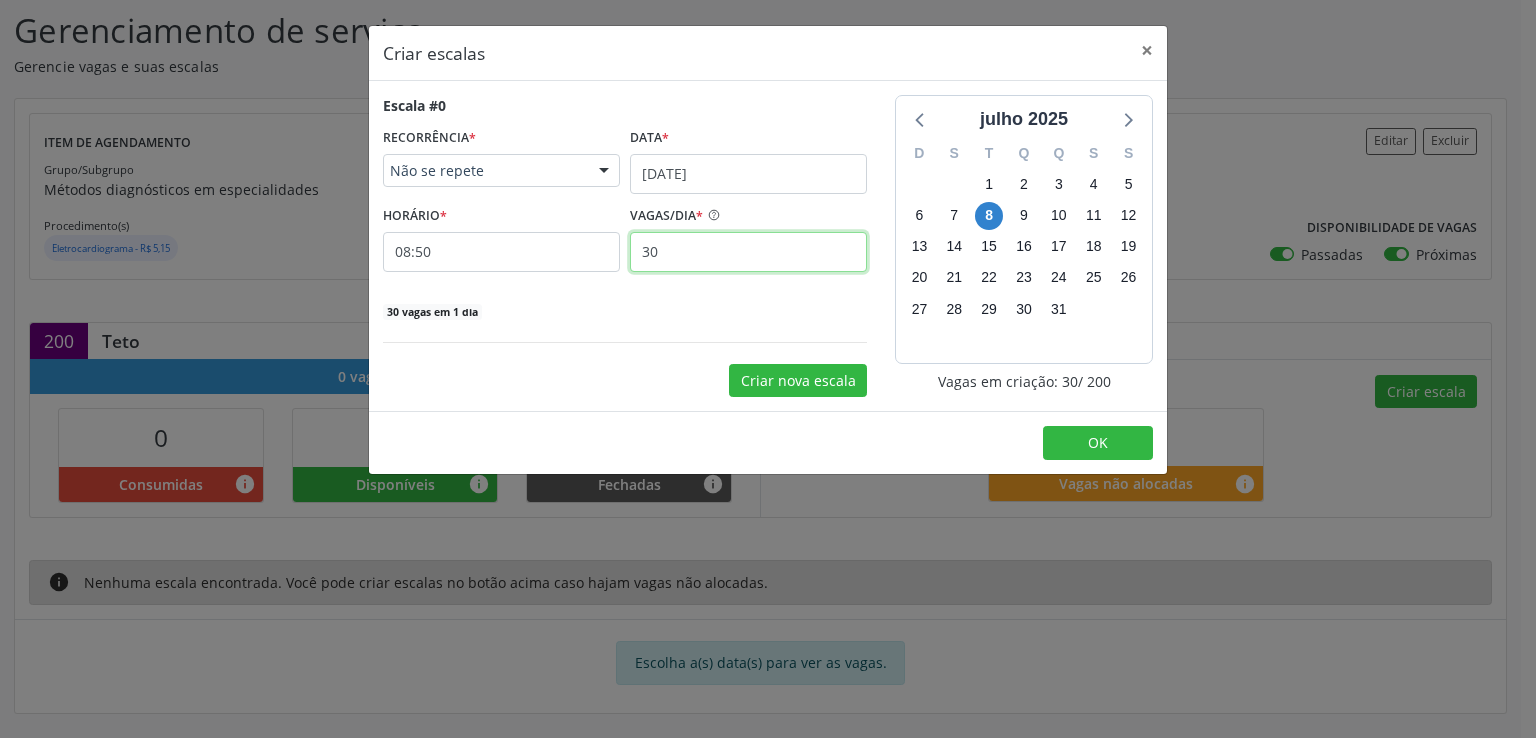 type on "30" 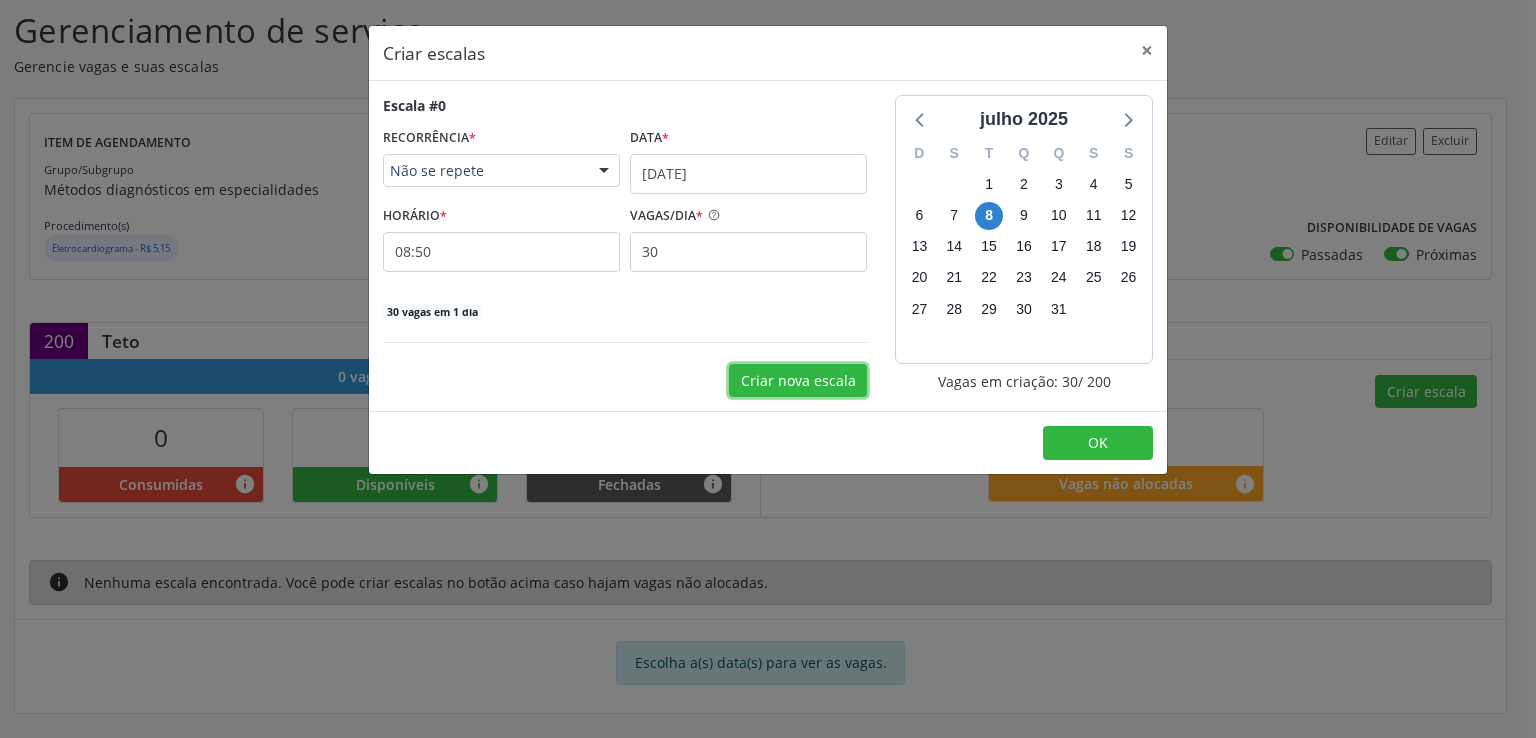 click on "Criar nova escala" at bounding box center (798, 381) 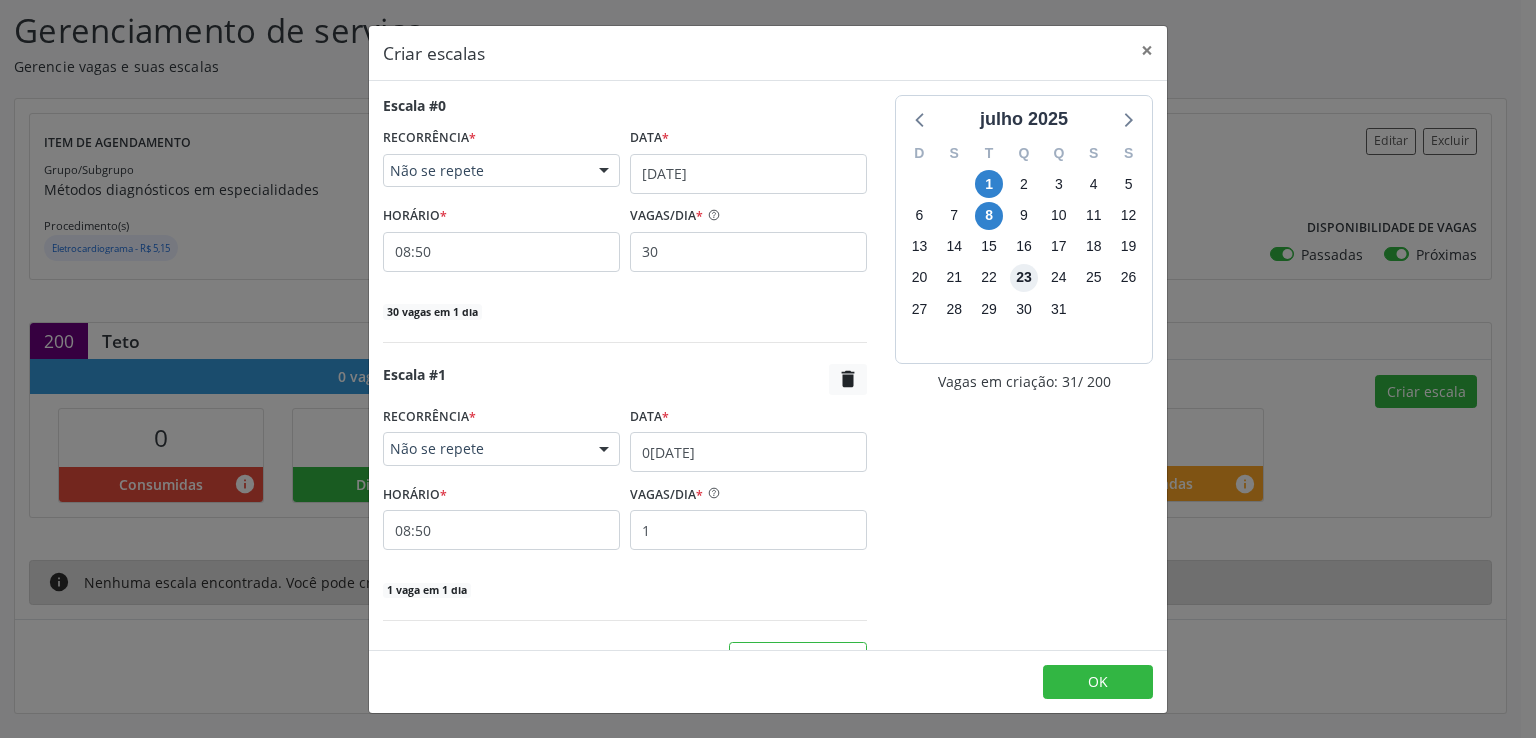 click on "23" at bounding box center [1024, 278] 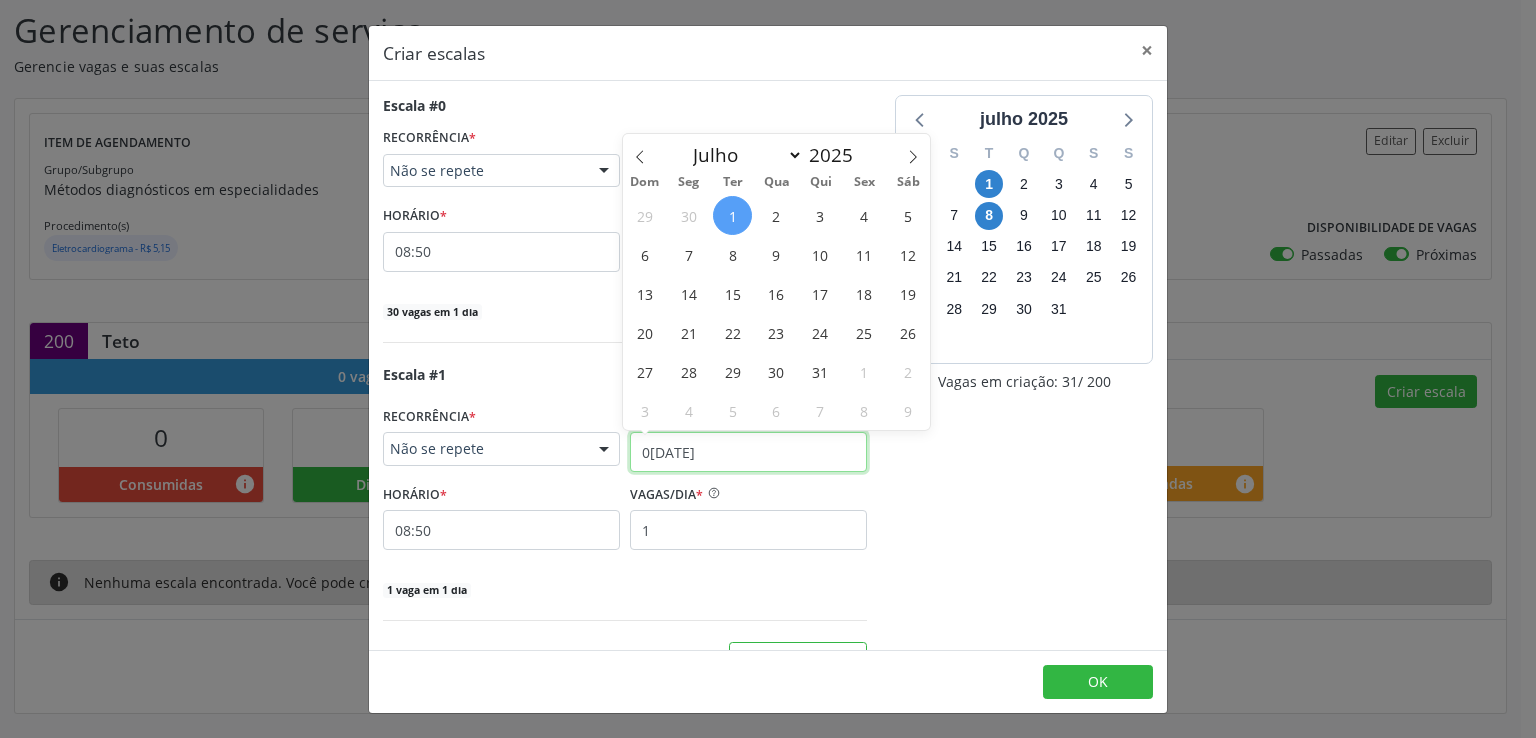 click on "[DATE]" at bounding box center (748, 452) 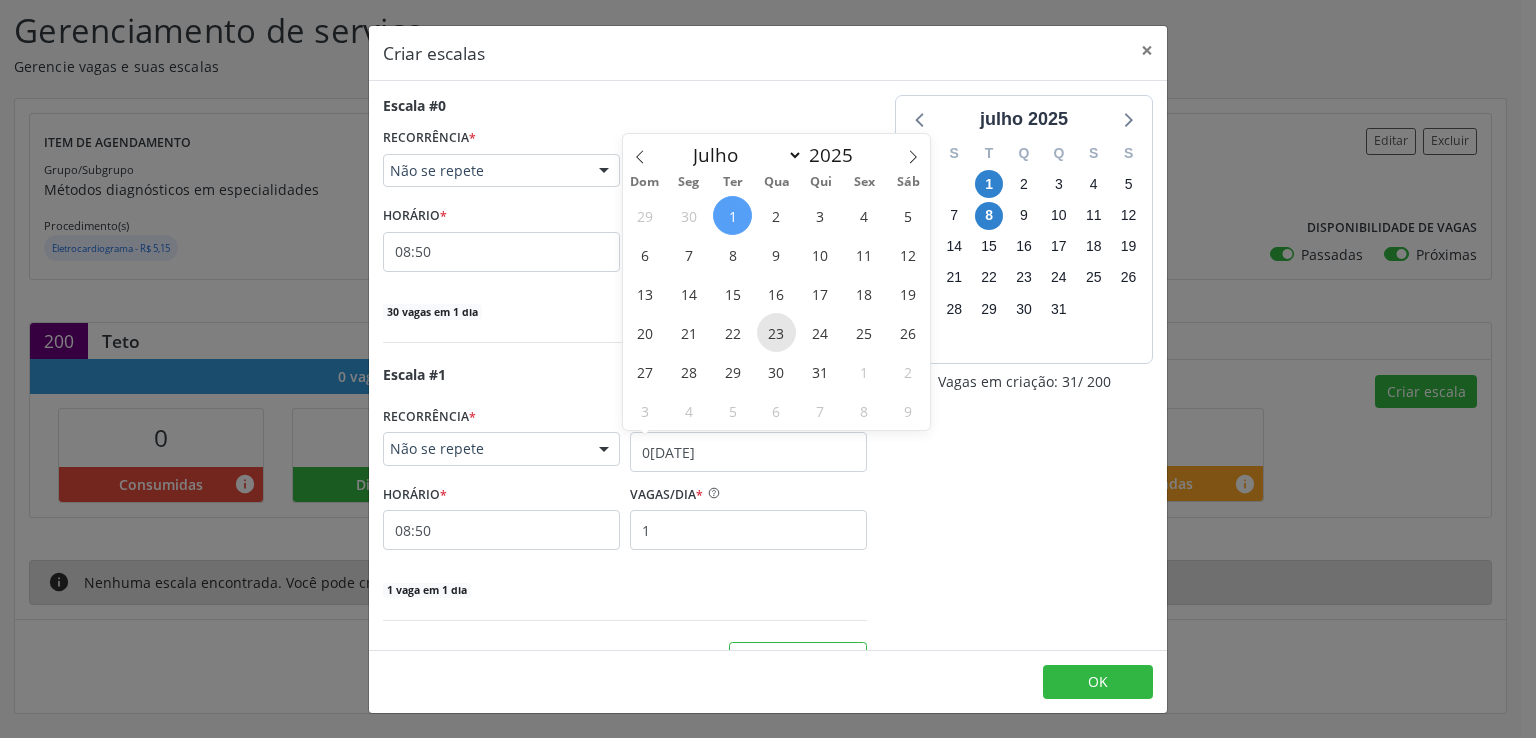 click on "23" at bounding box center [776, 332] 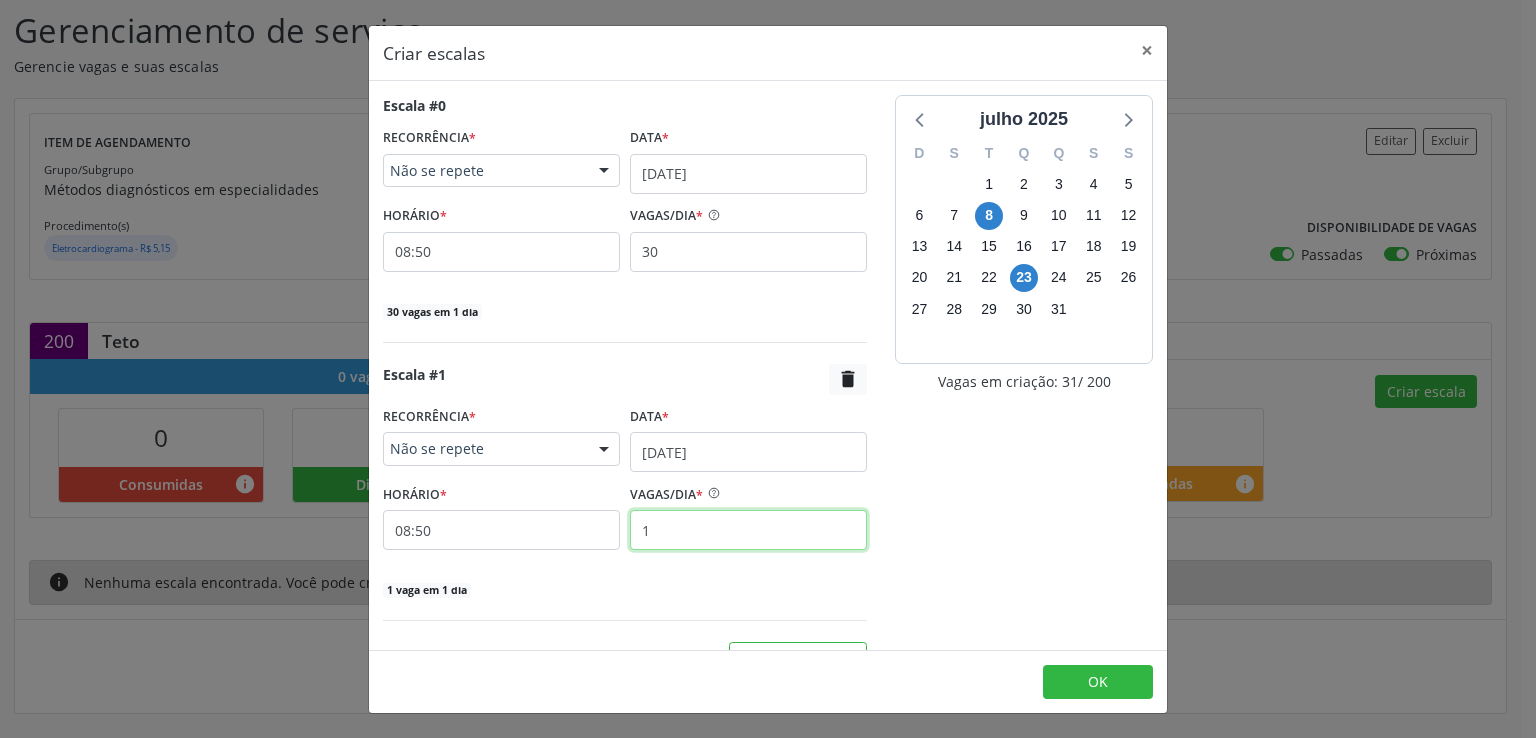 click on "1" at bounding box center [748, 530] 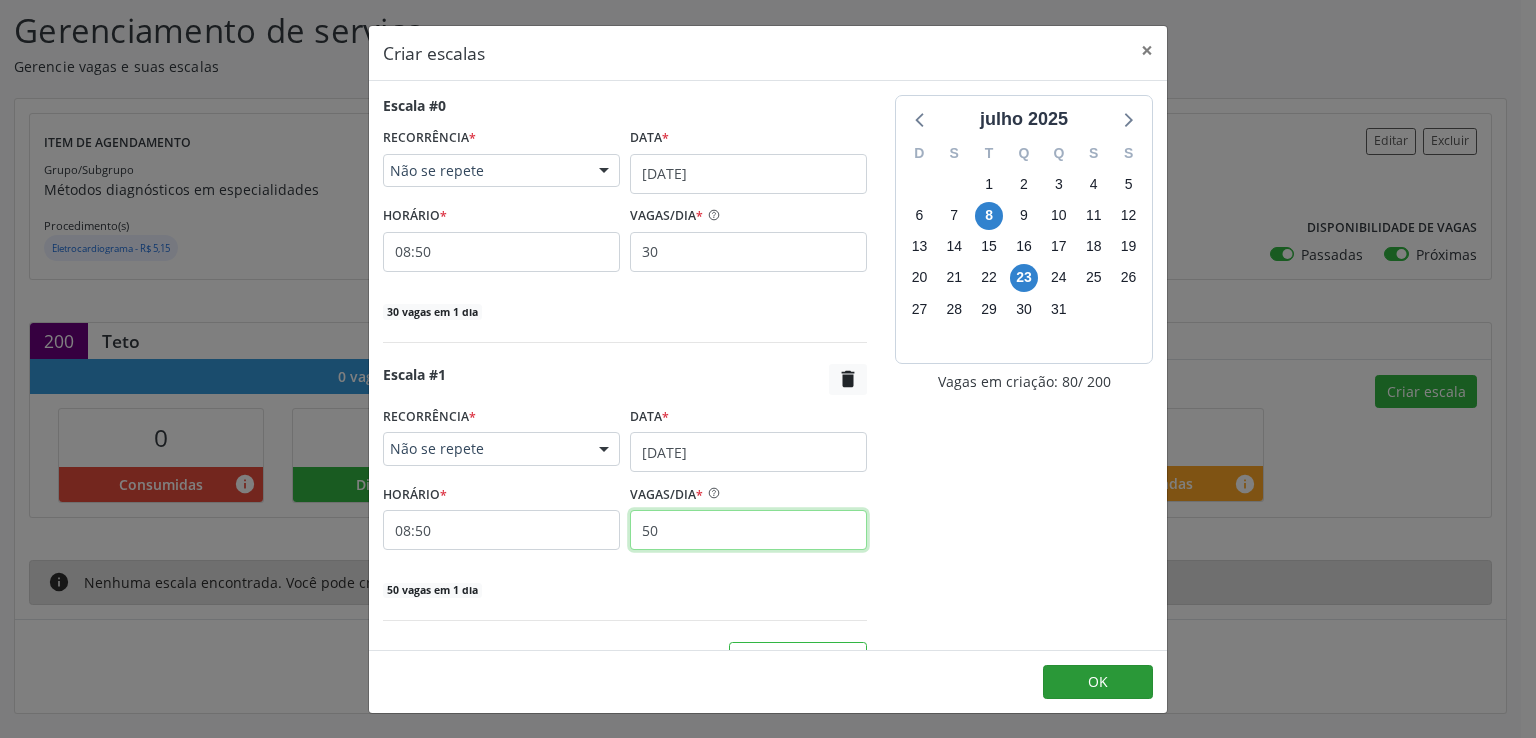 type on "50" 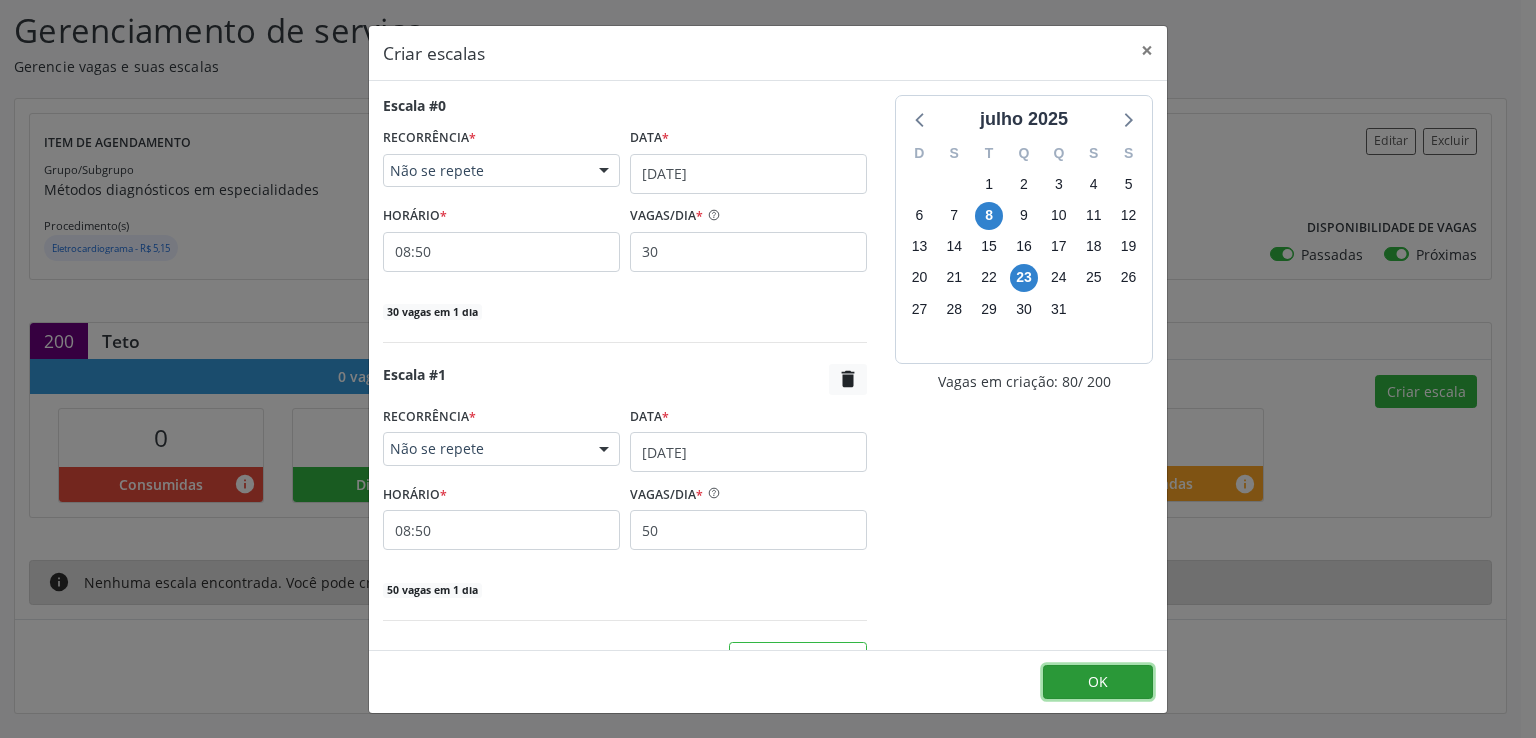 click on "OK" at bounding box center (1098, 682) 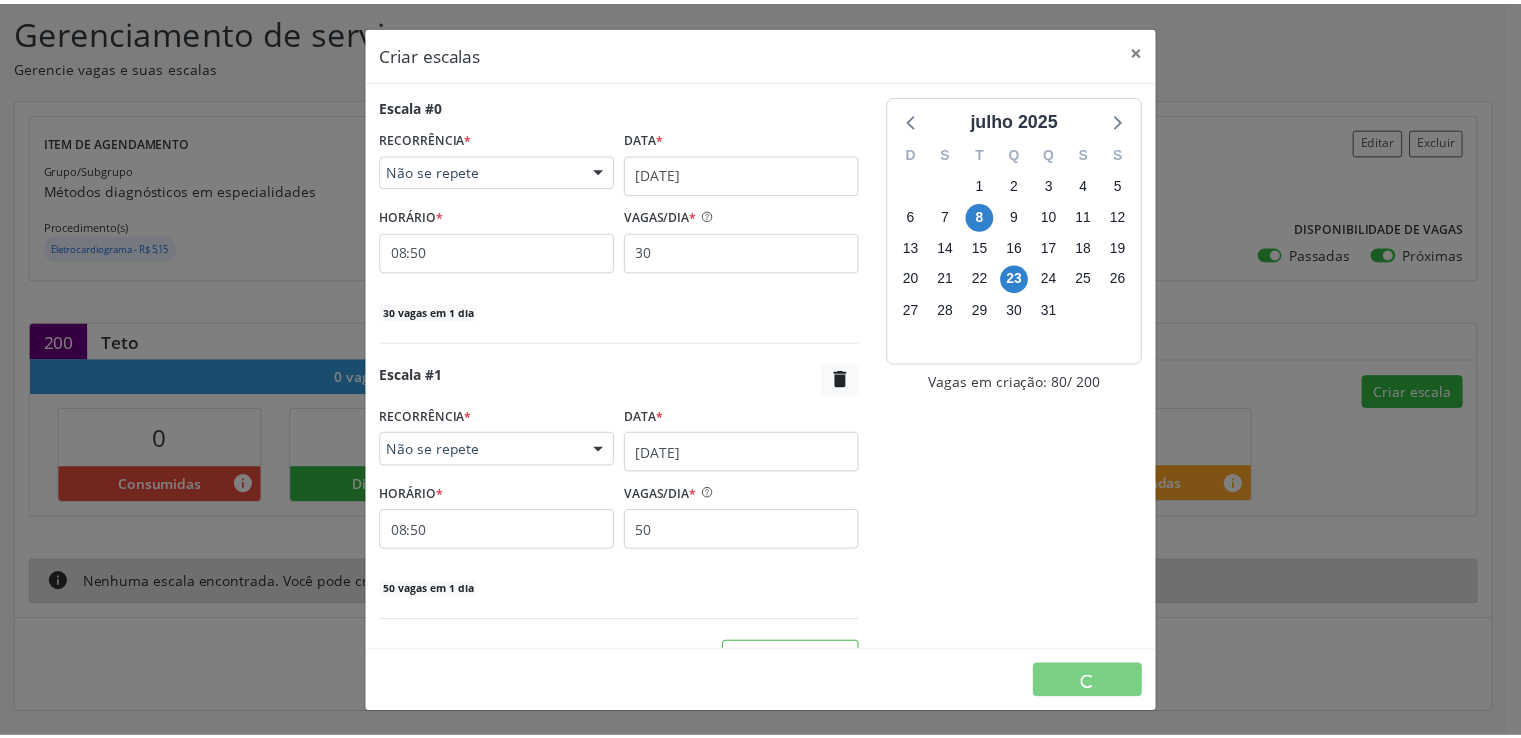 scroll, scrollTop: 0, scrollLeft: 0, axis: both 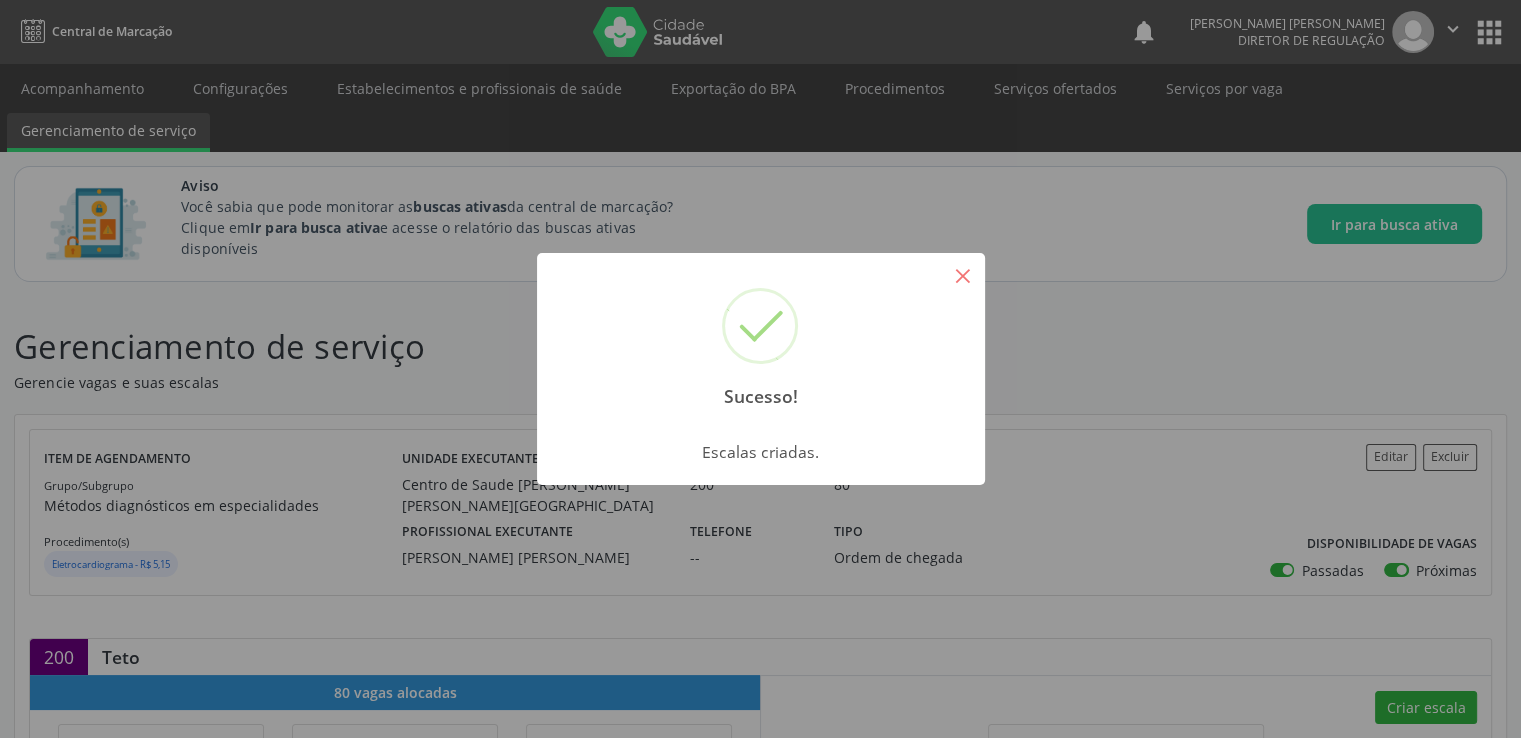 click on "×" at bounding box center [963, 275] 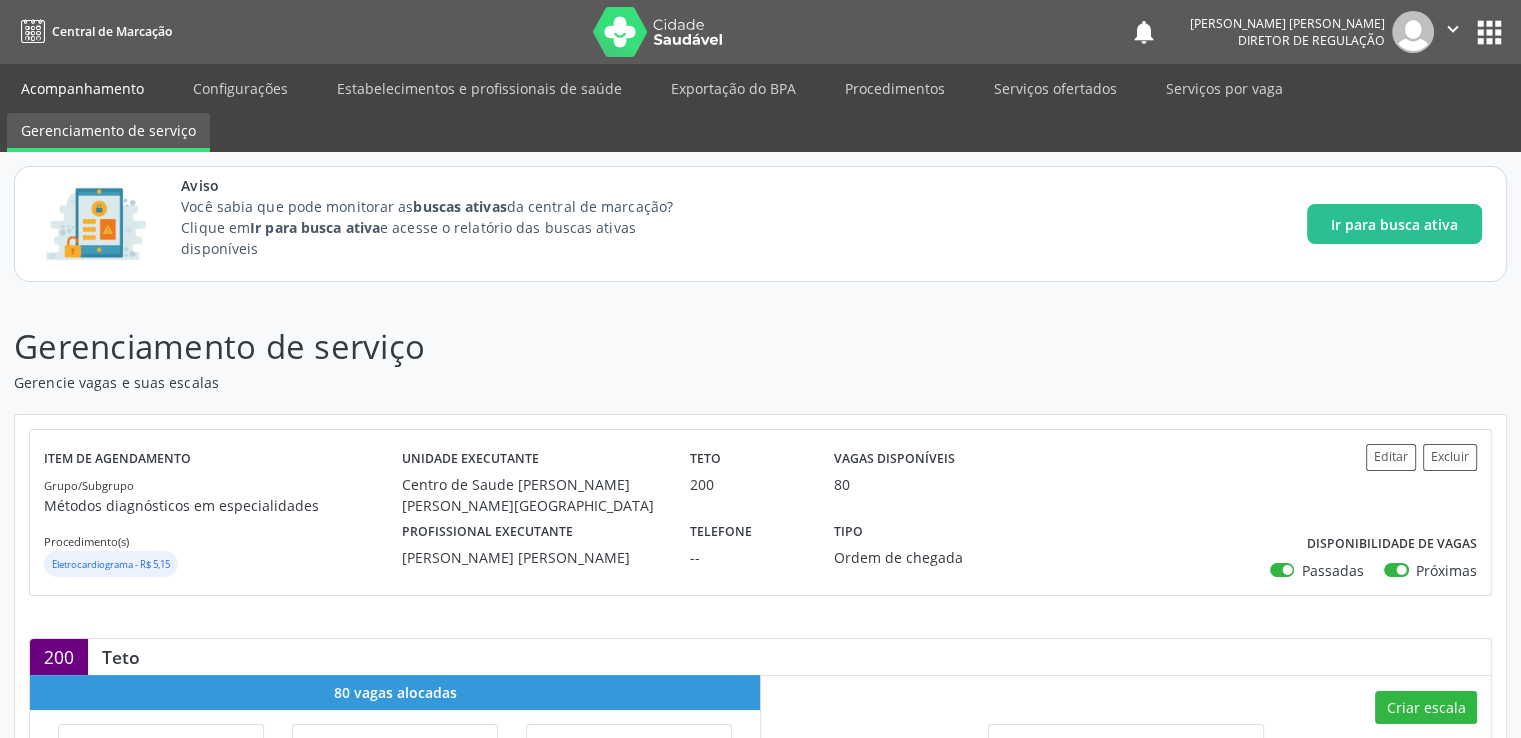 click on "Acompanhamento" at bounding box center (82, 88) 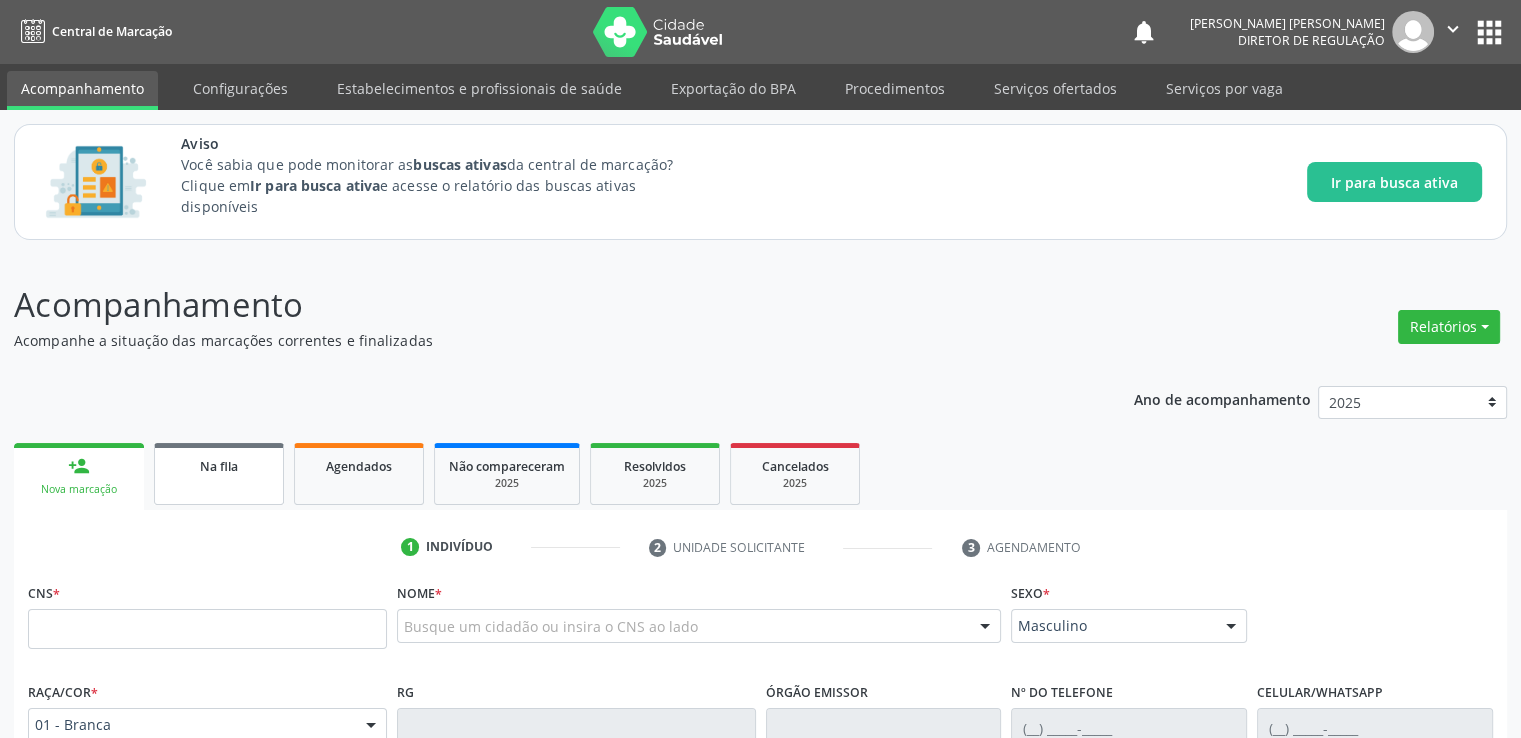 click on "Na fila" at bounding box center [219, 466] 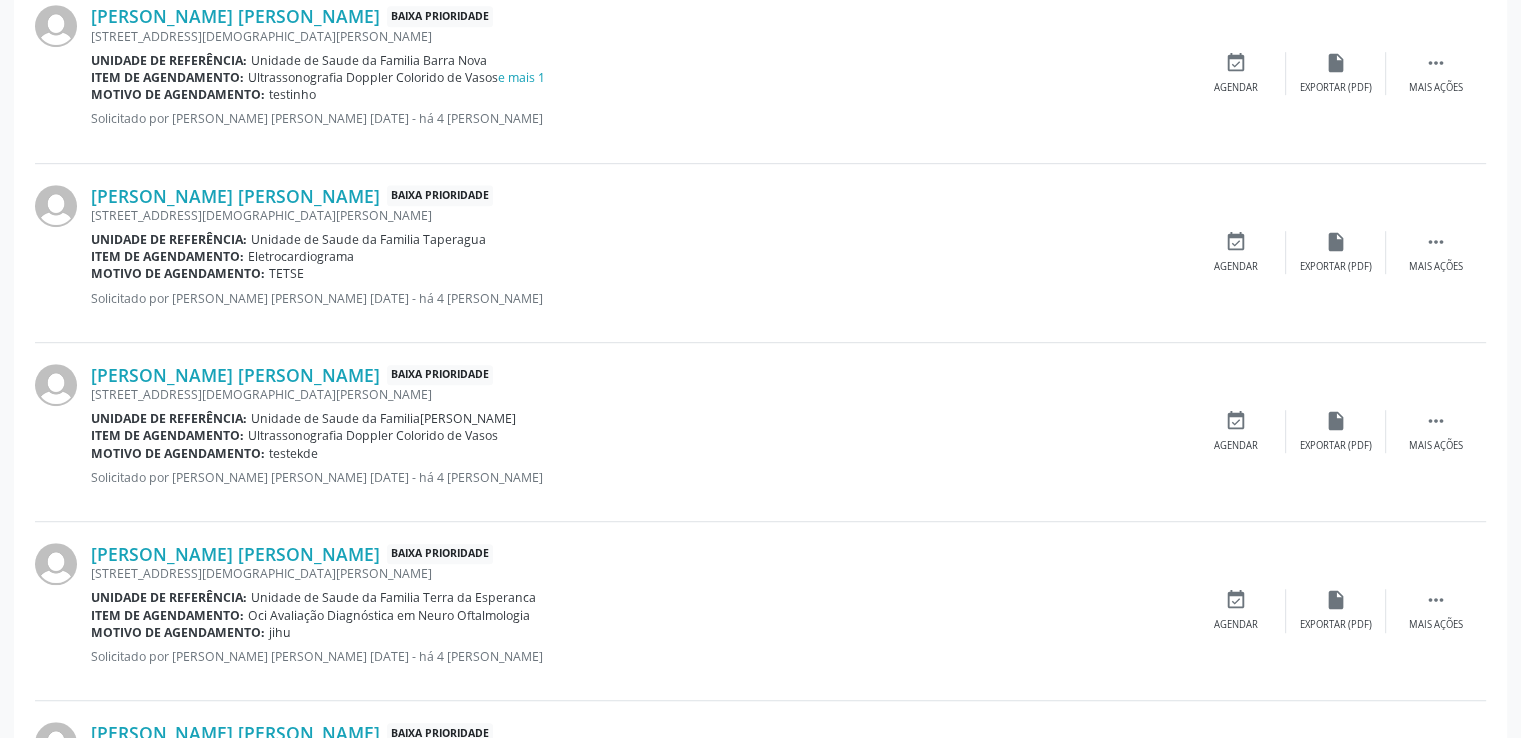 scroll, scrollTop: 1120, scrollLeft: 0, axis: vertical 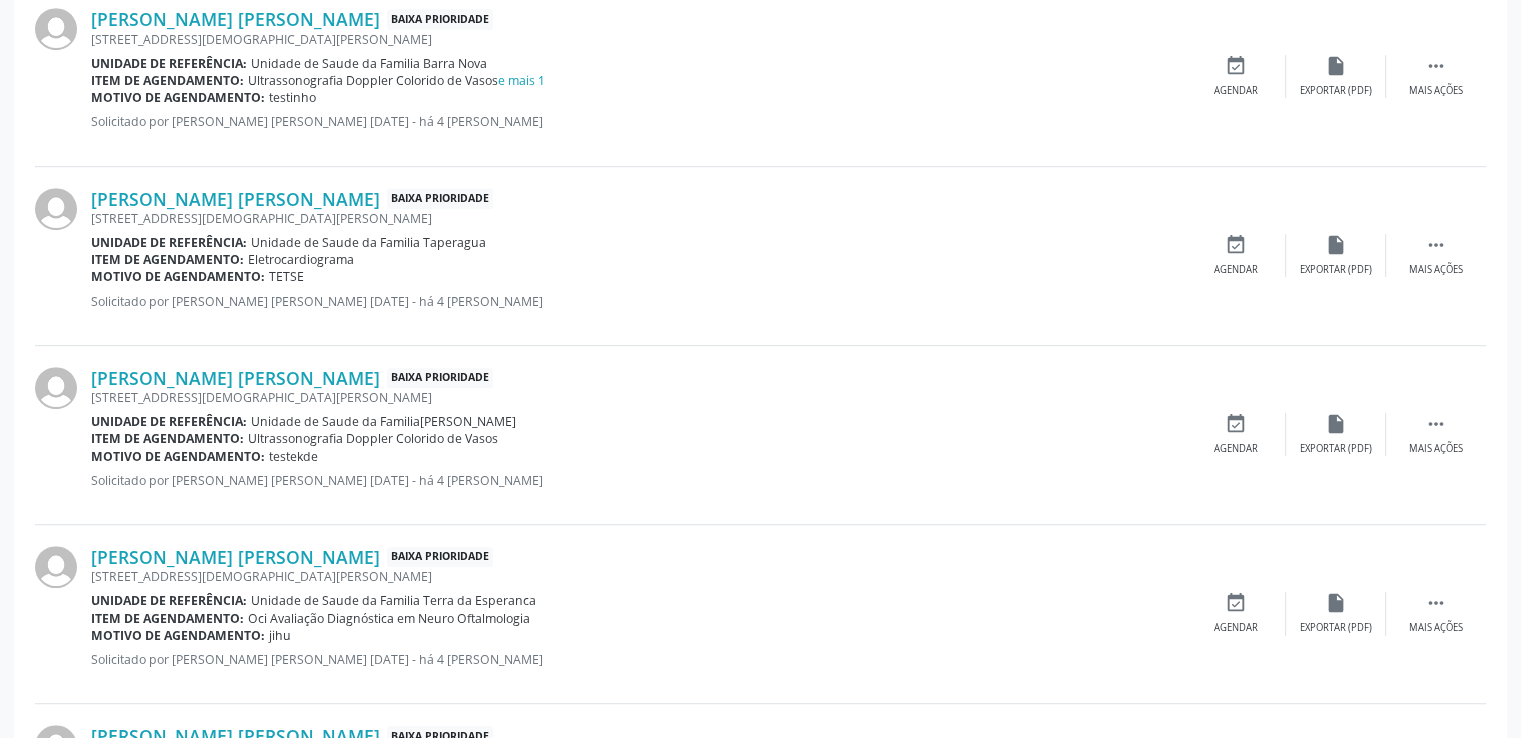 click on "Gustavo Santos Silva
Baixa Prioridade
Rua Pergentina Pedrosa, 8, Taperagua - Marechal Deodoro - AL
Unidade de referência:
Unidade de Saude da Familia Taperagua
Item de agendamento:
Eletrocardiograma
Motivo de agendamento:
TETSE
Solicitado por Gustavo Santos Silva em 27/06/2025 - há 4 dias

Mais ações
insert_drive_file
Exportar (PDF)
event_available
Agendar" at bounding box center (760, 256) 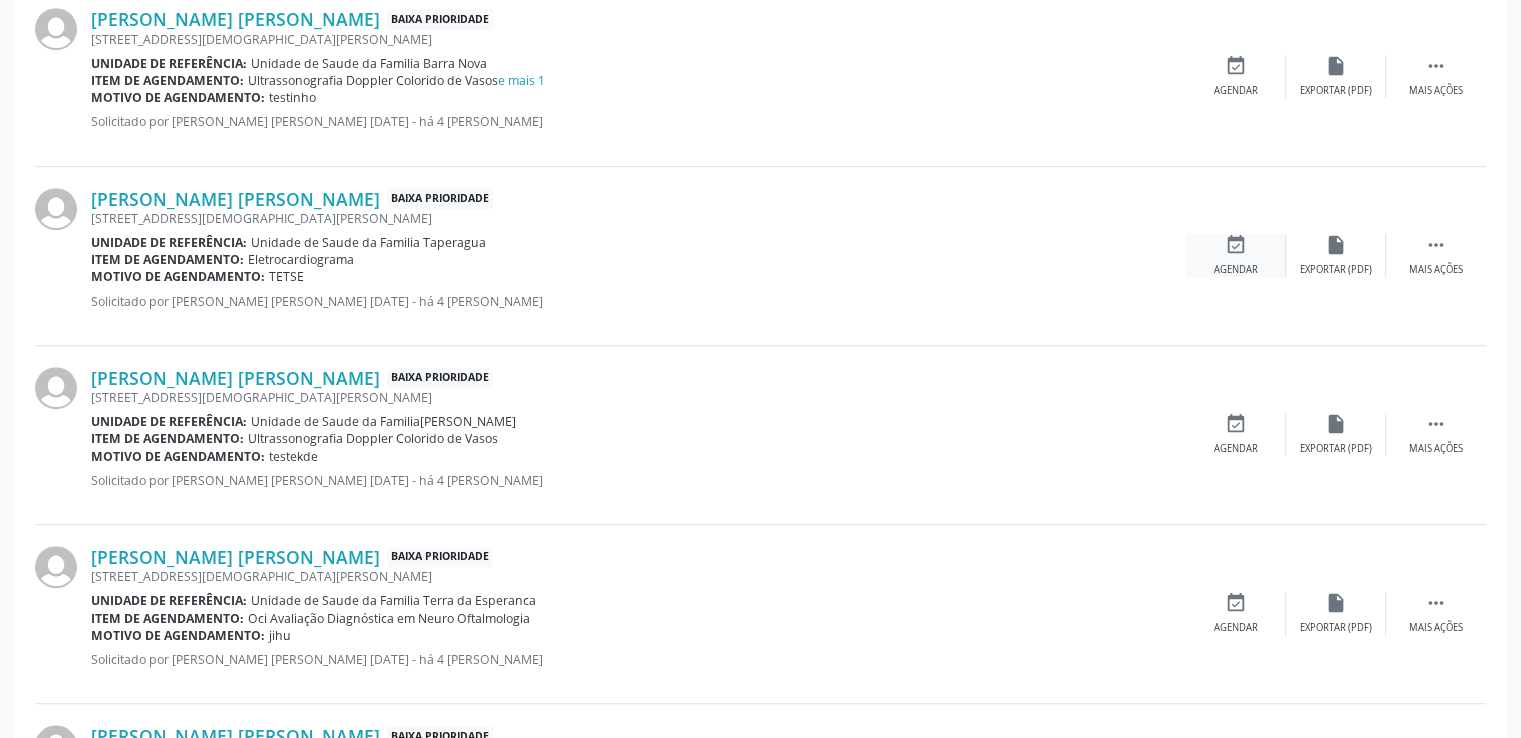 click on "event_available" at bounding box center [1236, 245] 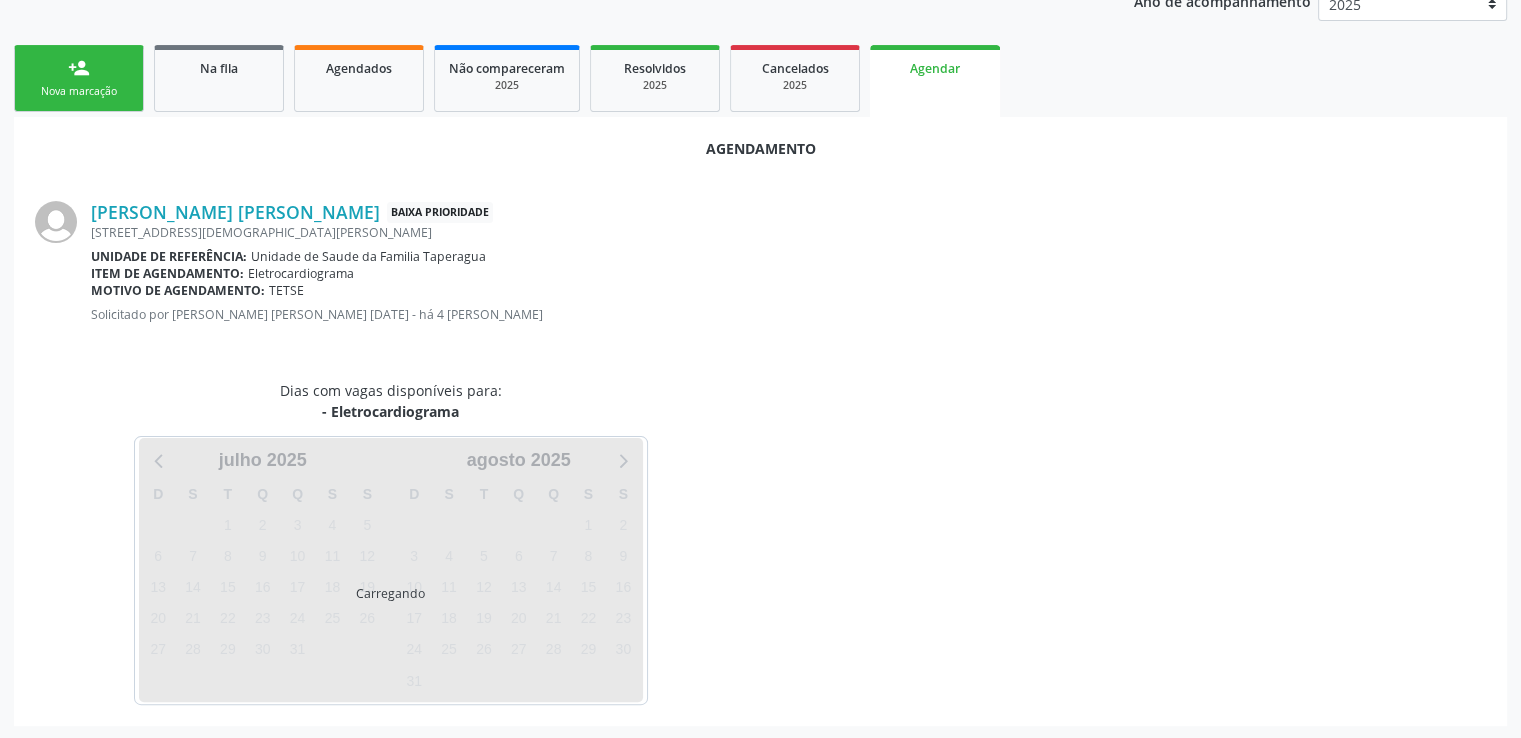 scroll, scrollTop: 445, scrollLeft: 0, axis: vertical 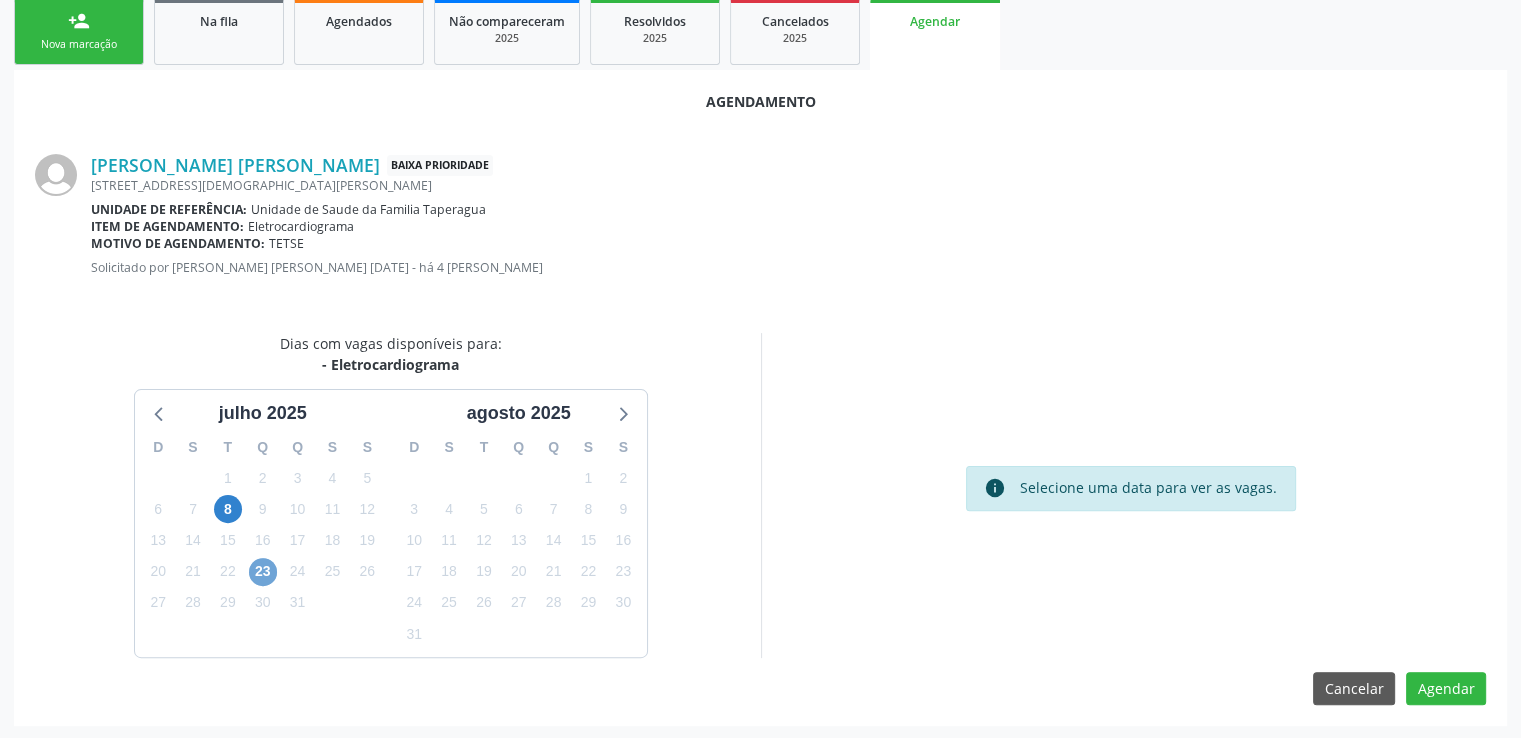 click on "23" at bounding box center (263, 572) 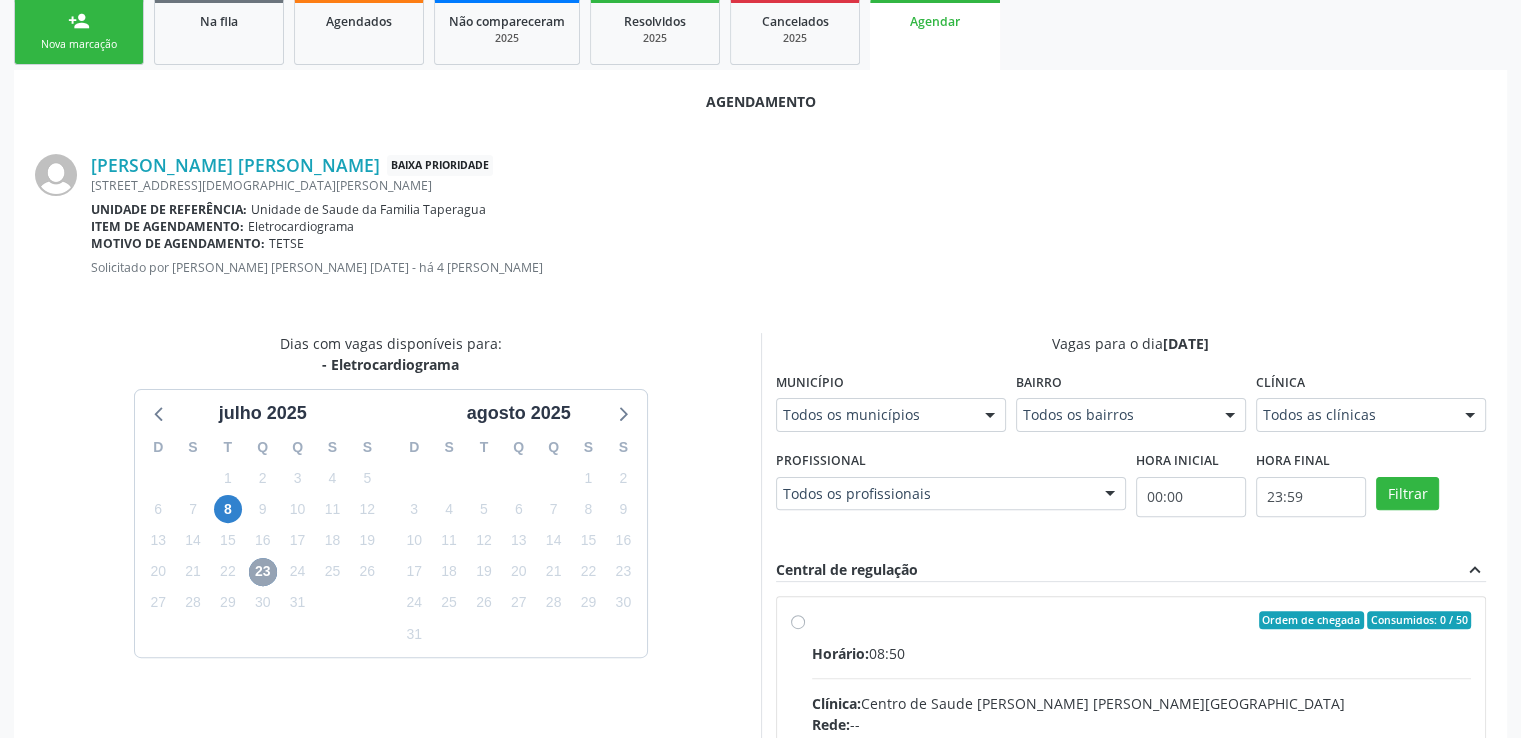 scroll, scrollTop: 734, scrollLeft: 0, axis: vertical 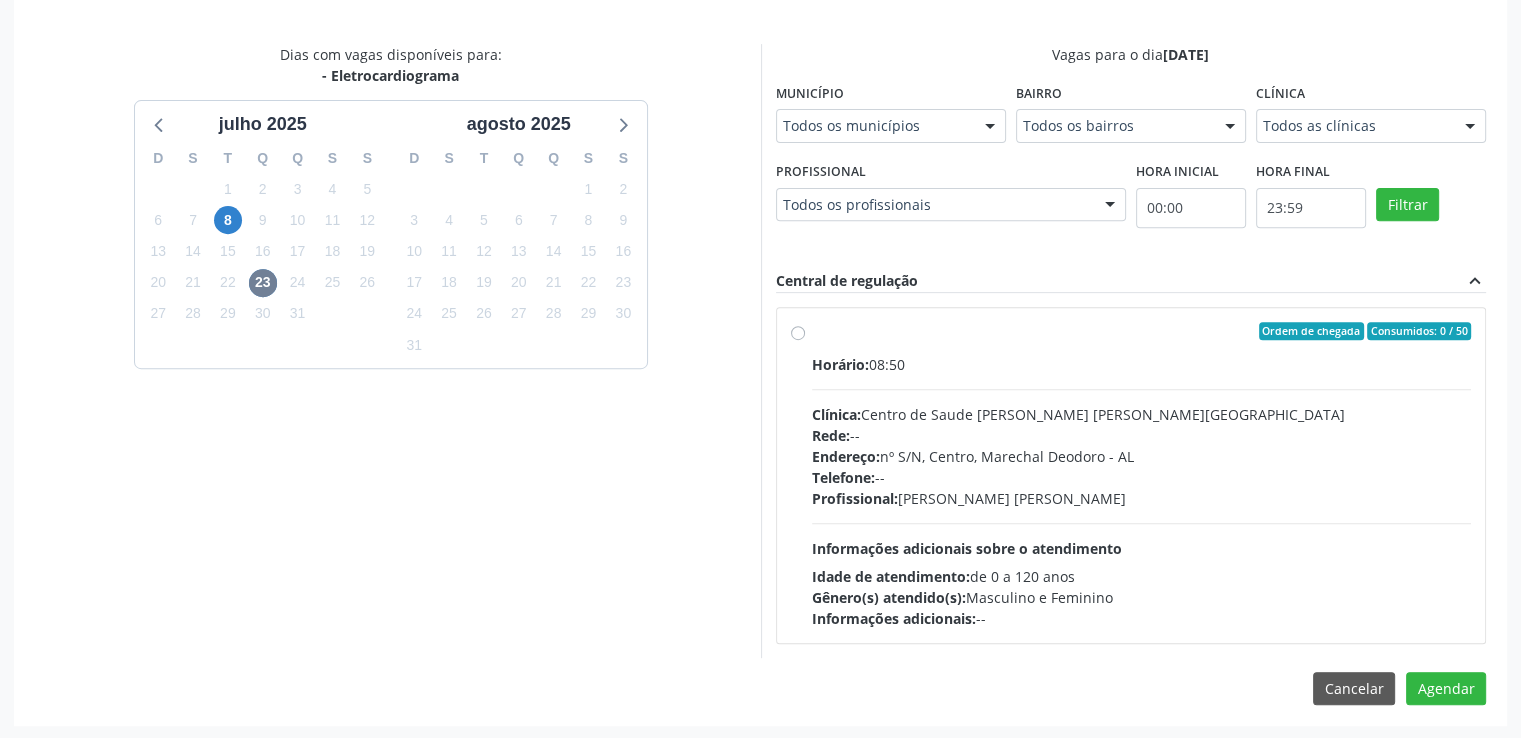 click on "Ordem de chegada
Consumidos: 0 / 50
Horário:   08:50
Clínica:  Centro de Saude Professor Estacio de Lima
Rede:
--
Endereço:   nº S/N, Centro, Marechal Deodoro - AL
Telefone:   --
Profissional:
Catherine Melissa Costa Moura
Informações adicionais sobre o atendimento
Idade de atendimento:
de 0 a 120 anos
Gênero(s) atendido(s):
Masculino e Feminino
Informações adicionais:
--" at bounding box center [1142, 475] 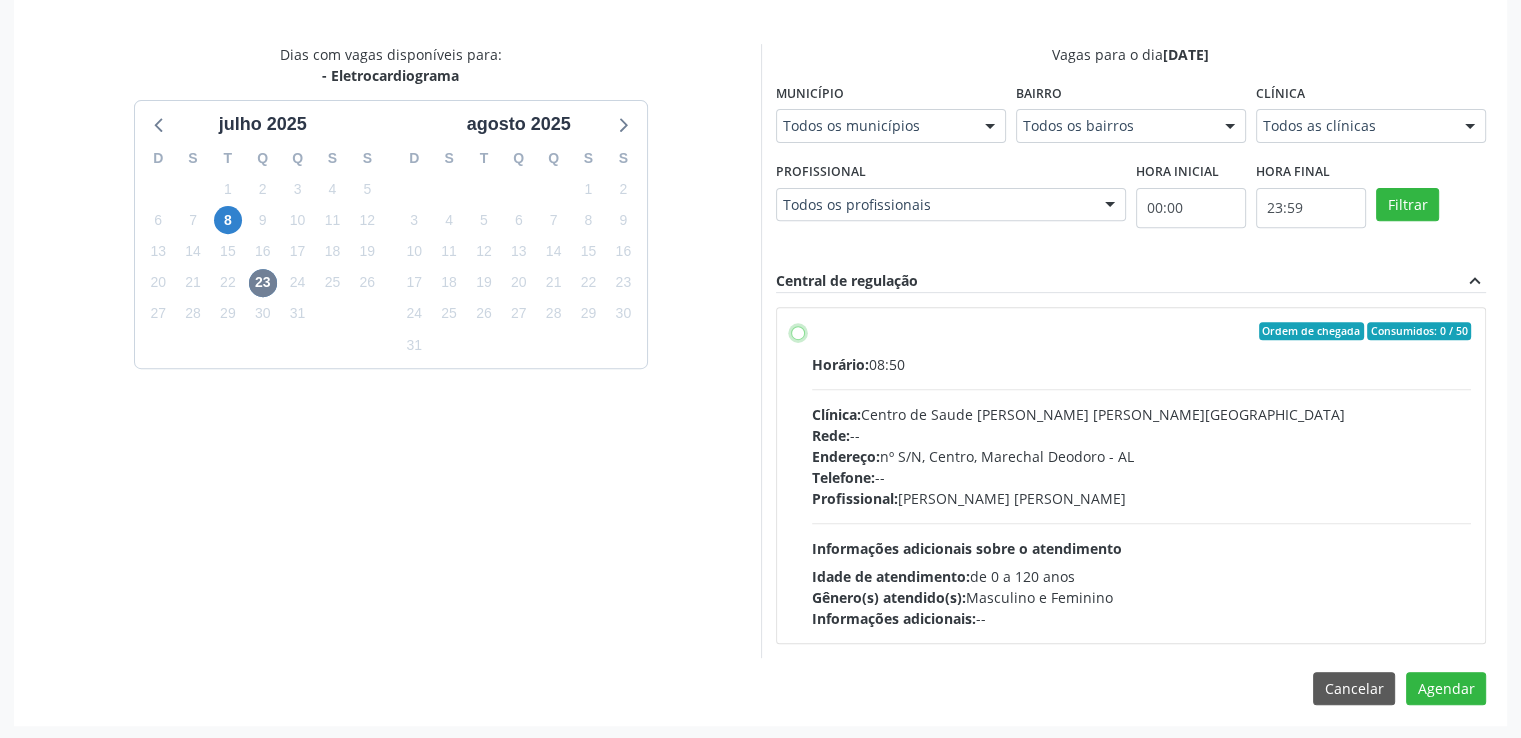 click on "Ordem de chegada
Consumidos: 0 / 50
Horário:   08:50
Clínica:  Centro de Saude Professor Estacio de Lima
Rede:
--
Endereço:   nº S/N, Centro, Marechal Deodoro - AL
Telefone:   --
Profissional:
Catherine Melissa Costa Moura
Informações adicionais sobre o atendimento
Idade de atendimento:
de 0 a 120 anos
Gênero(s) atendido(s):
Masculino e Feminino
Informações adicionais:
--" at bounding box center (798, 331) 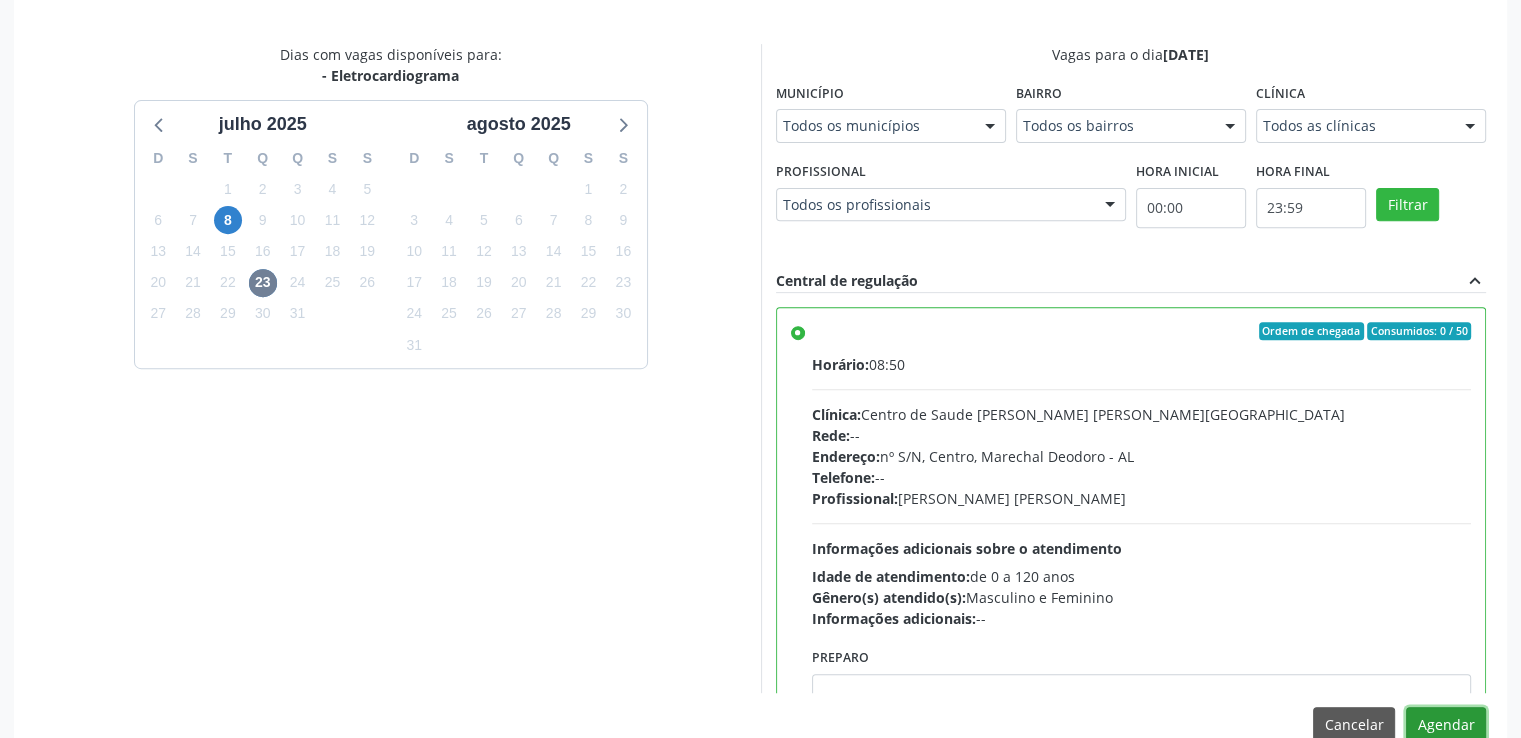 click on "Agendar" at bounding box center (1446, 724) 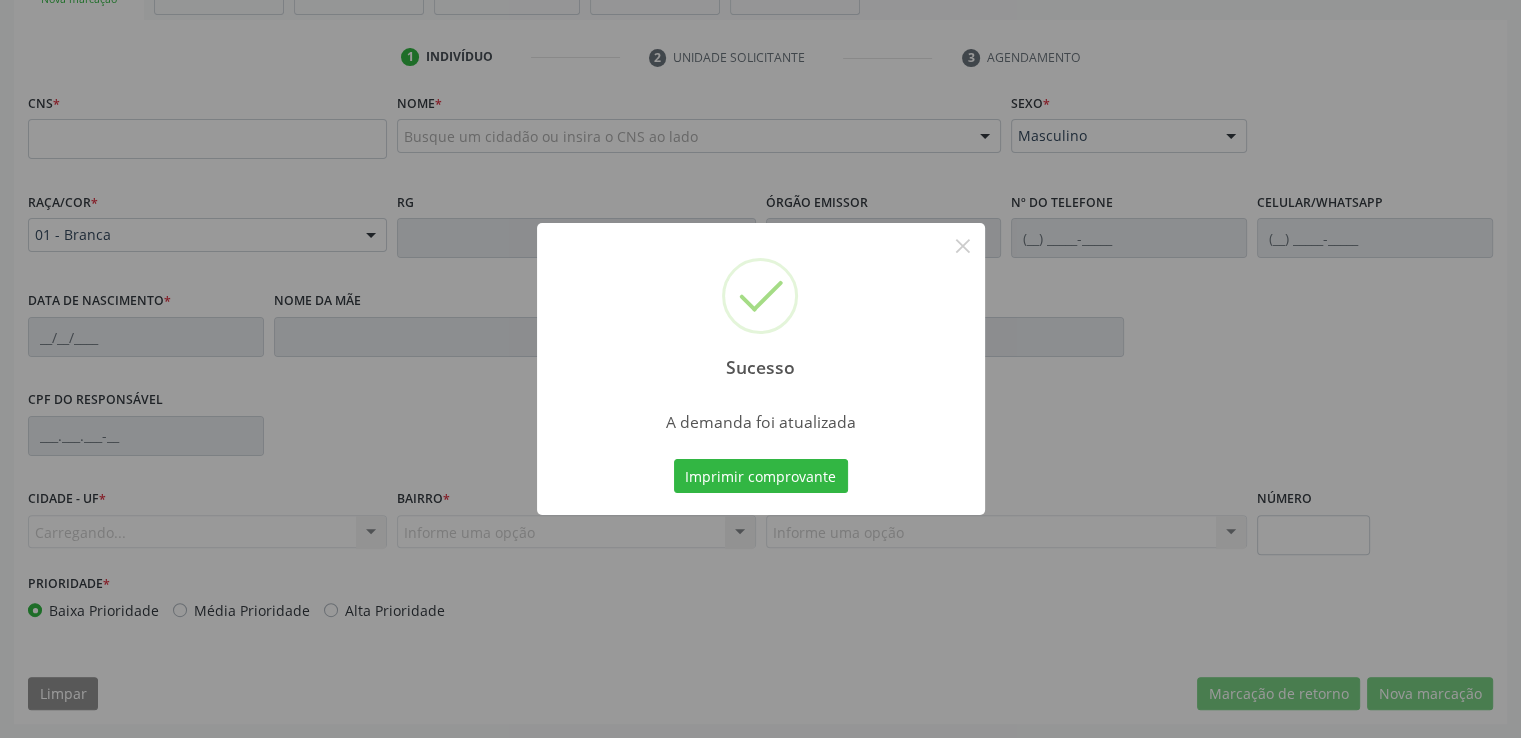 scroll, scrollTop: 489, scrollLeft: 0, axis: vertical 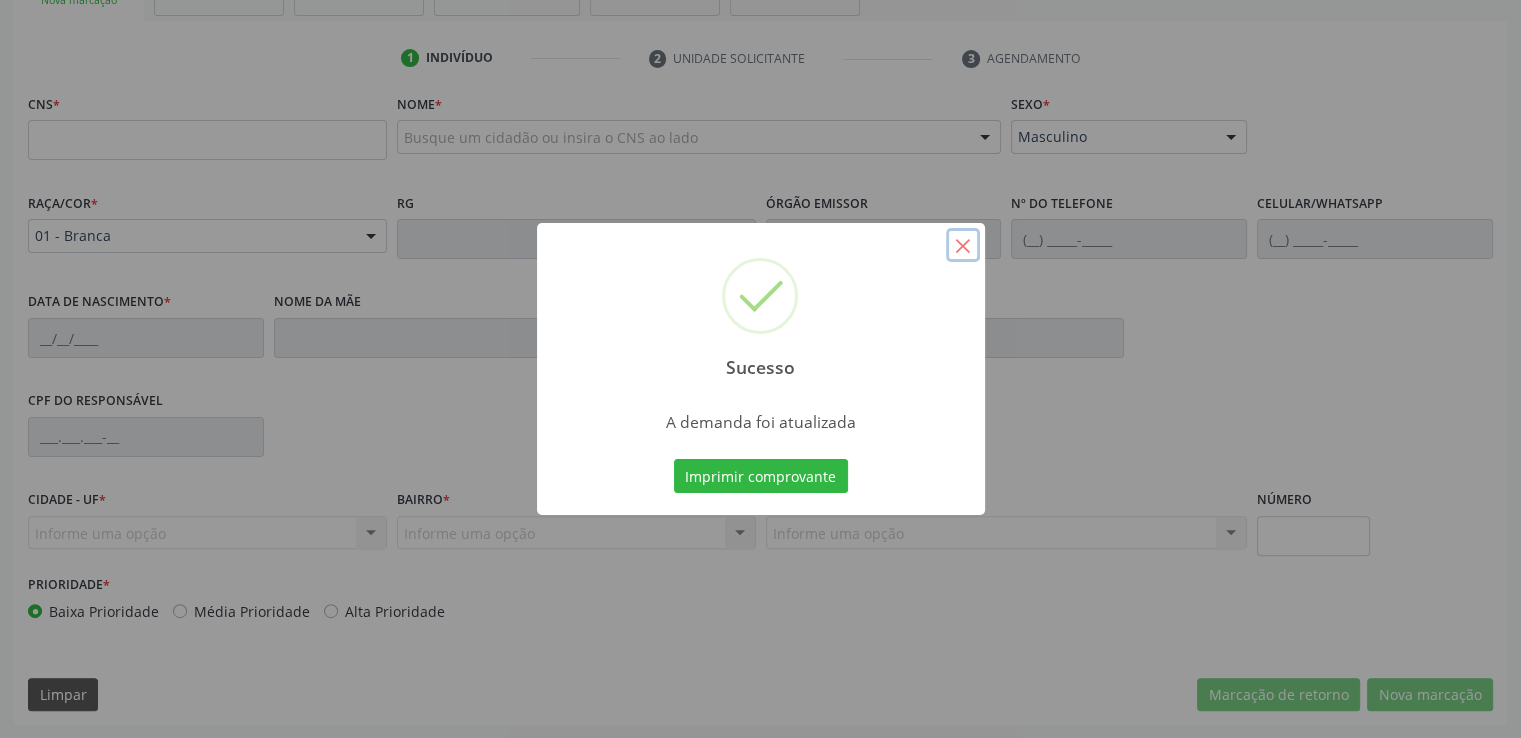 click on "×" at bounding box center [963, 245] 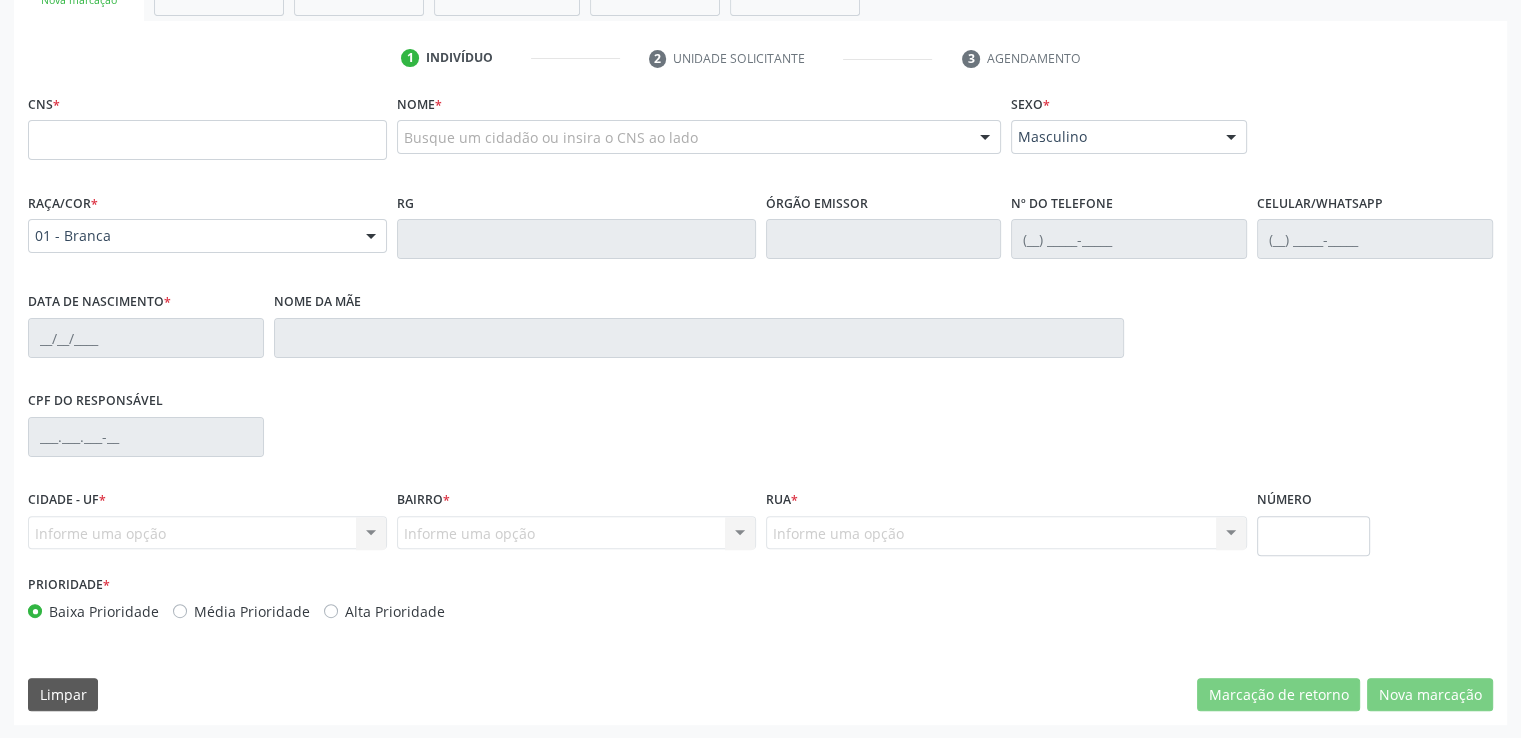 scroll, scrollTop: 0, scrollLeft: 0, axis: both 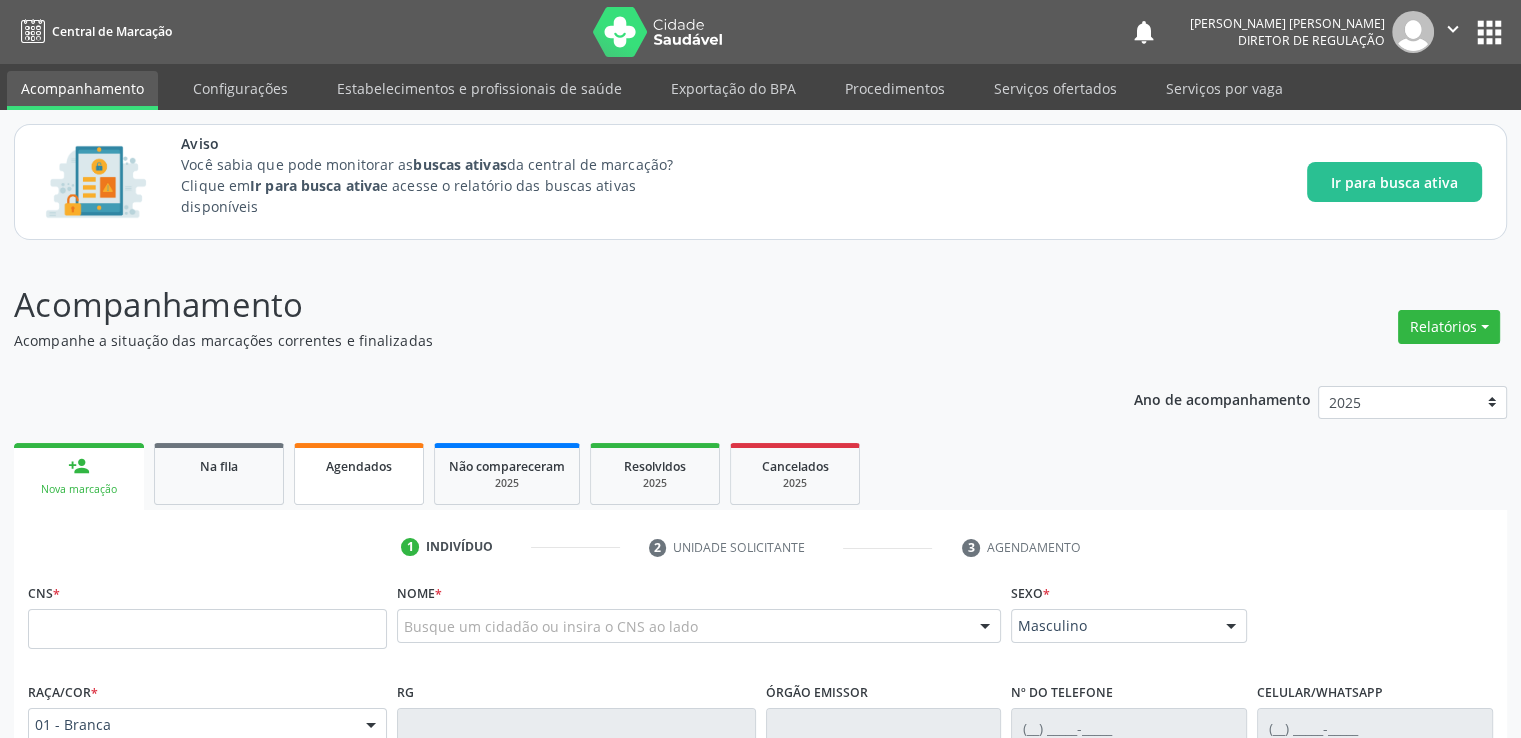 click on "Agendados" at bounding box center [359, 474] 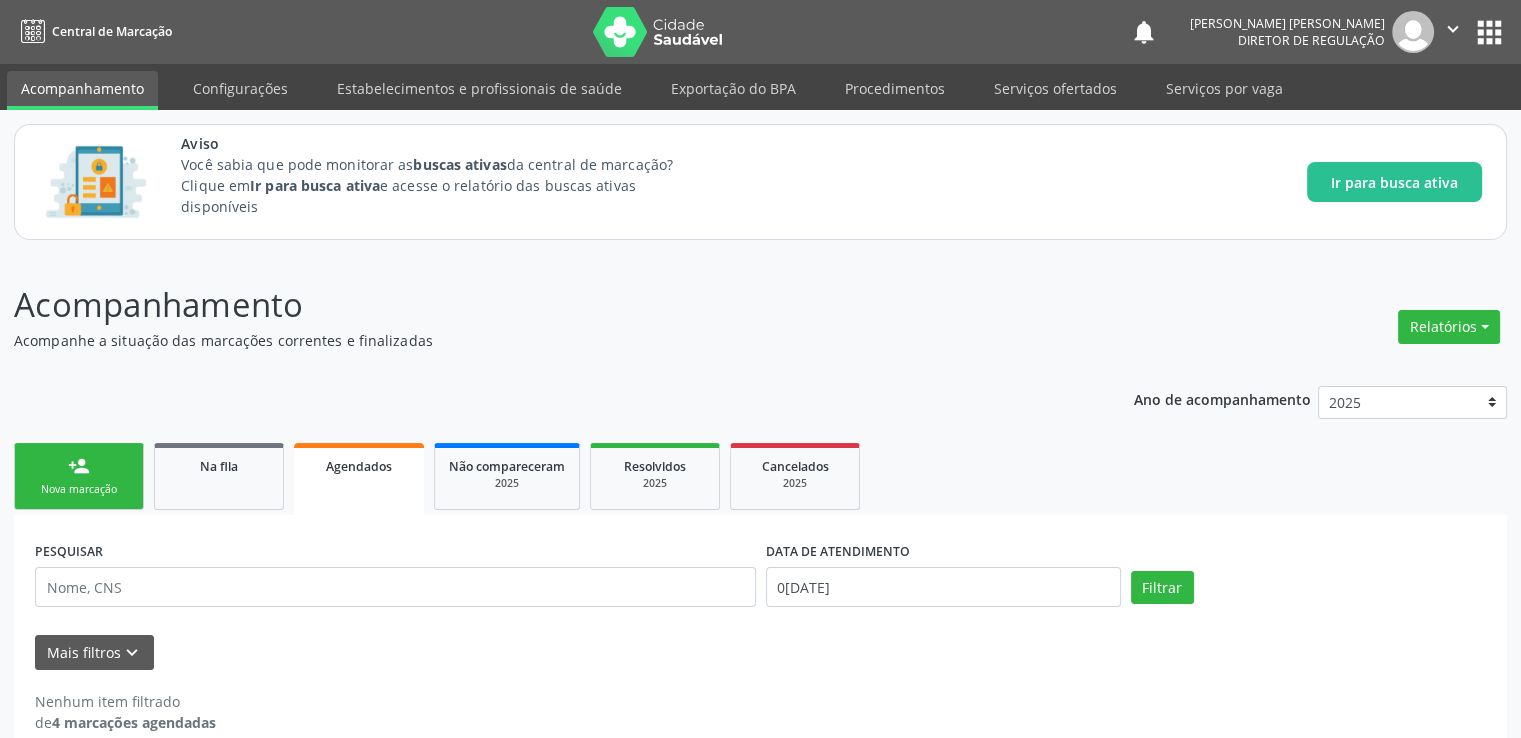 scroll, scrollTop: 28, scrollLeft: 0, axis: vertical 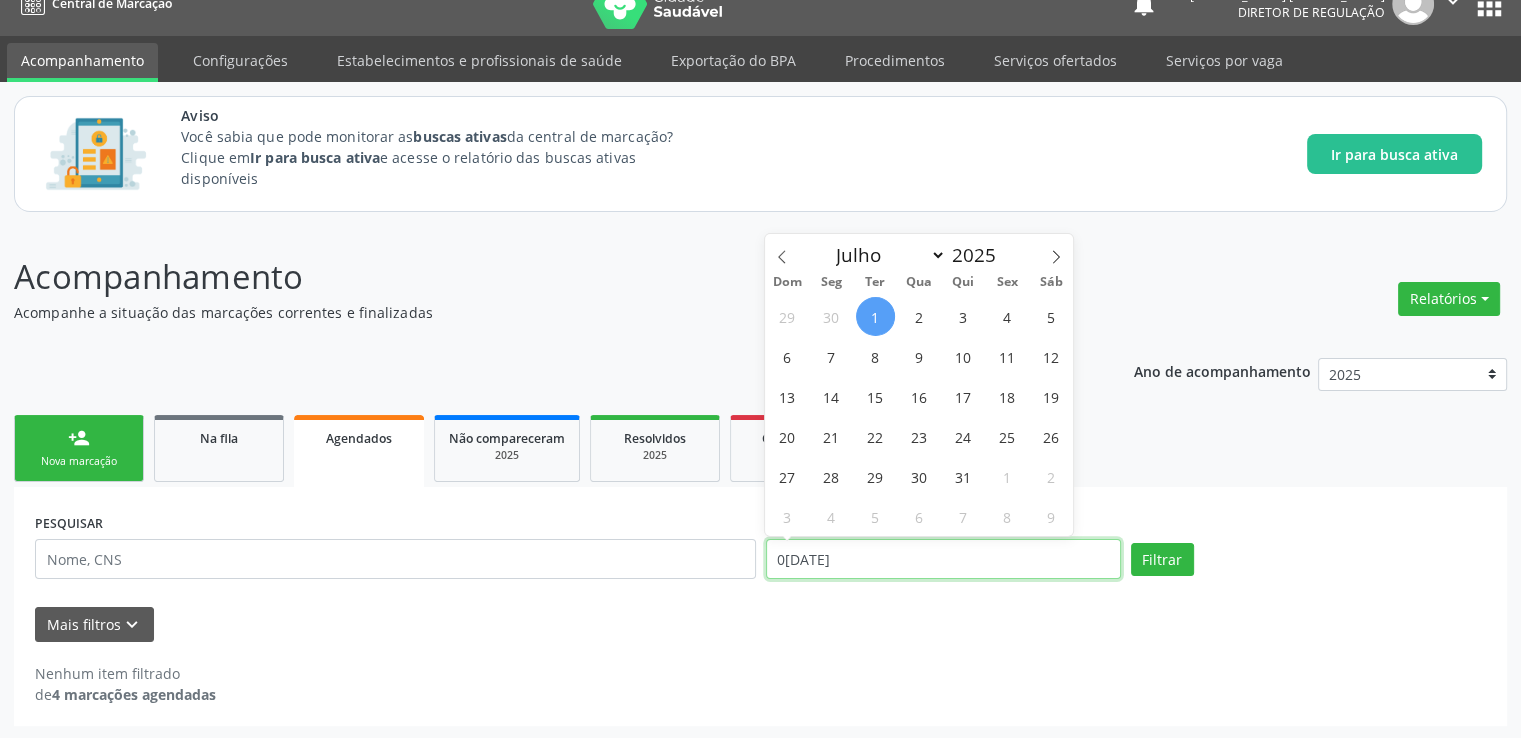 click on "[DATE]" at bounding box center (943, 559) 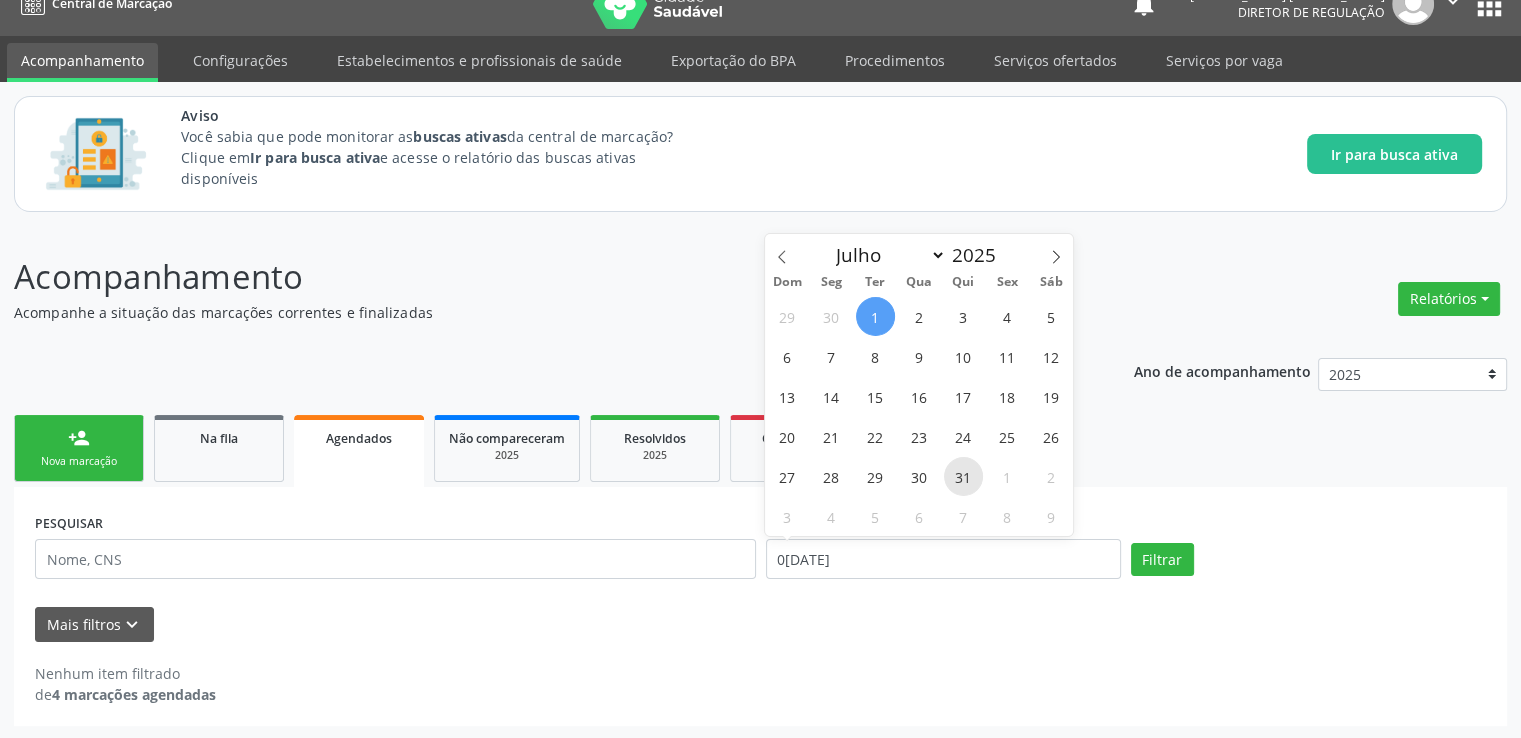 click on "31" at bounding box center (963, 476) 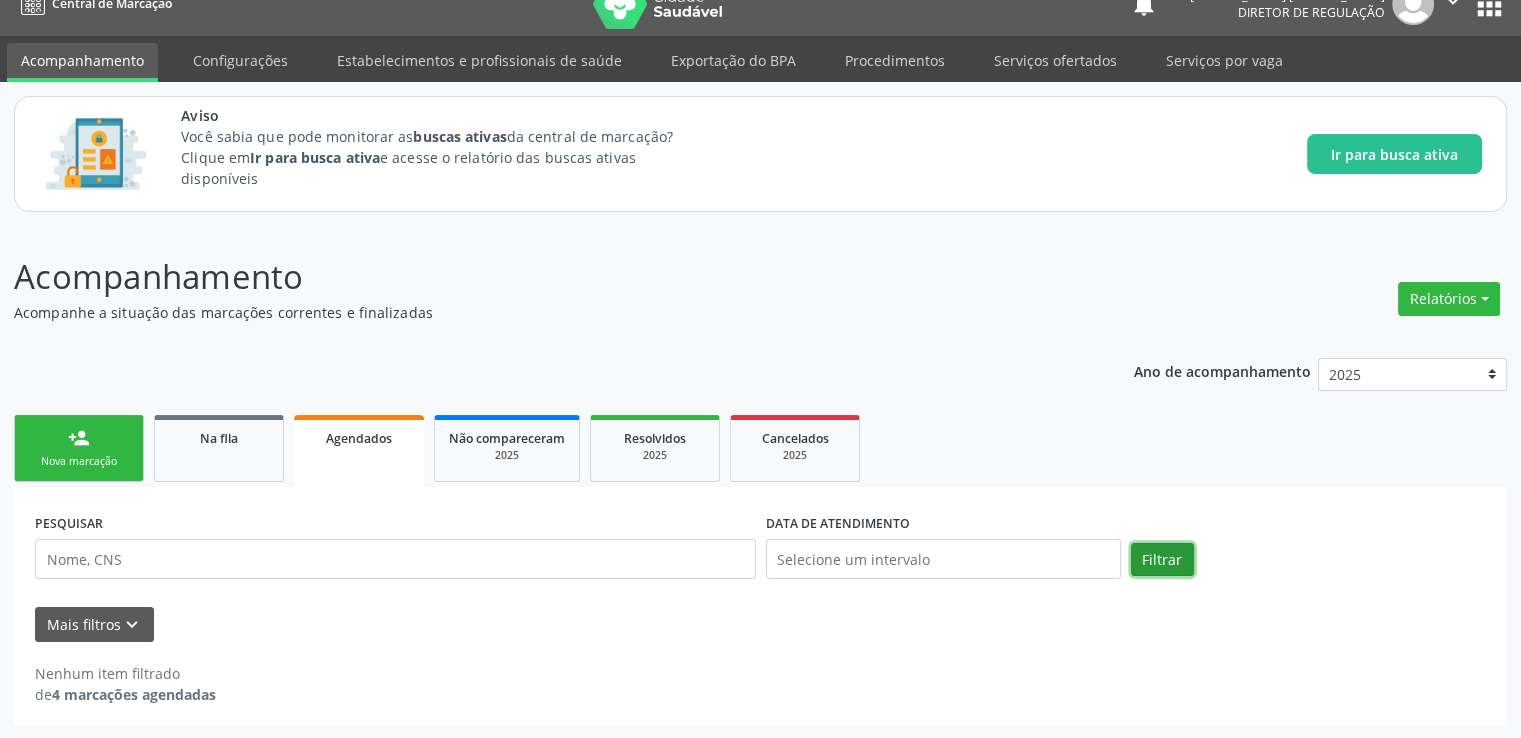 click on "Filtrar" at bounding box center [1162, 560] 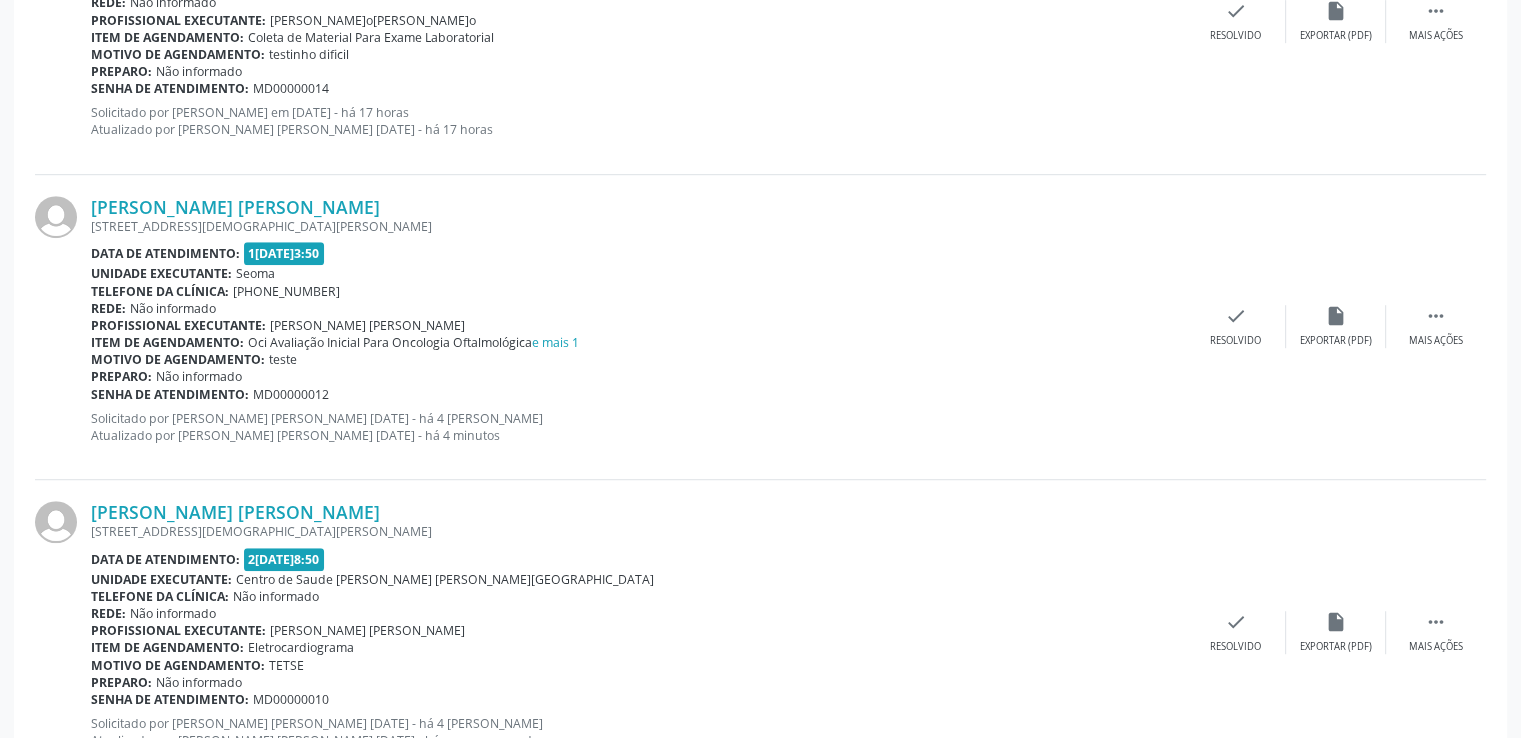 scroll, scrollTop: 0, scrollLeft: 0, axis: both 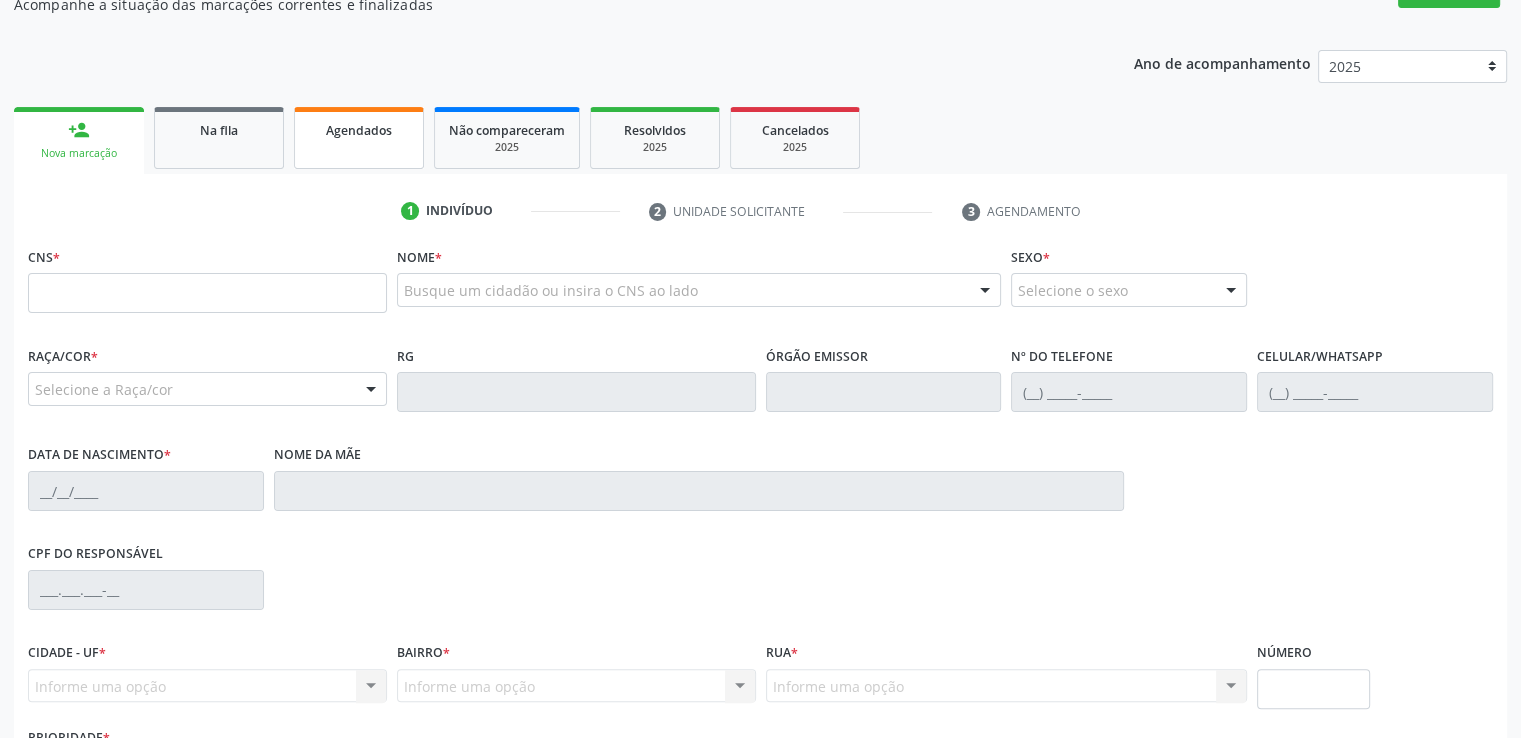 click on "Agendados" at bounding box center (359, 138) 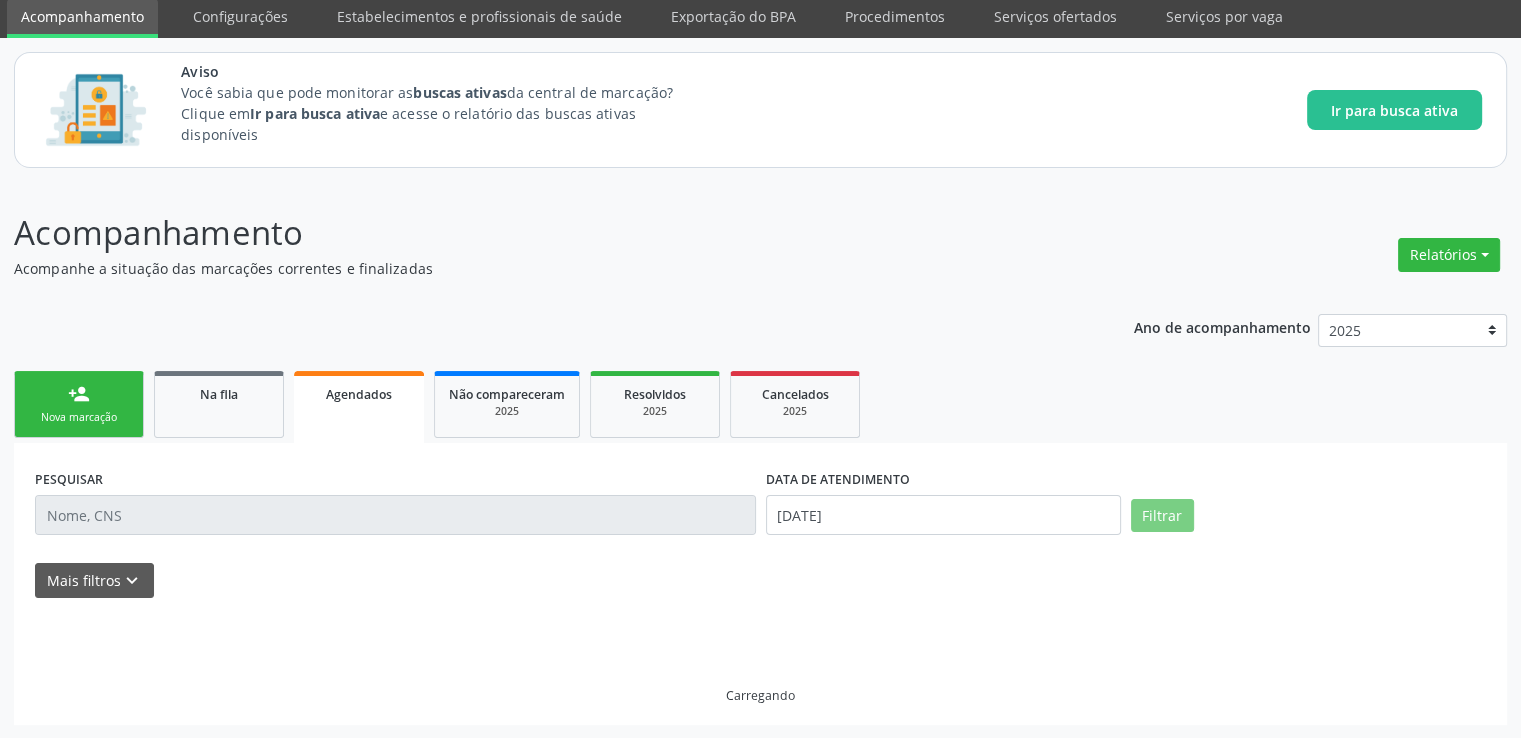 scroll, scrollTop: 28, scrollLeft: 0, axis: vertical 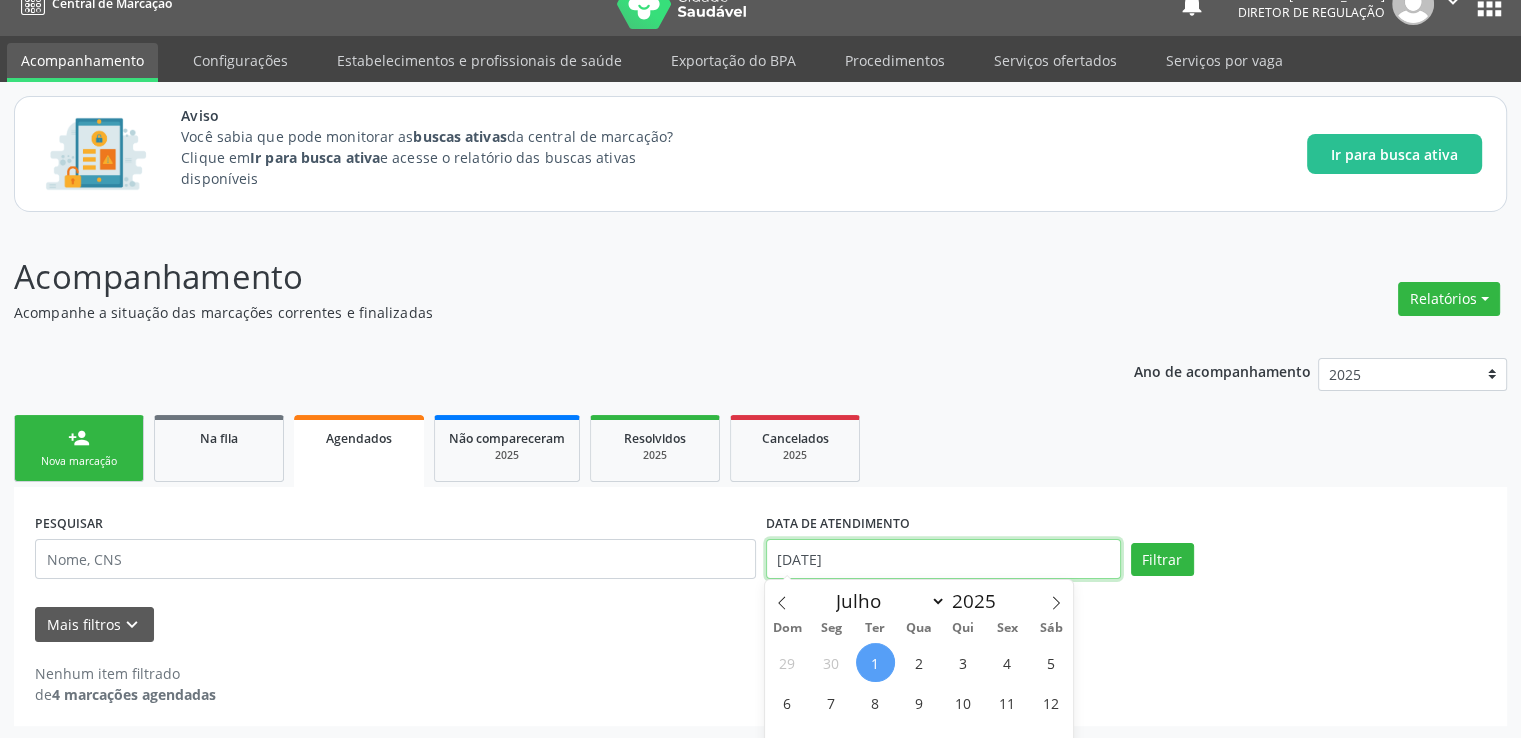 click on "Central de Marcação
notifications
[PERSON_NAME]
Diretor de regulação

Configurações
Sair
apps
Acompanhamento
Configurações
Estabelecimentos e profissionais de saúde
Exportação do BPA
Procedimentos
Serviços ofertados
Serviços por vaga
[GEOGRAPHIC_DATA]
Você sabia que pode monitorar as  buscas ativas
da central de marcação?
Clique em  [GEOGRAPHIC_DATA] para busca ativa  e acesse o relatório
das buscas ativas disponíveis
Ir para busca ativa
Acompanhamento
Acompanhe a situação das marcações correntes e finalizadas
Relatórios
Acompanhamento
Consolidado
Agendamentos
Procedimentos realizados
Ano de acompanhamento
2025
person_add
Nova marcação
Na fila   Agendados   Não compareceram   Resolvidos" at bounding box center (760, 341) 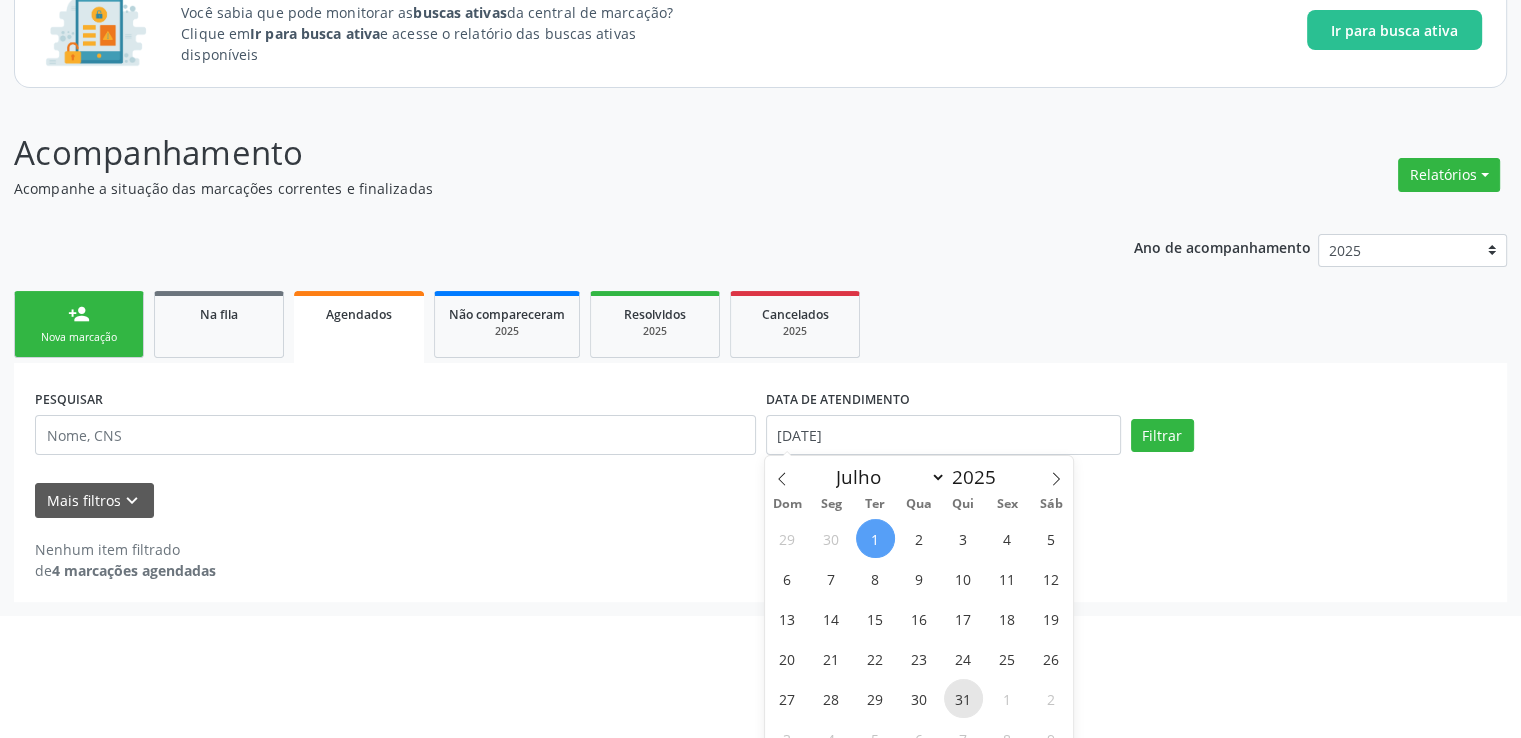 click on "31" at bounding box center (963, 698) 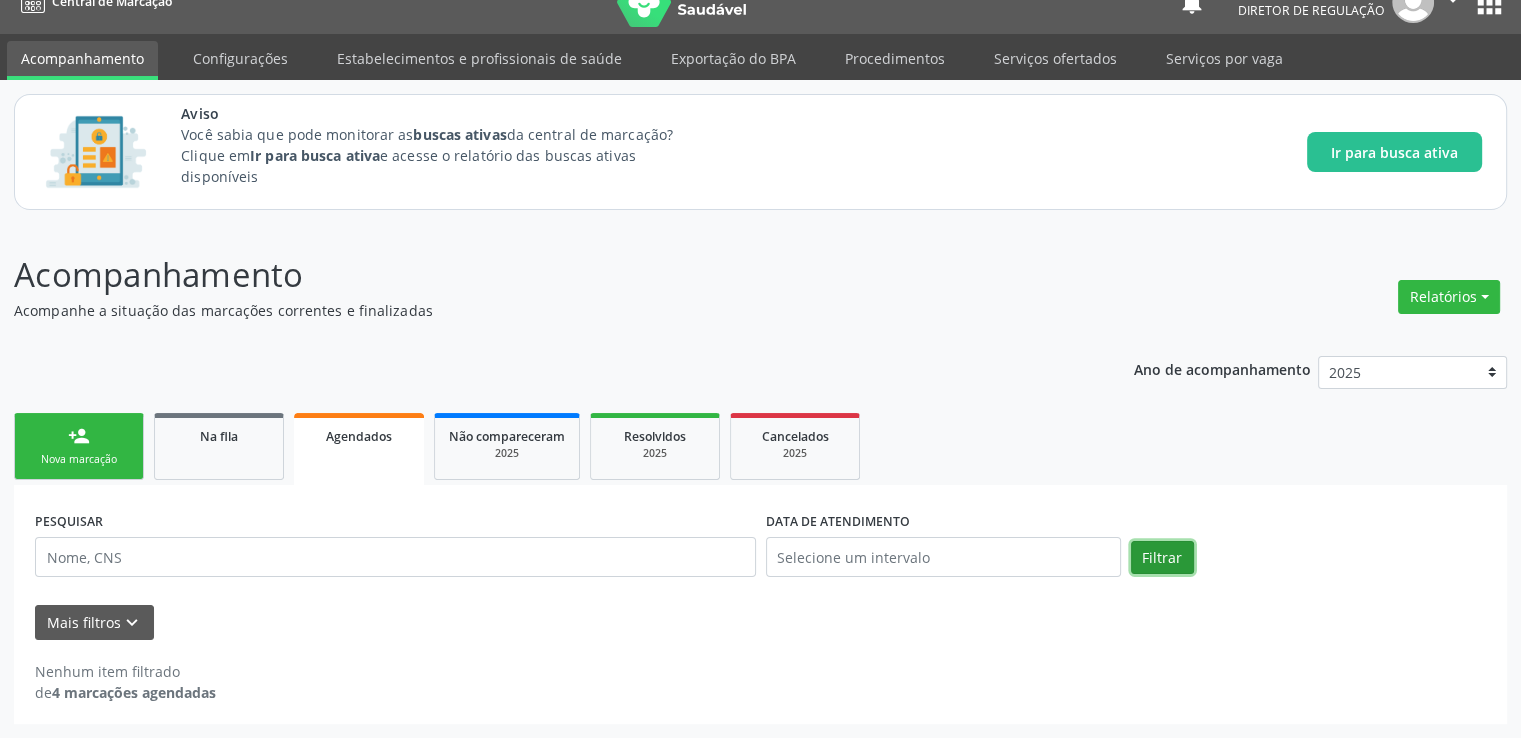 scroll, scrollTop: 28, scrollLeft: 0, axis: vertical 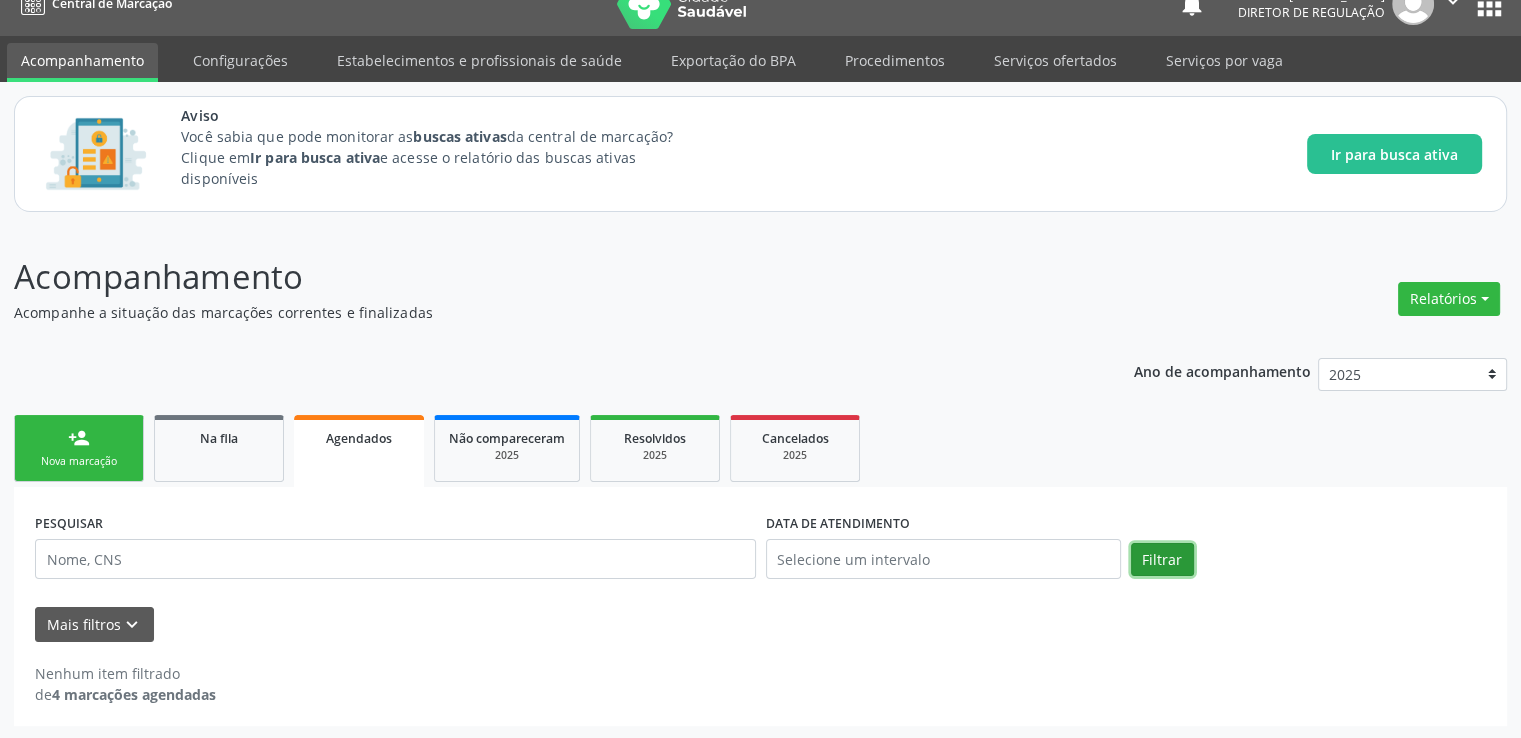 click on "person_add
Nova marcação
Na fila   Agendados   Não compareceram
2025
Resolvidos
2025
Cancelados
2025
PESQUISAR
DATA DE ATENDIMENTO
Filtrar
UNIDADE DE REFERÊNCIA
Selecione uma UBS
Todas as UBS   Unidade de Saude da Familia de Malhadas   Unidade de Saude da Familia Santa Rita Maria do C A Soares   Unidade de Saude da Familia Barra Nova   Unidade de Saude da Familia Massagueira   Unidade de Saude da Familia [PERSON_NAME]   Unidade de Saude da Familia do Denison Amorim   Unidade de Saude da Familia [GEOGRAPHIC_DATA]   Unidade de Saude da Familia Taperagua   Unidade de Saude da Familia Poeira   Unidade de Saude da Familia Barro Vermelho   Unidade de Saude da Familia do [PERSON_NAME]   Unidade de Saude da Familia Tuquanduba   Unidade de Saude da Familia da [GEOGRAPHIC_DATA] da Familia [GEOGRAPHIC_DATA]               "" at bounding box center [760, 568] 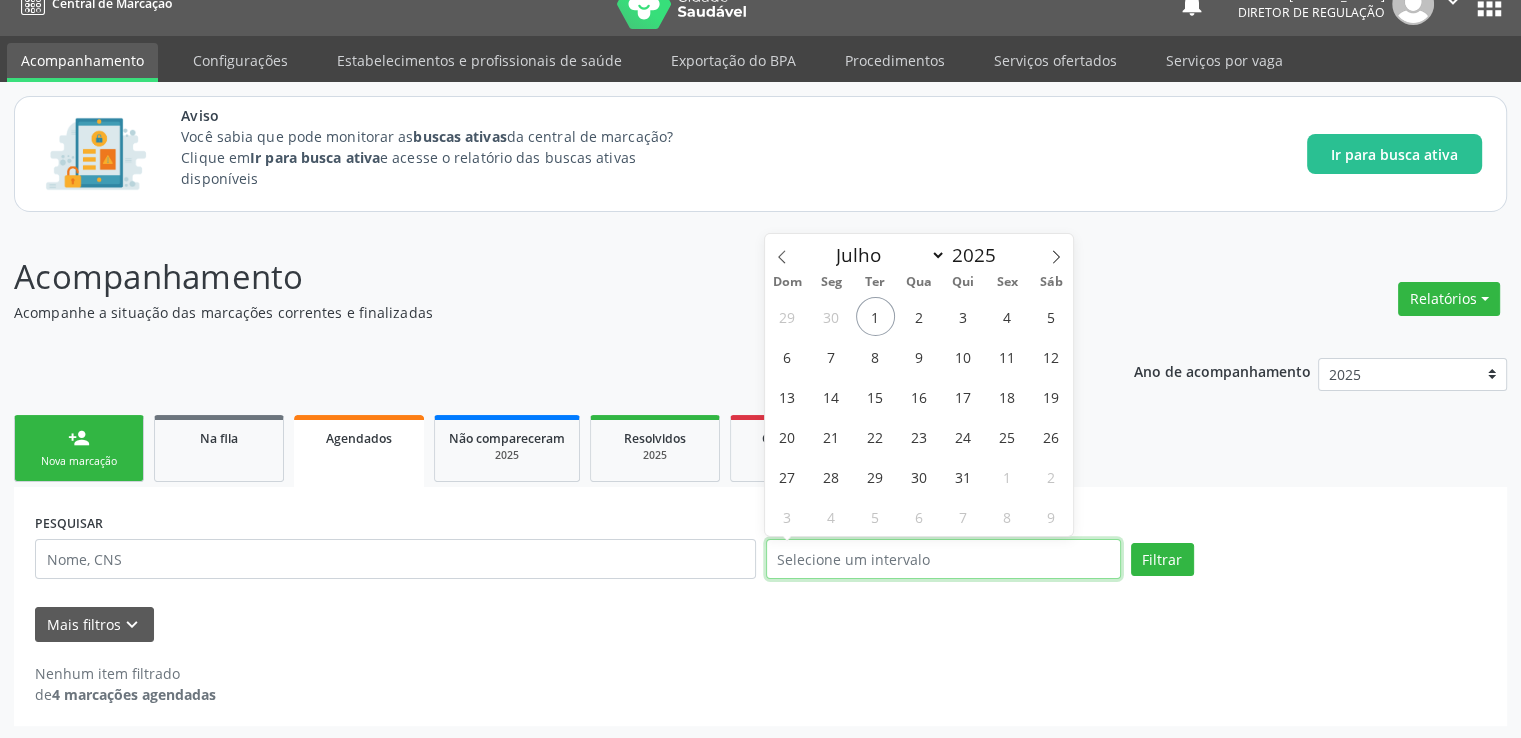 click at bounding box center [943, 559] 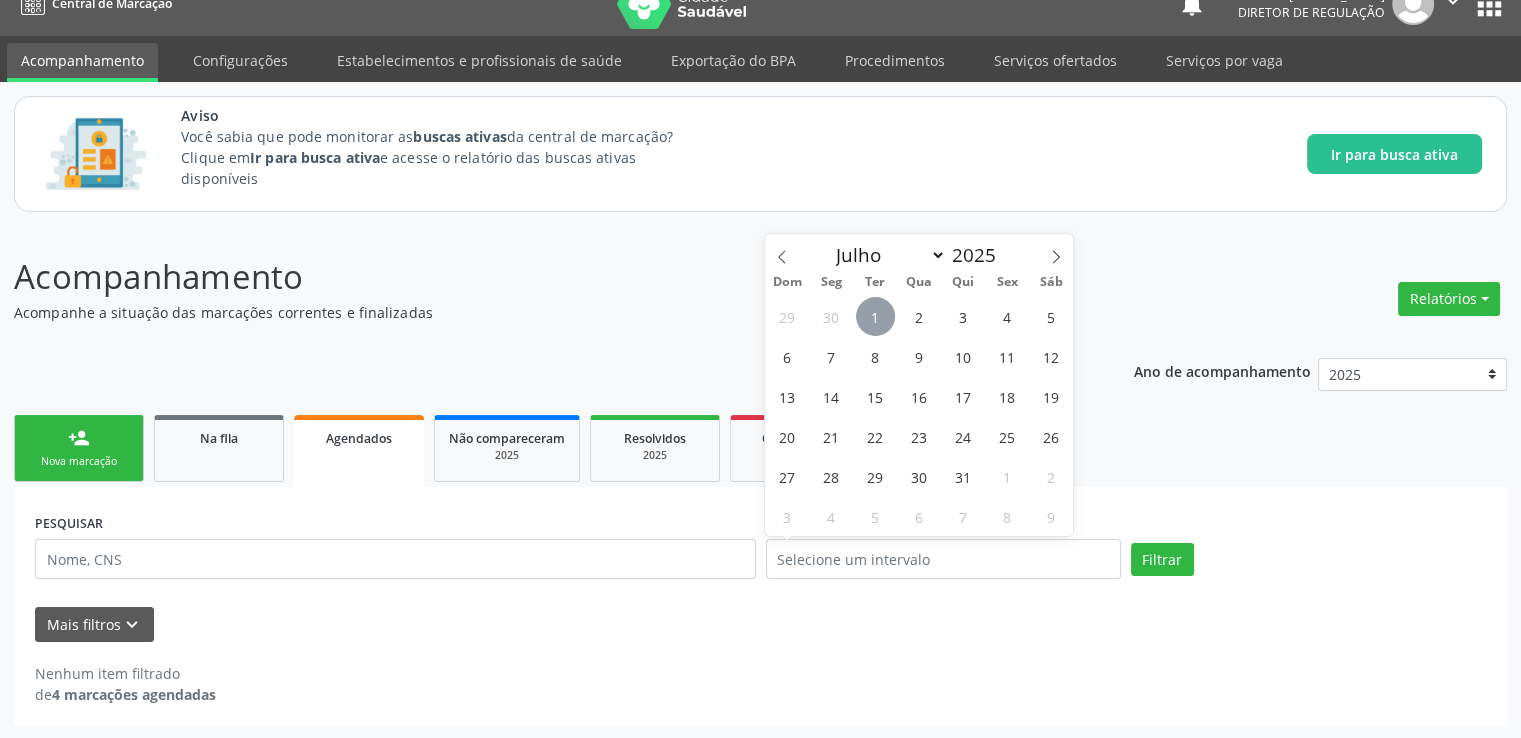 click on "1" at bounding box center [875, 316] 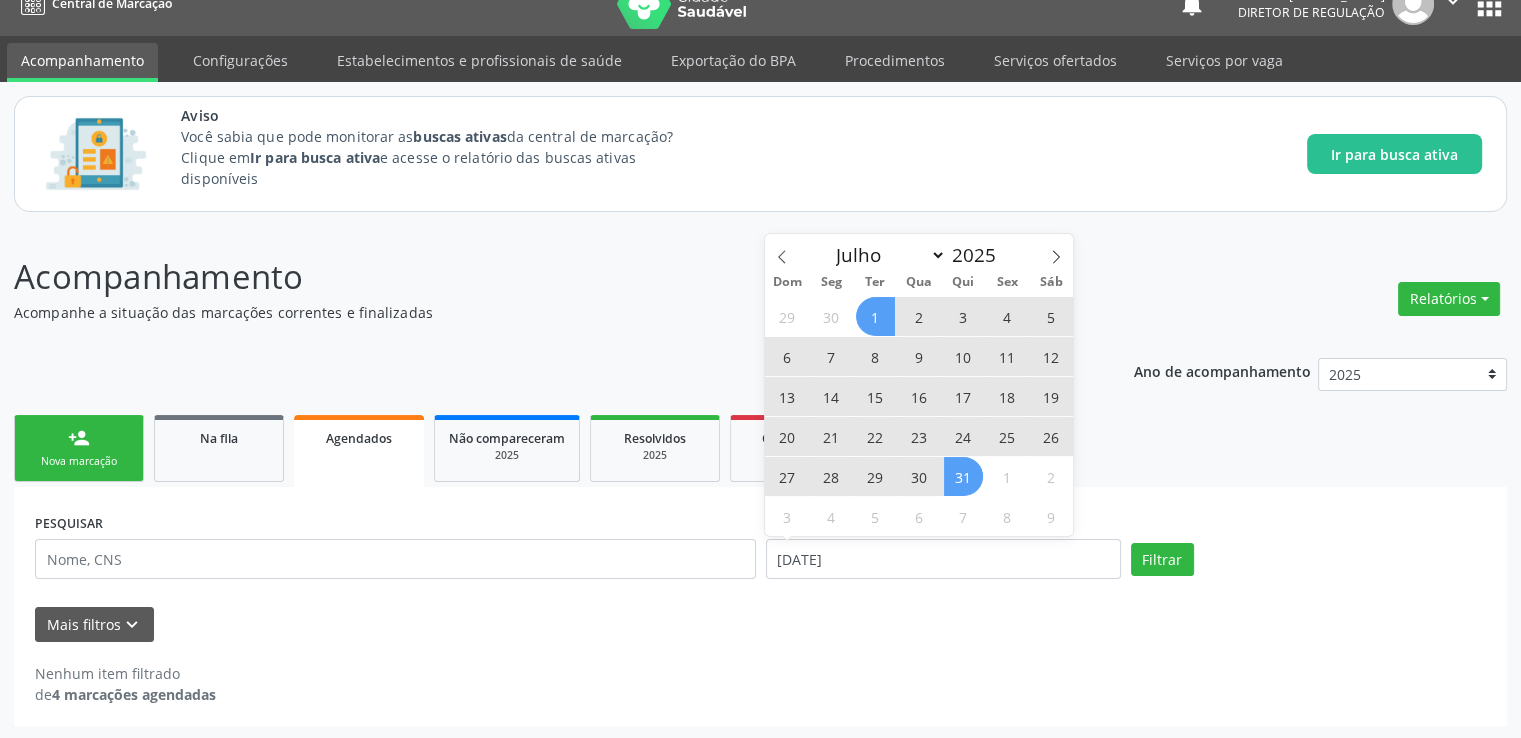 click on "31" at bounding box center (963, 476) 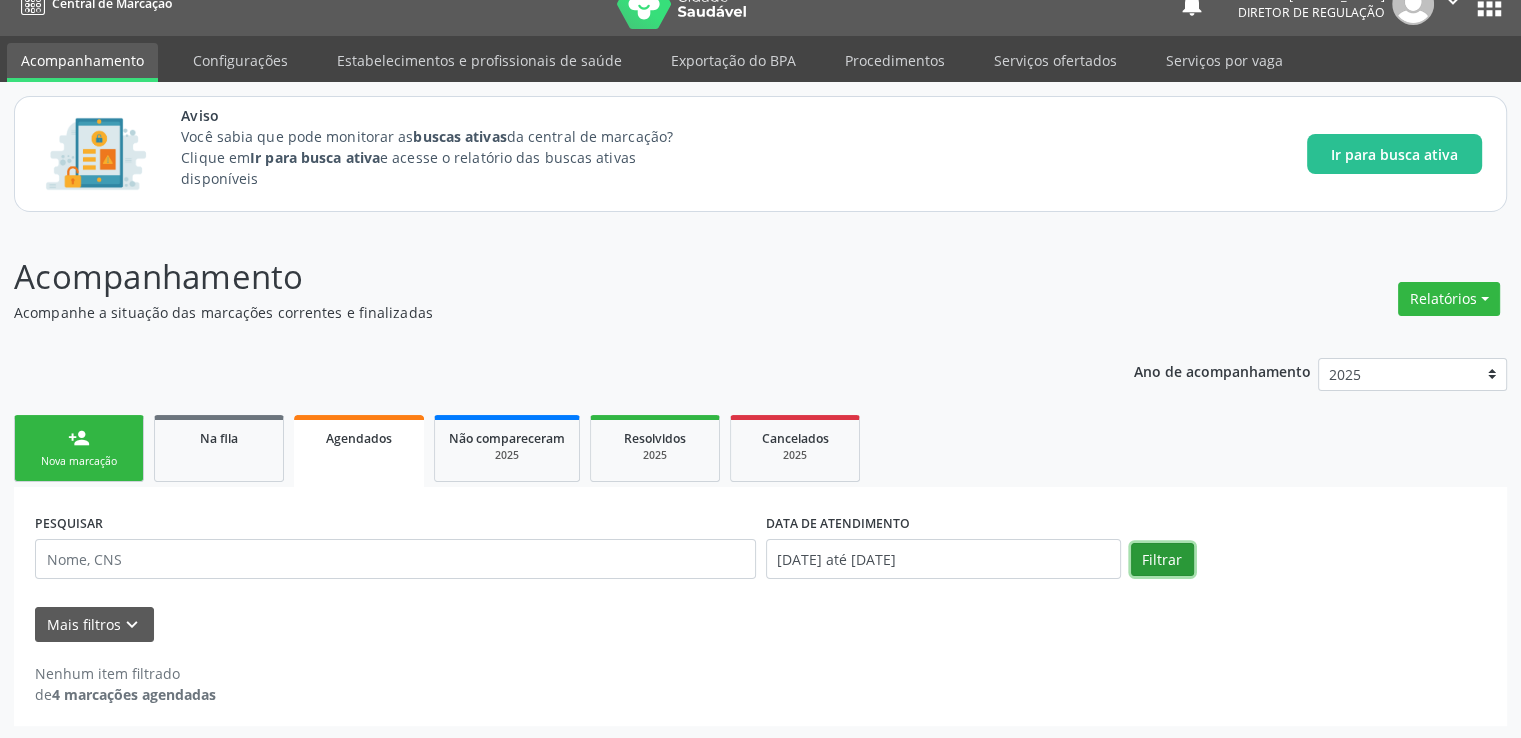 click on "Filtrar" at bounding box center (1162, 560) 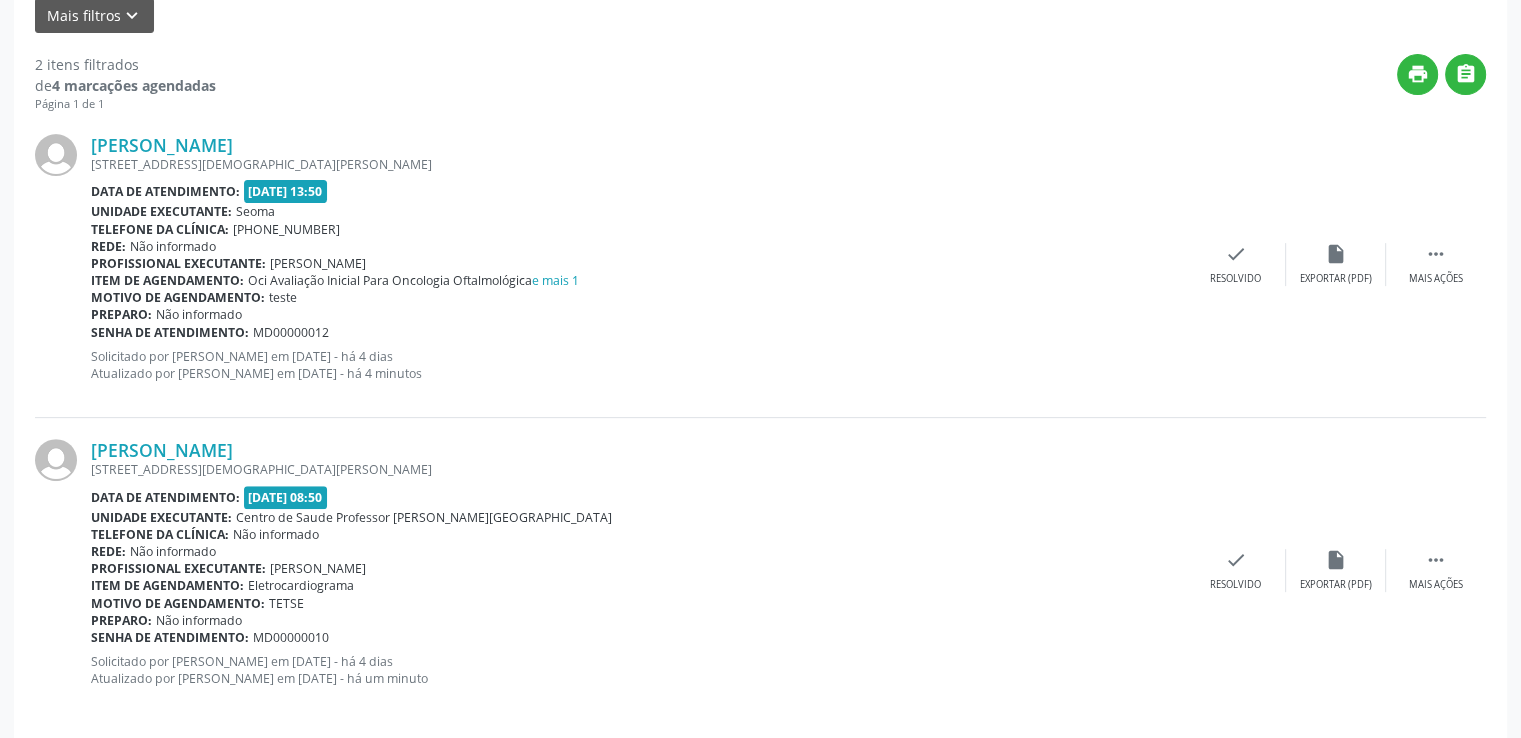 scroll, scrollTop: 655, scrollLeft: 0, axis: vertical 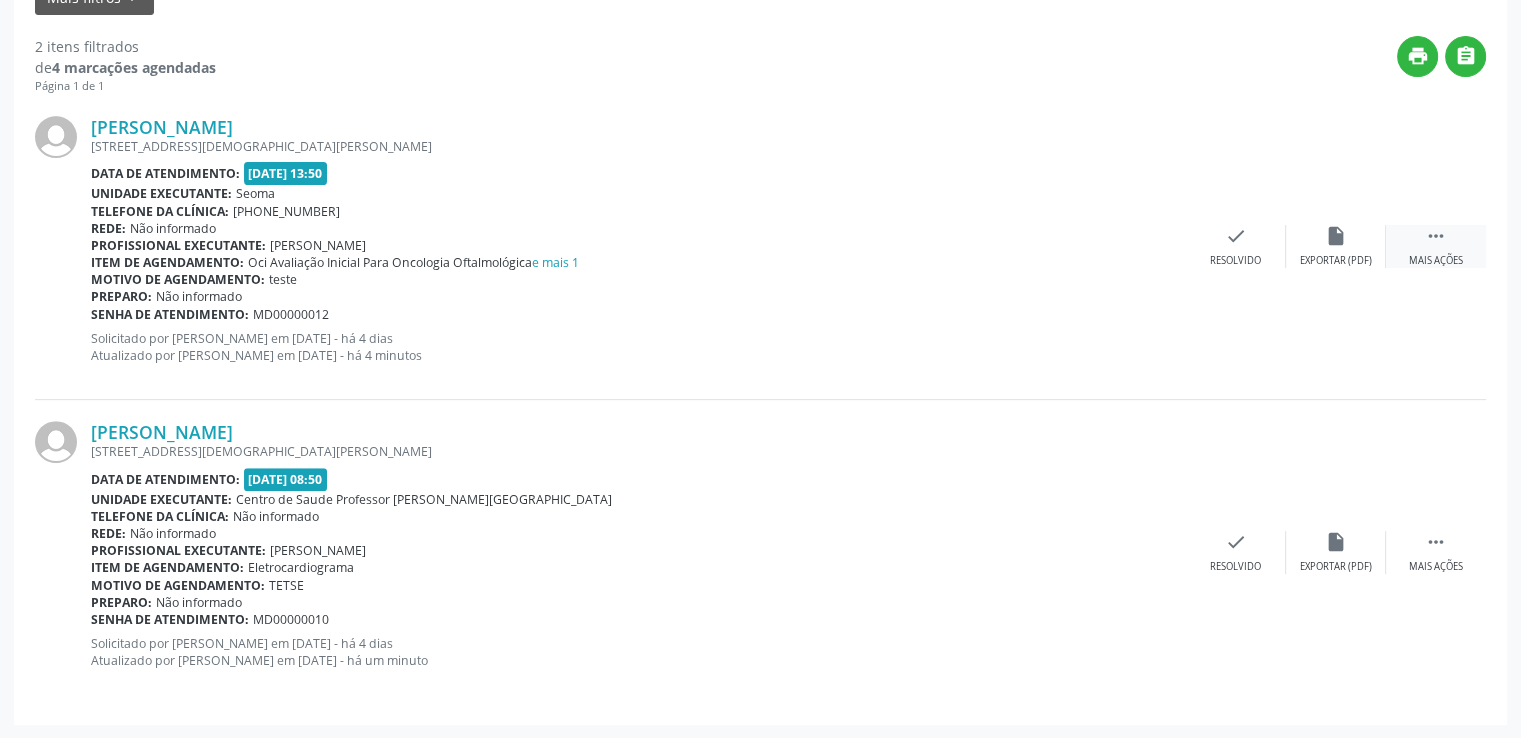 click on "
Mais ações" at bounding box center [1436, 246] 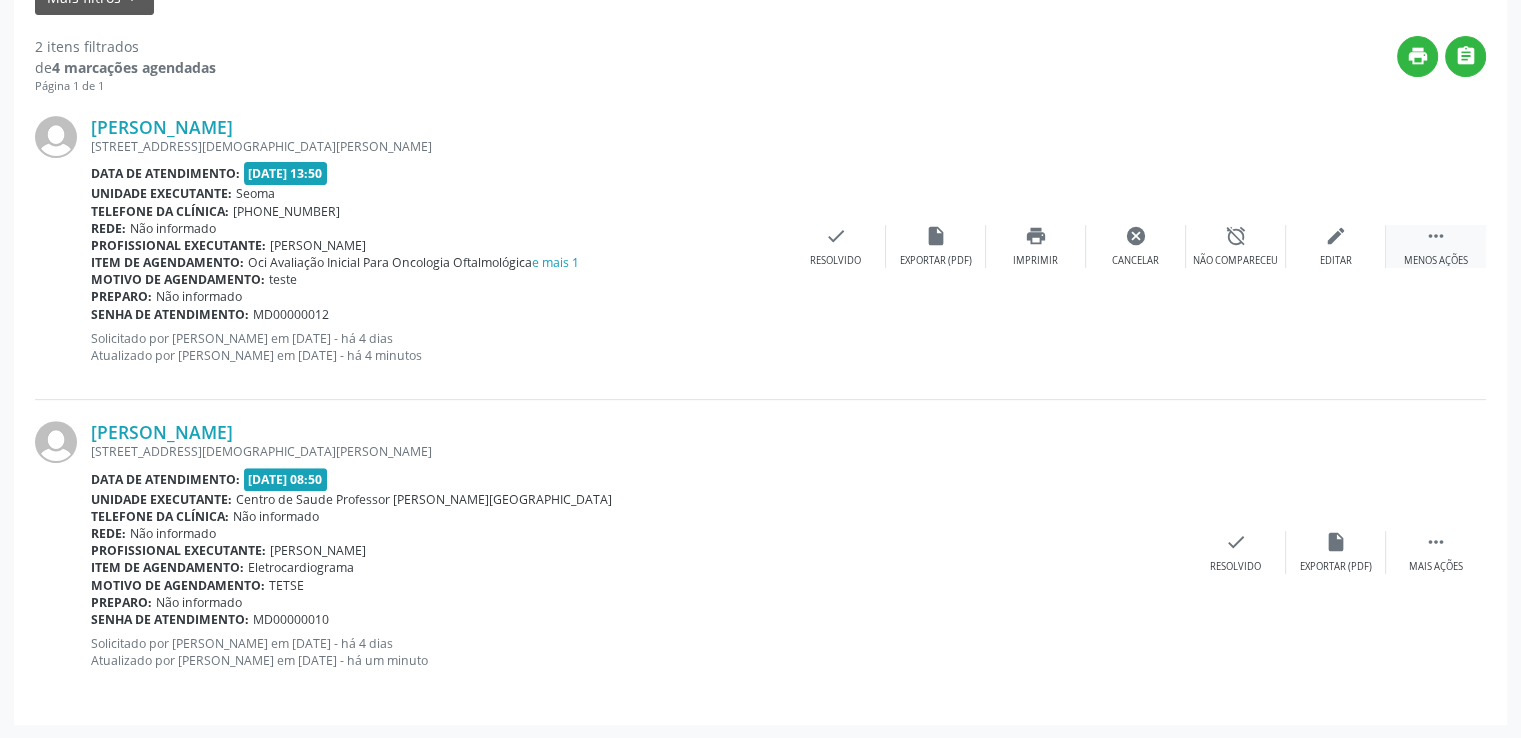 click on "" at bounding box center [1436, 236] 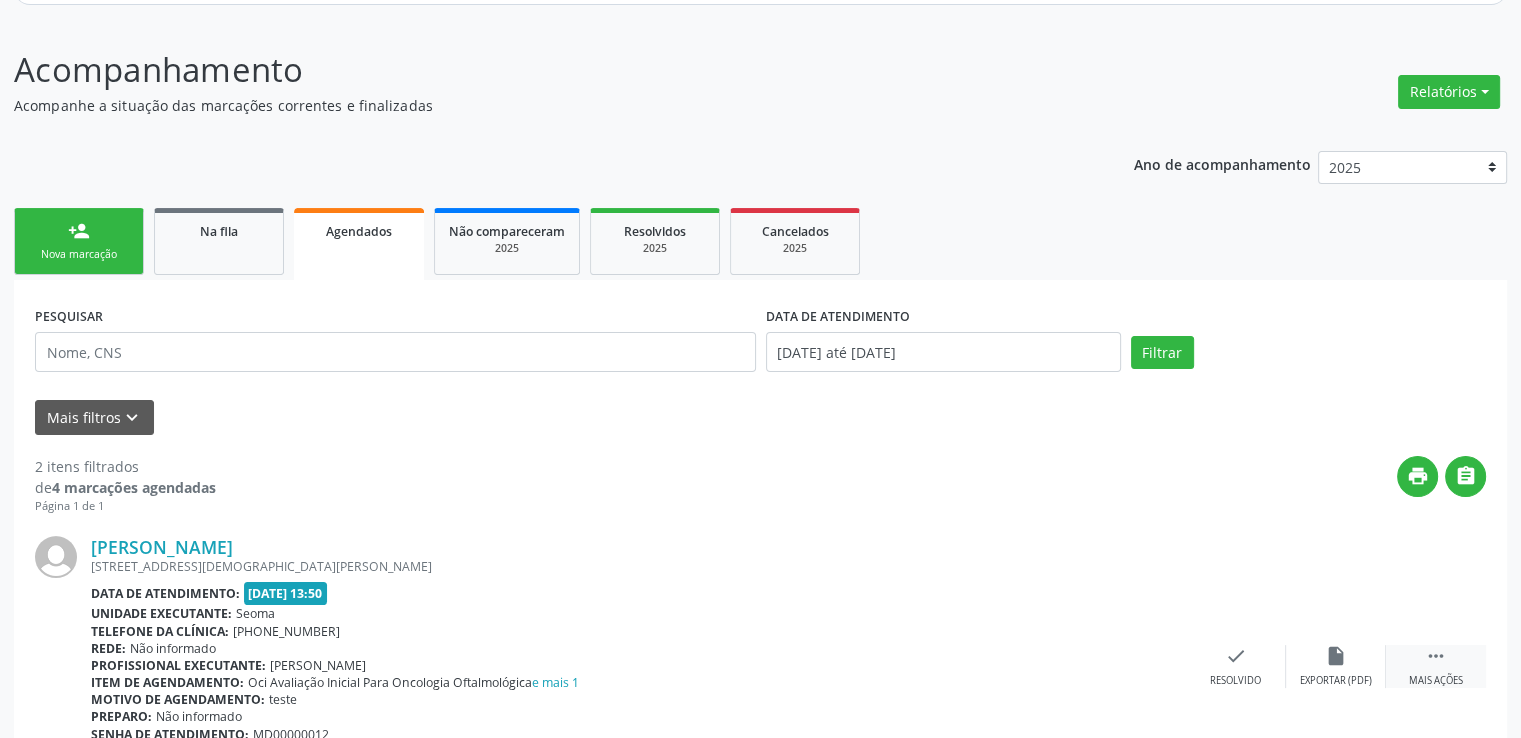 scroll, scrollTop: 243, scrollLeft: 0, axis: vertical 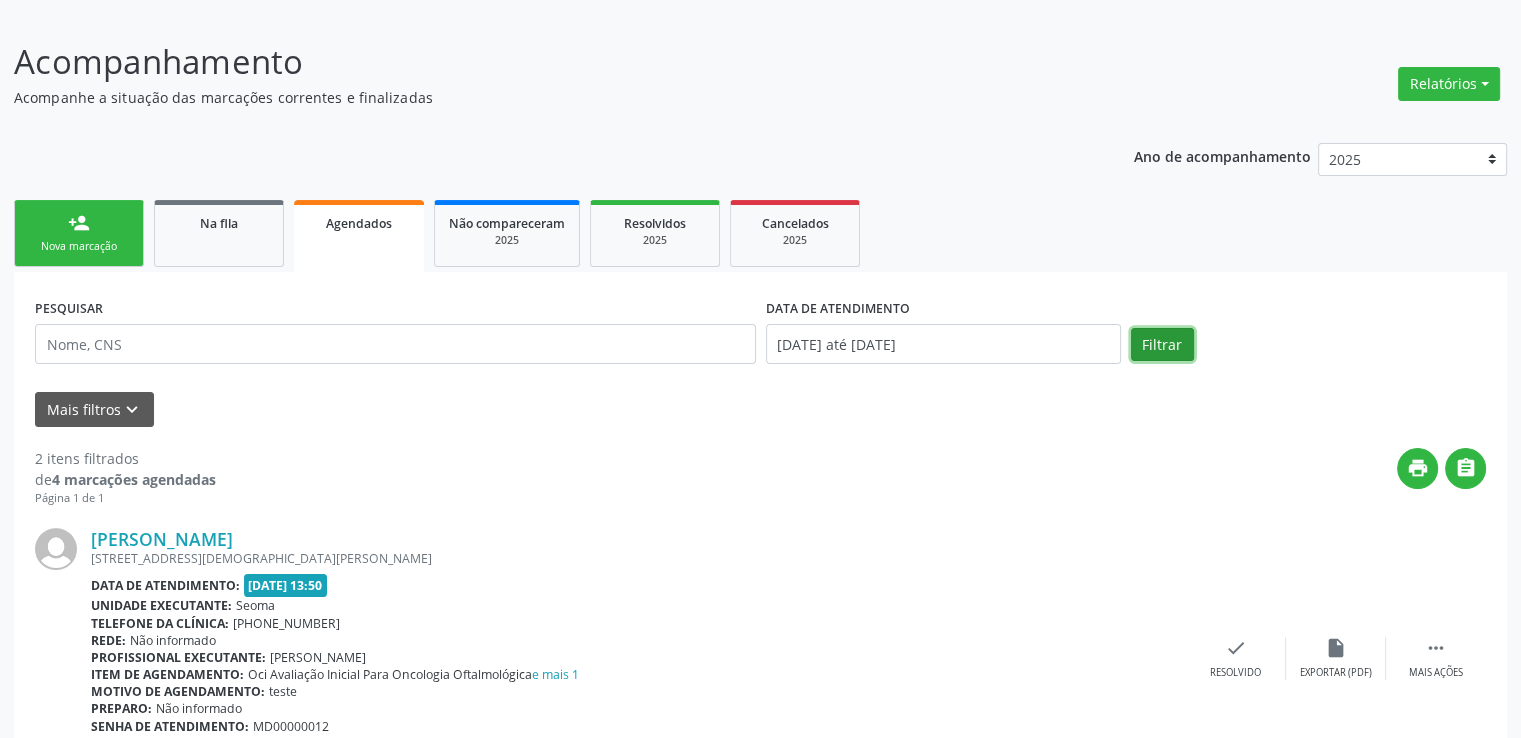 click on "Filtrar" at bounding box center (1162, 345) 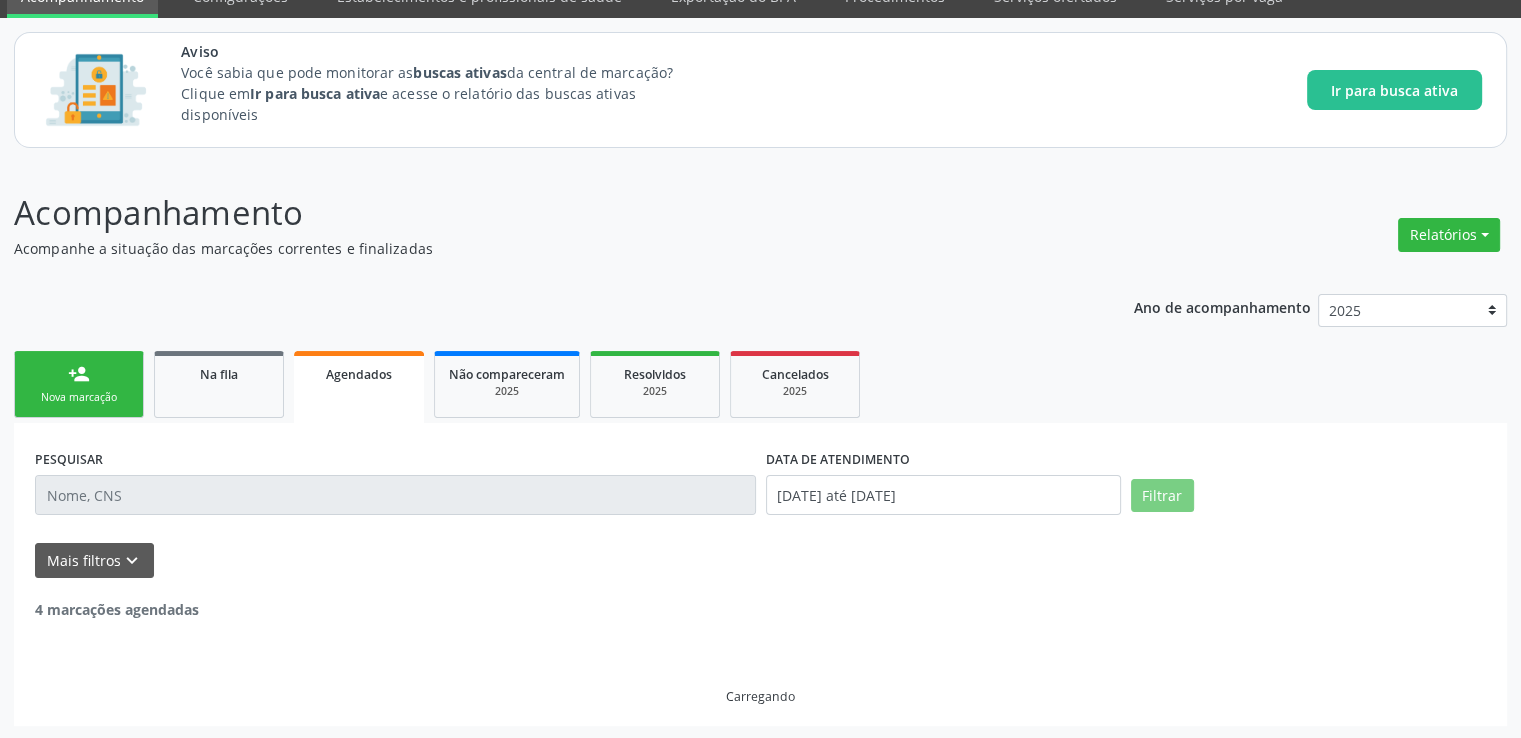 scroll, scrollTop: 243, scrollLeft: 0, axis: vertical 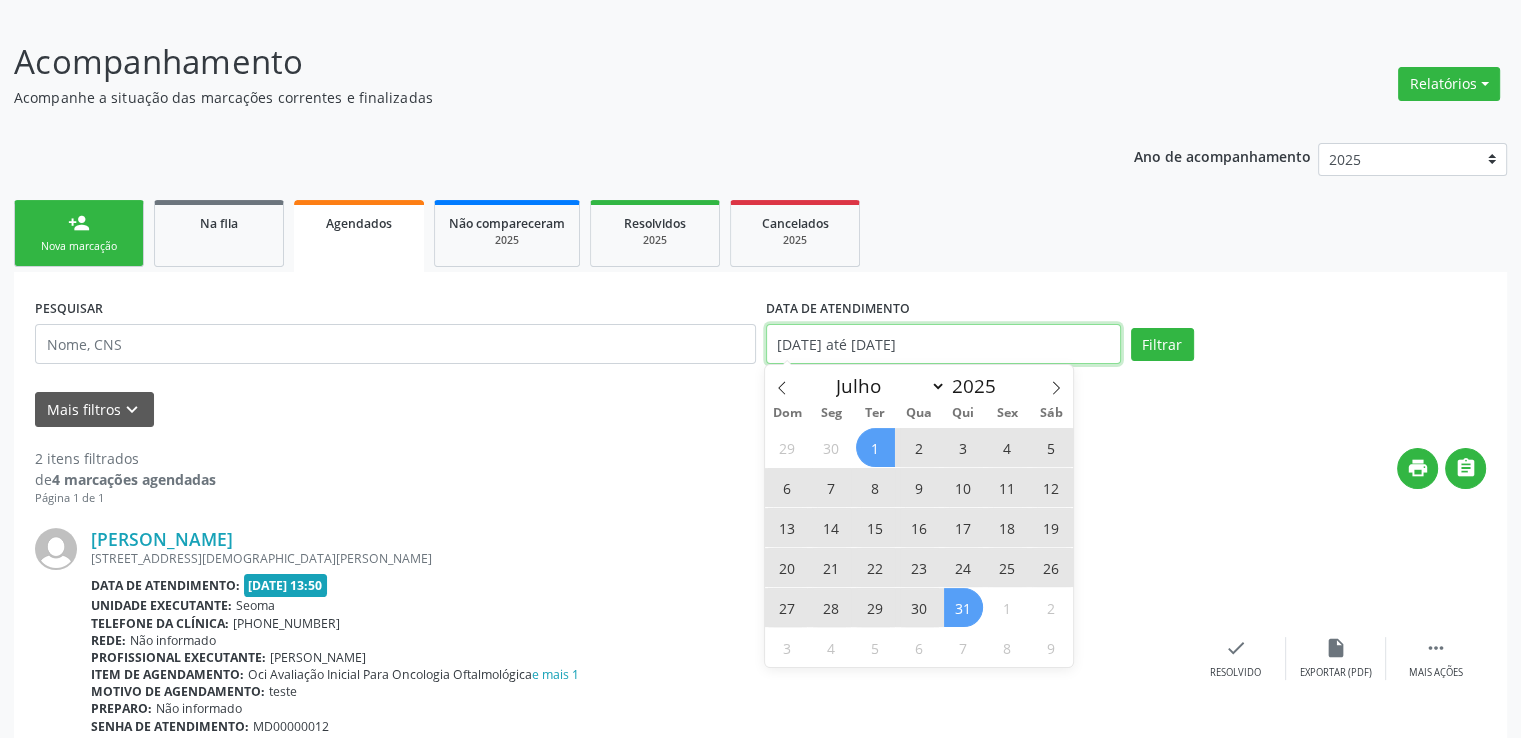 click on "[DATE] até [DATE]" at bounding box center [943, 344] 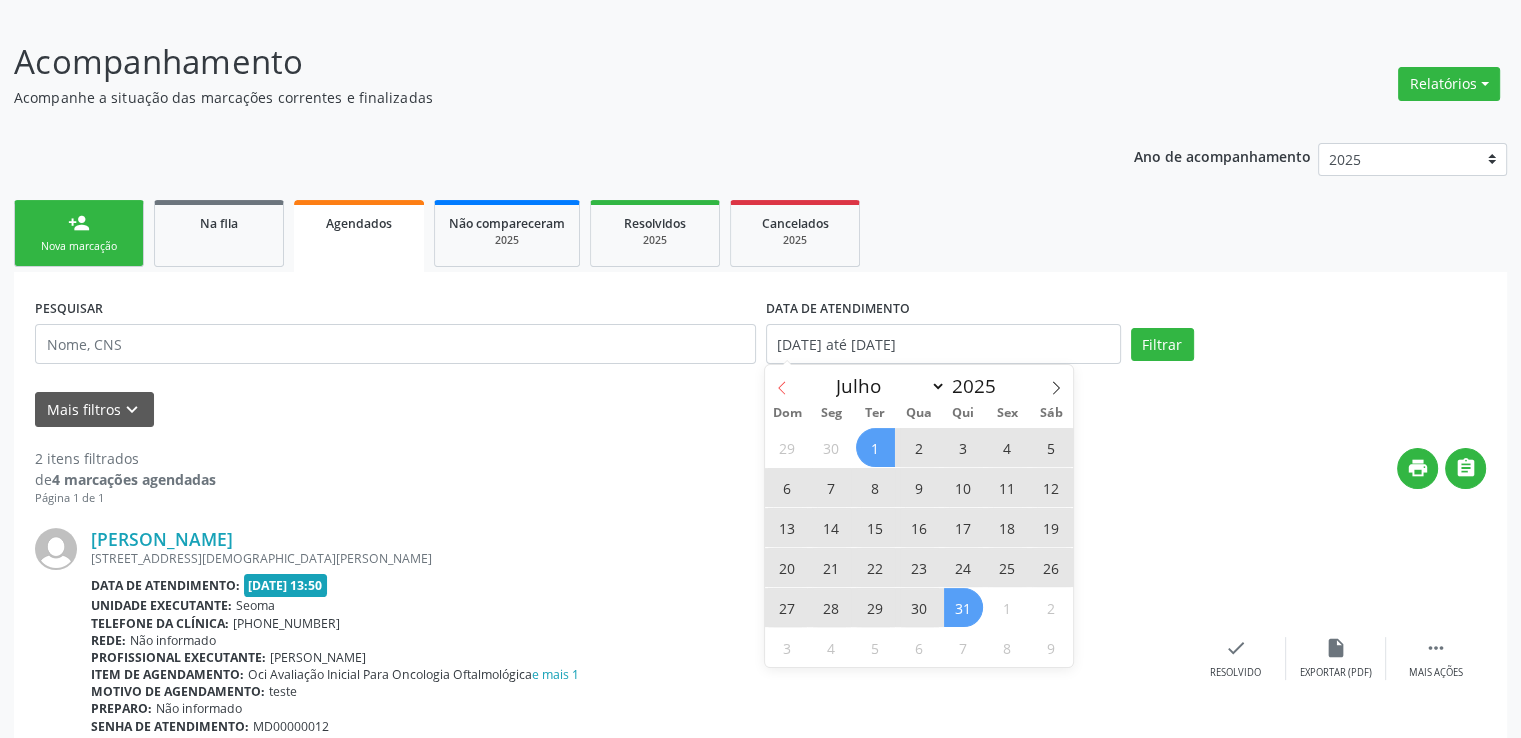 click 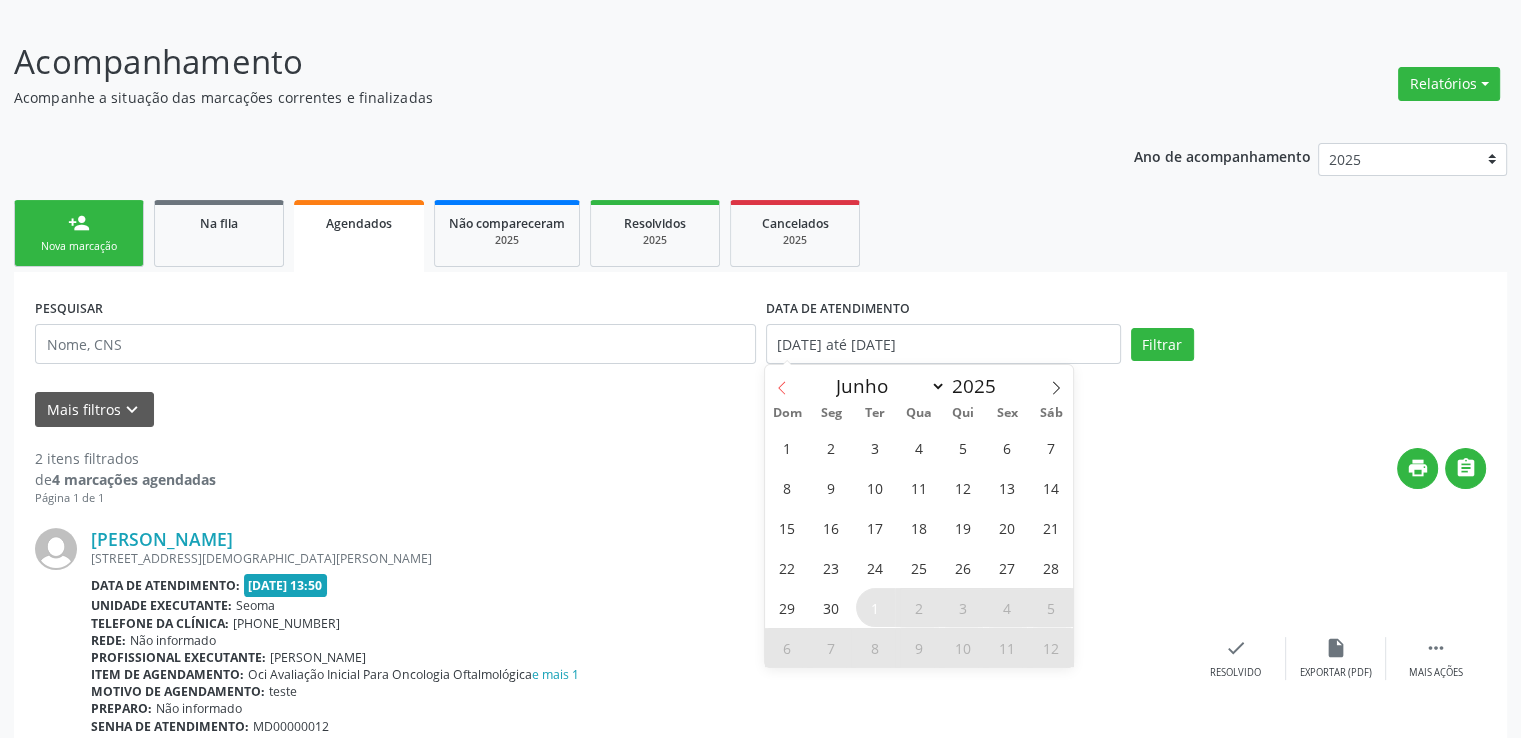 click 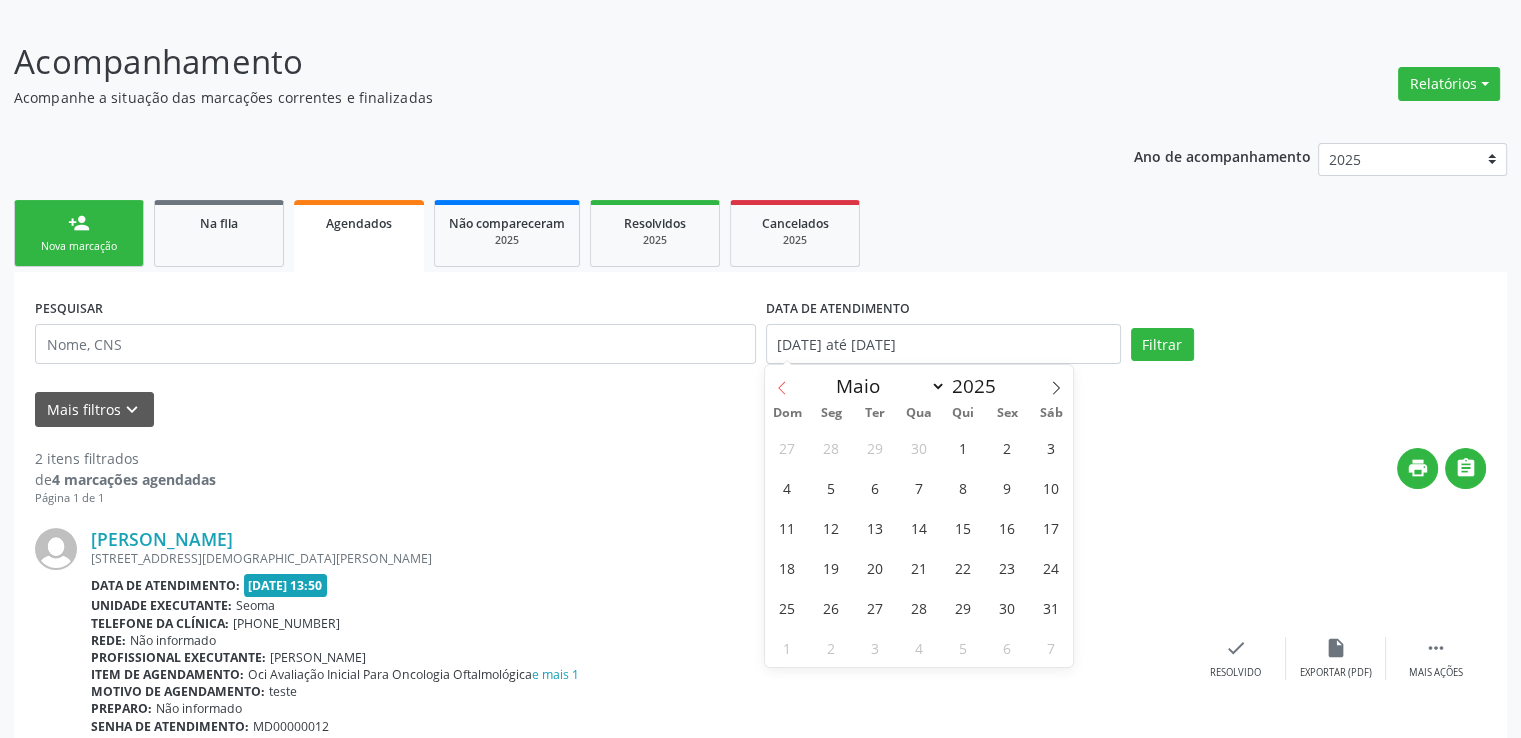 click 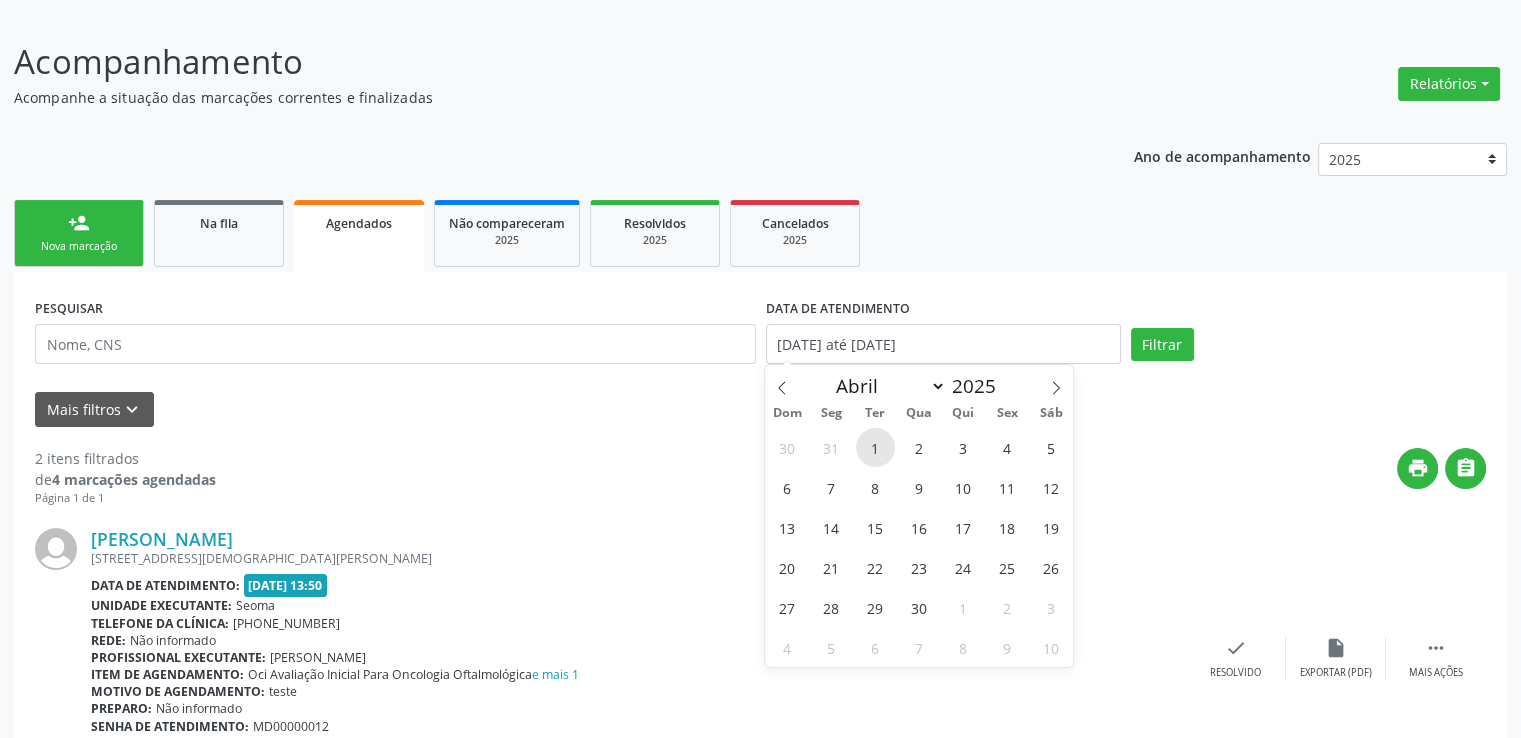 click on "1" at bounding box center [875, 447] 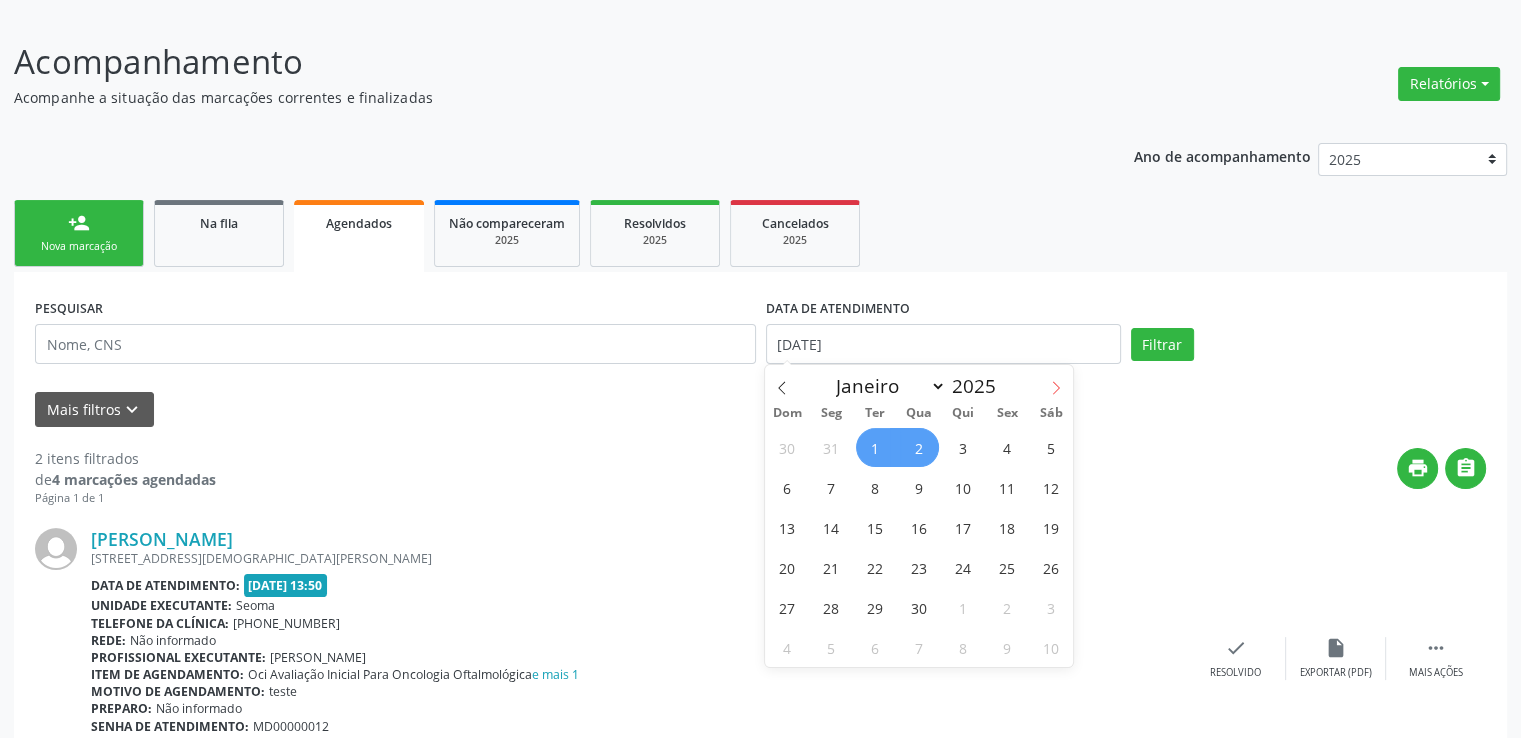 click at bounding box center (1056, 382) 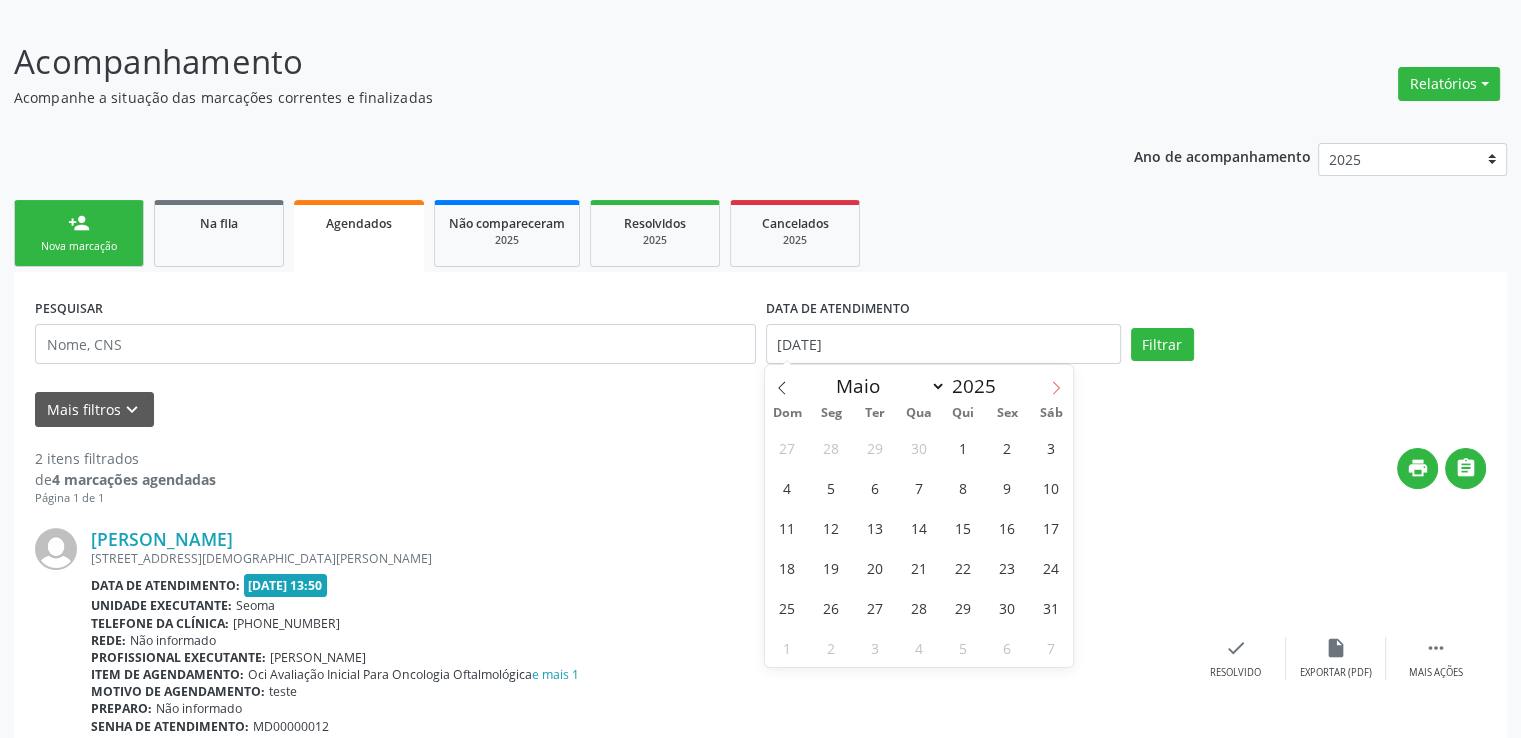 click at bounding box center [1056, 382] 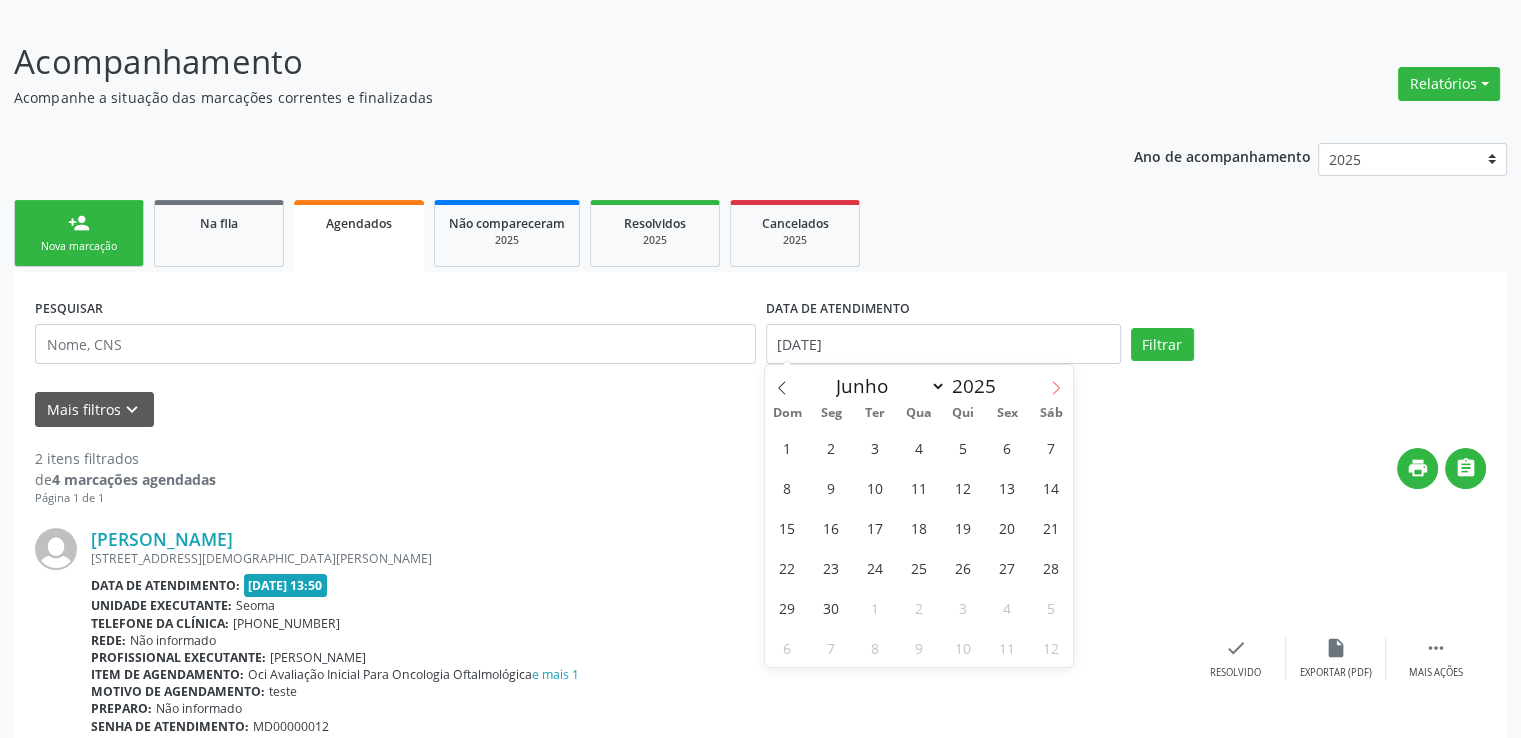 click at bounding box center (1056, 382) 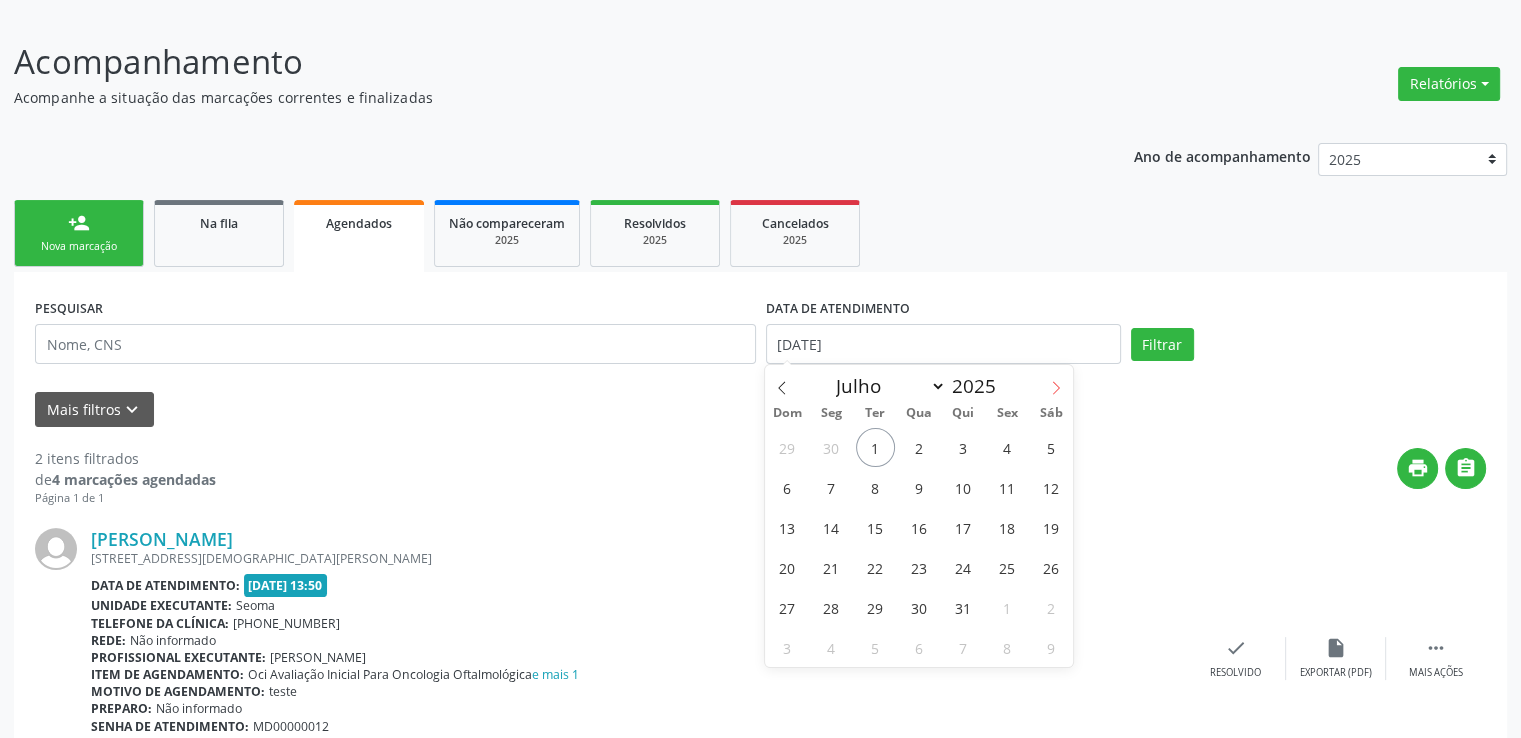 click at bounding box center [1056, 382] 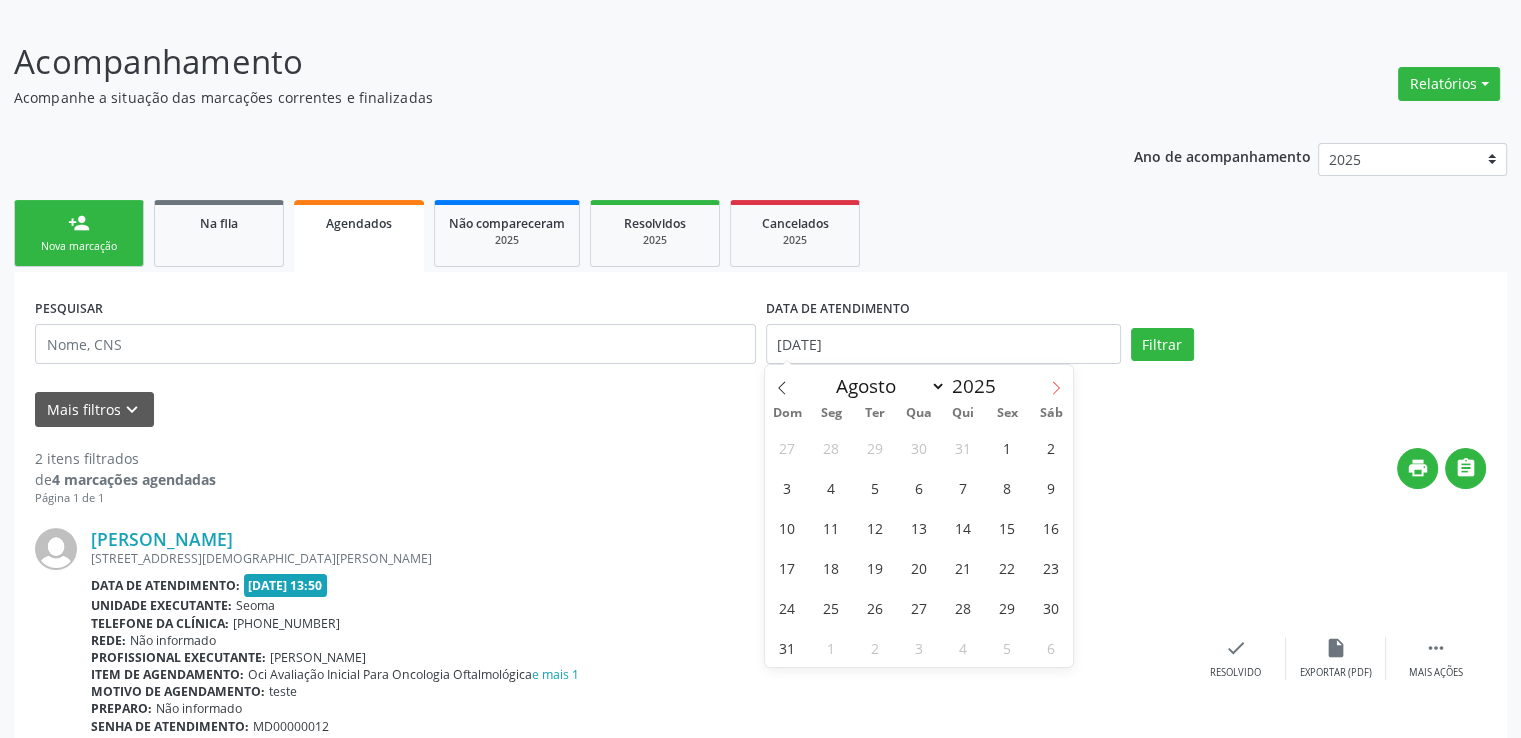 click at bounding box center (1056, 382) 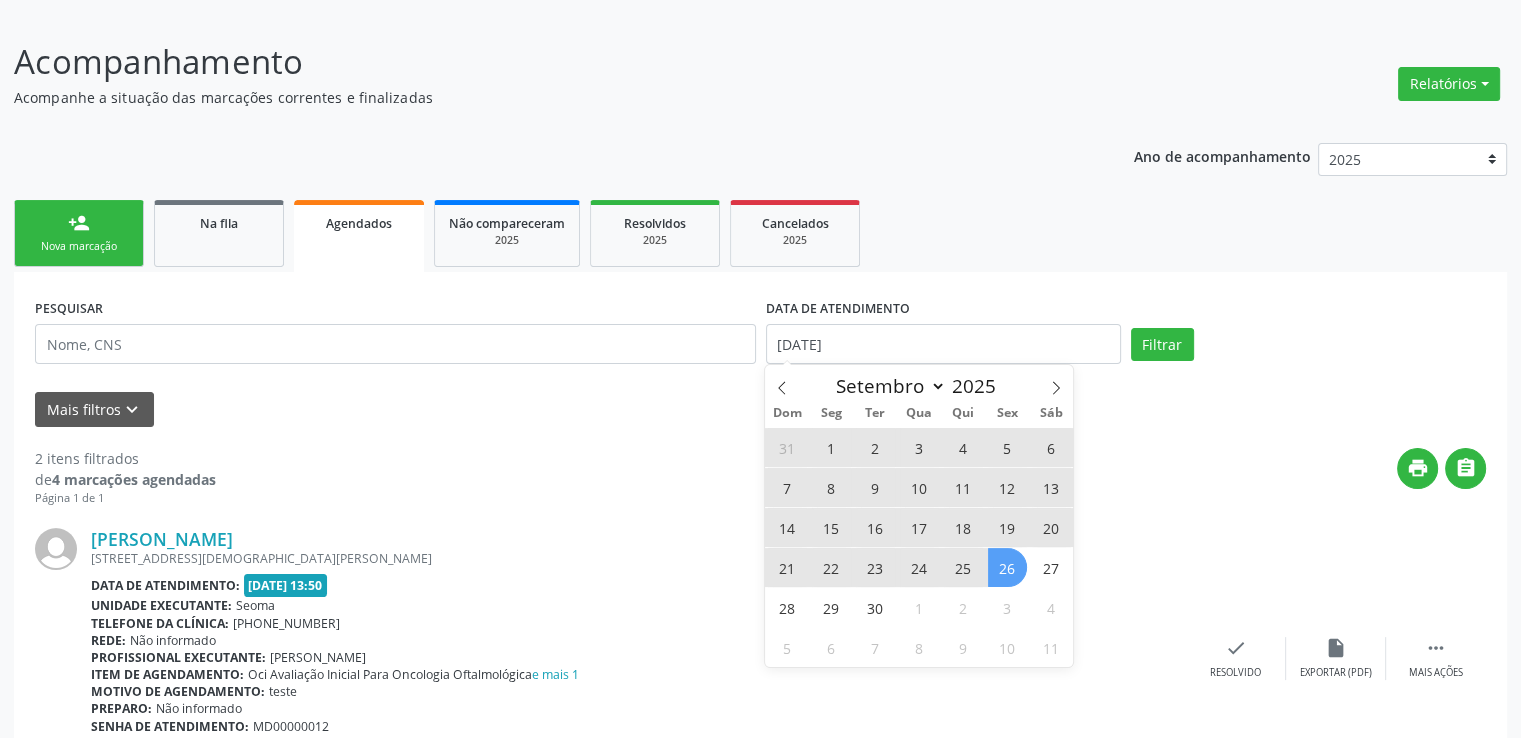 click on "26" at bounding box center [1007, 567] 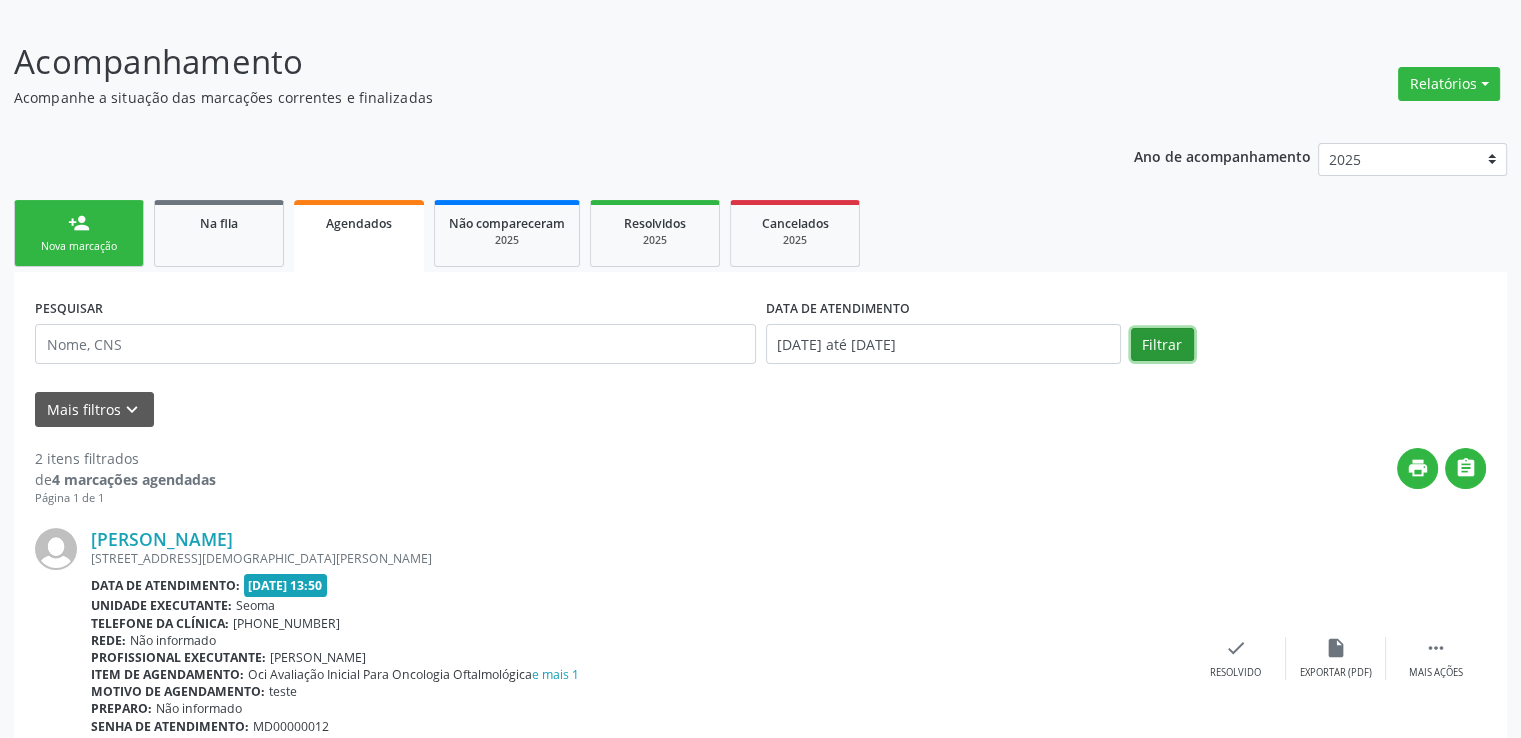 click on "Filtrar" at bounding box center (1162, 345) 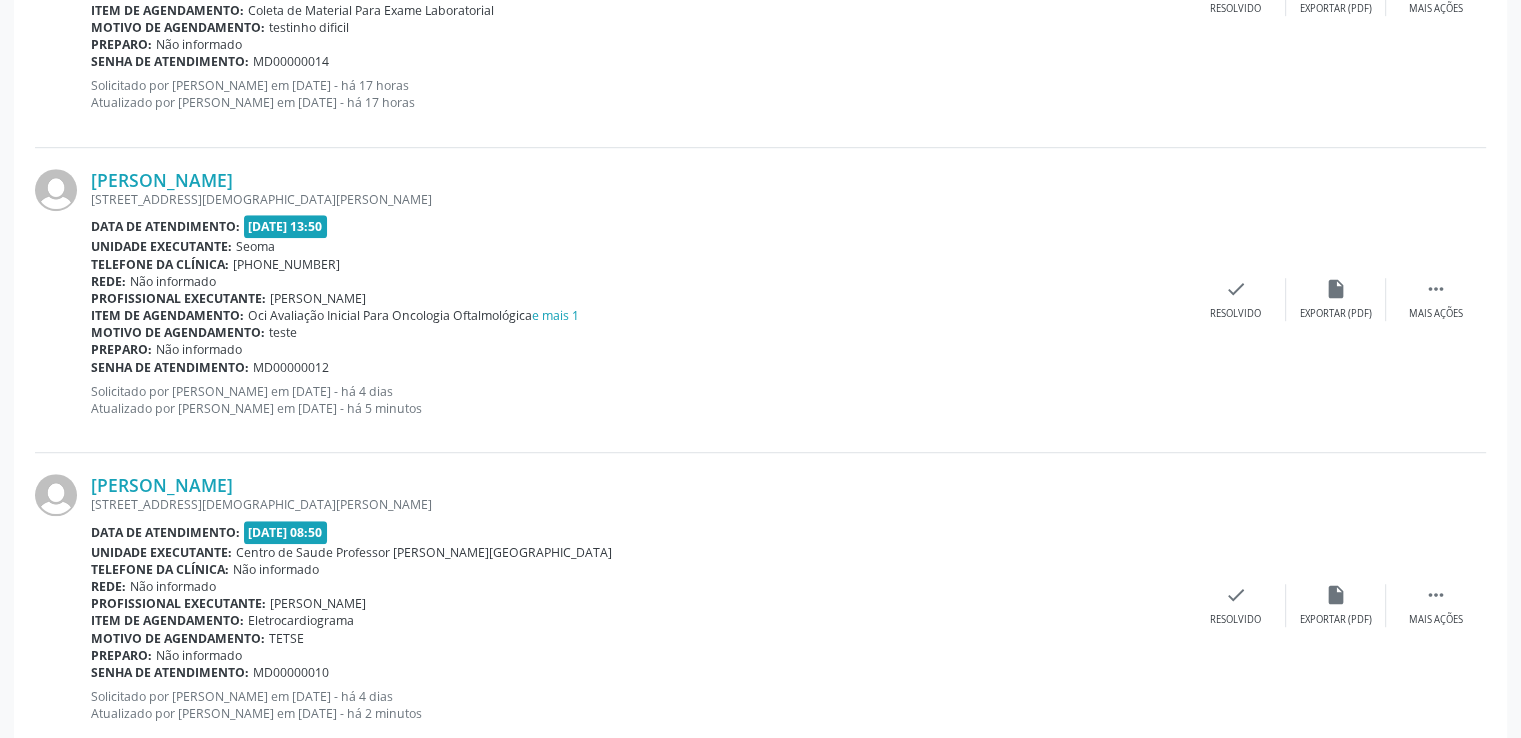 scroll, scrollTop: 1247, scrollLeft: 0, axis: vertical 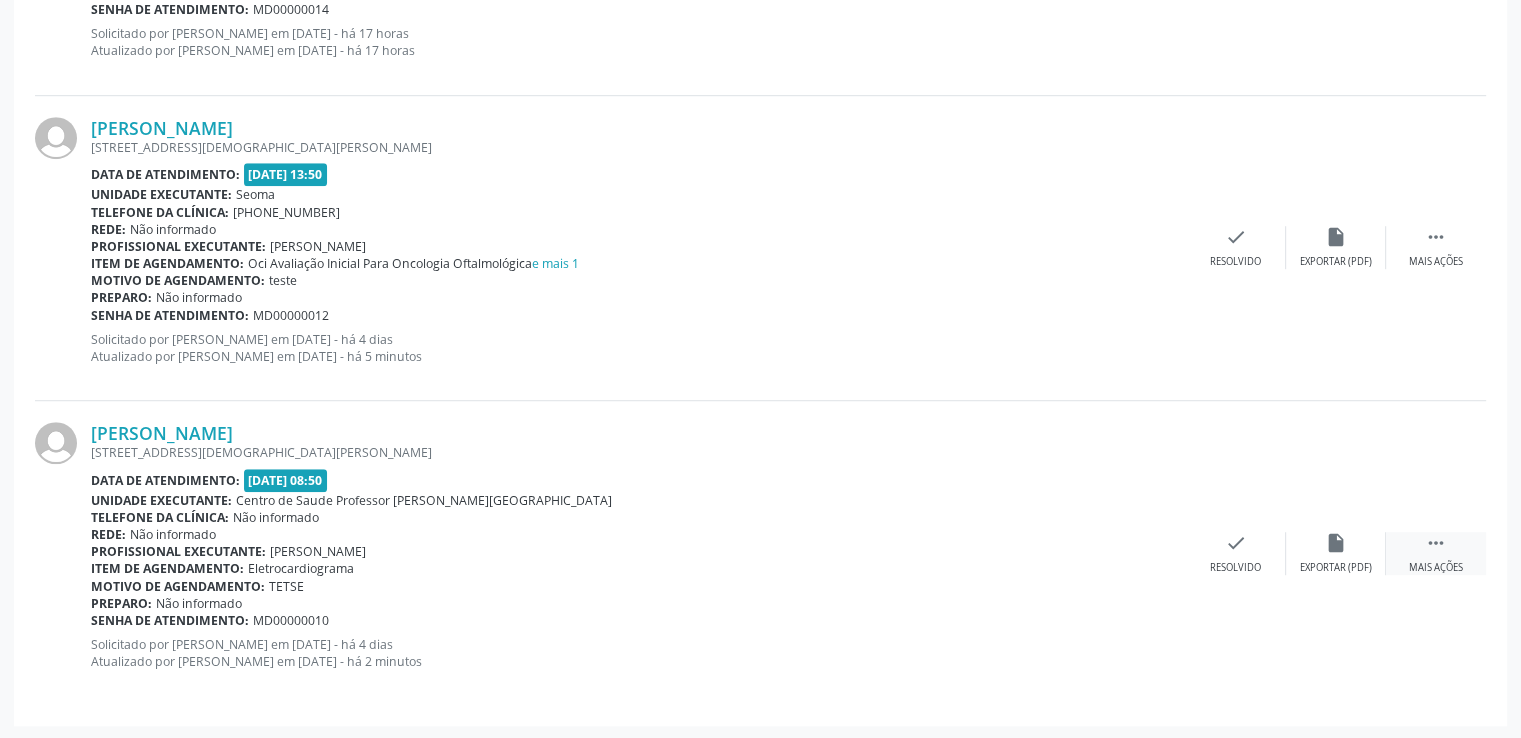 click on "
Mais ações" at bounding box center (1436, 553) 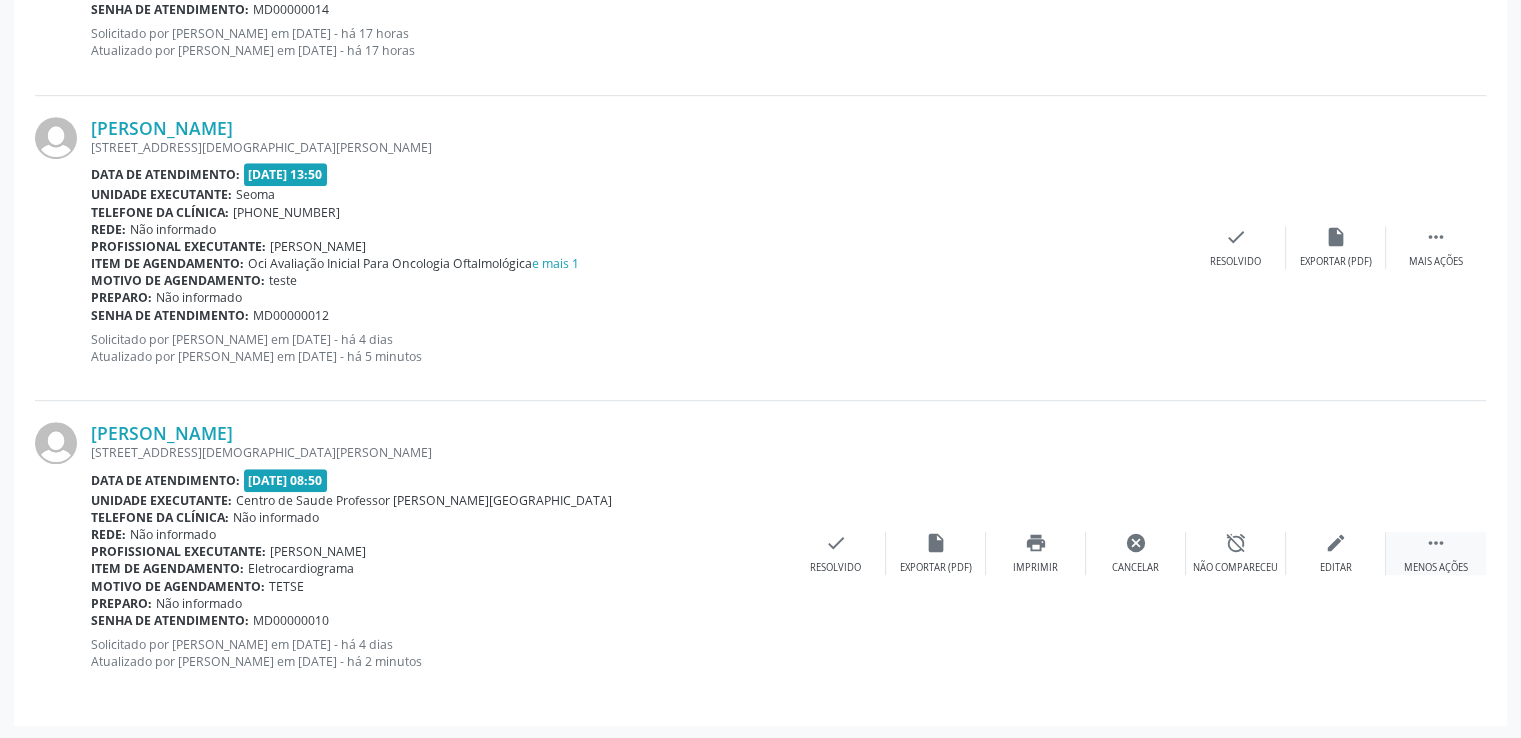 click on "" at bounding box center [1436, 543] 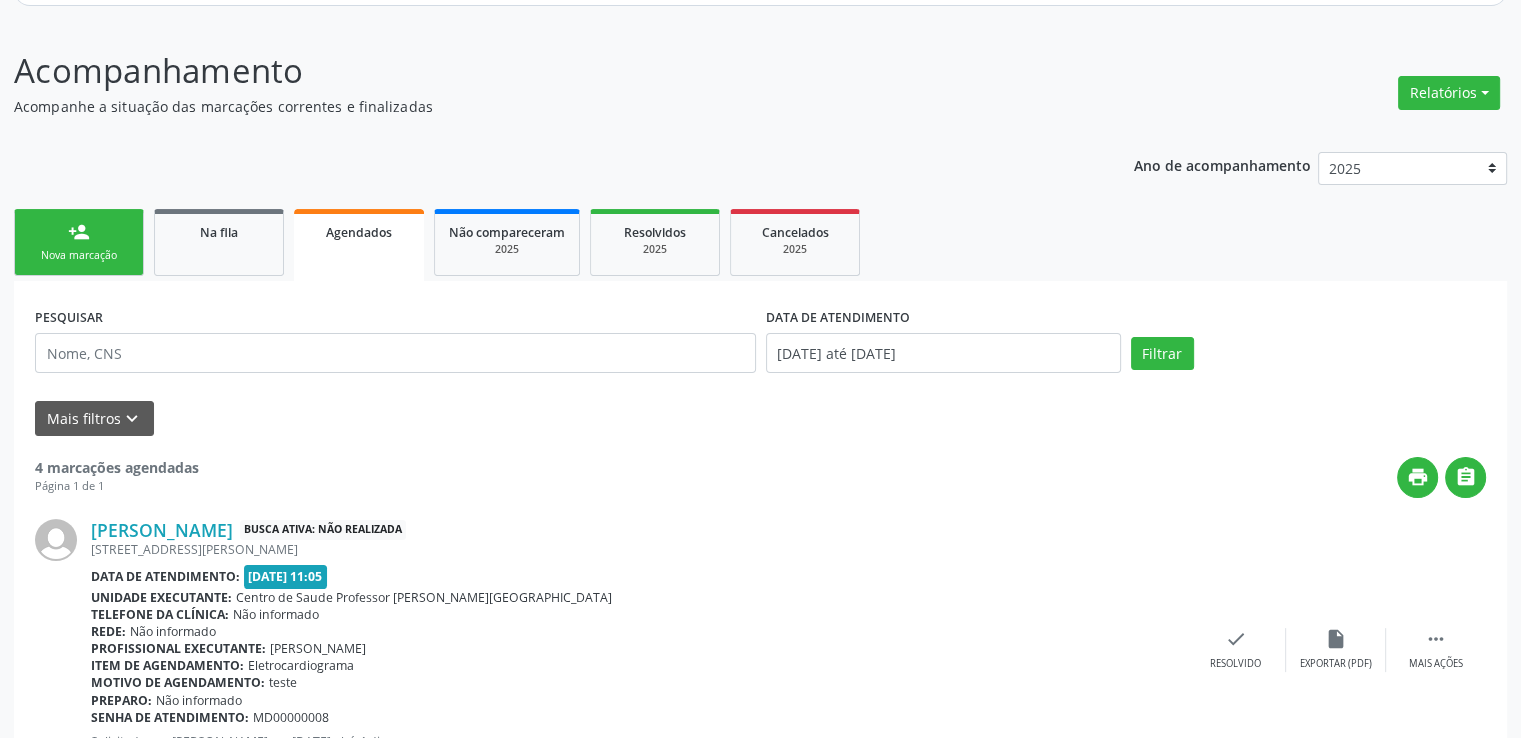 scroll, scrollTop: 0, scrollLeft: 0, axis: both 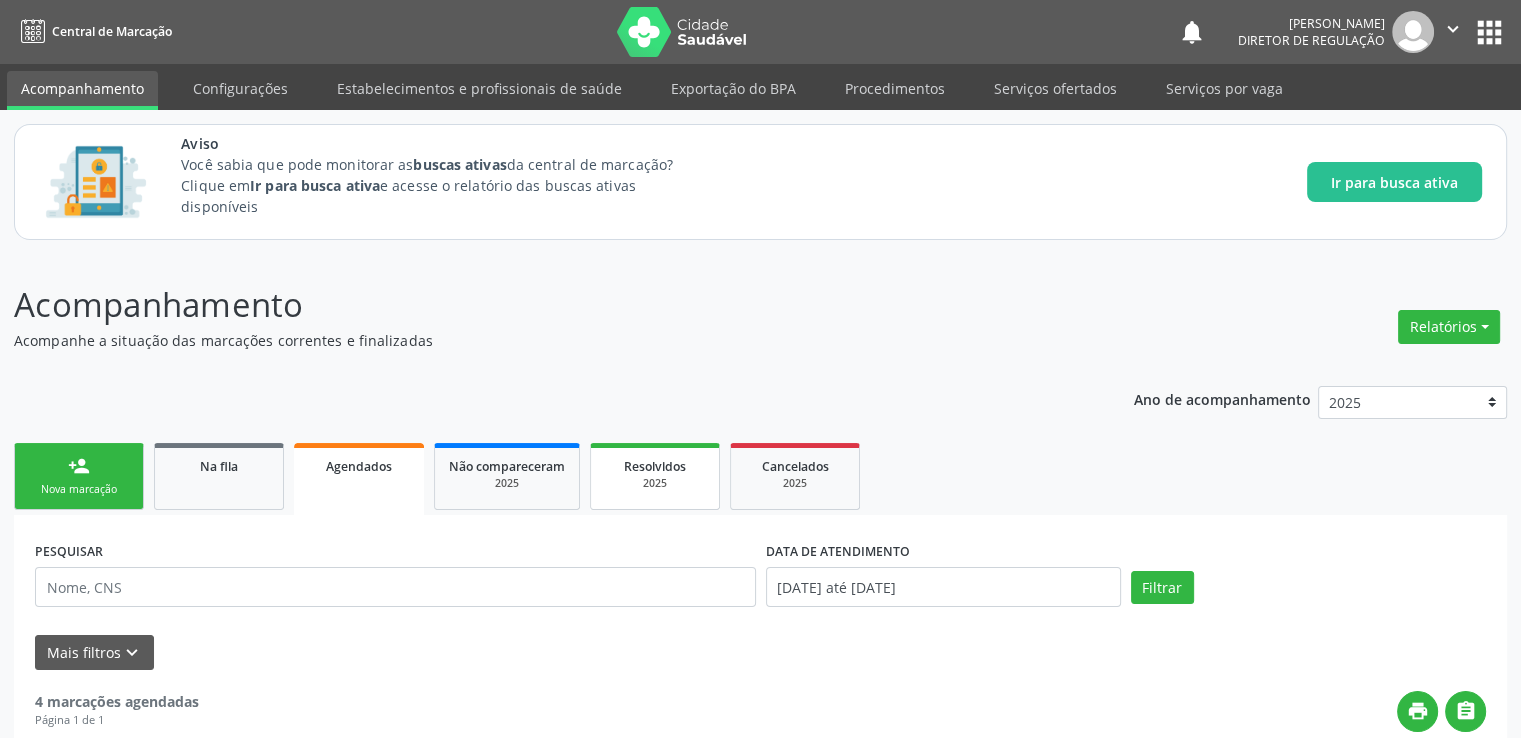 click on "Resolvidos" at bounding box center (655, 466) 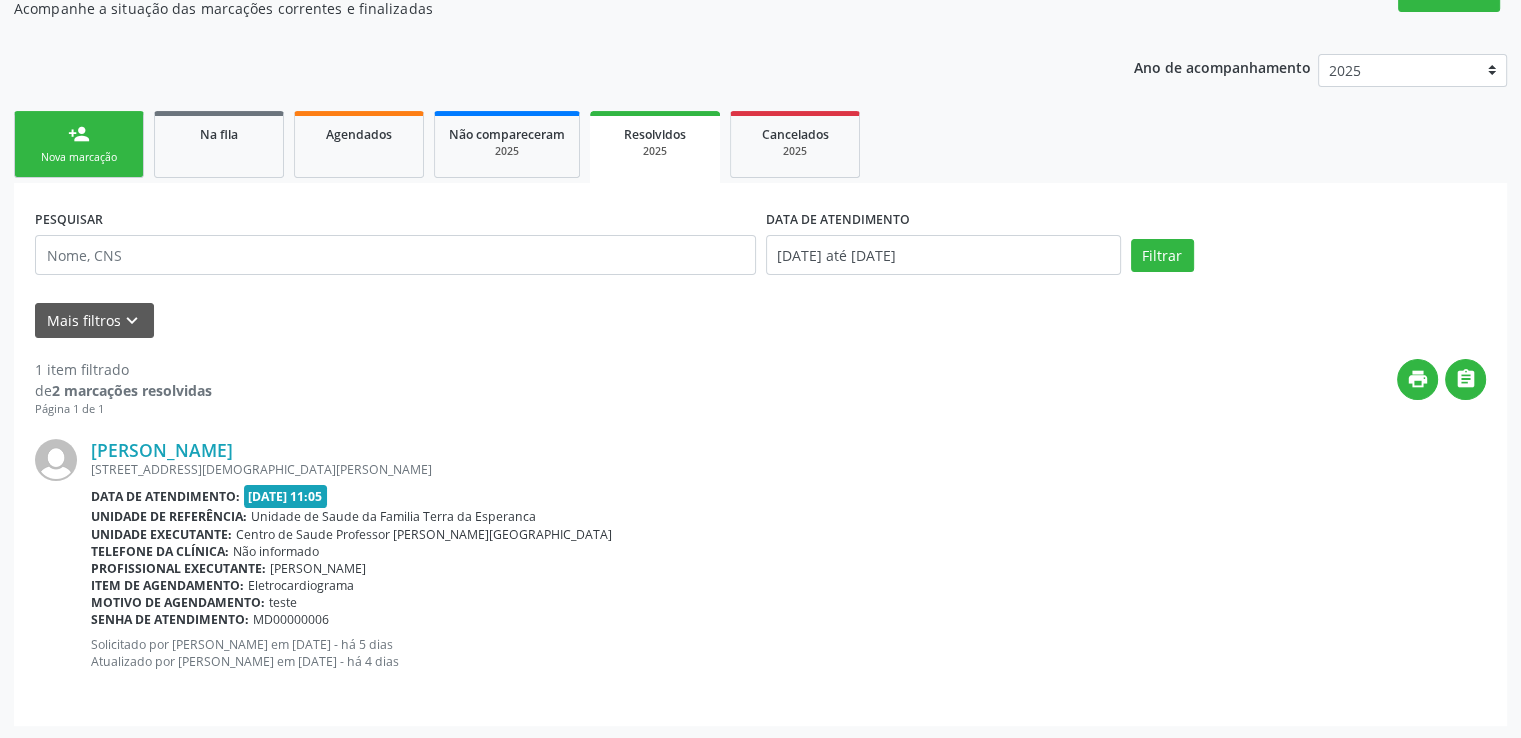 scroll, scrollTop: 332, scrollLeft: 0, axis: vertical 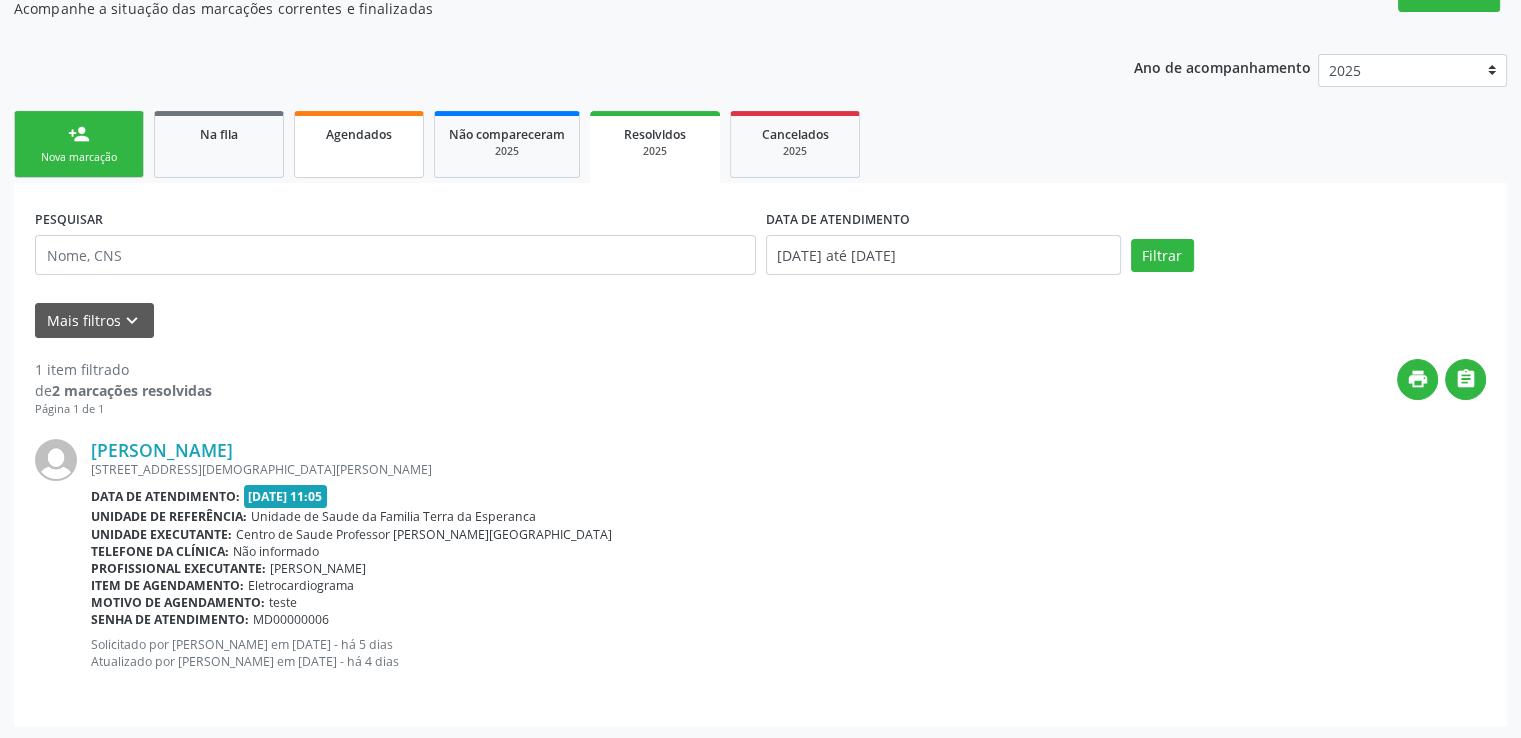 click on "Agendados" at bounding box center (359, 144) 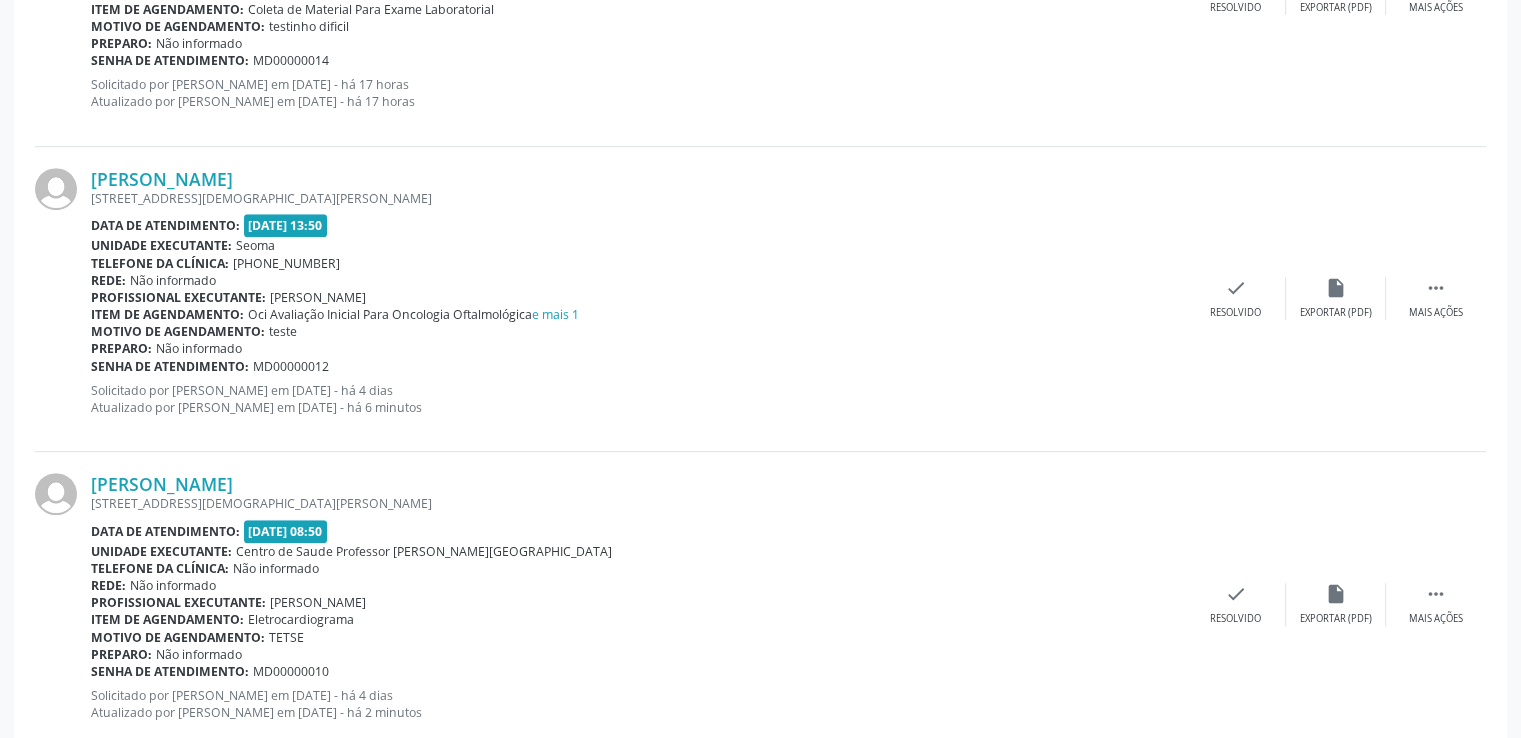 scroll, scrollTop: 1200, scrollLeft: 0, axis: vertical 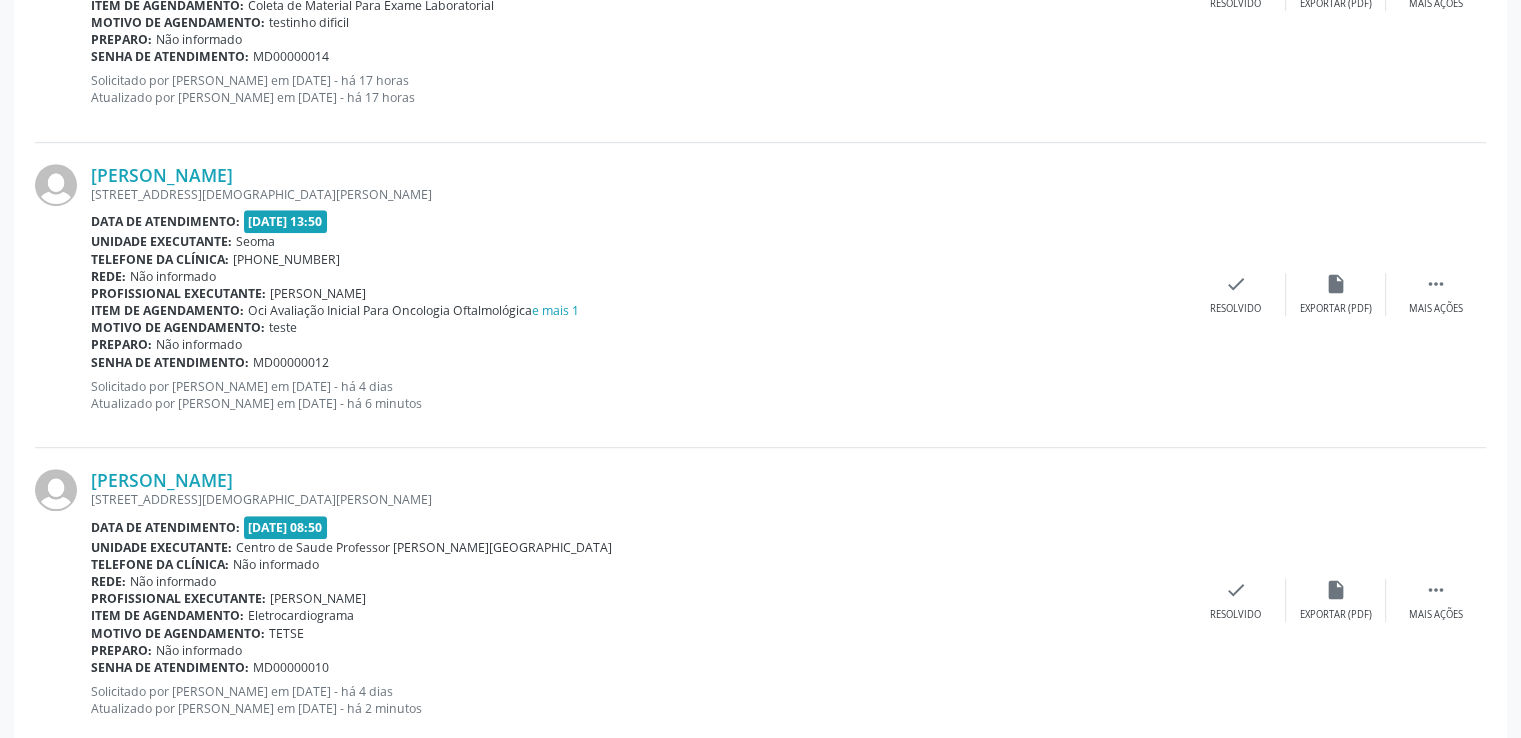 drag, startPoint x: 530, startPoint y: 505, endPoint x: 660, endPoint y: 569, distance: 144.89996 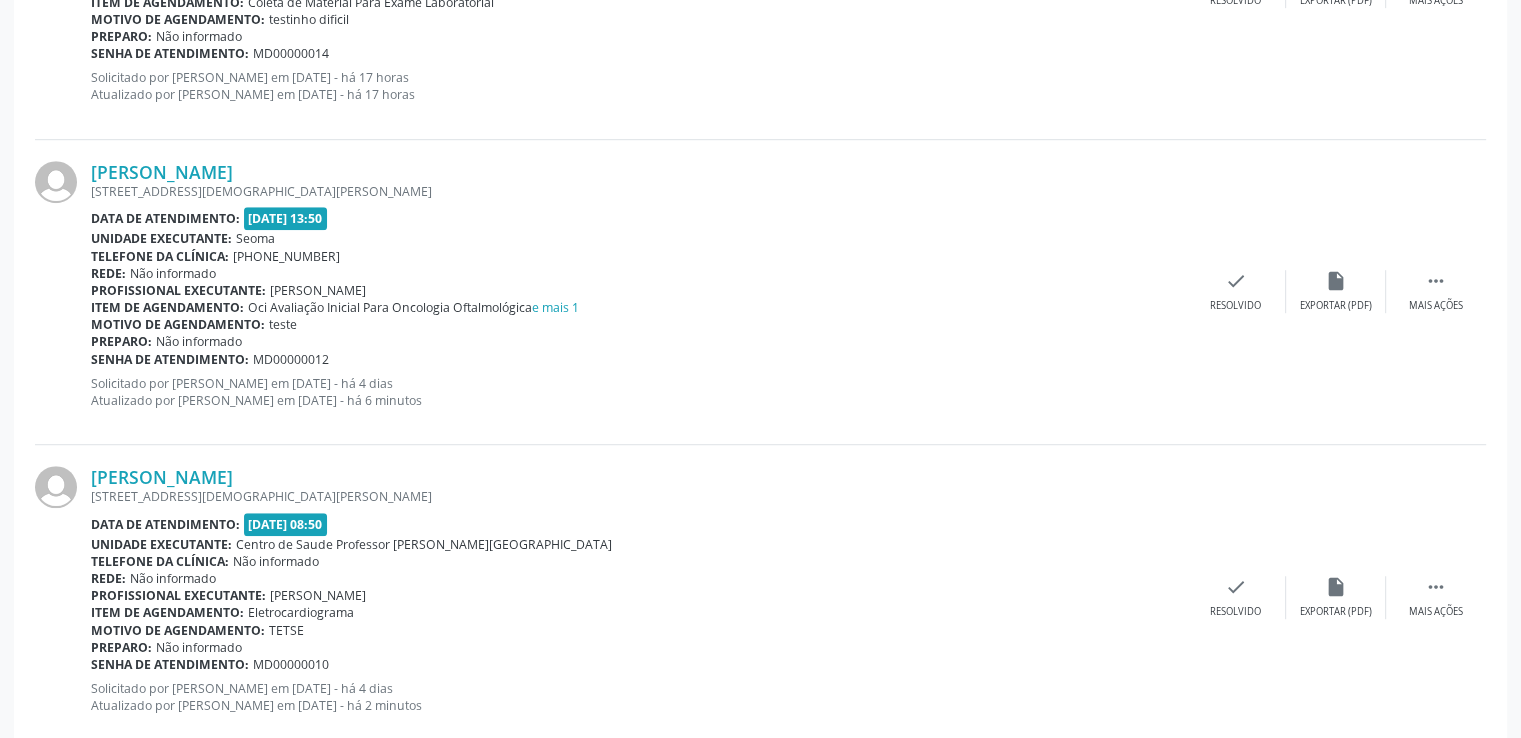 scroll, scrollTop: 1202, scrollLeft: 0, axis: vertical 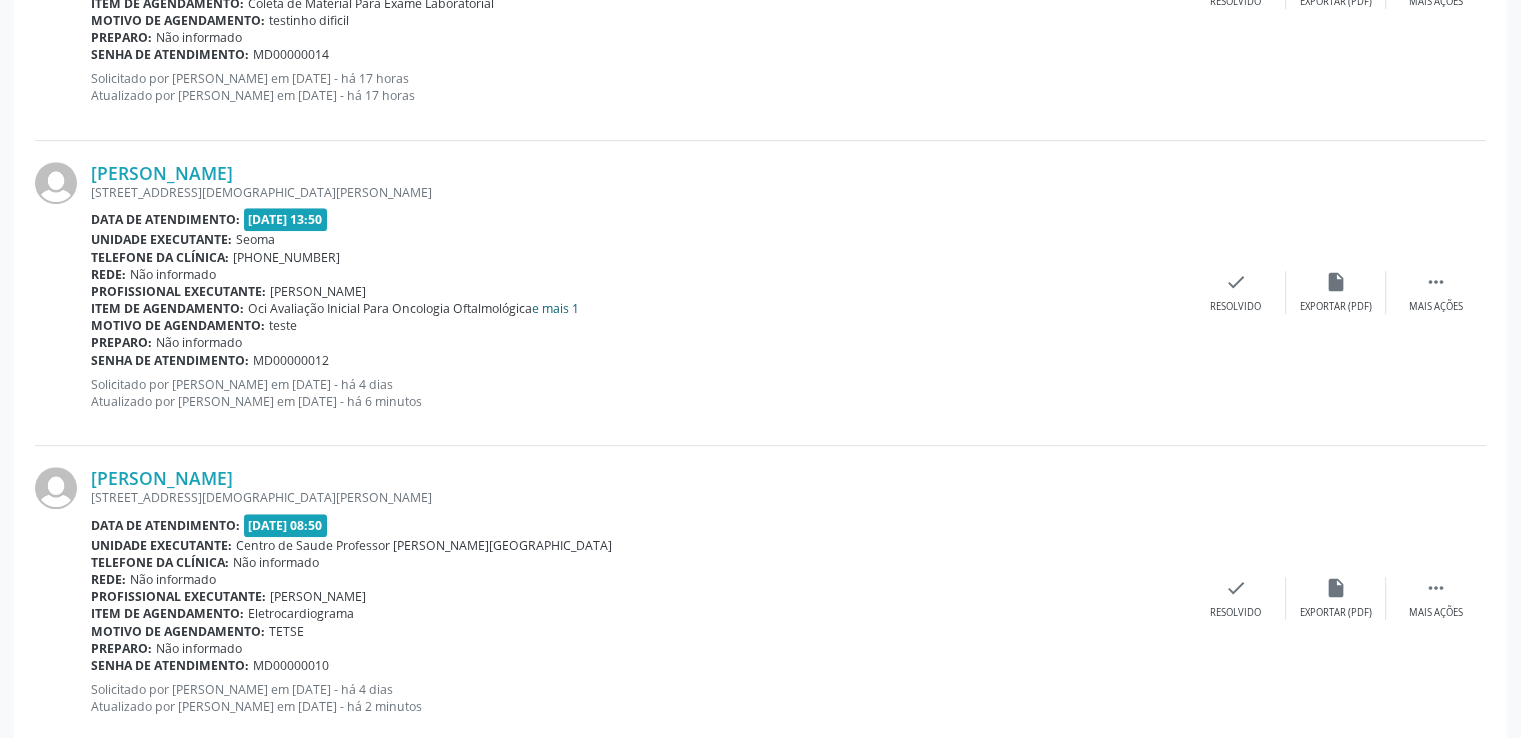 click on "e mais 1" at bounding box center [555, 308] 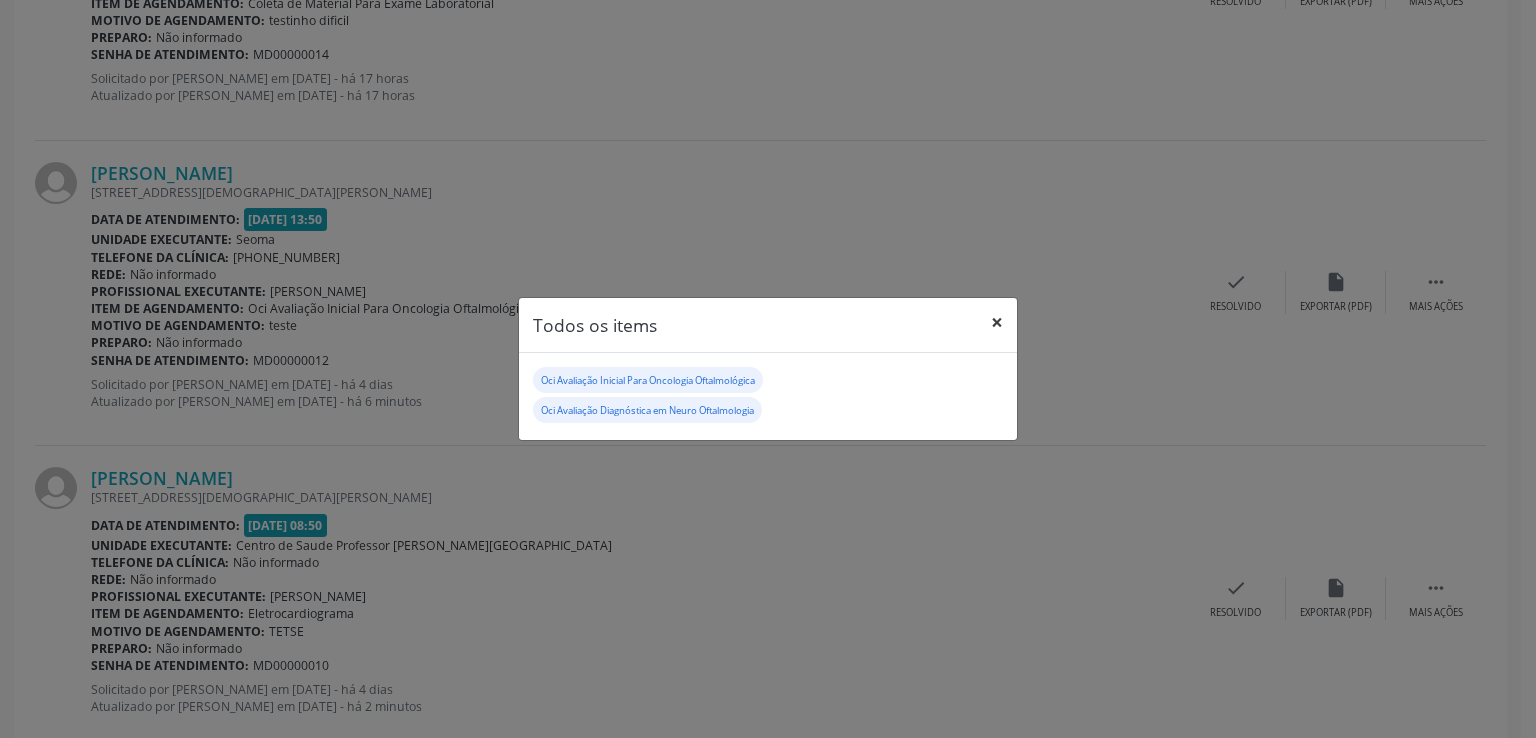 click on "×" at bounding box center [997, 322] 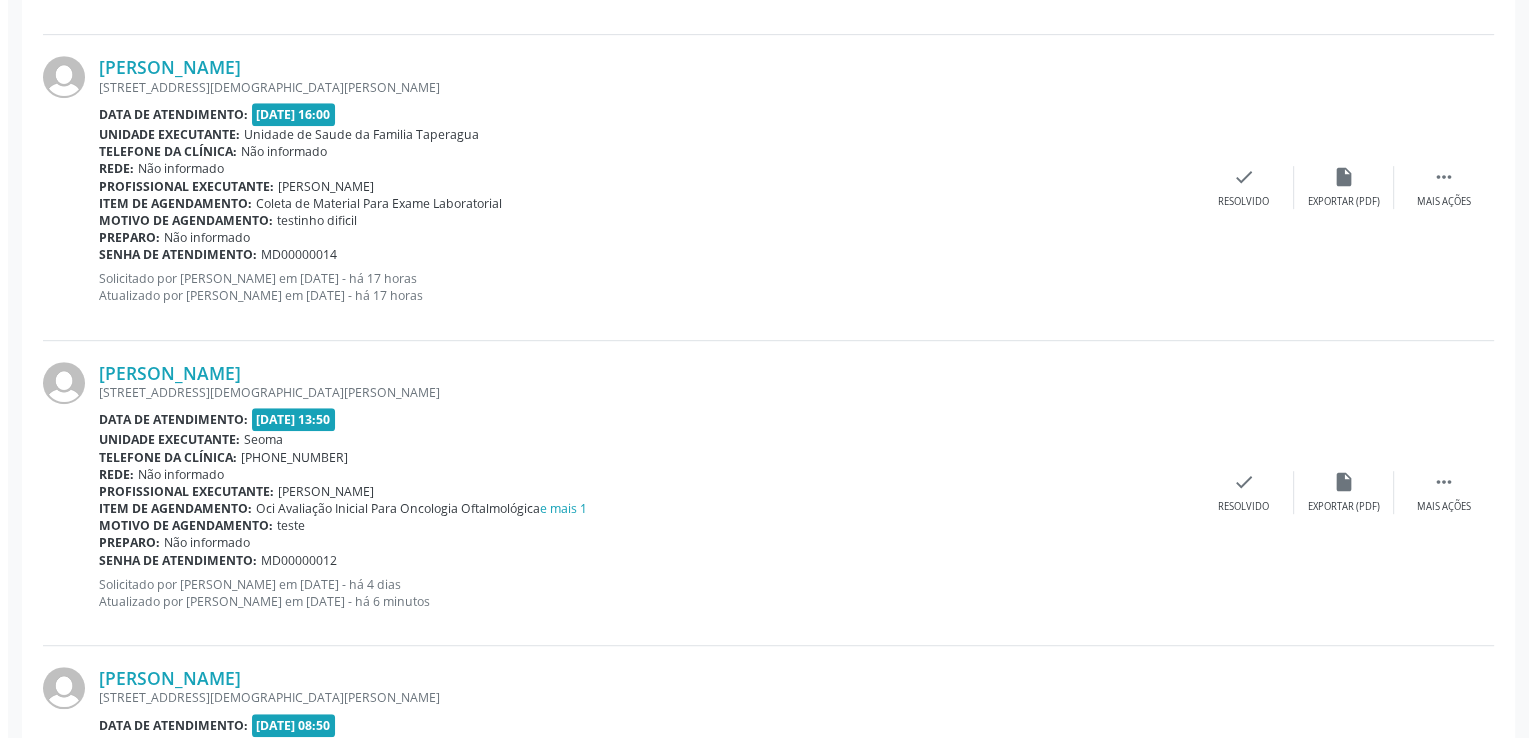 scroll, scrollTop: 1247, scrollLeft: 0, axis: vertical 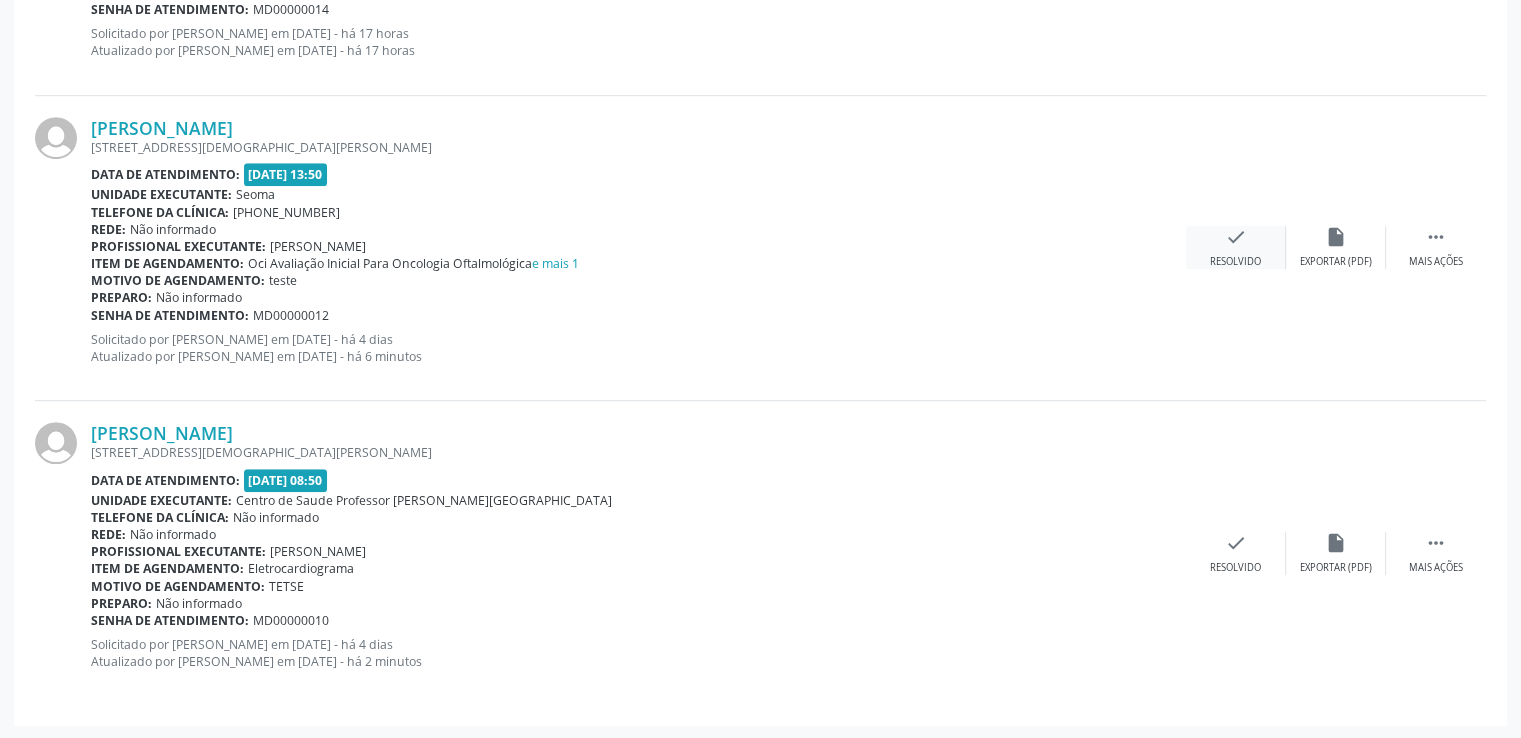 click on "Resolvido" at bounding box center [1235, 262] 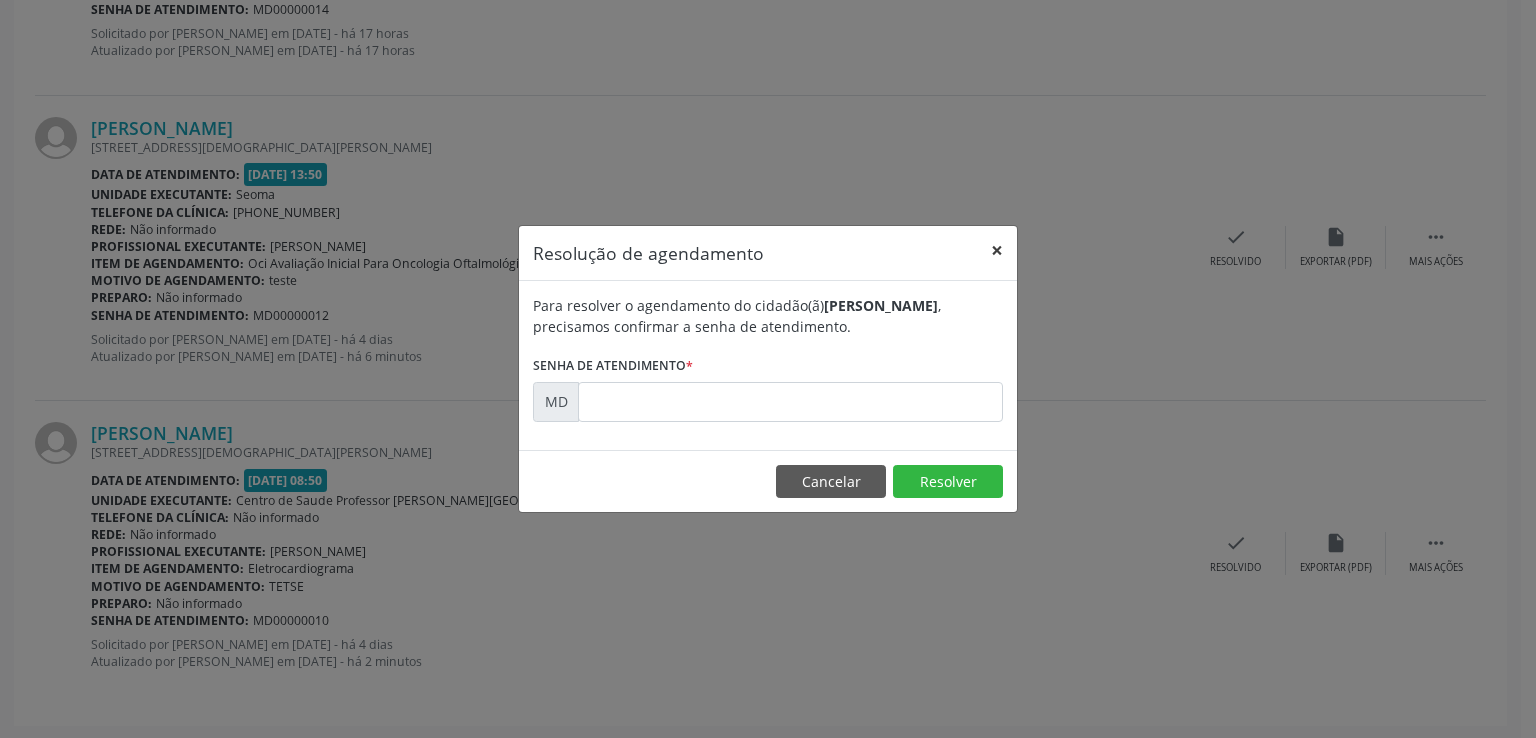 click on "×" at bounding box center [997, 250] 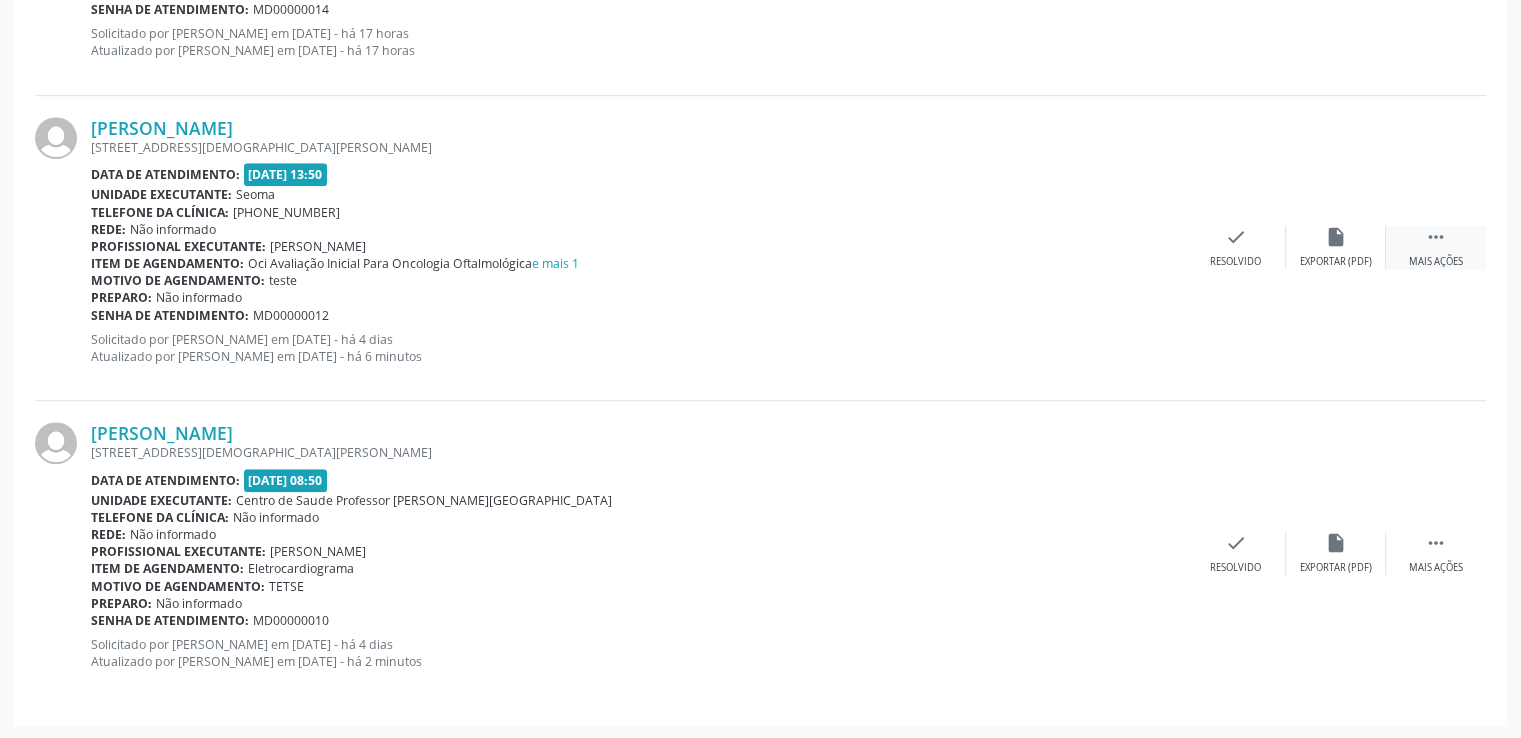 click on "" at bounding box center (1436, 237) 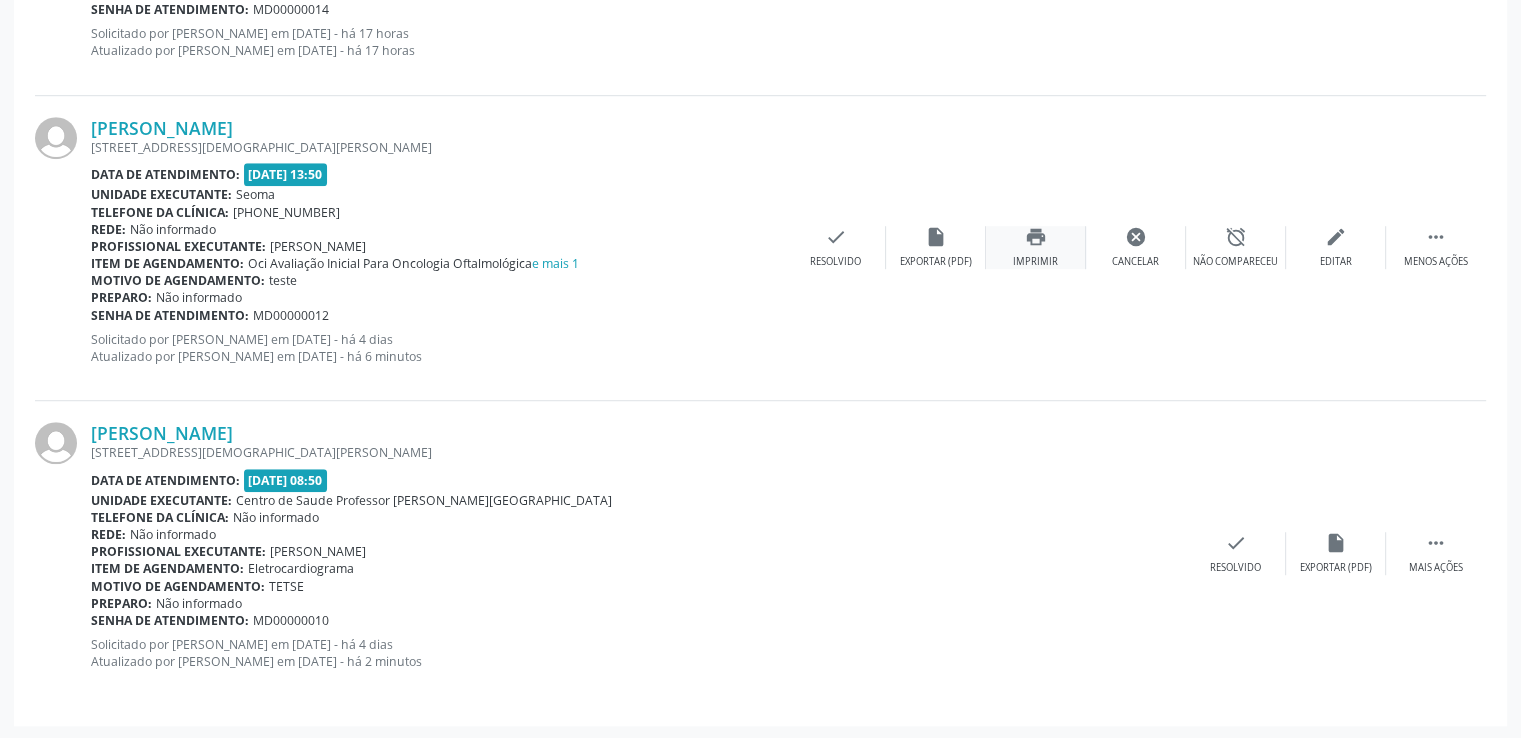 click on "print
Imprimir" at bounding box center [1036, 247] 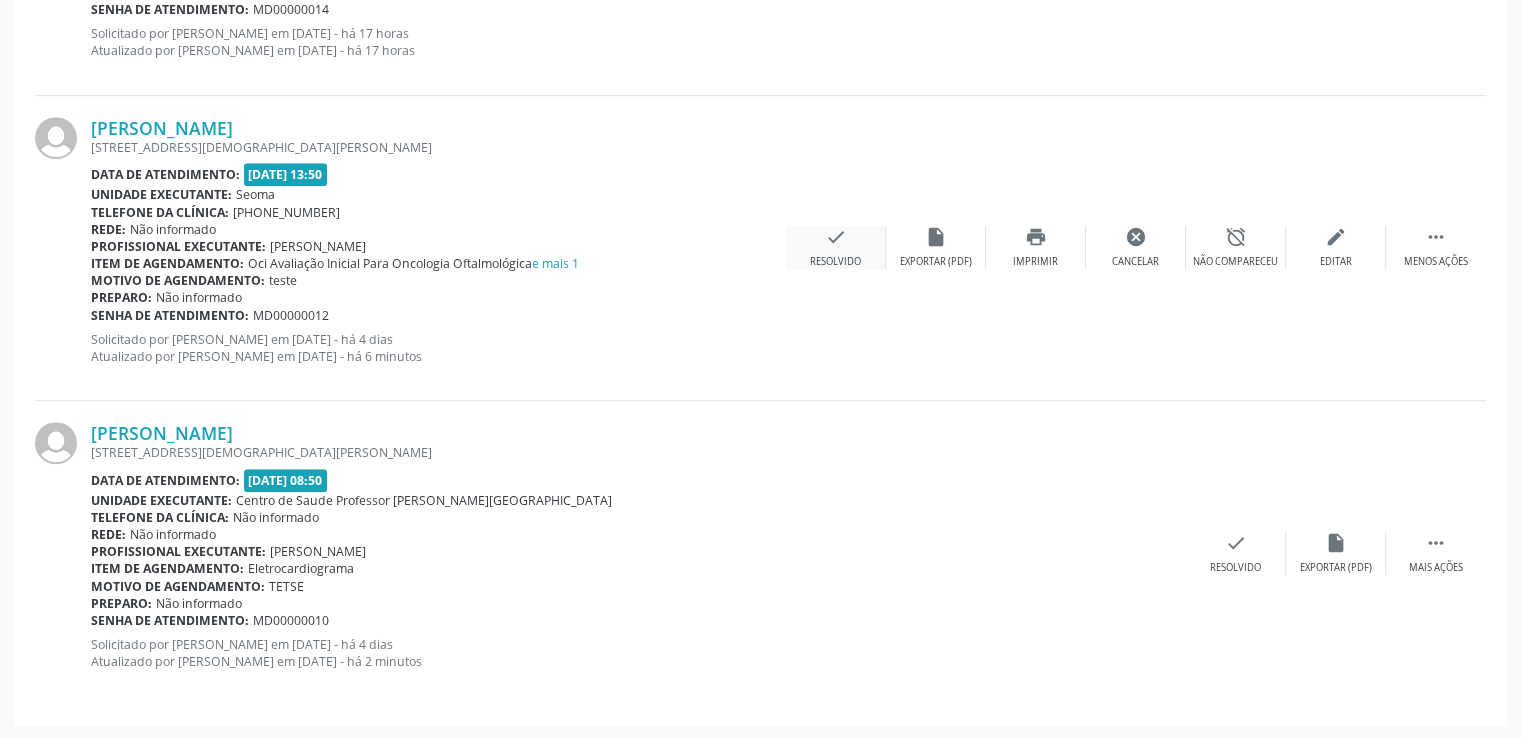 click on "check
Resolvido" at bounding box center [836, 247] 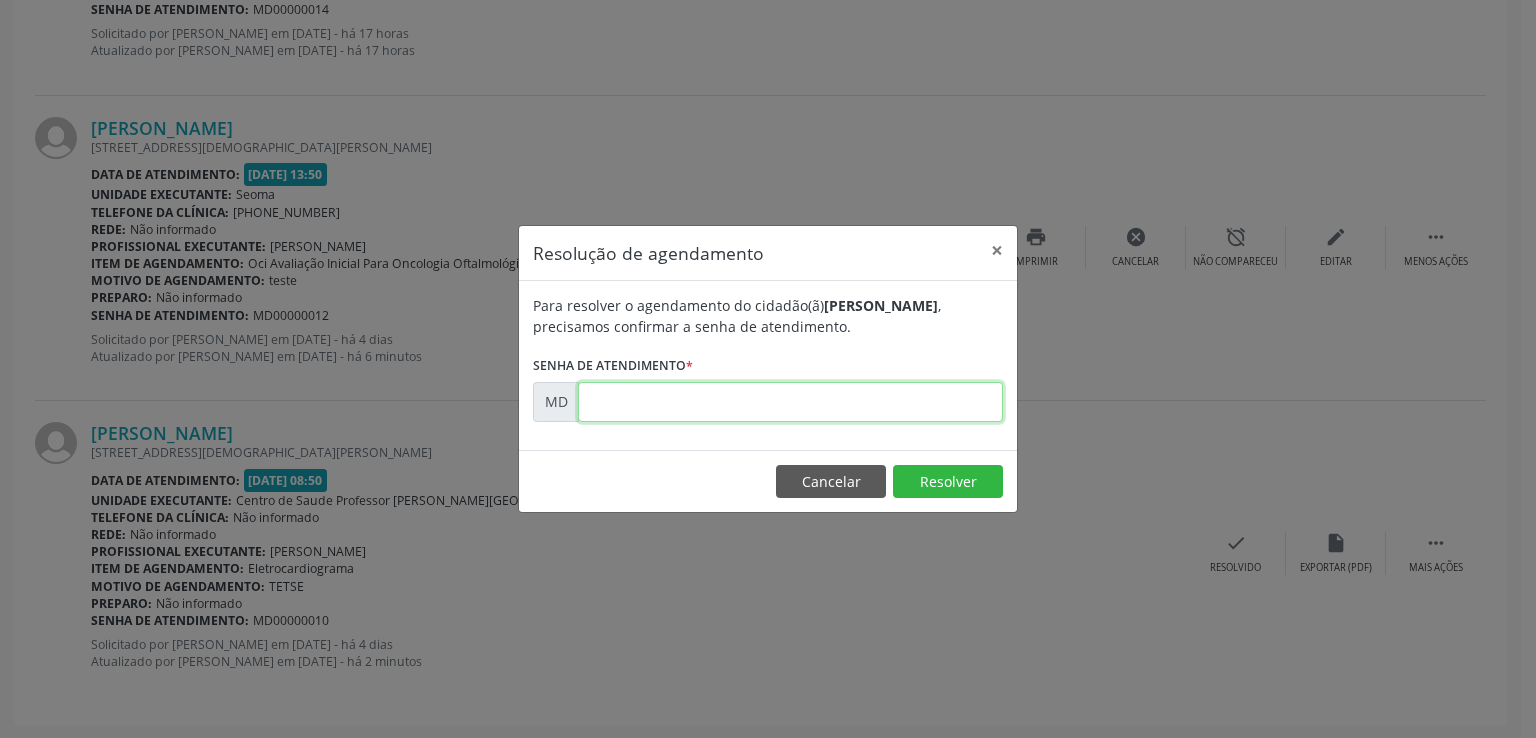click at bounding box center [790, 402] 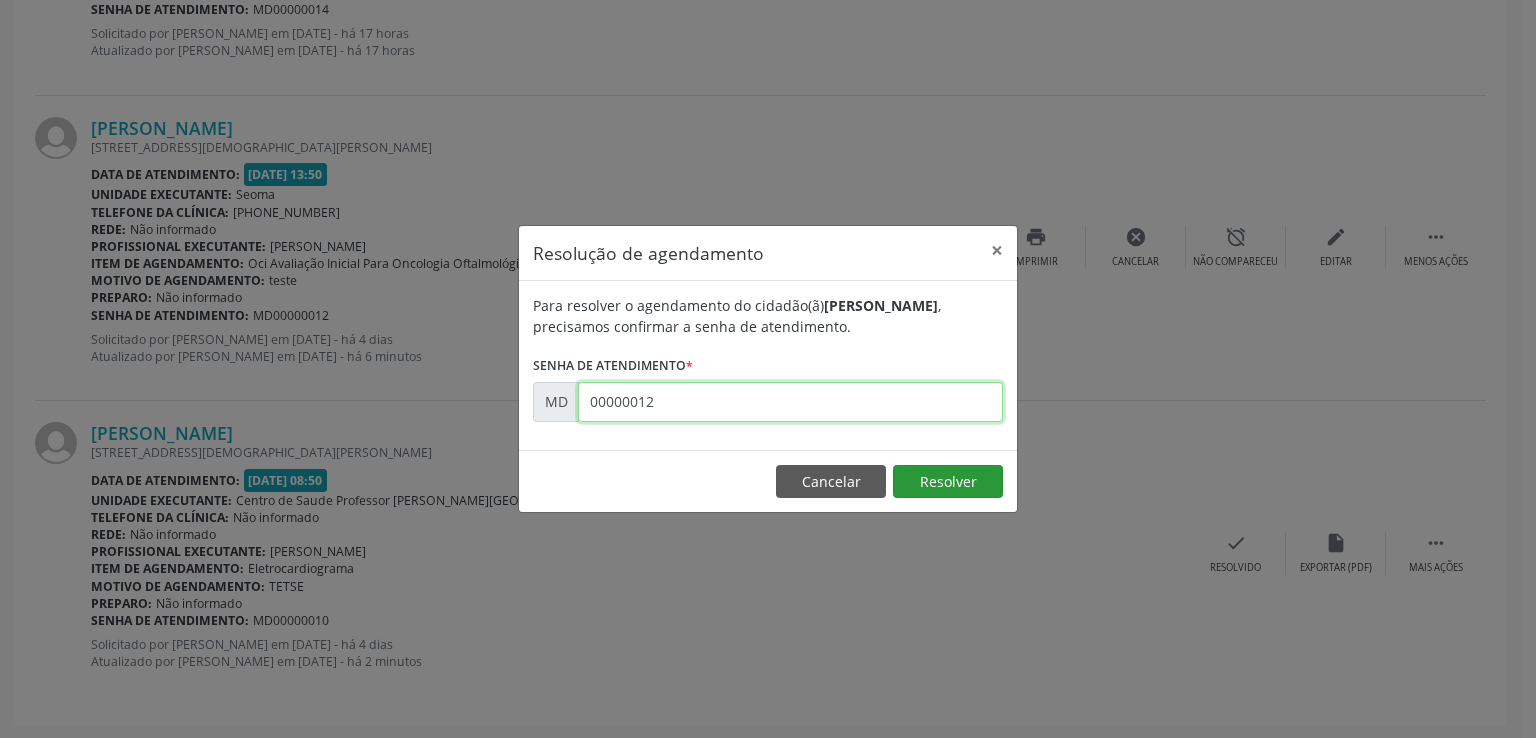 type on "00000012" 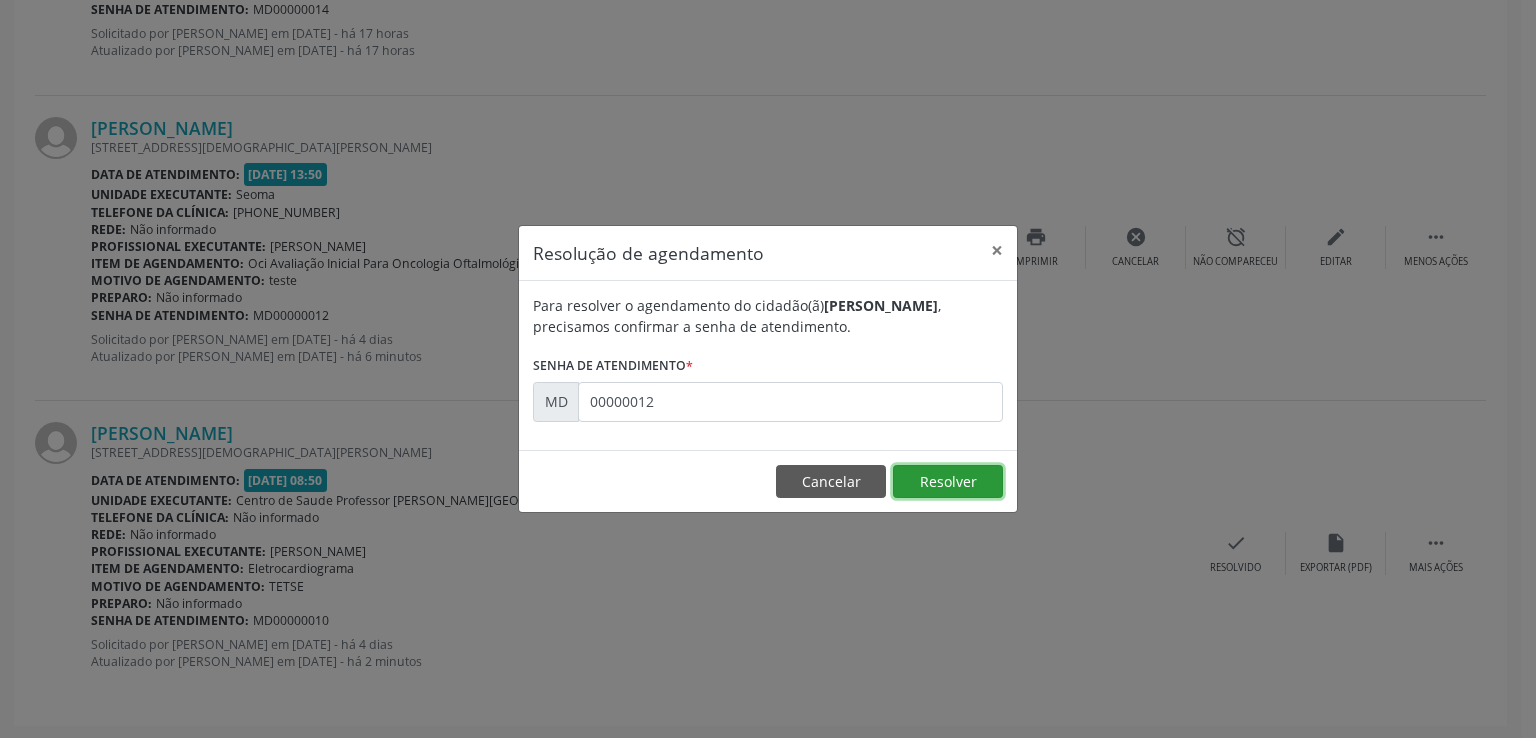 click on "Resolver" at bounding box center [948, 482] 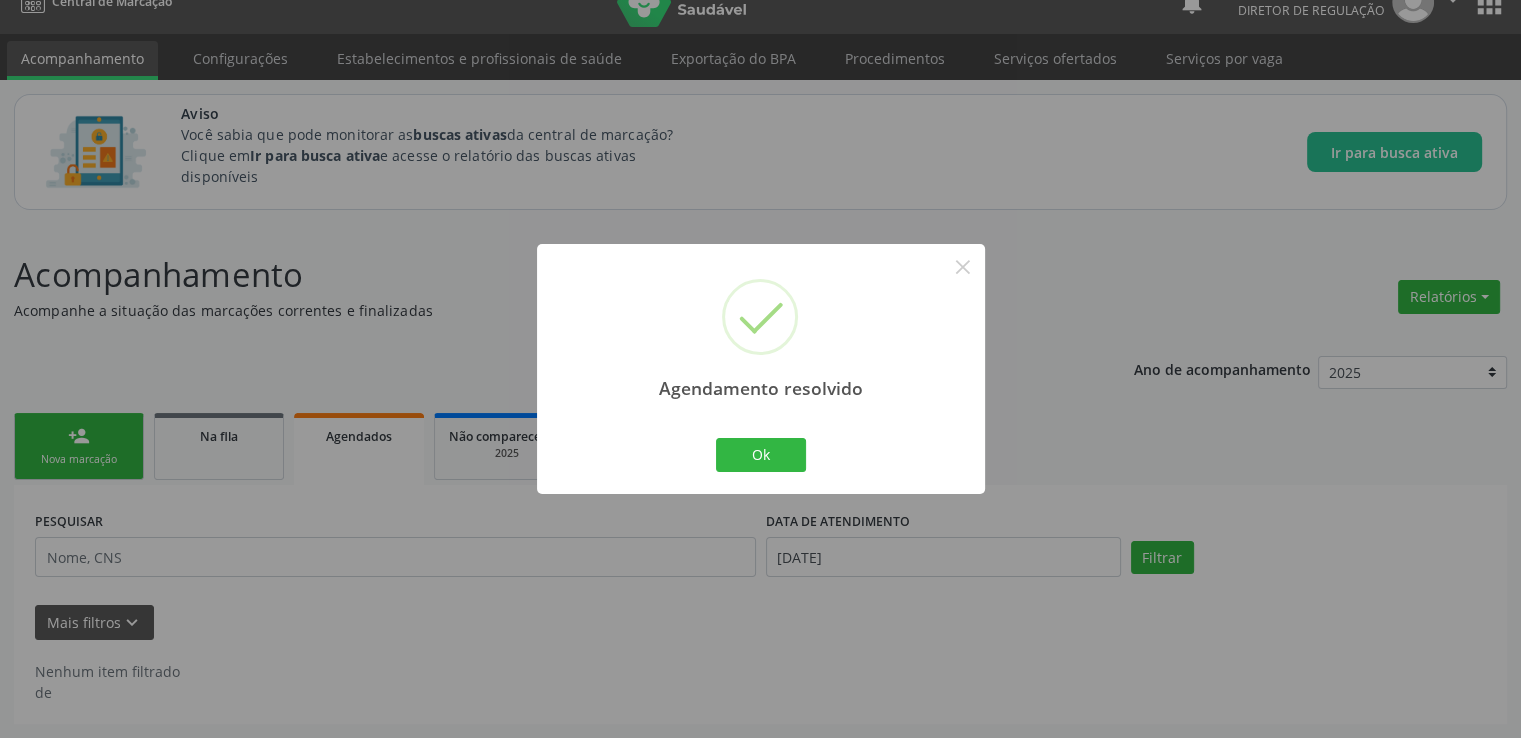 scroll, scrollTop: 28, scrollLeft: 0, axis: vertical 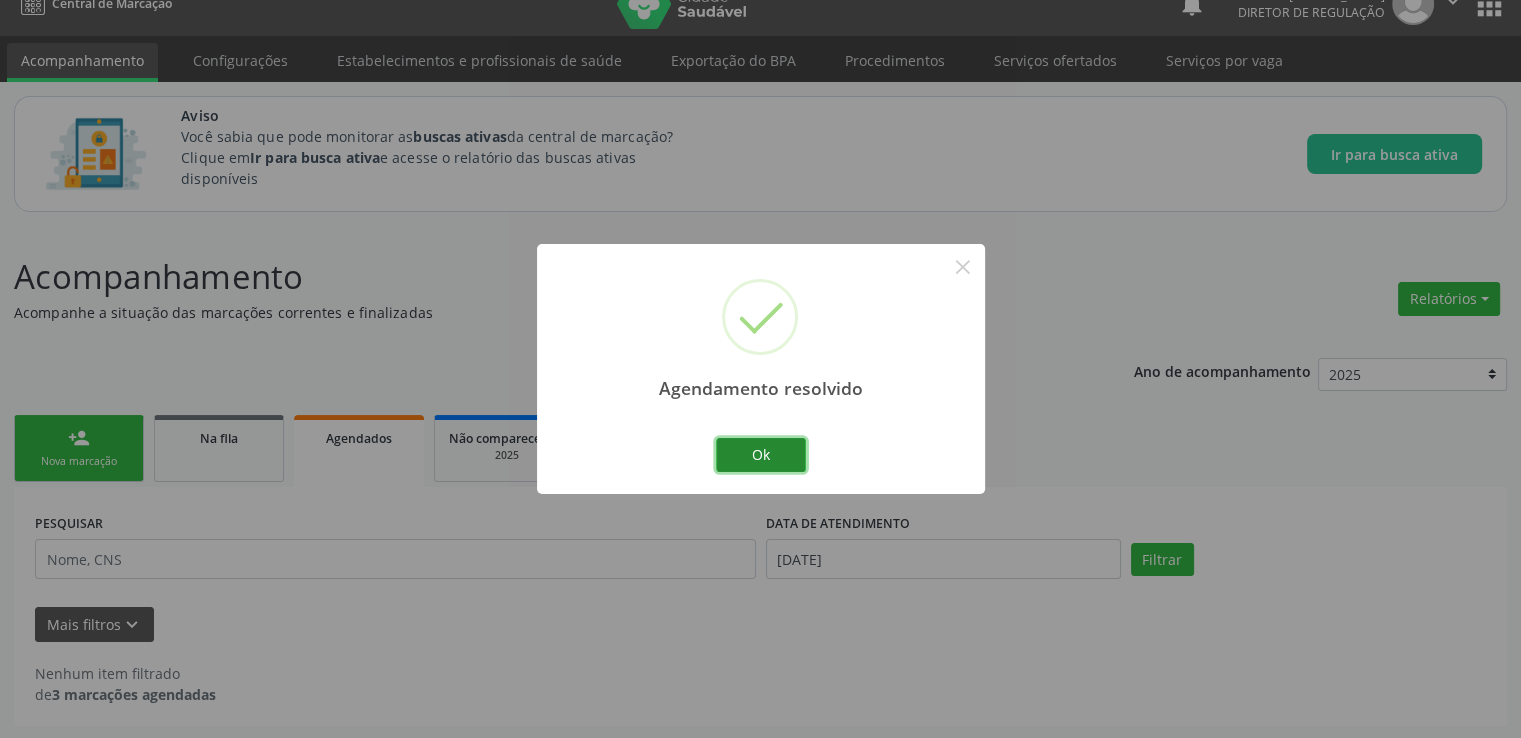 click on "Ok" at bounding box center [761, 455] 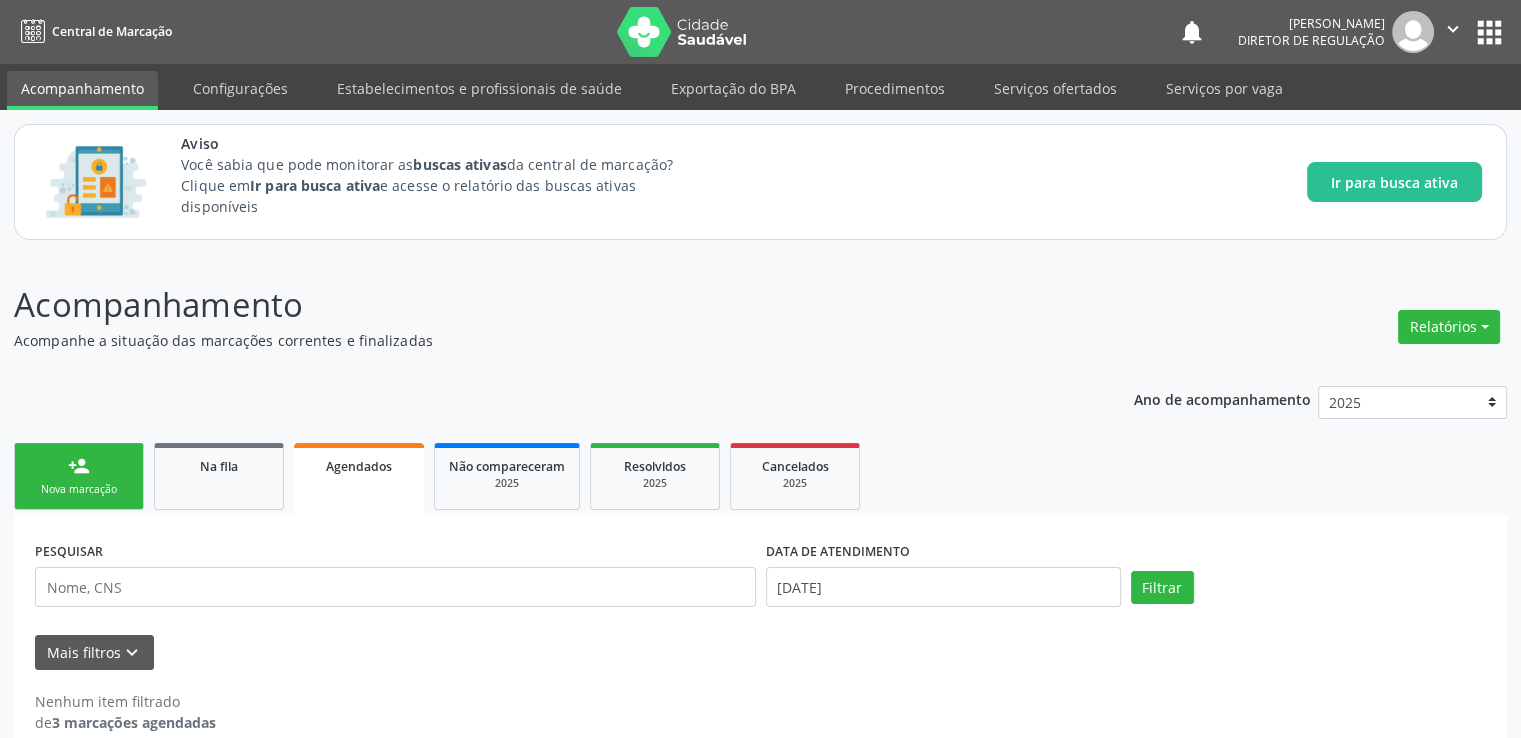scroll, scrollTop: 28, scrollLeft: 0, axis: vertical 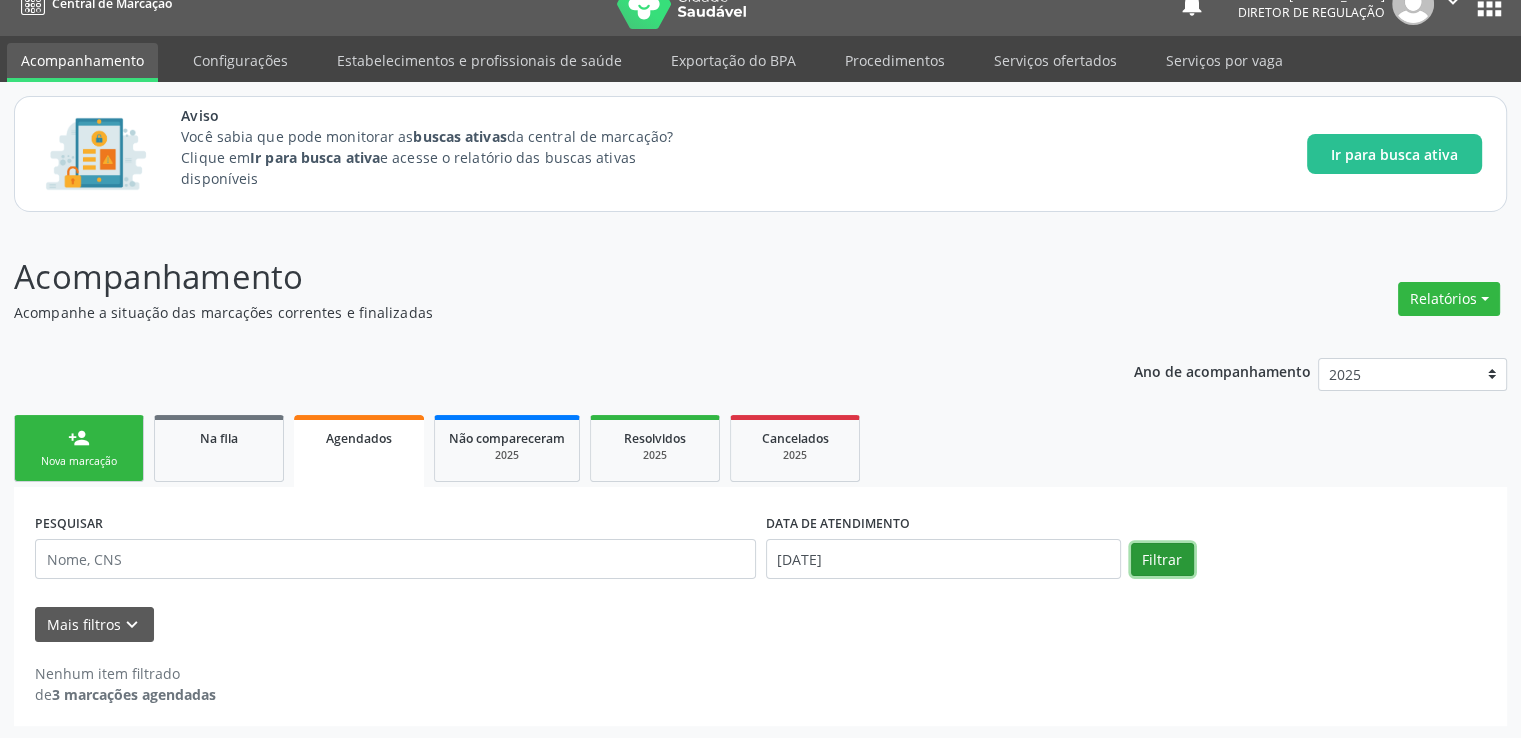 click on "Filtrar" at bounding box center [1162, 560] 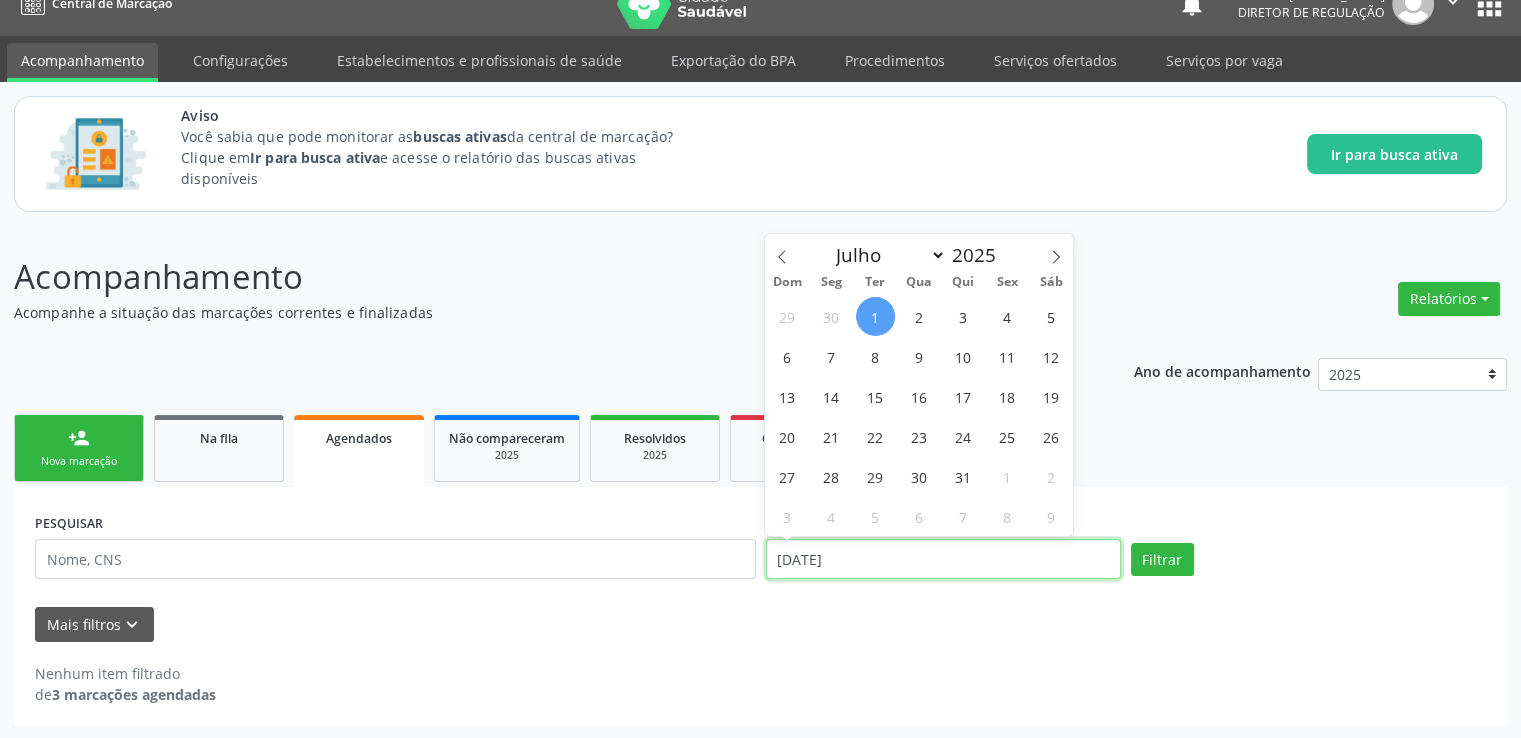click on "[DATE]" at bounding box center [943, 559] 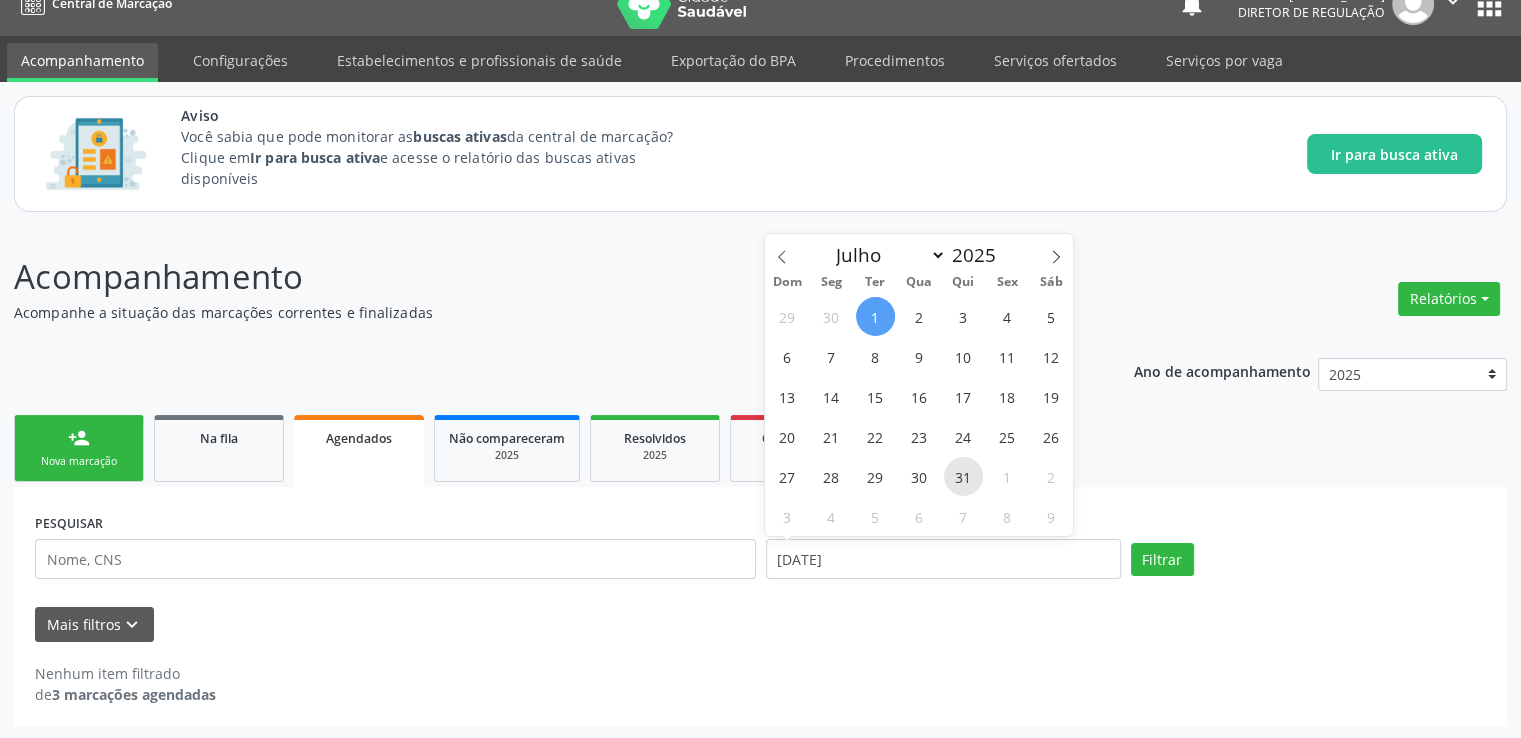 click on "31" at bounding box center (963, 476) 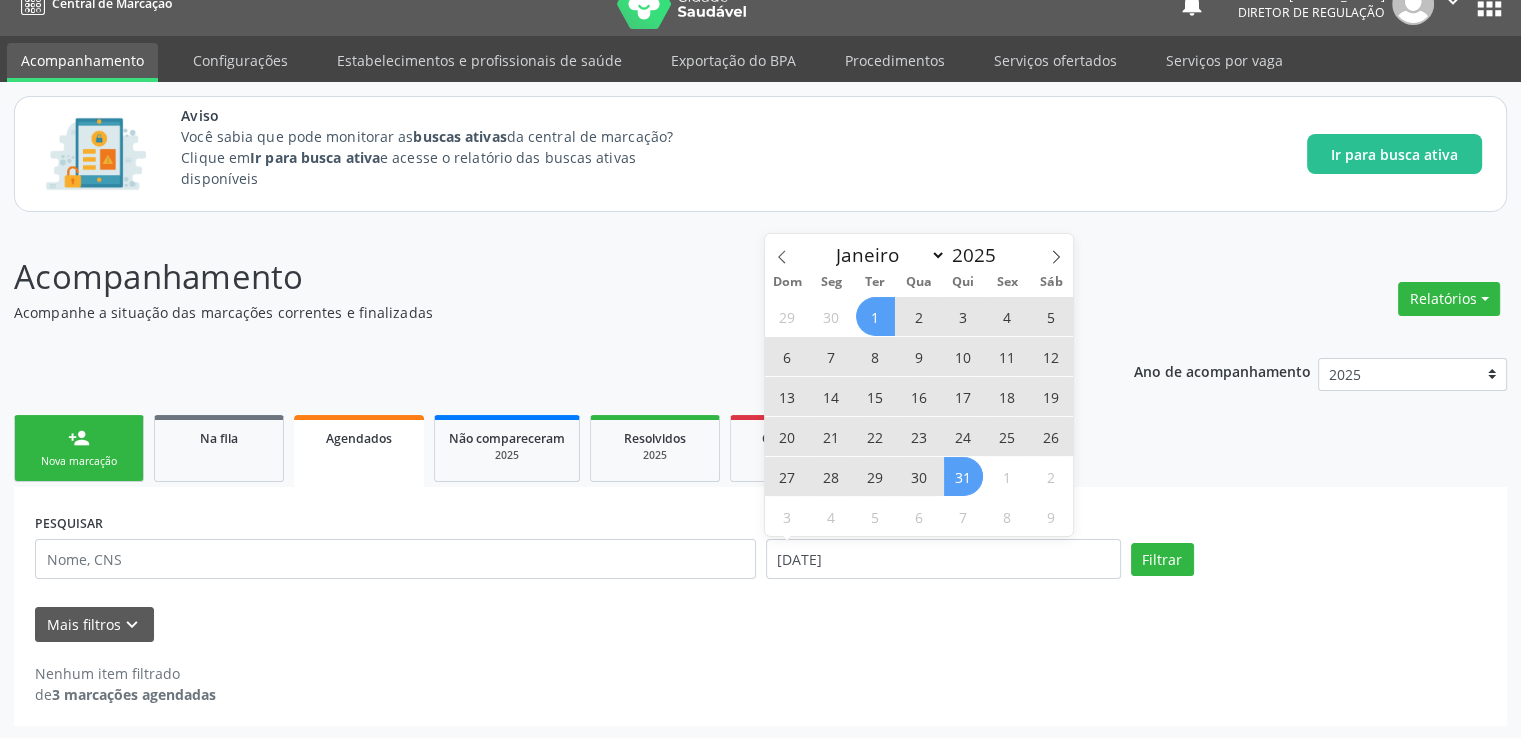 click on "1" at bounding box center (875, 316) 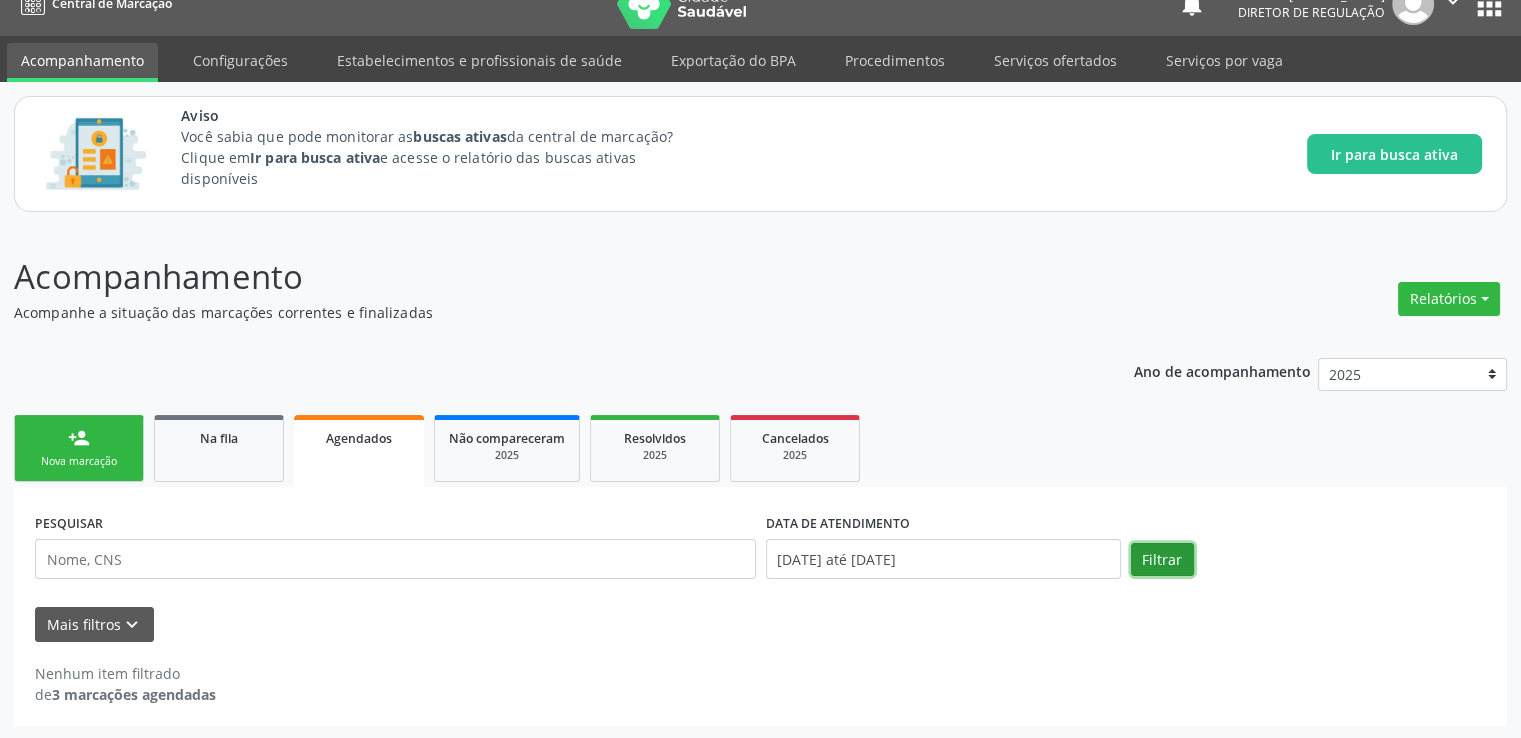click on "Filtrar" at bounding box center [1162, 560] 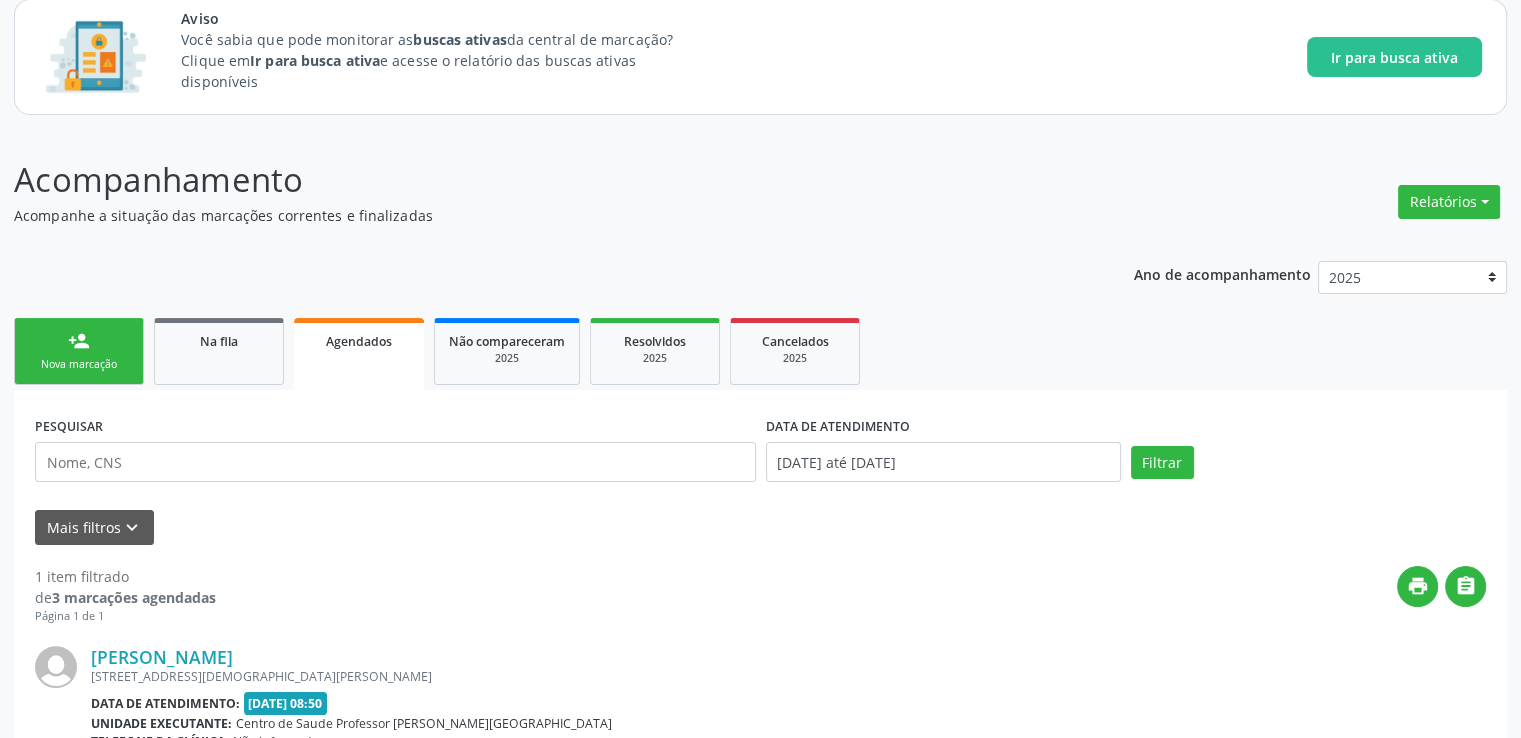 scroll, scrollTop: 117, scrollLeft: 0, axis: vertical 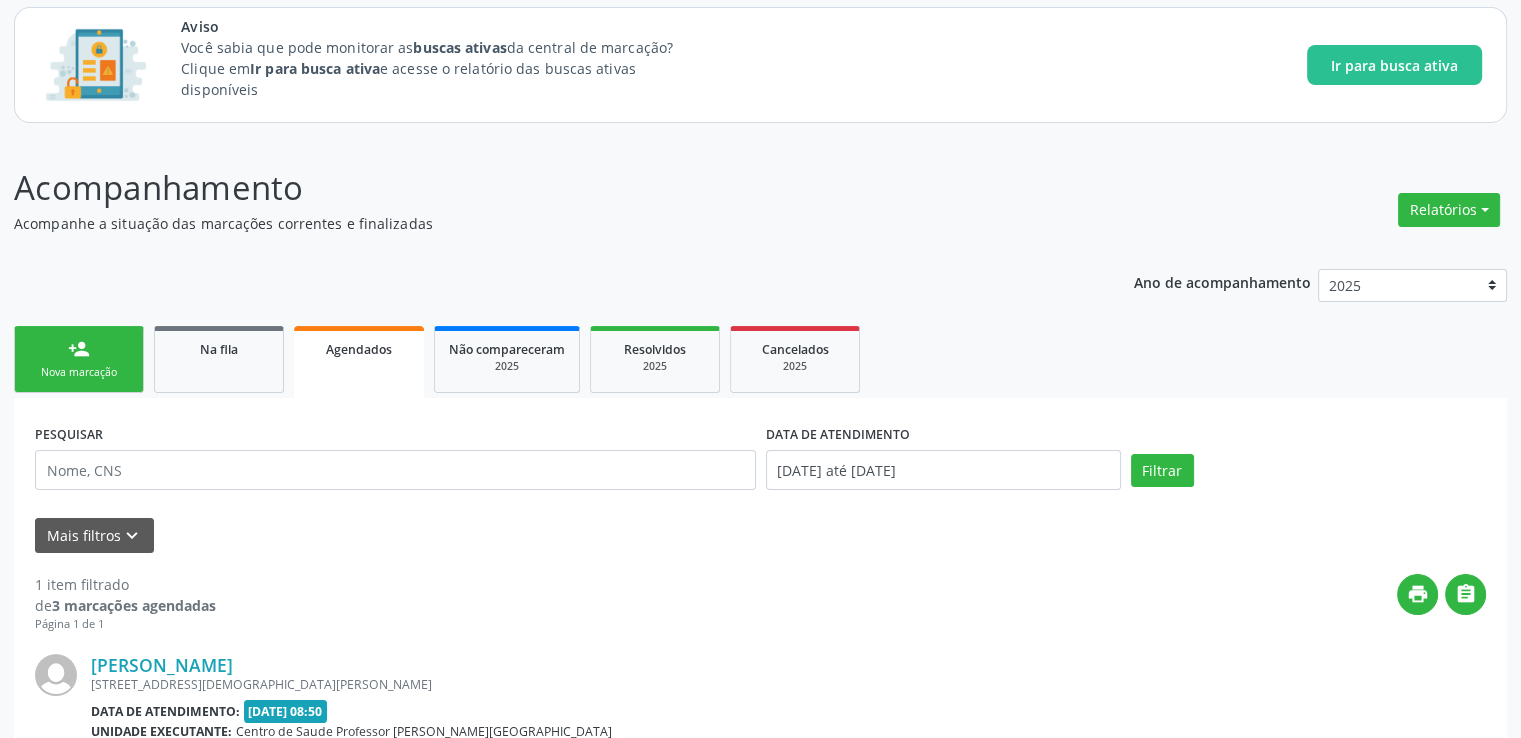 click on "person_add
Nova marcação" at bounding box center (79, 359) 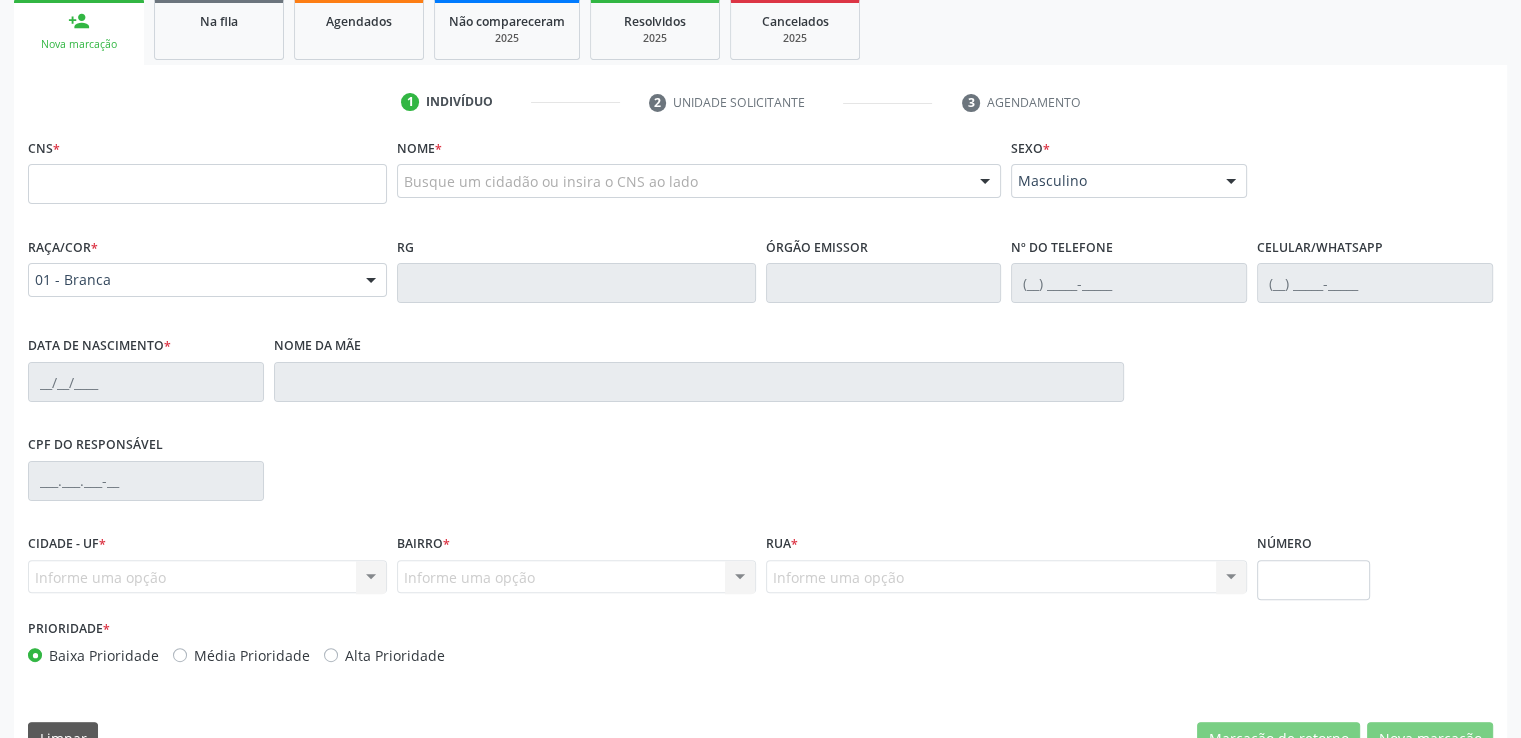 scroll, scrollTop: 448, scrollLeft: 0, axis: vertical 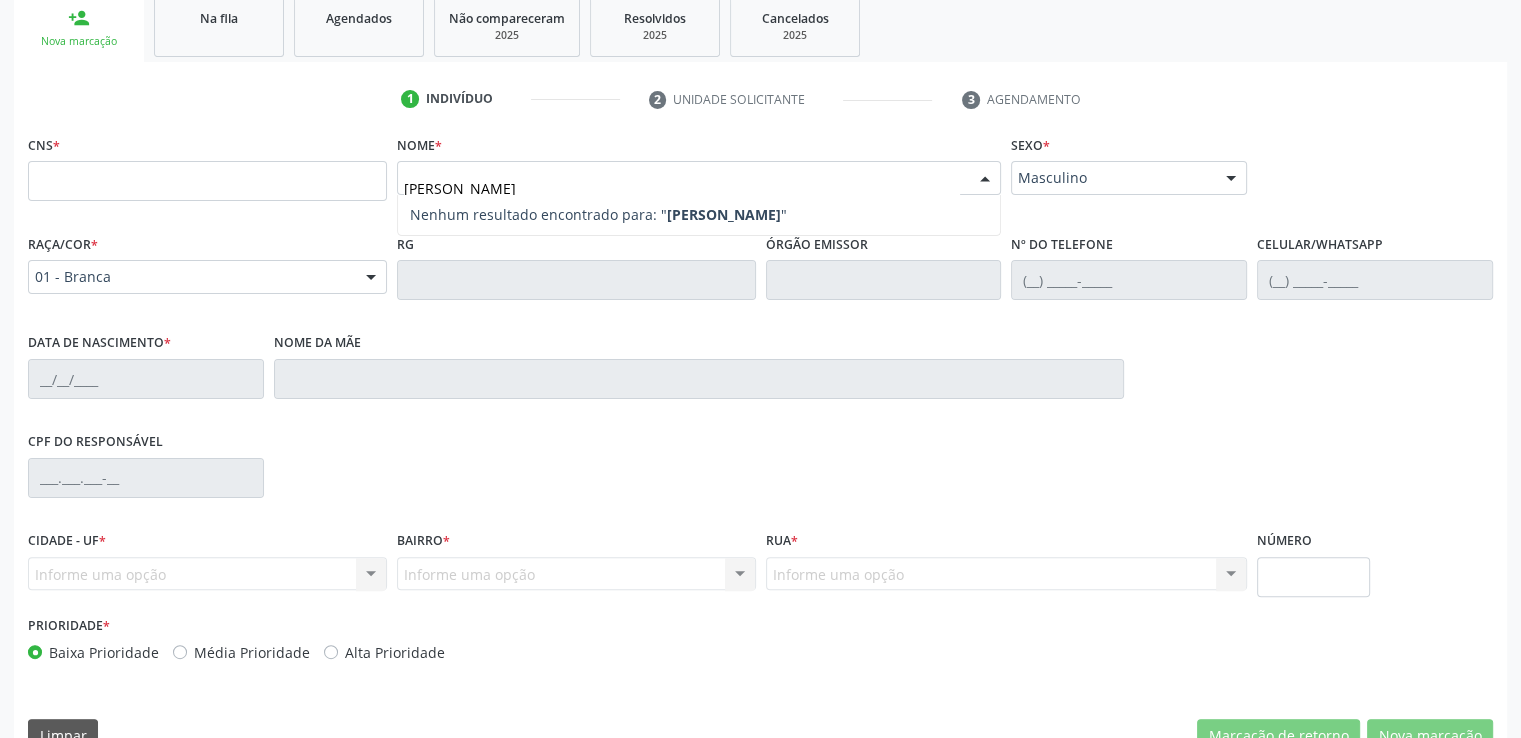 type on "[PERSON_NAME]" 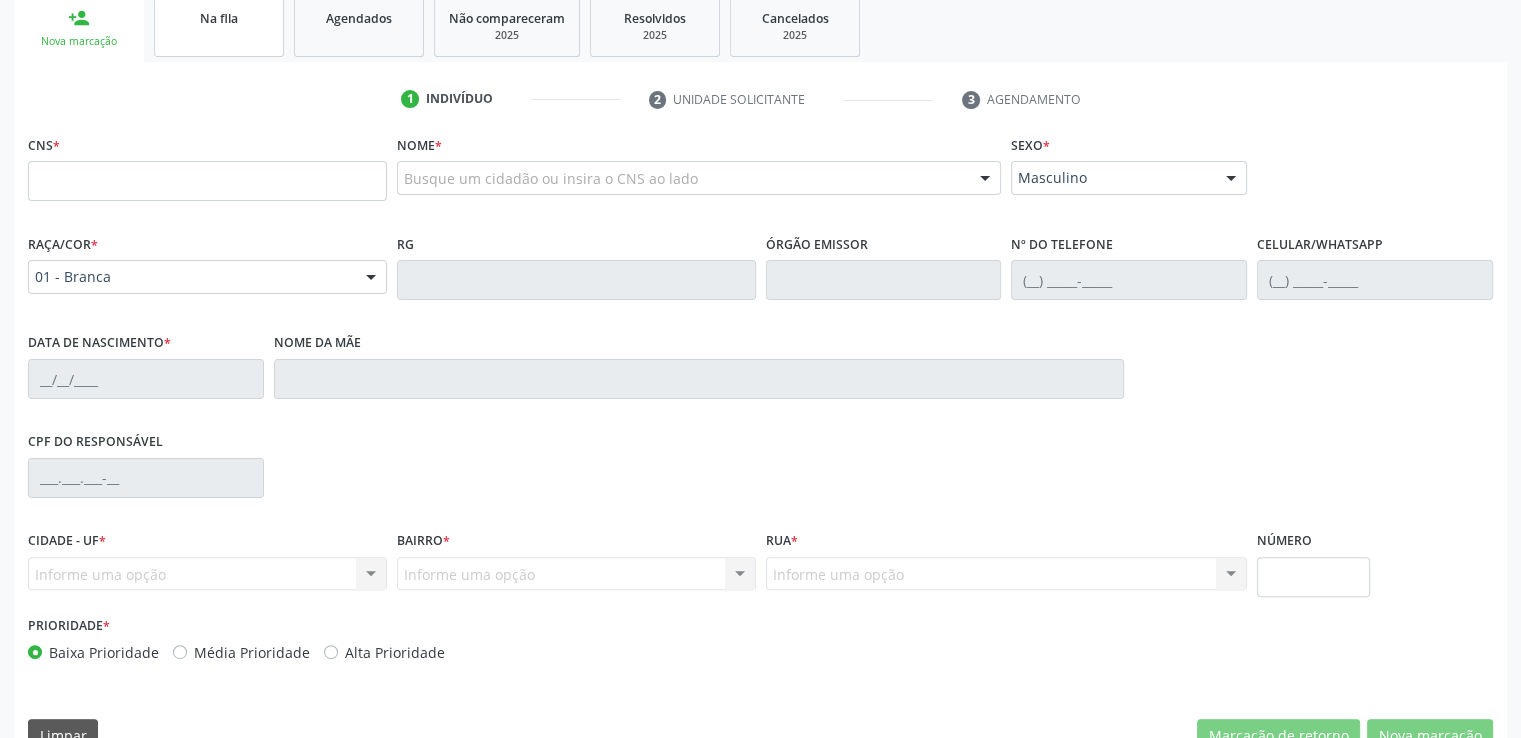 click on "Na fila" at bounding box center (219, 17) 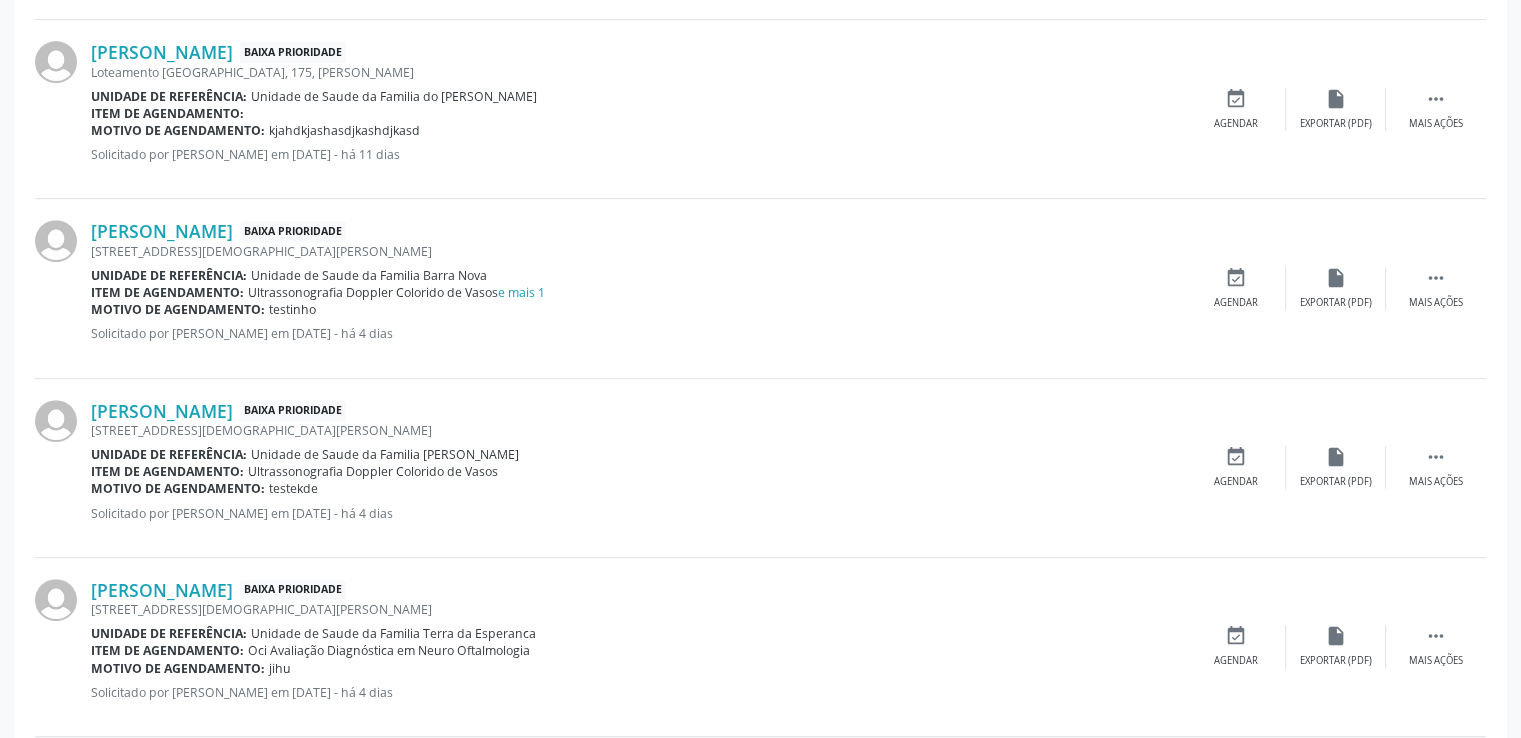 scroll, scrollTop: 908, scrollLeft: 0, axis: vertical 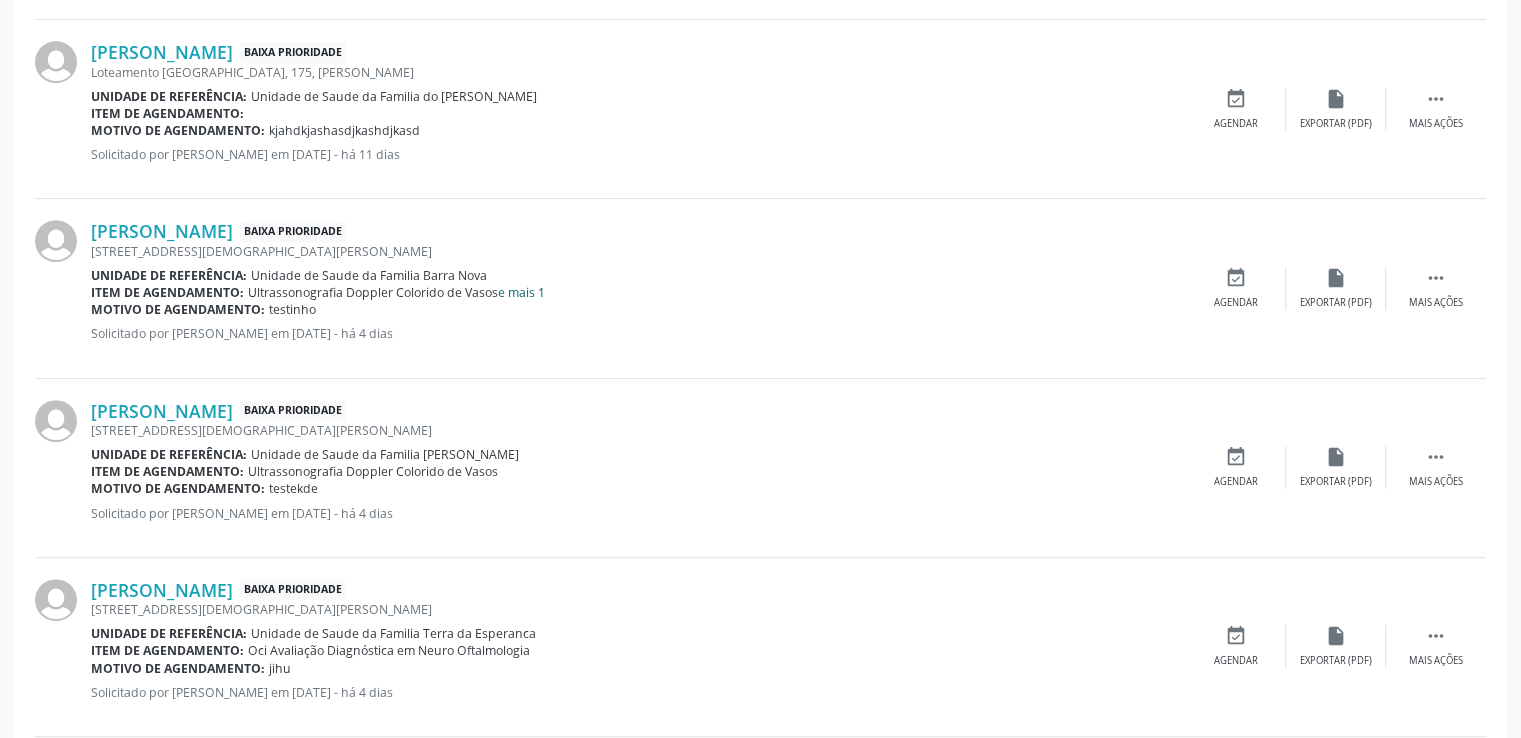 click on "e mais 1" at bounding box center [521, 292] 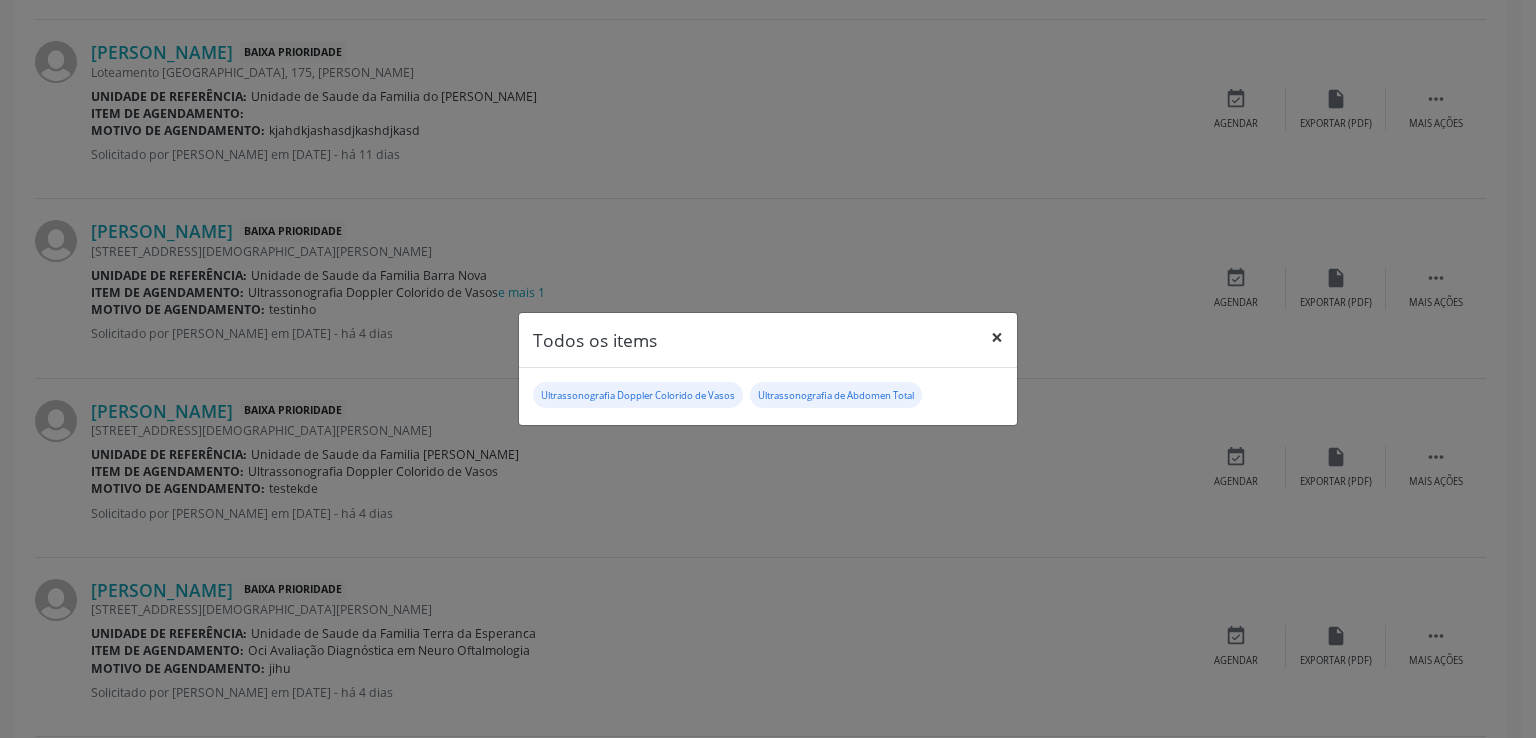 click on "×" at bounding box center (997, 337) 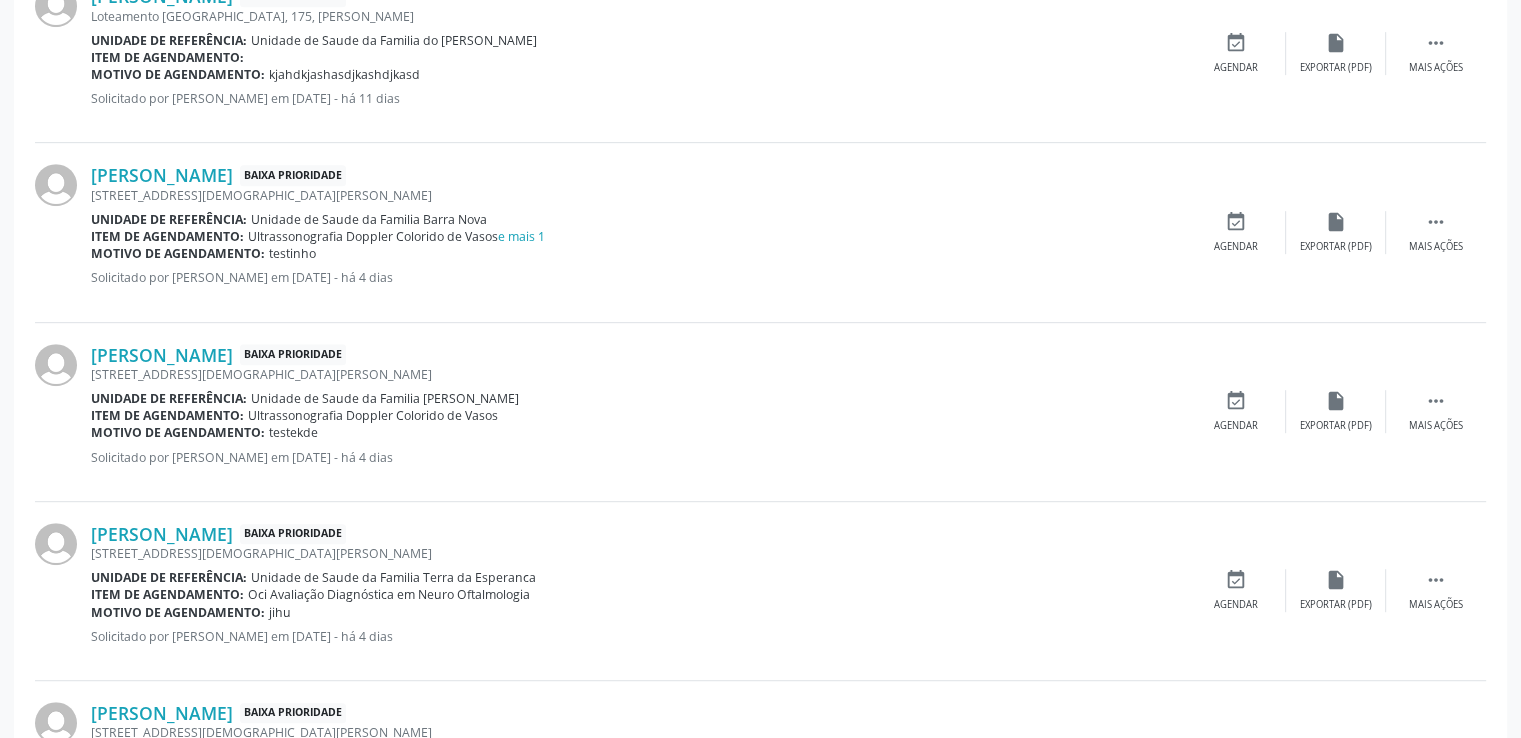 scroll, scrollTop: 978, scrollLeft: 0, axis: vertical 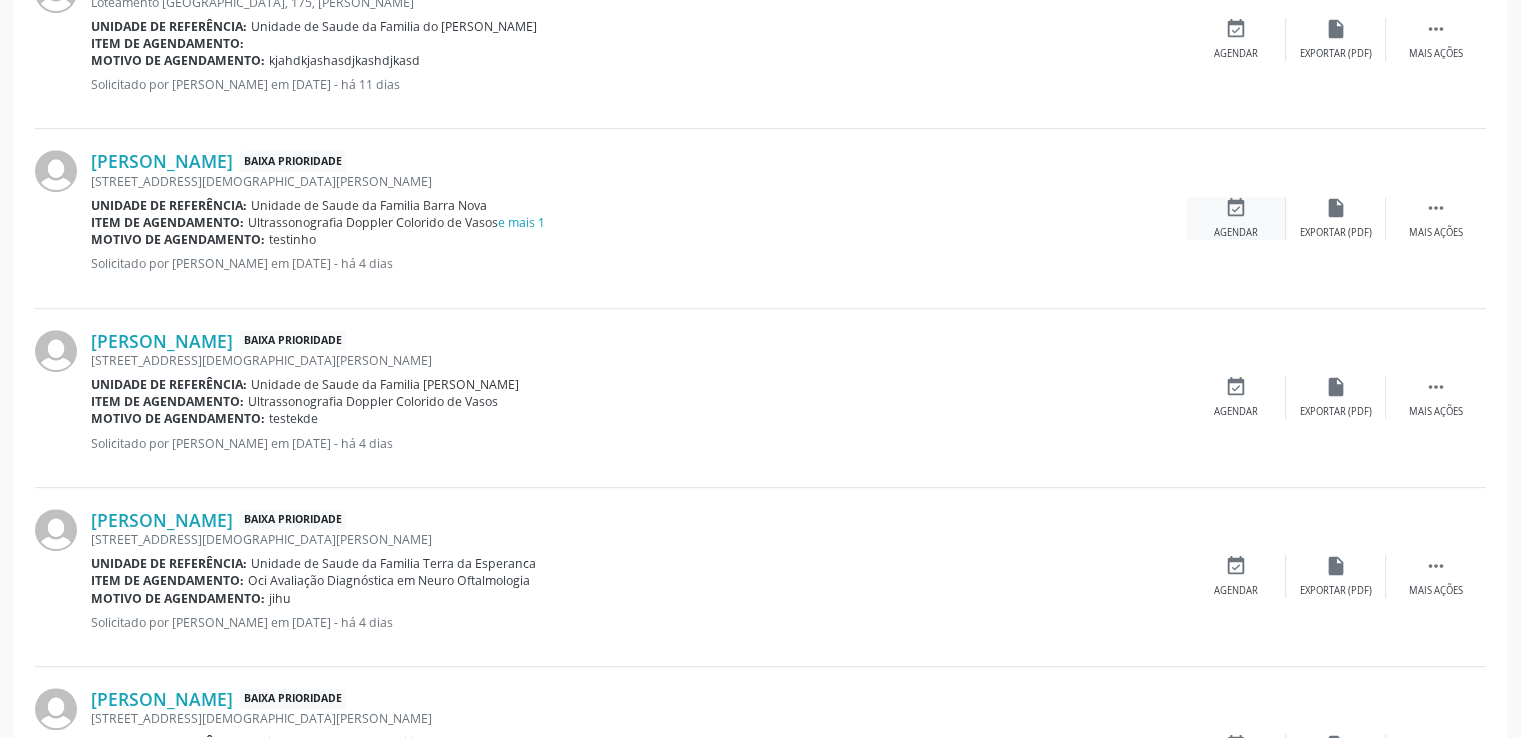 click on "event_available
Agendar" at bounding box center (1236, 218) 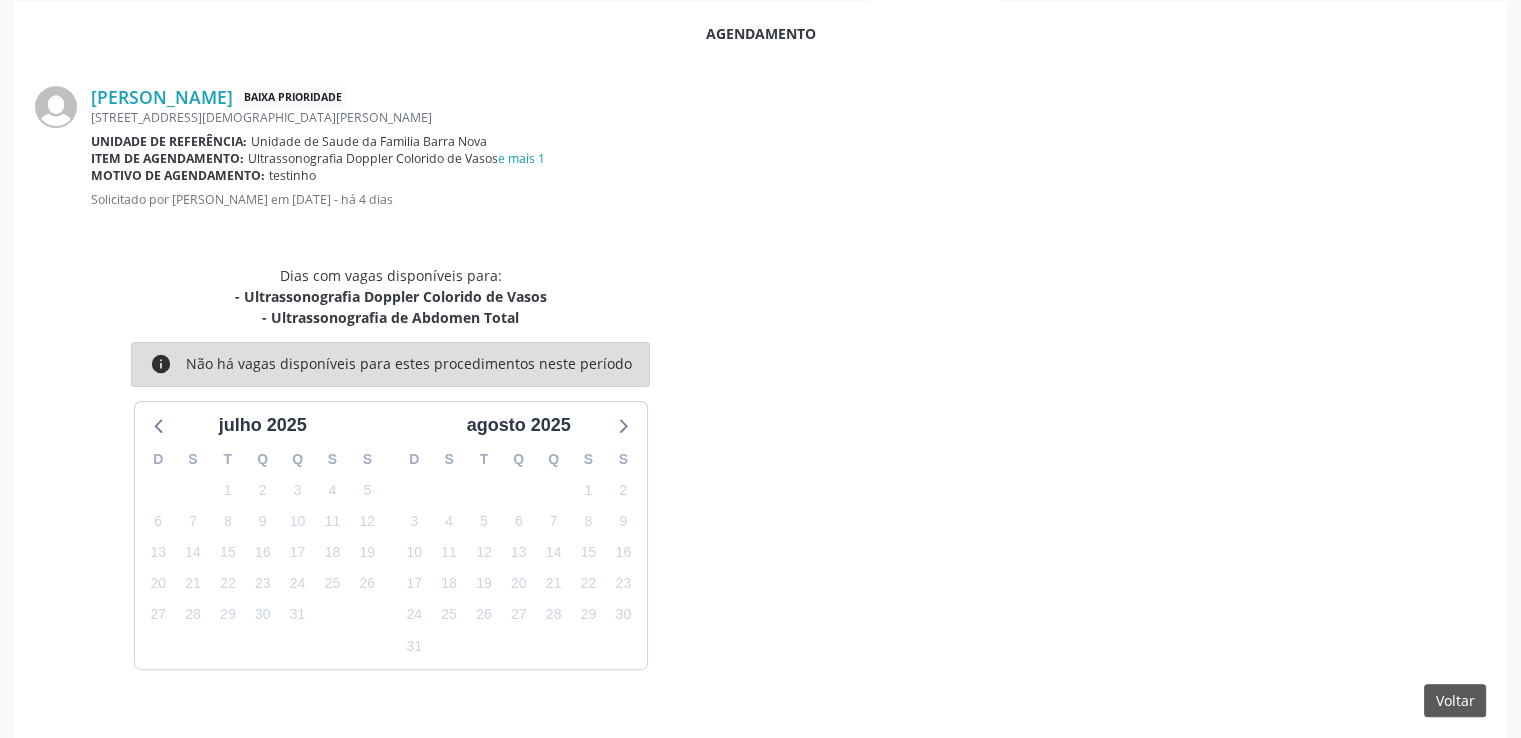 scroll, scrollTop: 510, scrollLeft: 0, axis: vertical 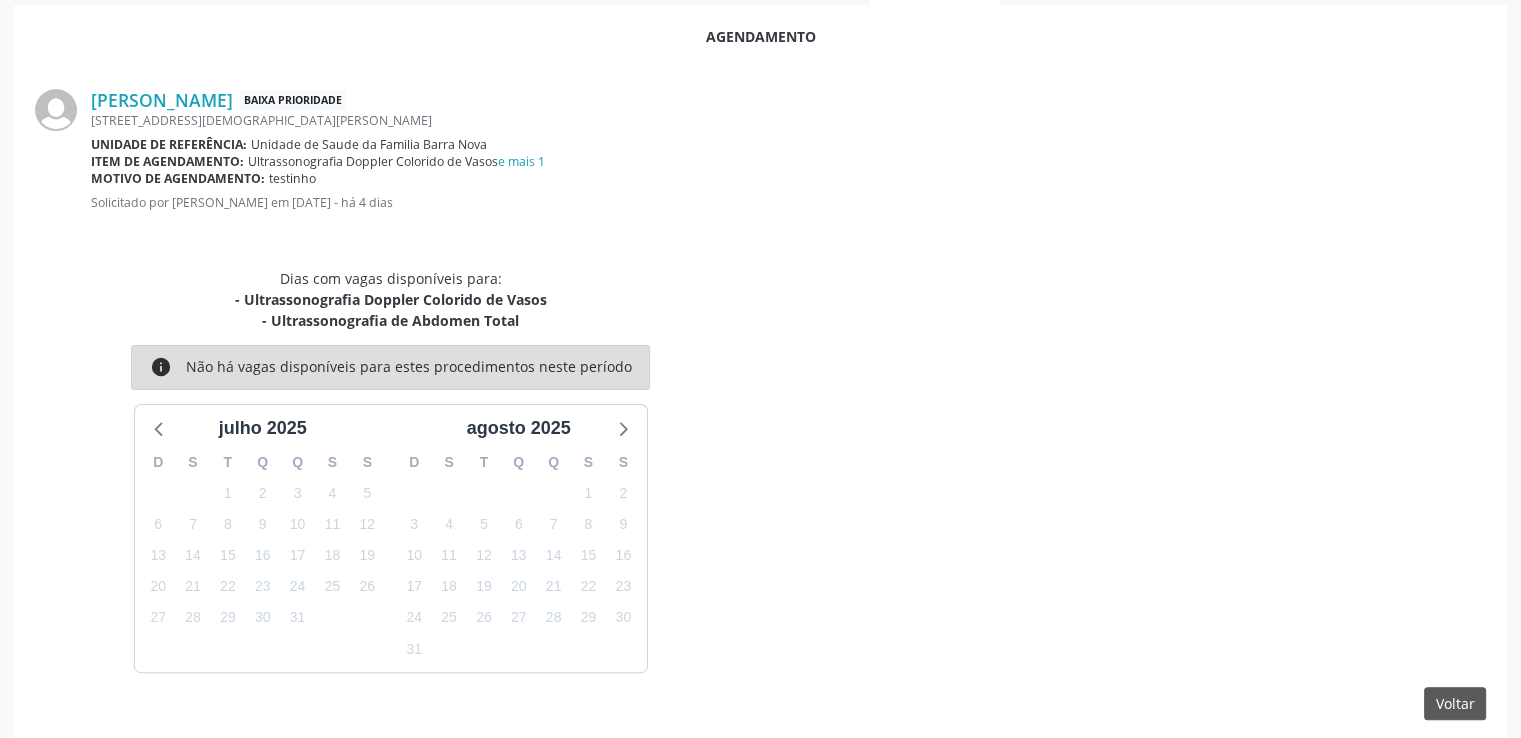 click on "18" at bounding box center (332, 555) 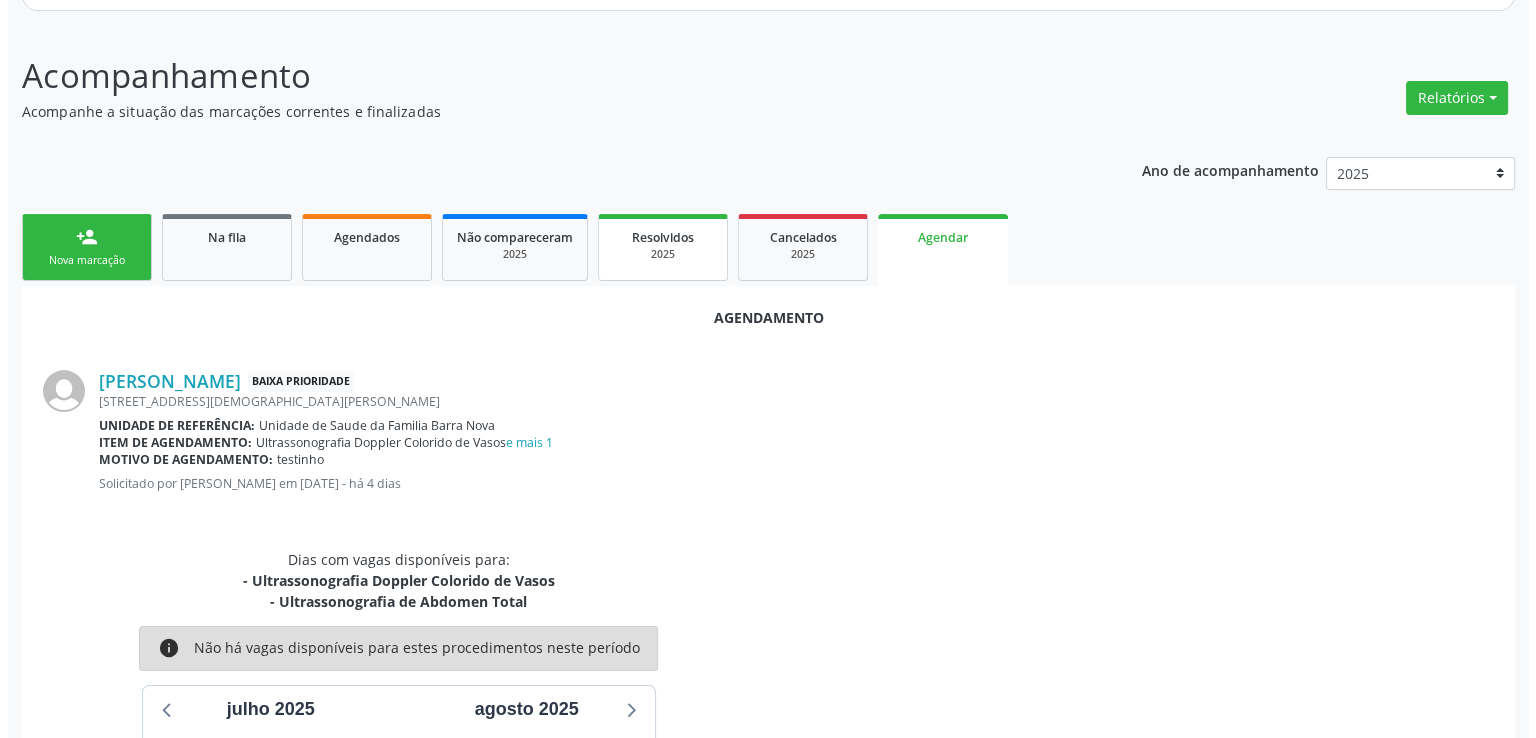 scroll, scrollTop: 0, scrollLeft: 0, axis: both 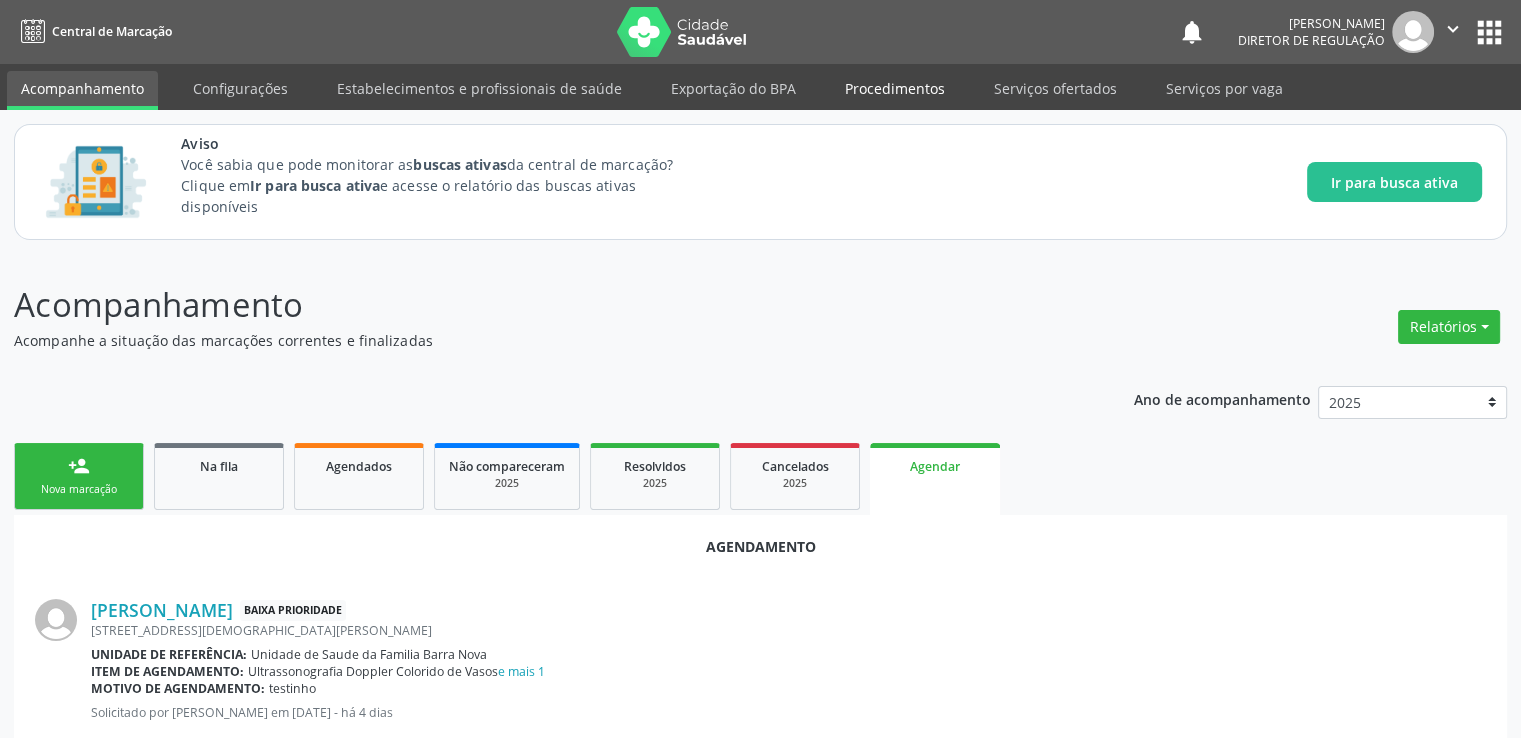click on "Procedimentos" at bounding box center (895, 88) 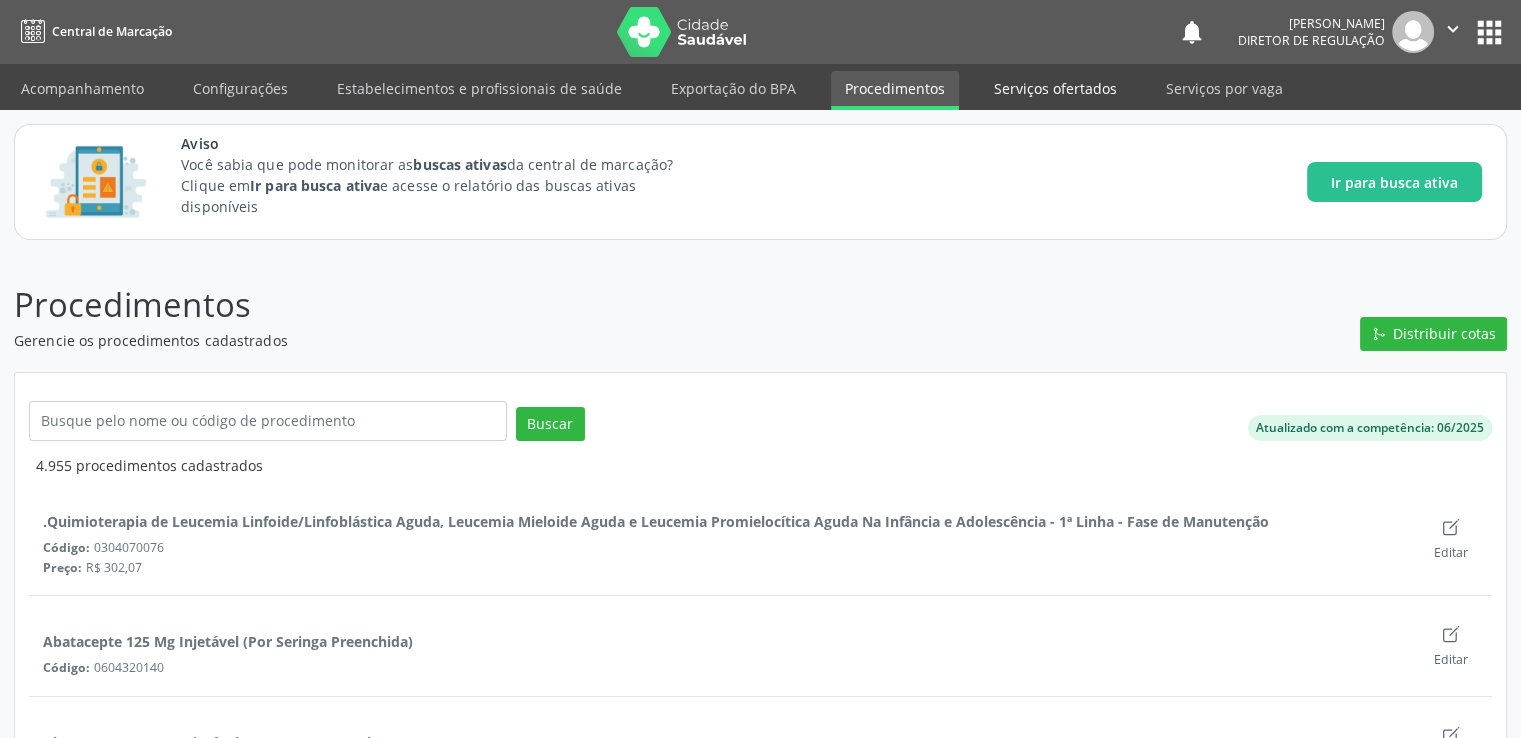 click on "Serviços ofertados" at bounding box center (1055, 88) 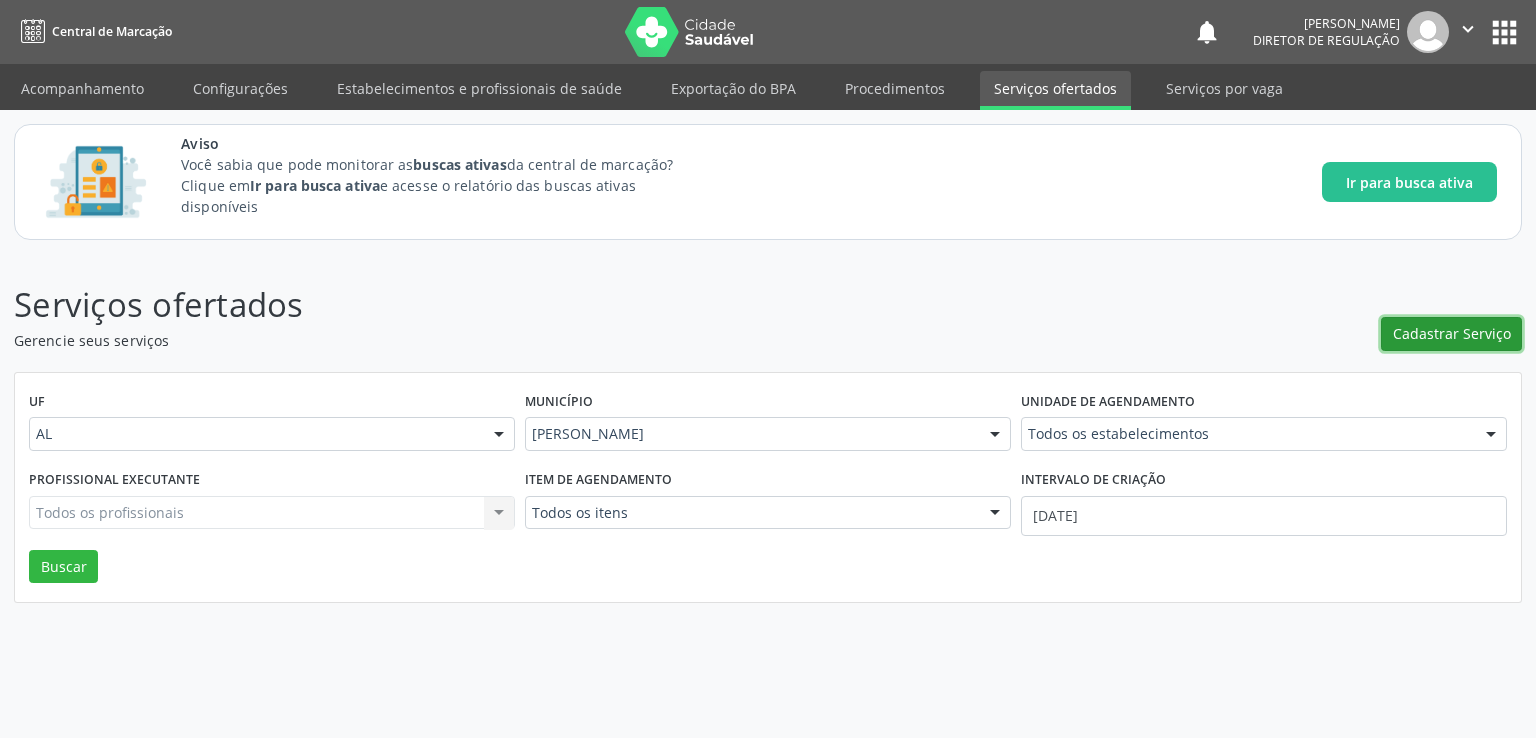 click on "Cadastrar Serviço" at bounding box center [1452, 333] 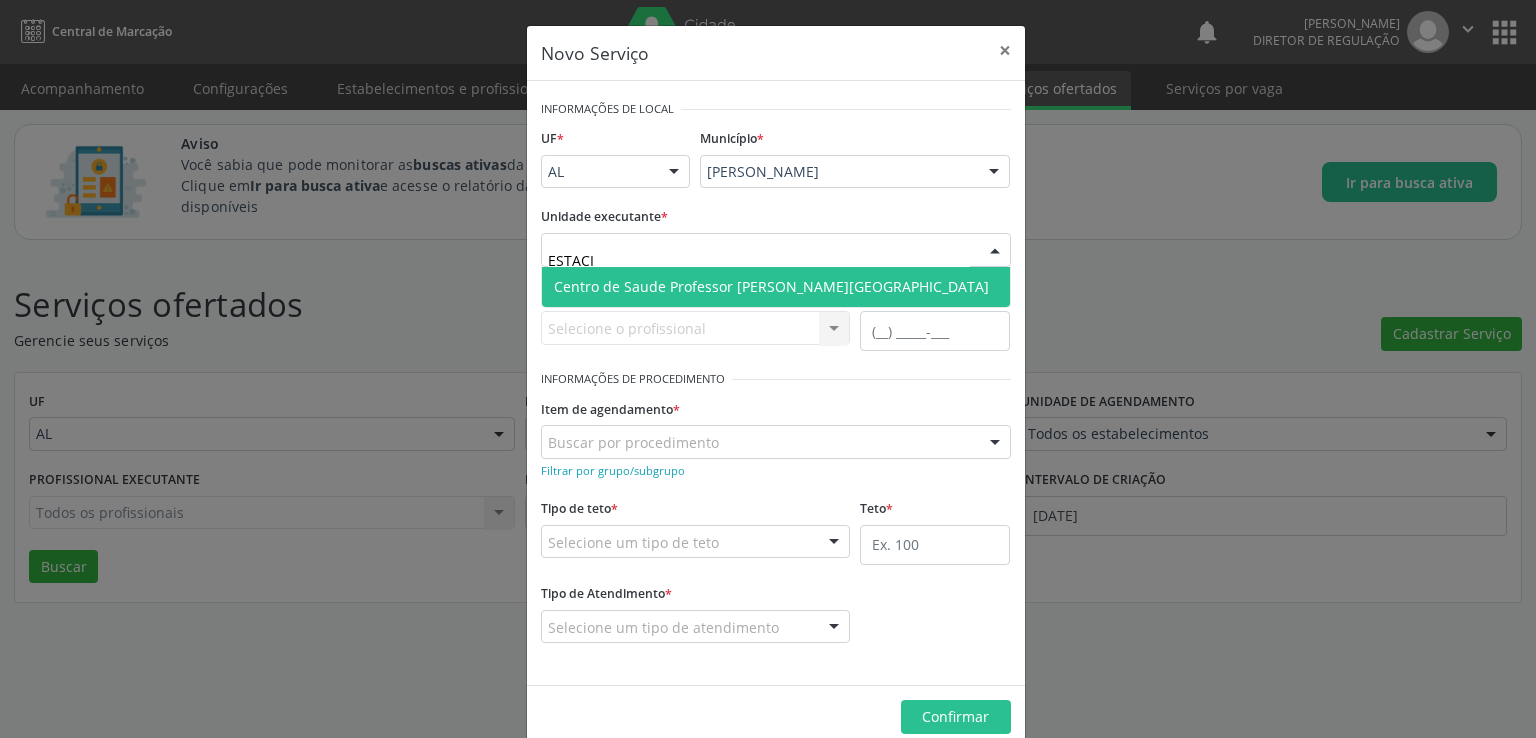 type on "ESTACIO" 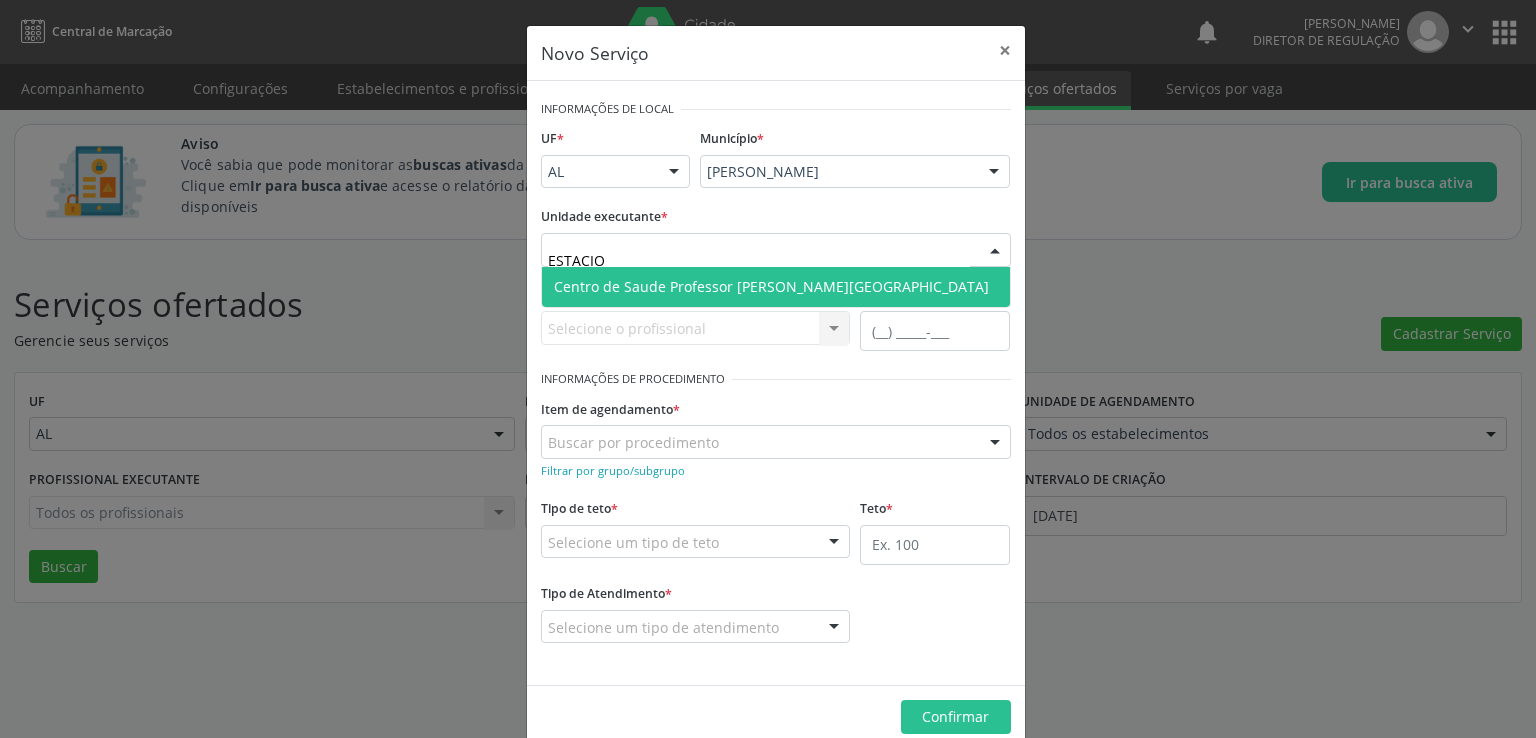 click on "Centro de Saude Professor [PERSON_NAME][GEOGRAPHIC_DATA]" at bounding box center [776, 287] 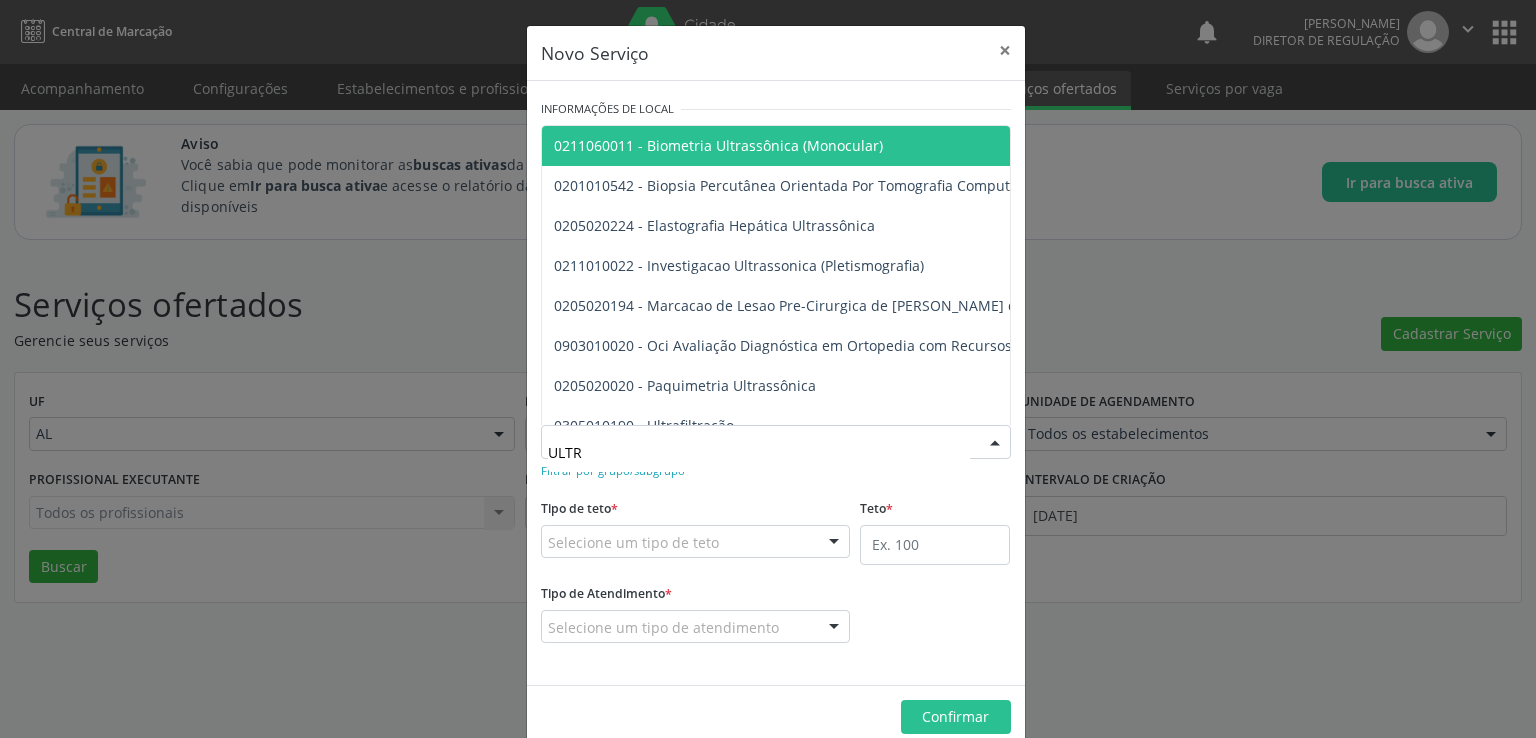 type on "ULTRA" 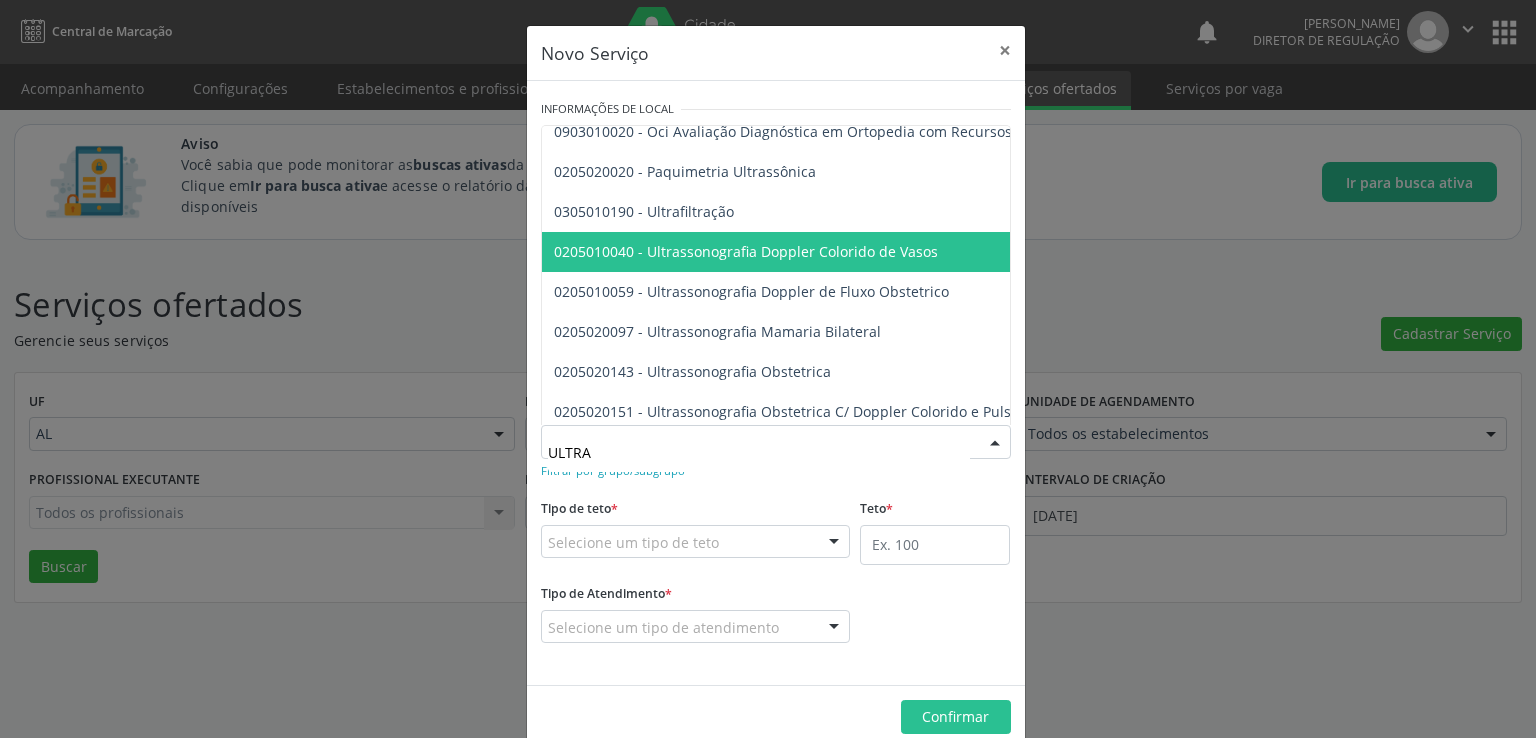 scroll, scrollTop: 224, scrollLeft: 0, axis: vertical 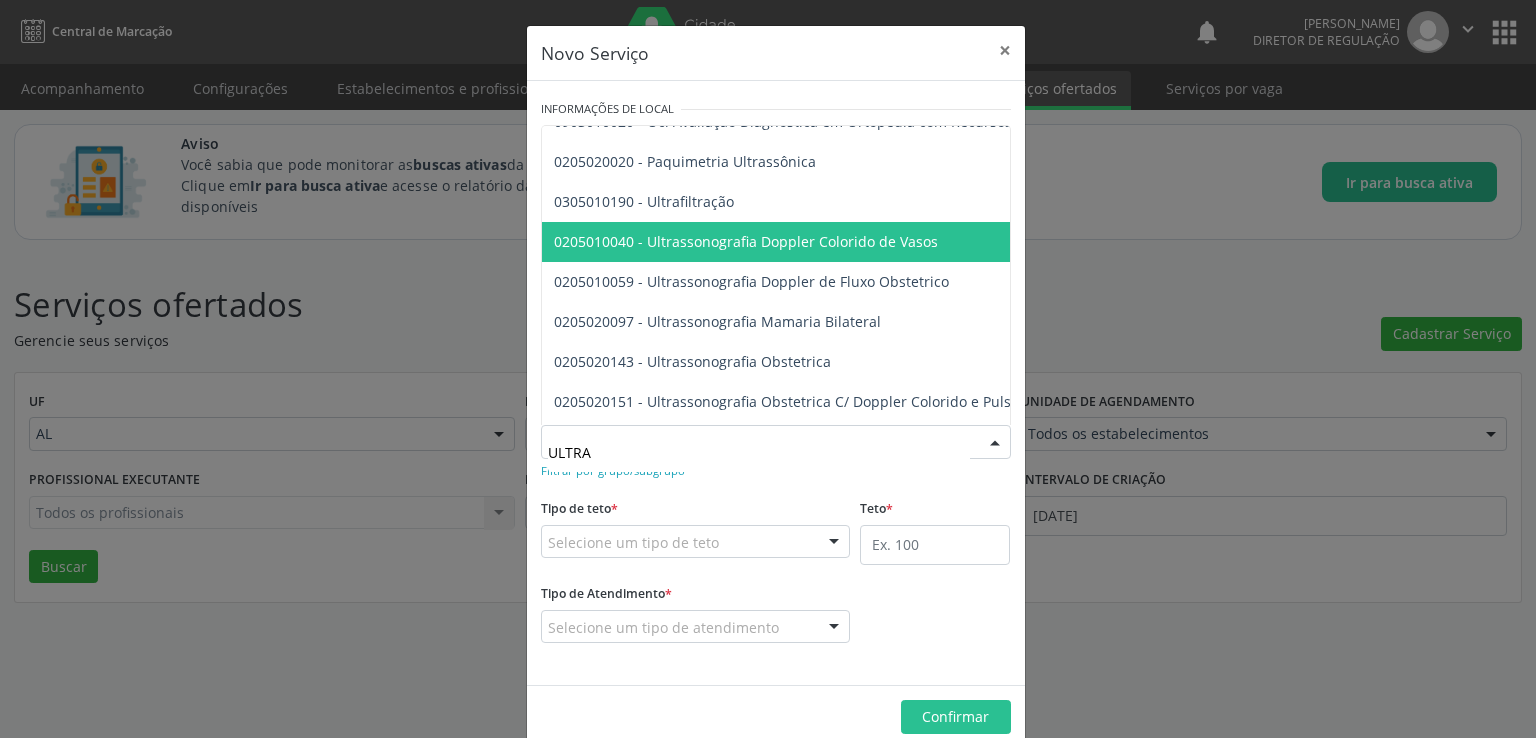 click on "0205010040 - Ultrassonografia Doppler Colorido de Vasos" at bounding box center (746, 241) 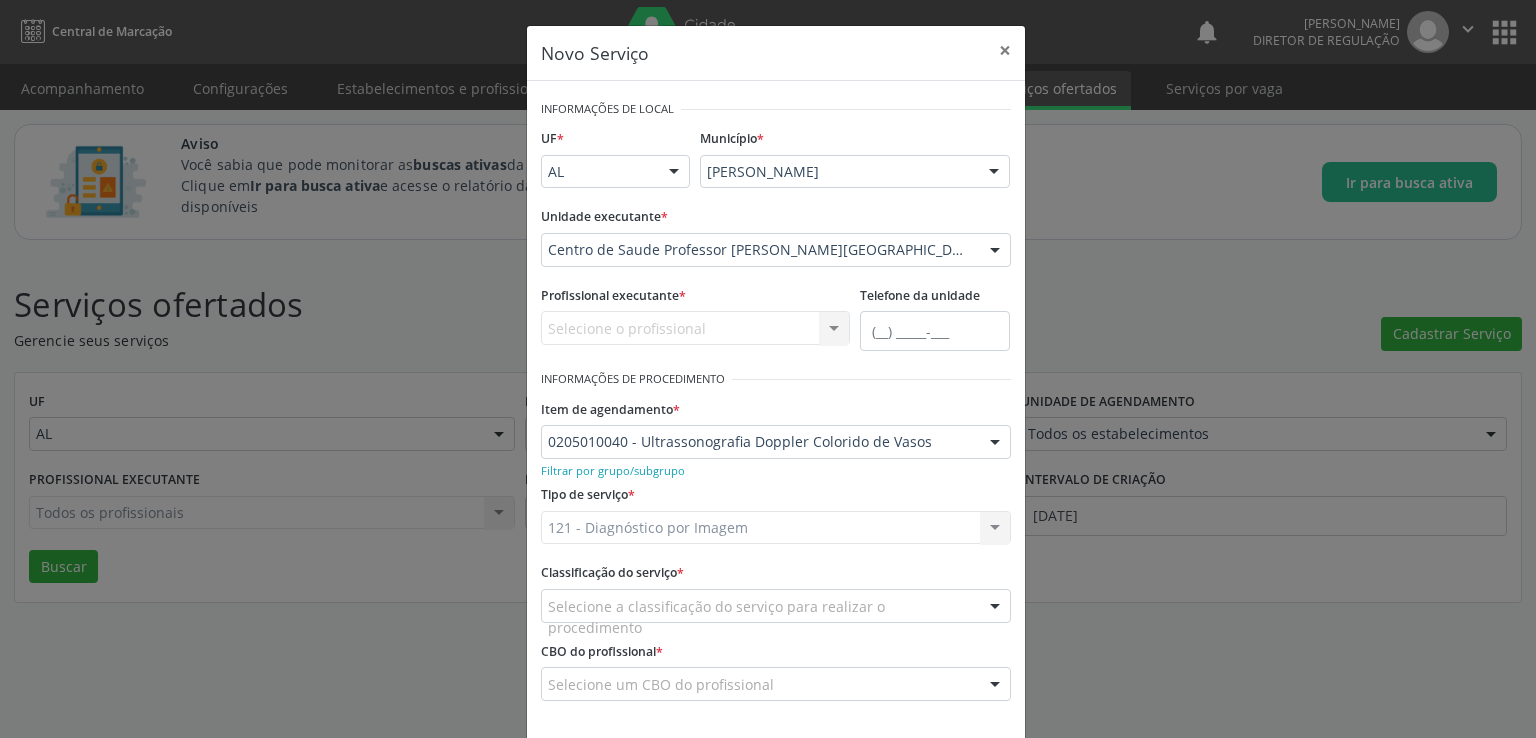 scroll, scrollTop: 72, scrollLeft: 0, axis: vertical 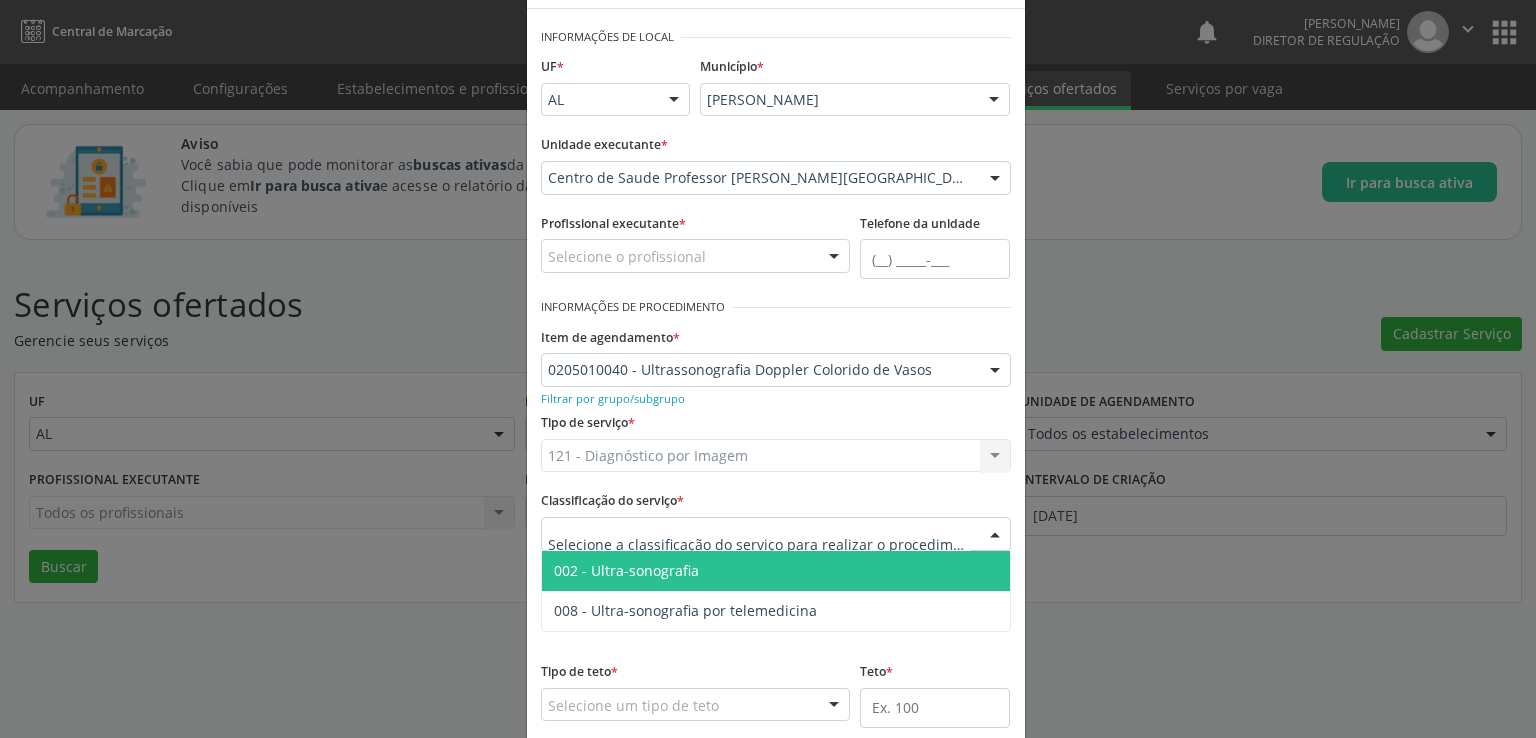 click on "002 - Ultra-sonografia" at bounding box center [626, 570] 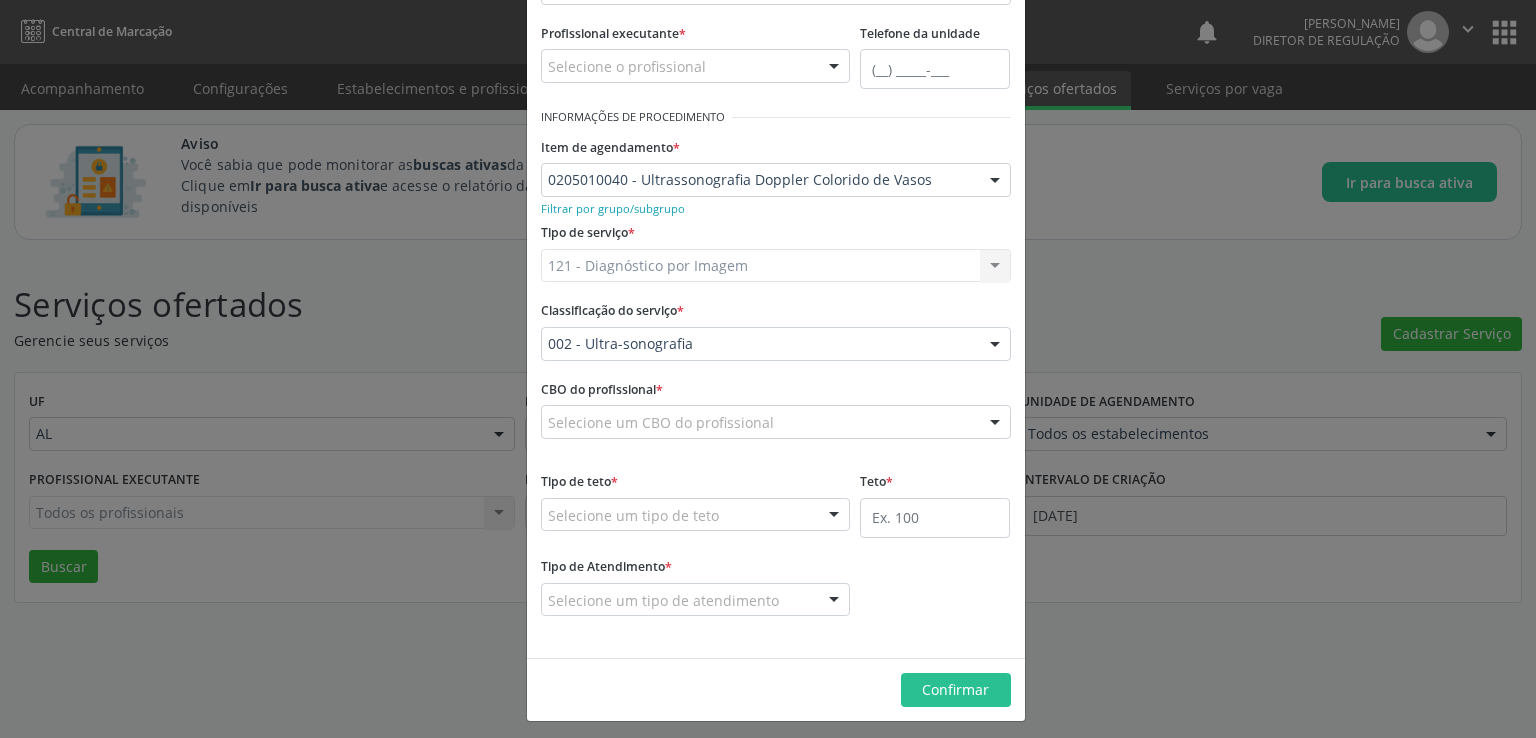 scroll, scrollTop: 268, scrollLeft: 0, axis: vertical 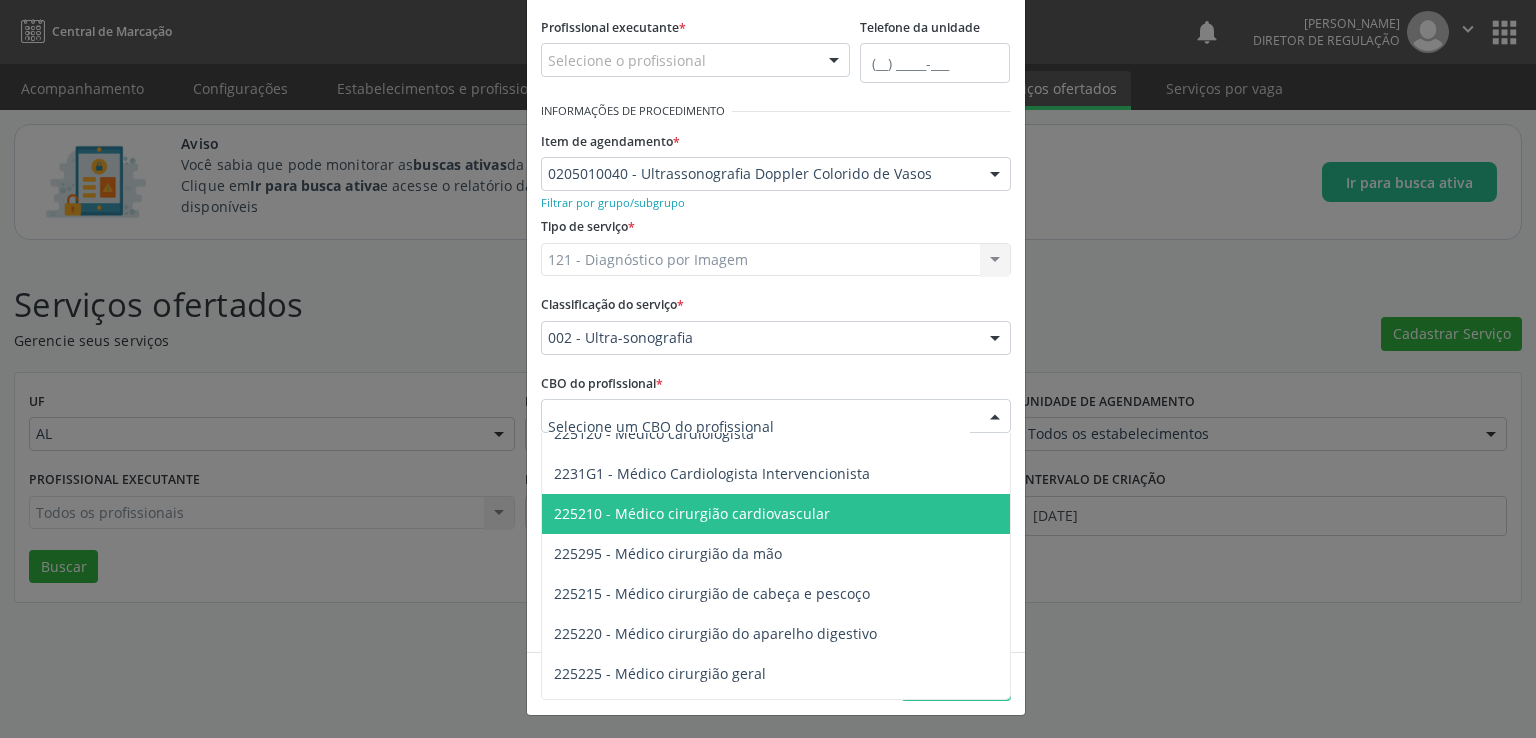 click on "225210 - Médico cirurgião cardiovascular" at bounding box center (692, 513) 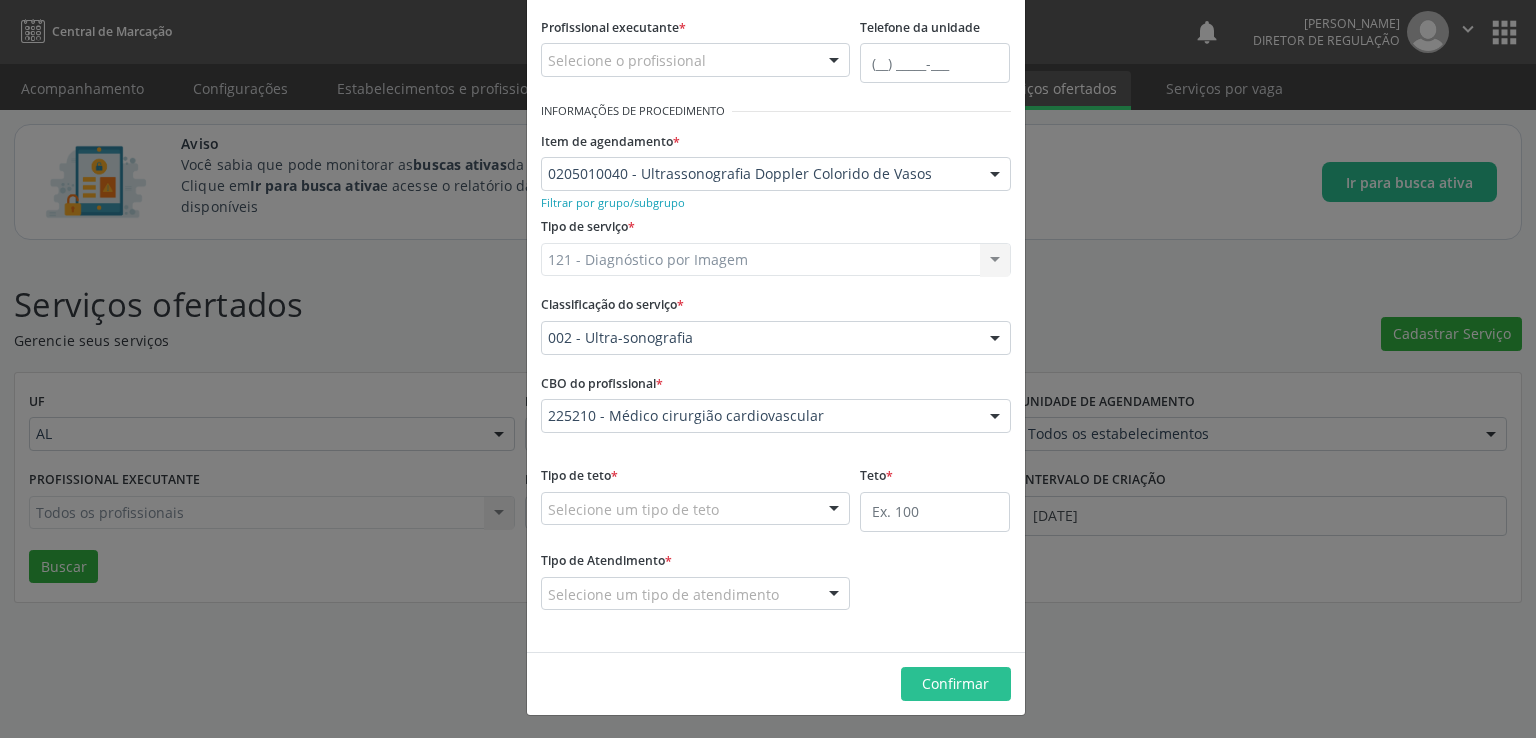 click on "121 - Diagnóstico por Imagem         121 - Diagnóstico por Imagem
Nenhum resultado encontrado para: "   "
Não há nenhuma opção para ser exibida." at bounding box center [776, 260] 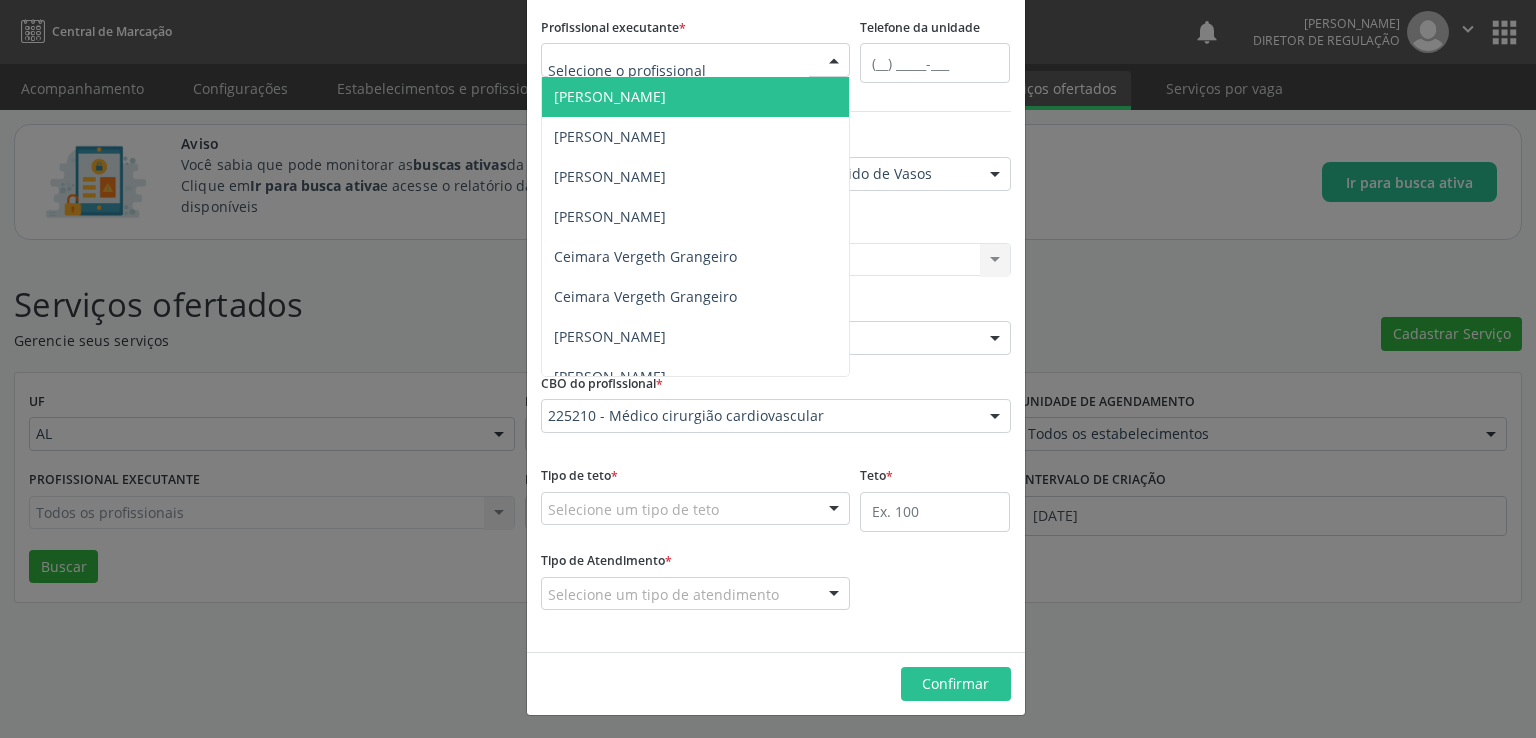 click at bounding box center (696, 60) 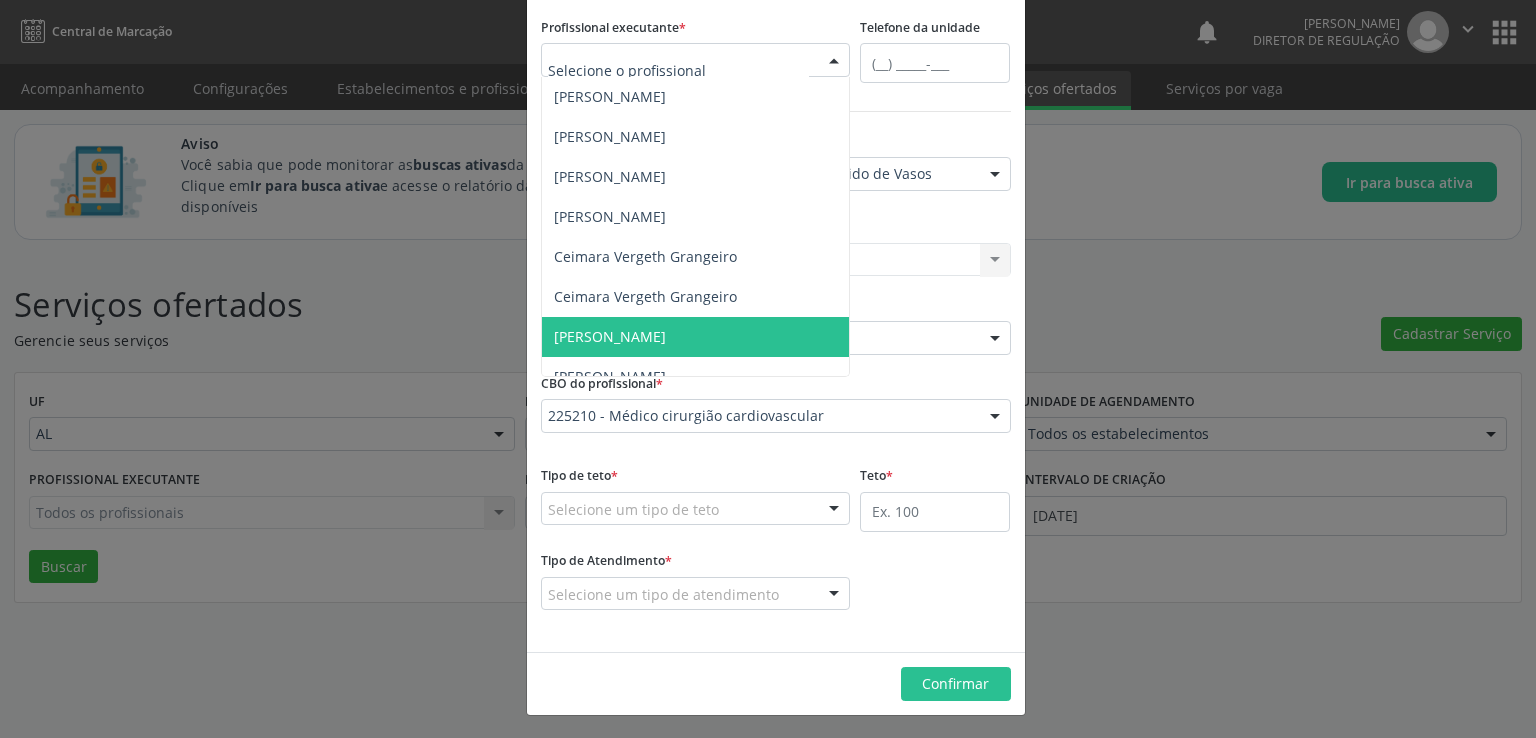 click on "[PERSON_NAME]" at bounding box center (696, 337) 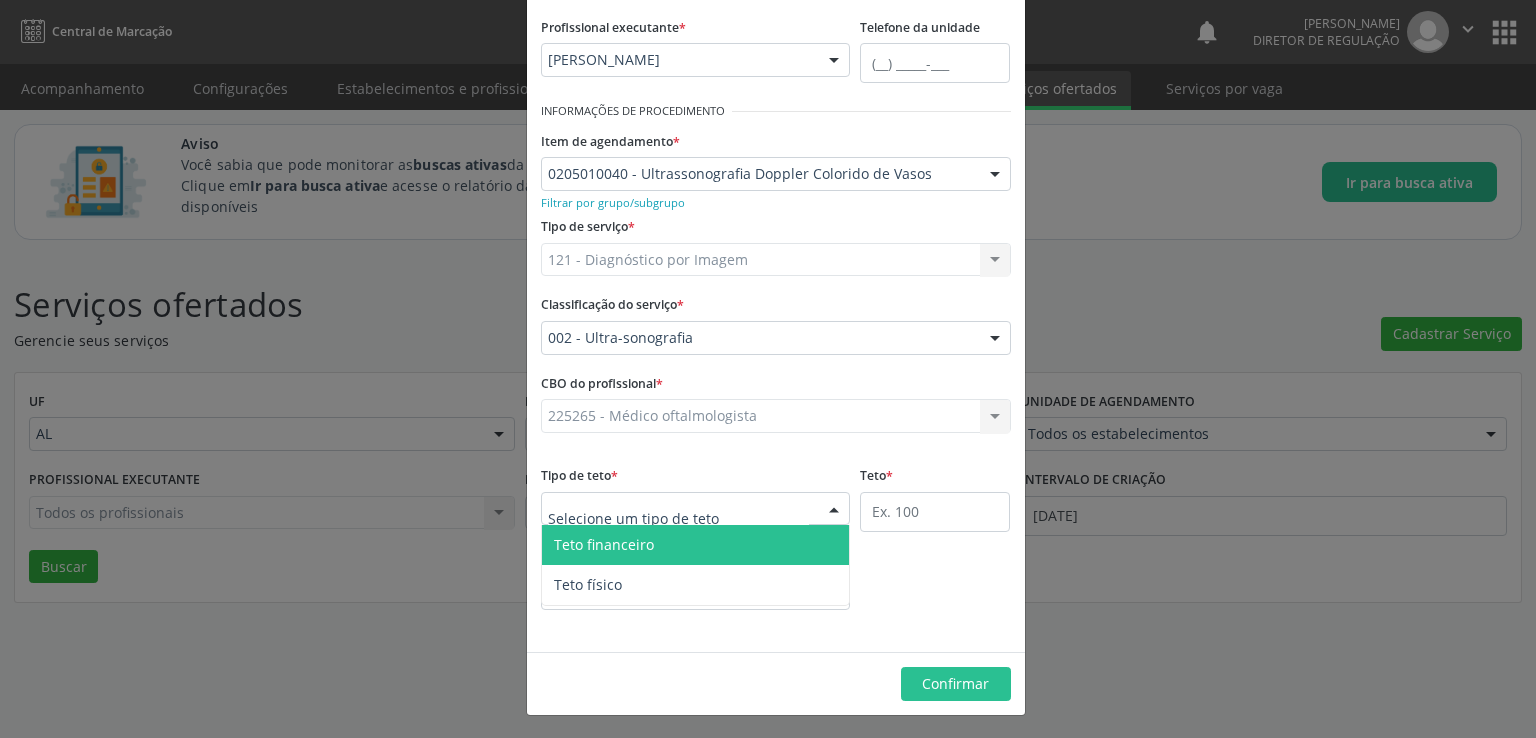 click on "Teto financeiro" at bounding box center (696, 545) 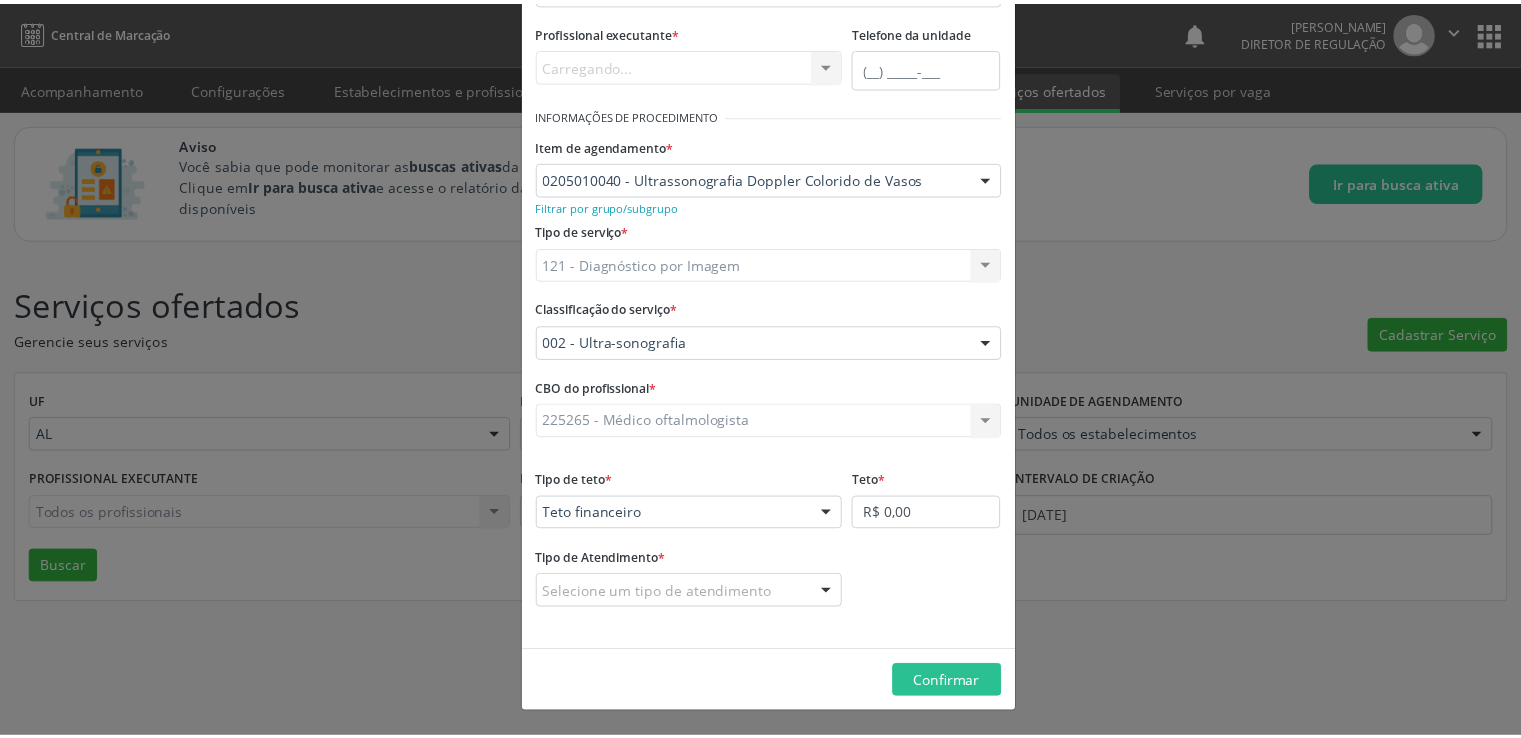 scroll, scrollTop: 262, scrollLeft: 0, axis: vertical 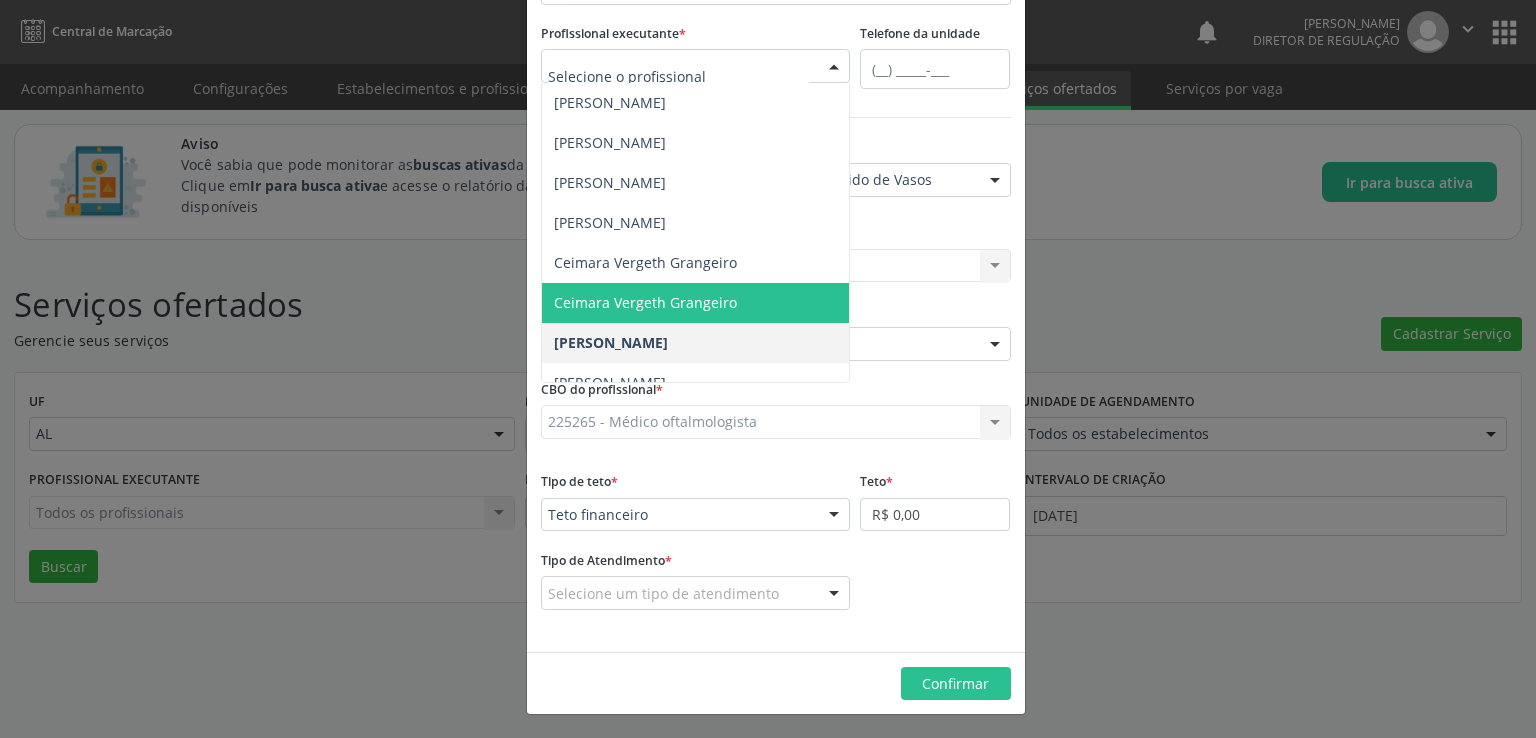 click on "Ceimara Vergeth Grangeiro" at bounding box center (645, 302) 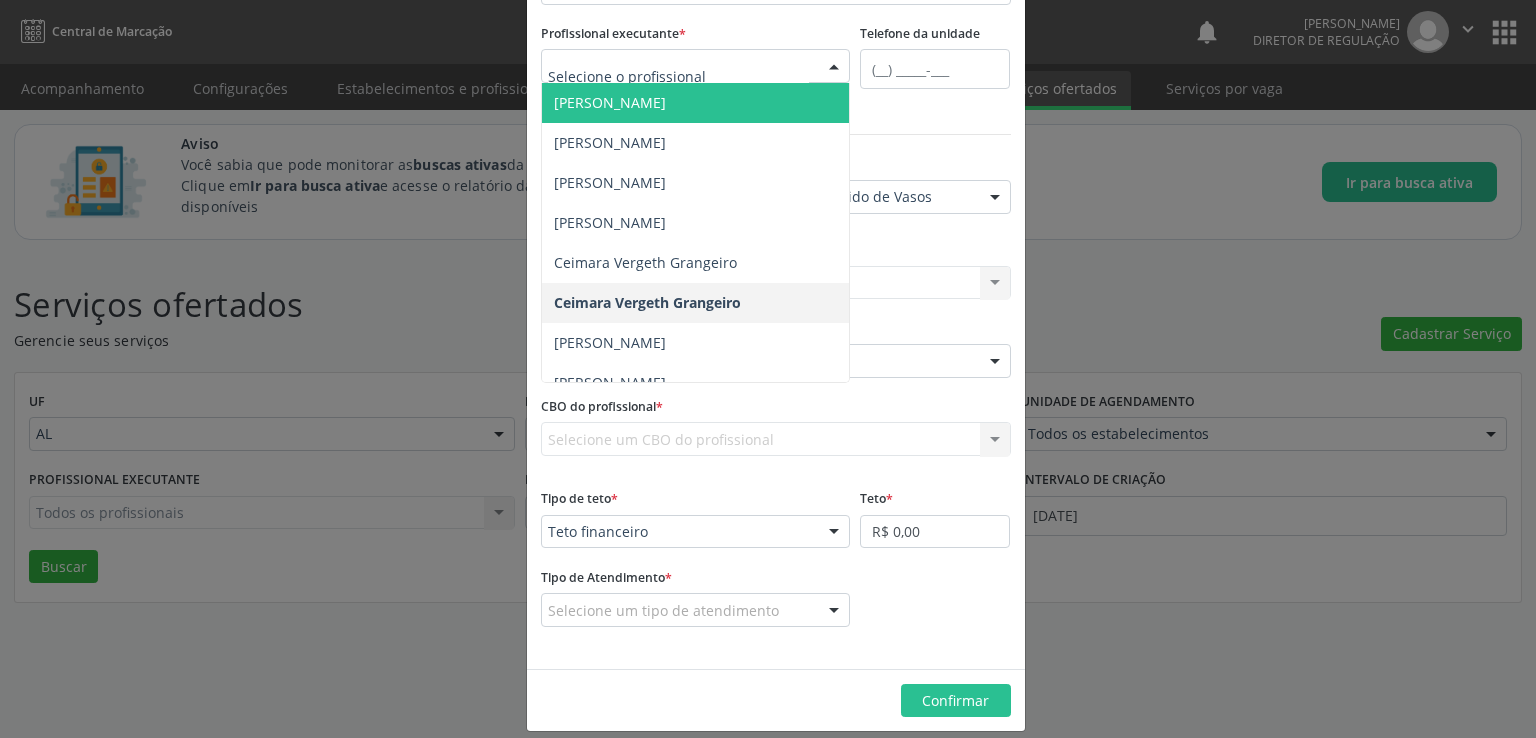 click at bounding box center (696, 66) 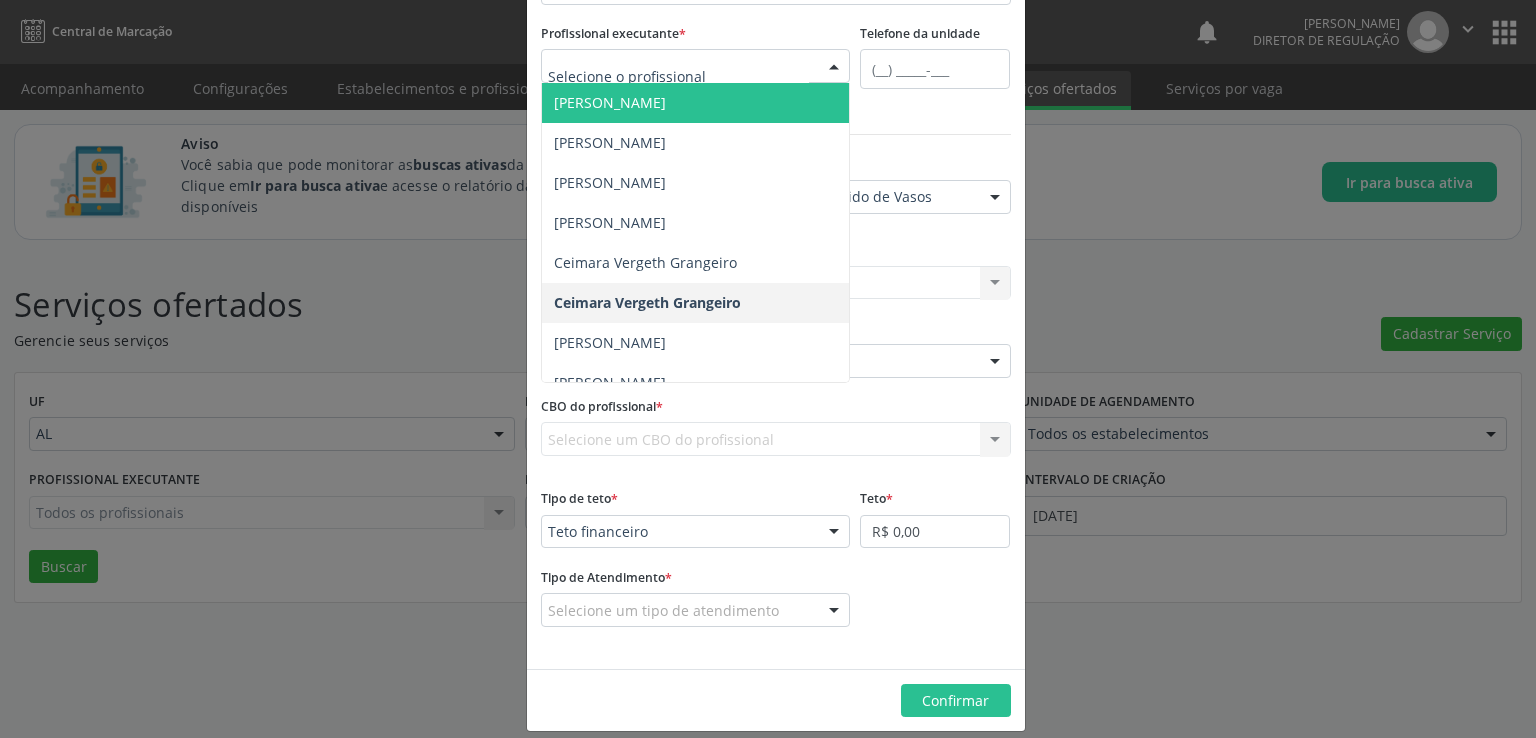 click on "[PERSON_NAME]" at bounding box center [696, 103] 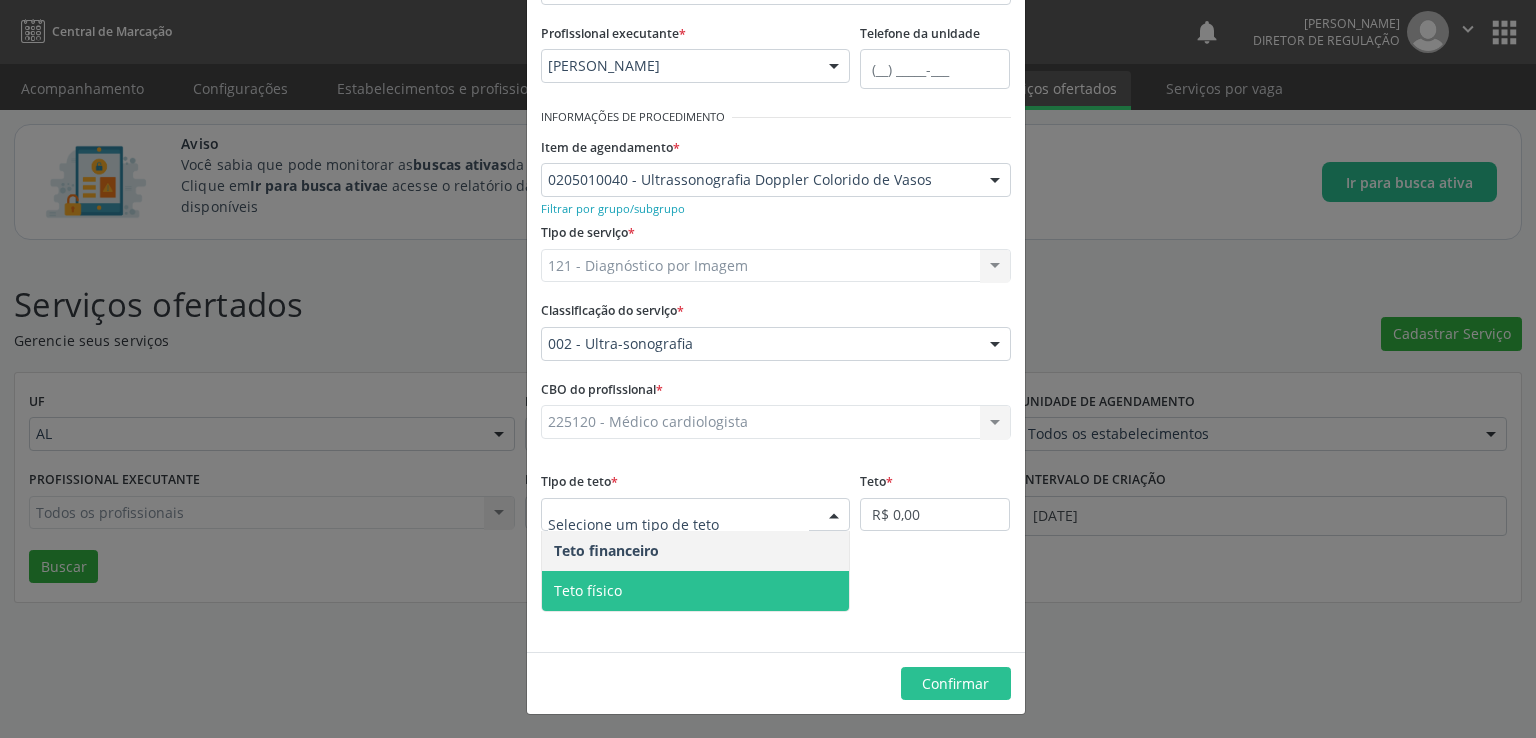 click on "Teto físico" at bounding box center (696, 591) 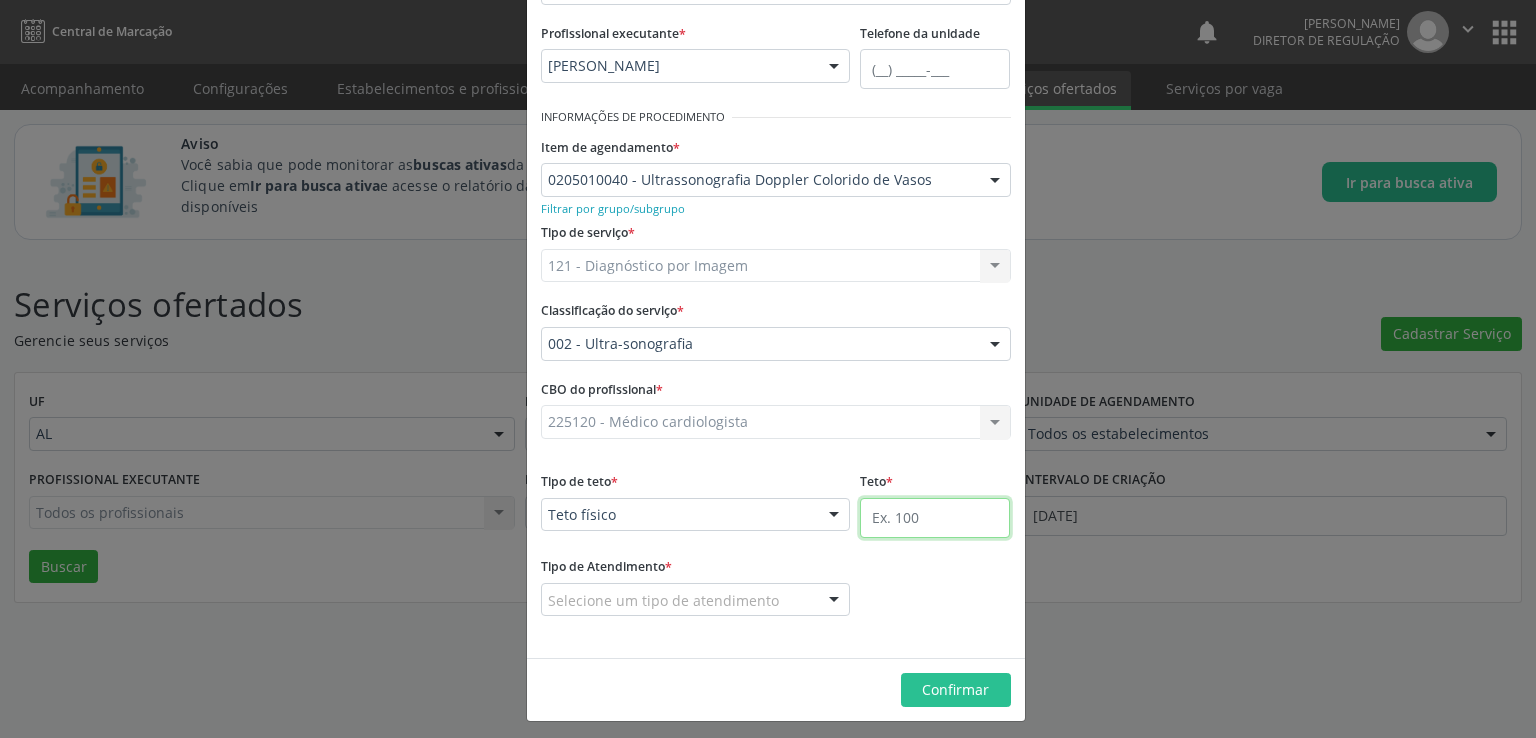 click at bounding box center [935, 518] 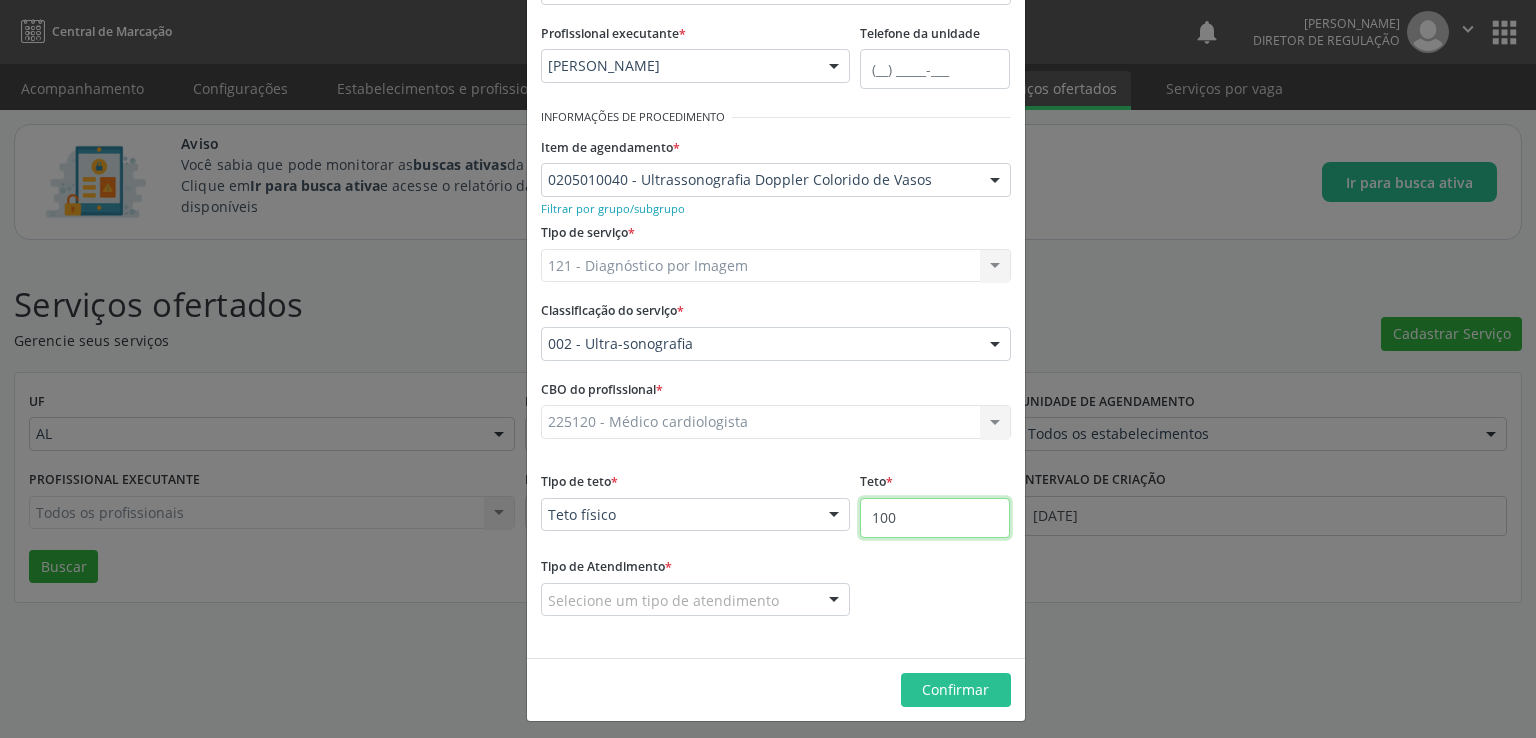 type on "100" 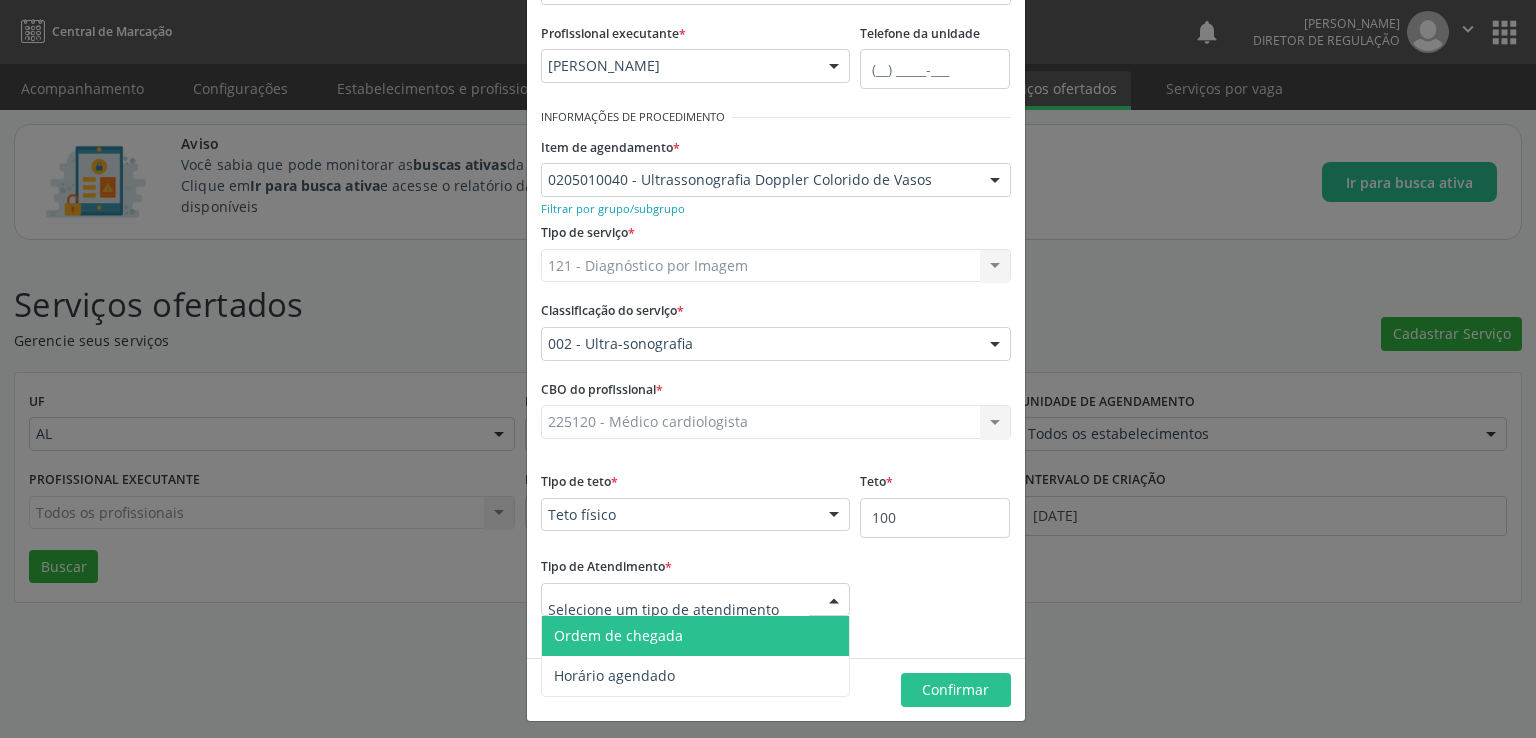 click at bounding box center (696, 600) 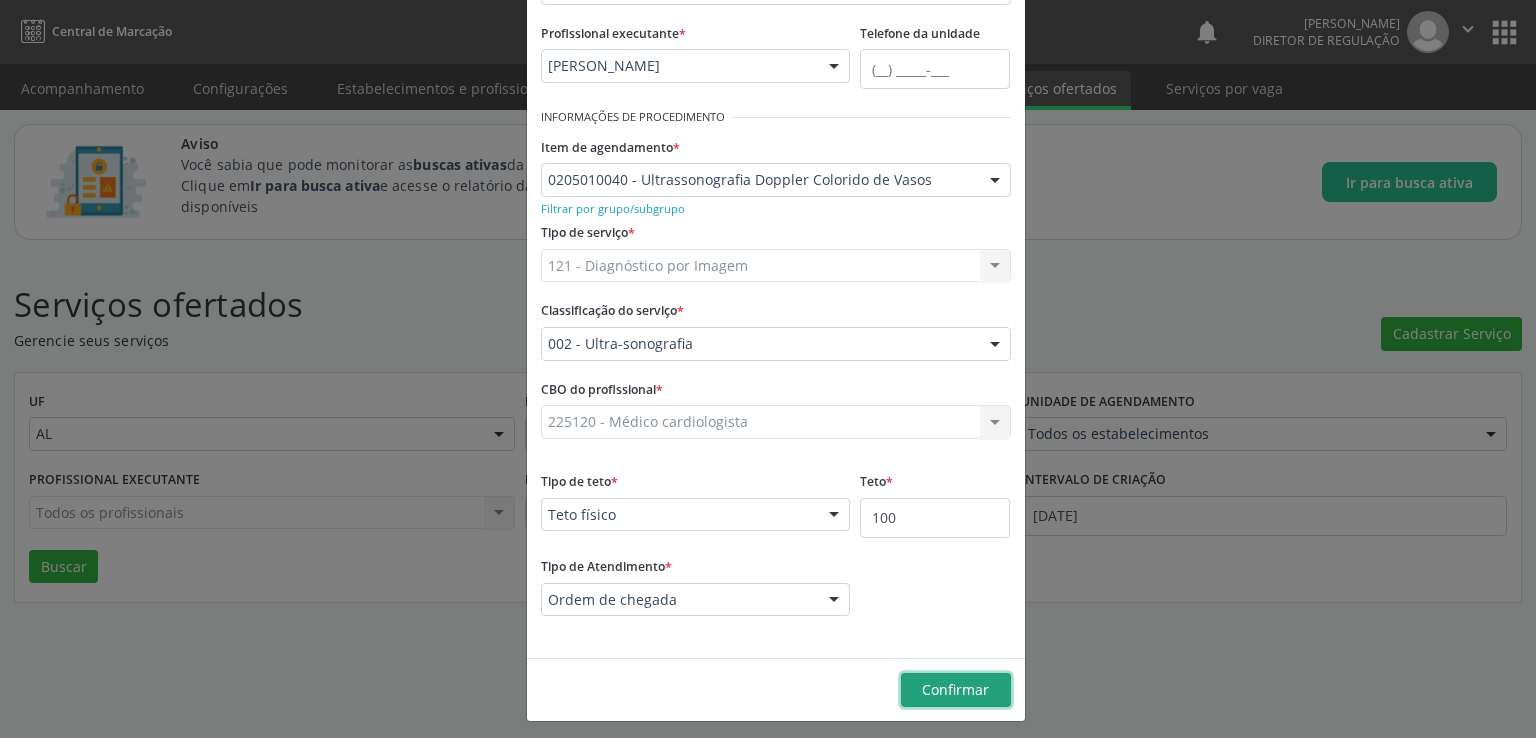 click on "Confirmar" at bounding box center (955, 689) 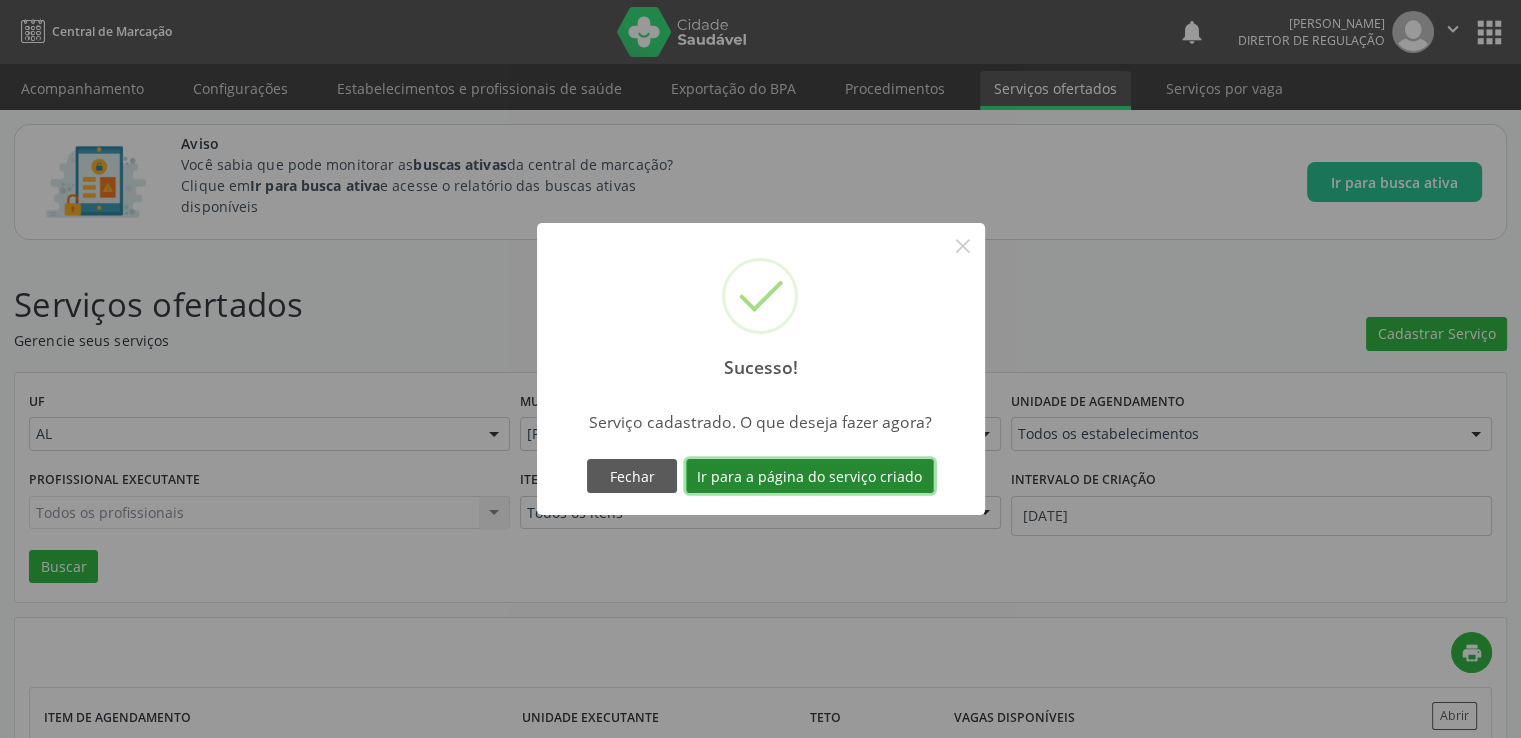 click on "Ir para a página do serviço criado" at bounding box center (810, 476) 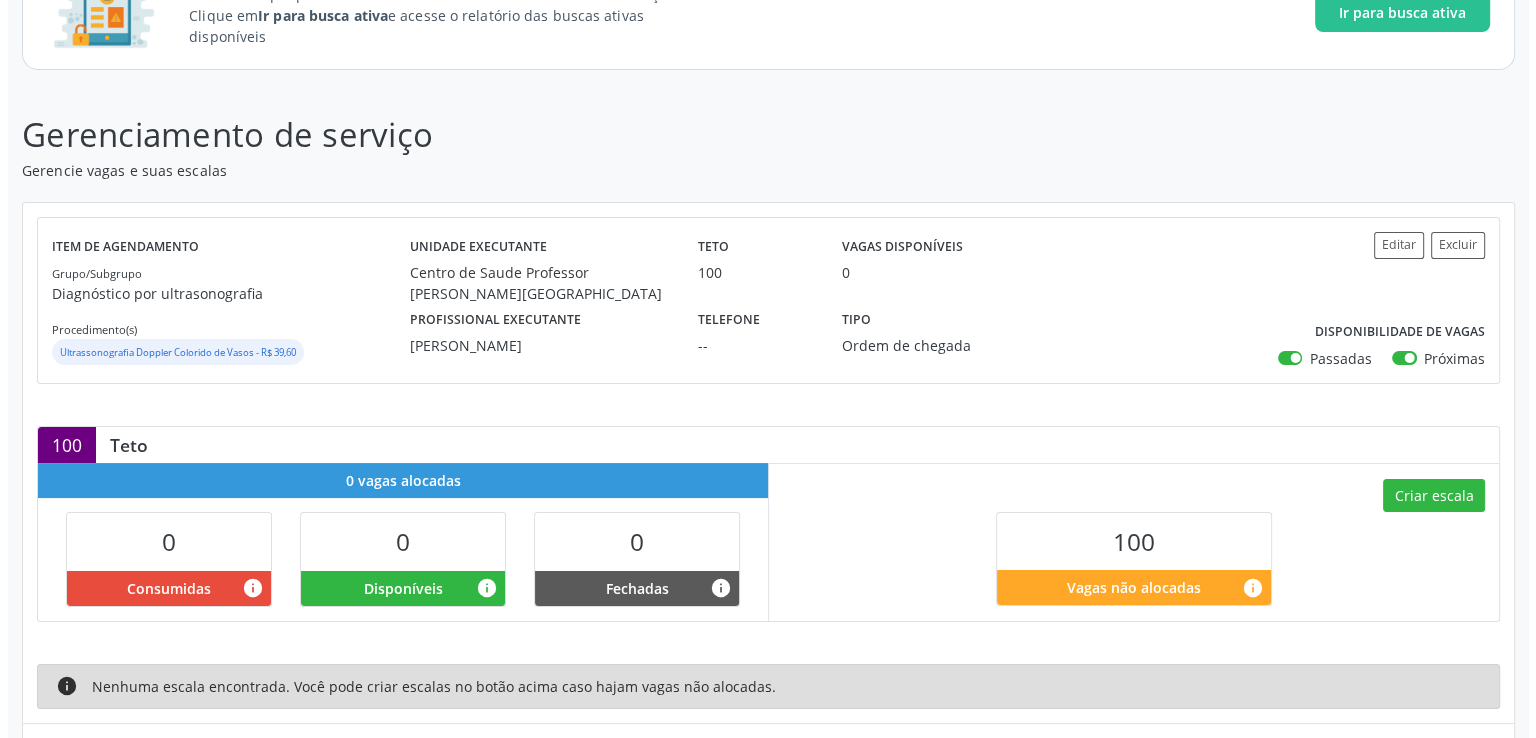 scroll, scrollTop: 316, scrollLeft: 0, axis: vertical 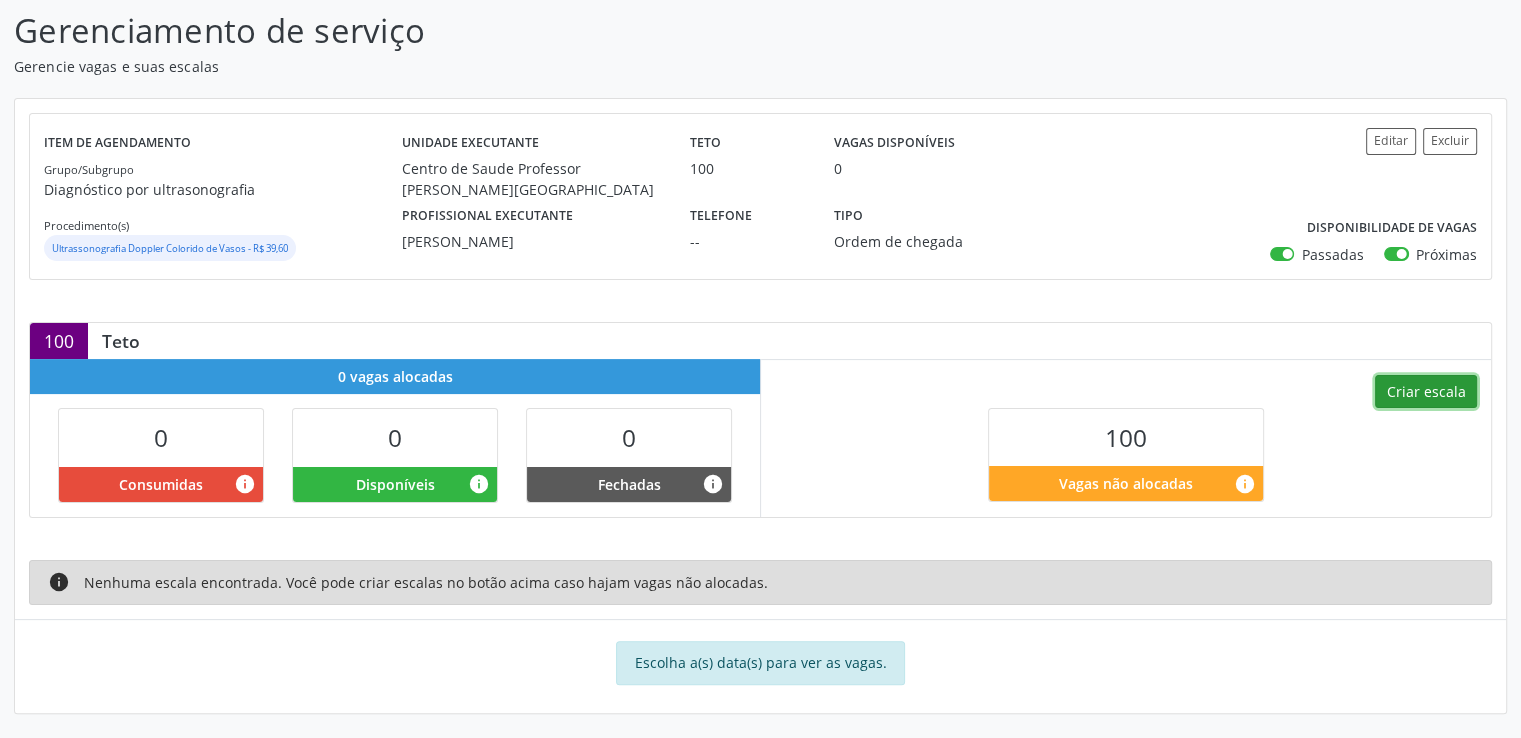 click on "Criar escala" at bounding box center (1426, 392) 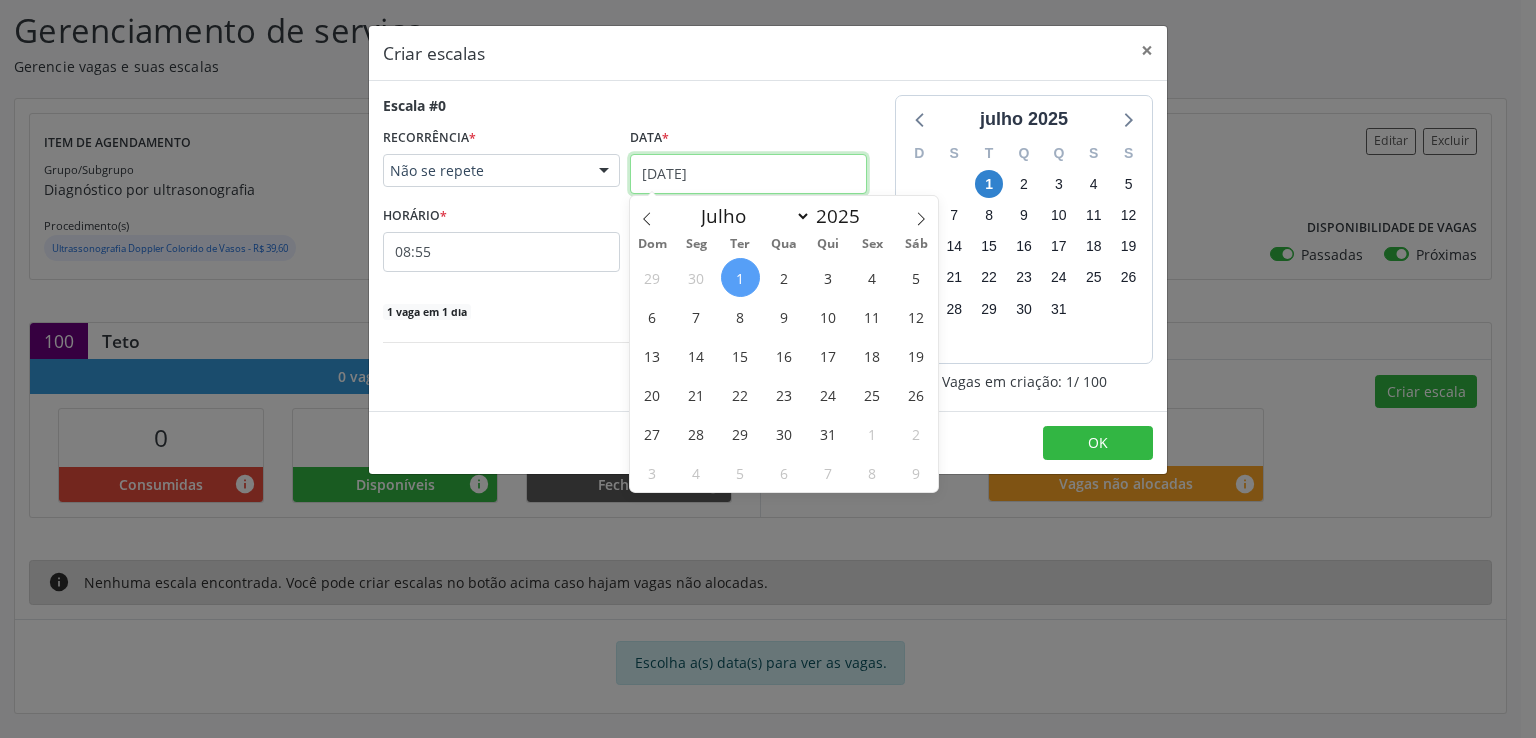 click on "[DATE]" at bounding box center (748, 174) 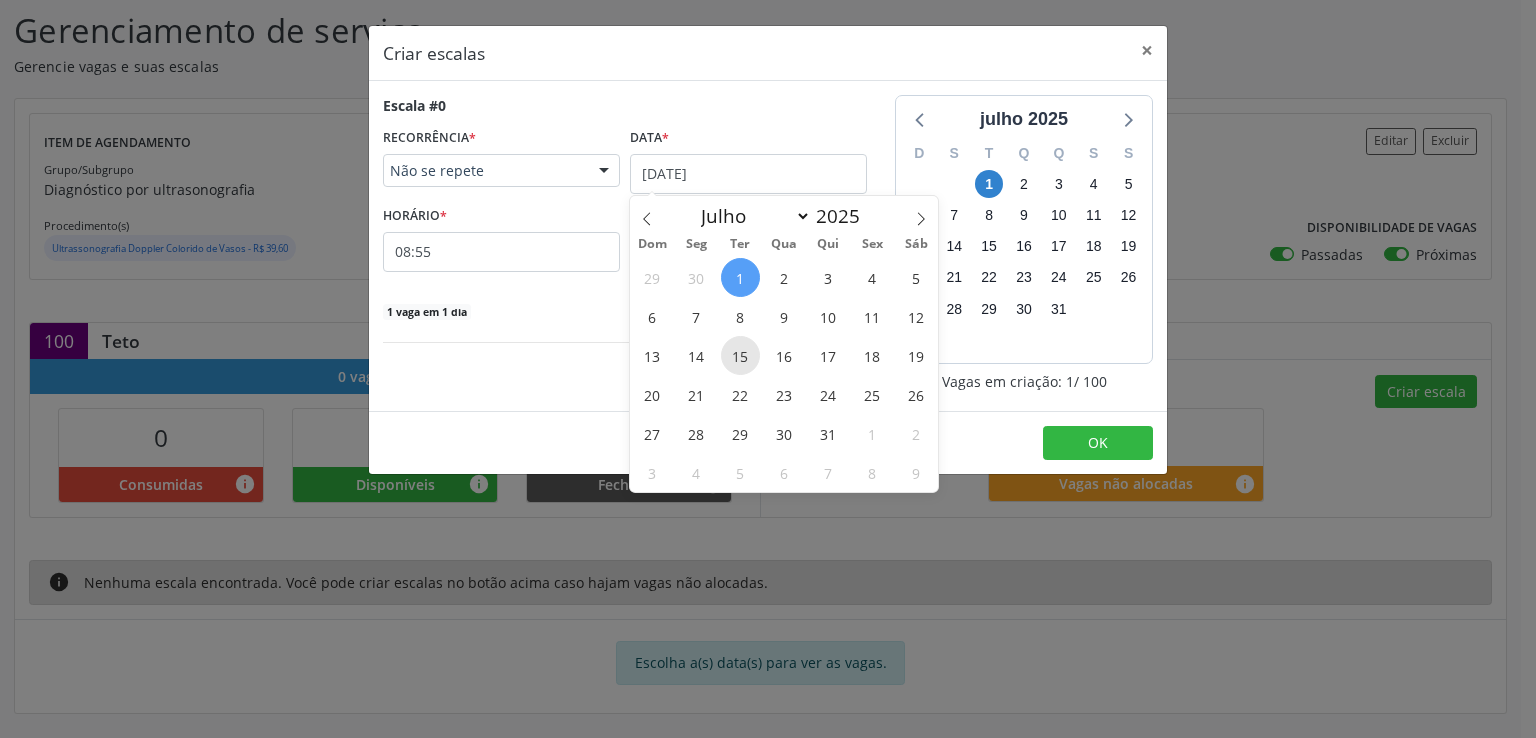 click on "15" at bounding box center (740, 355) 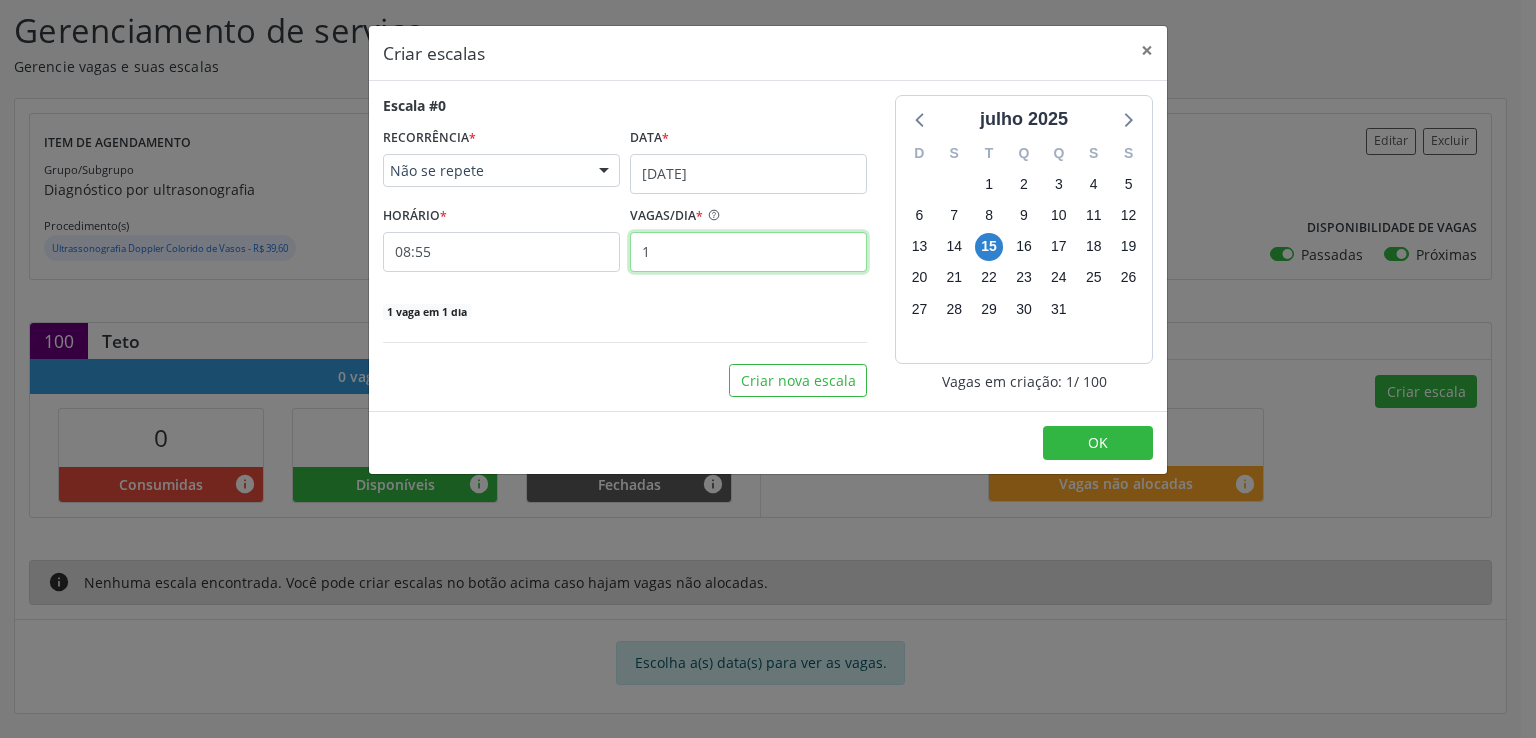 click on "1" at bounding box center (748, 252) 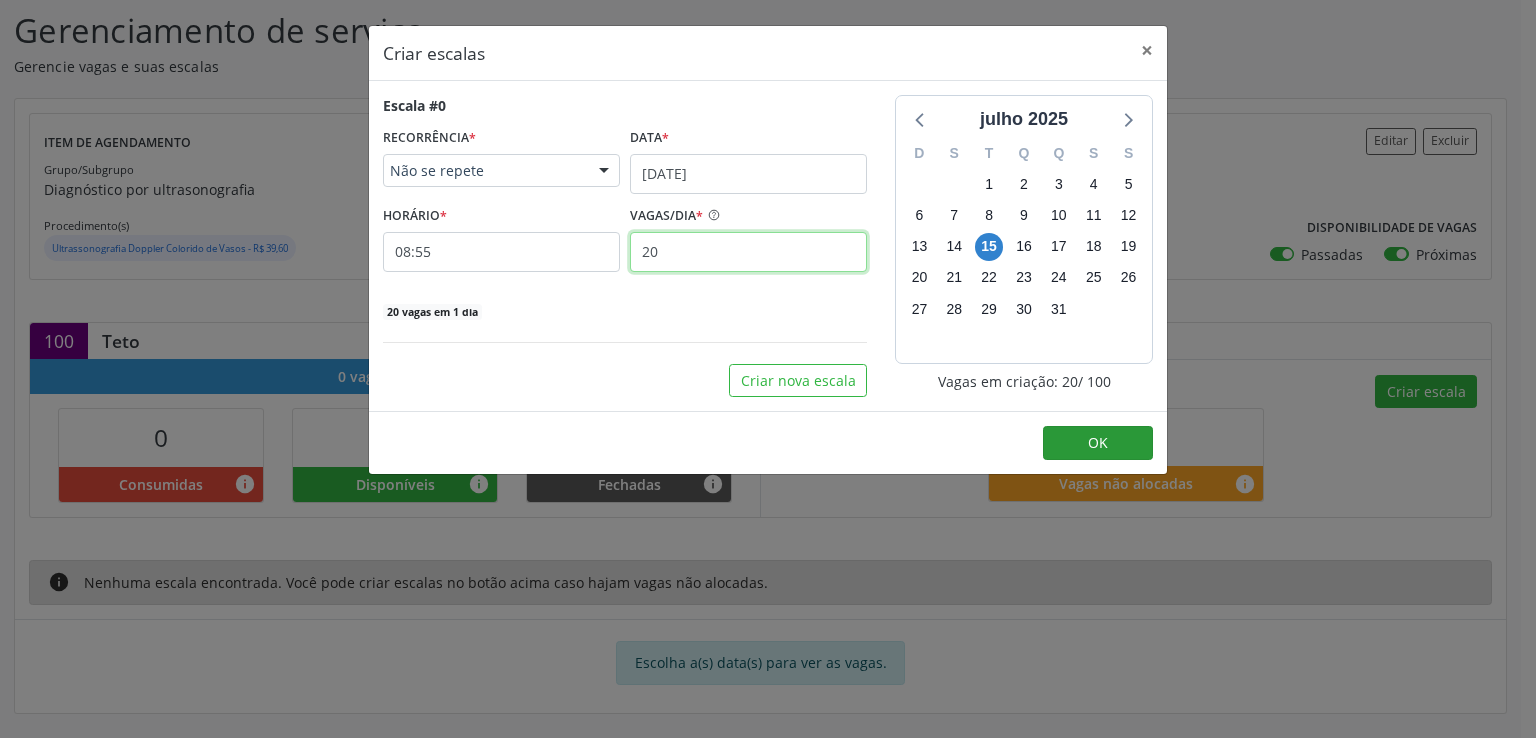 type on "20" 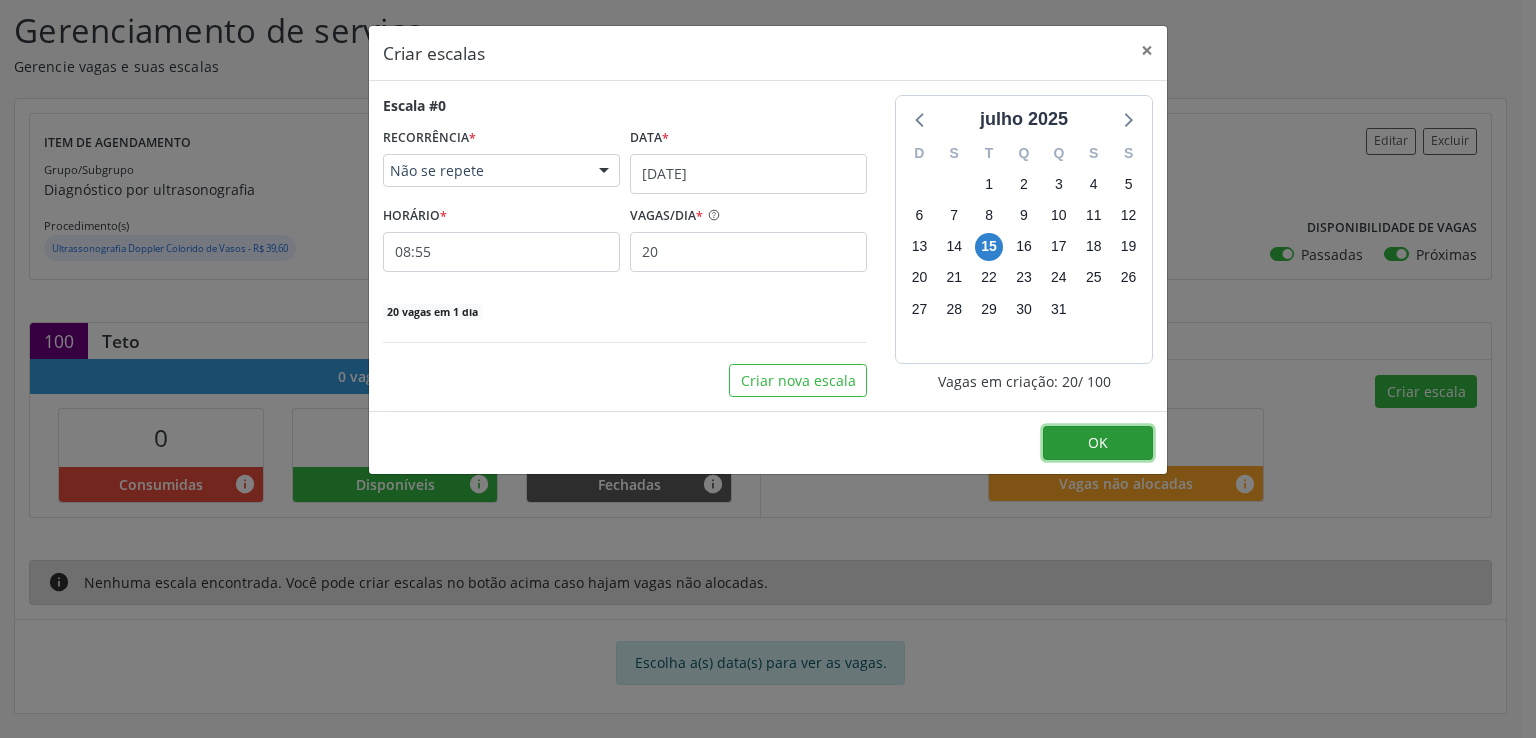 click on "OK" at bounding box center (1098, 443) 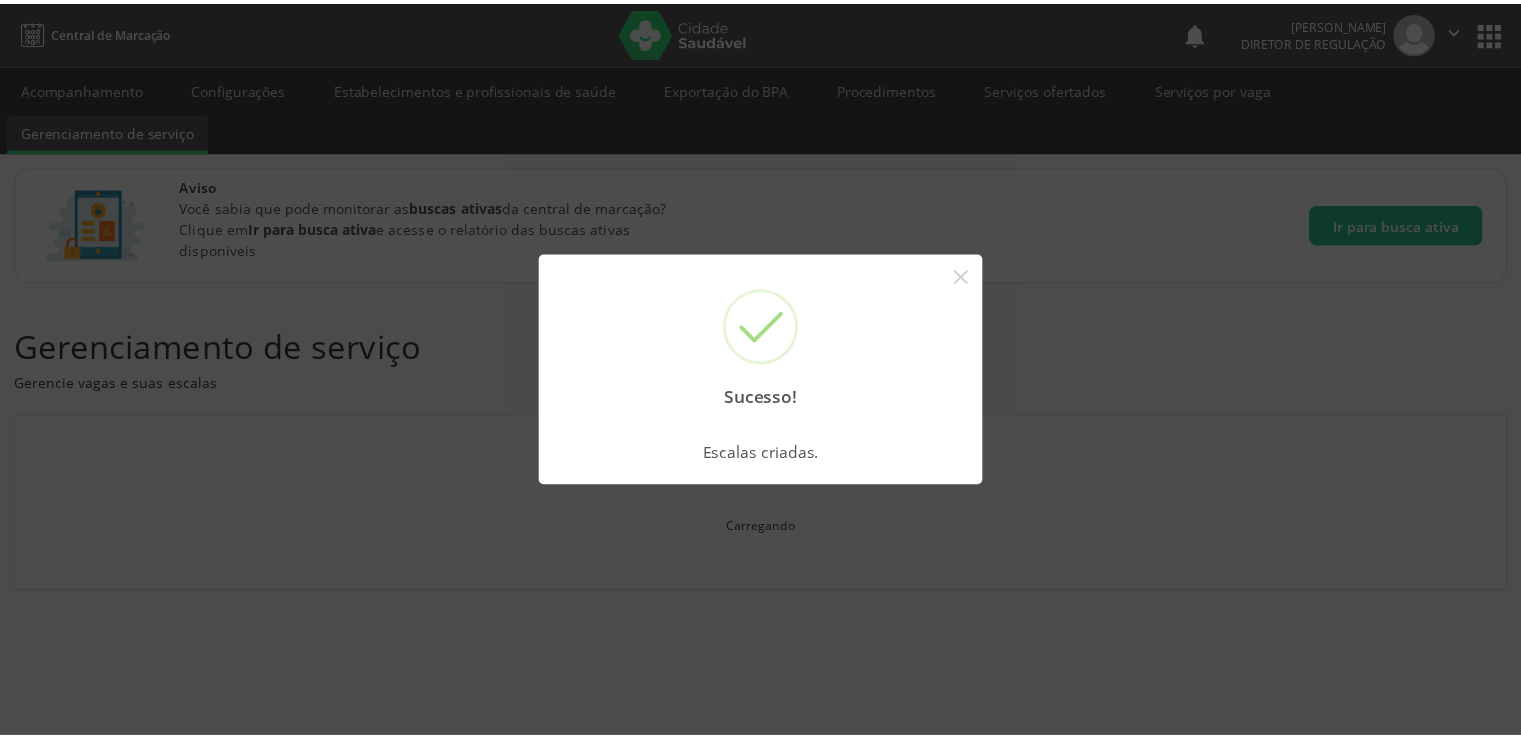 scroll, scrollTop: 0, scrollLeft: 0, axis: both 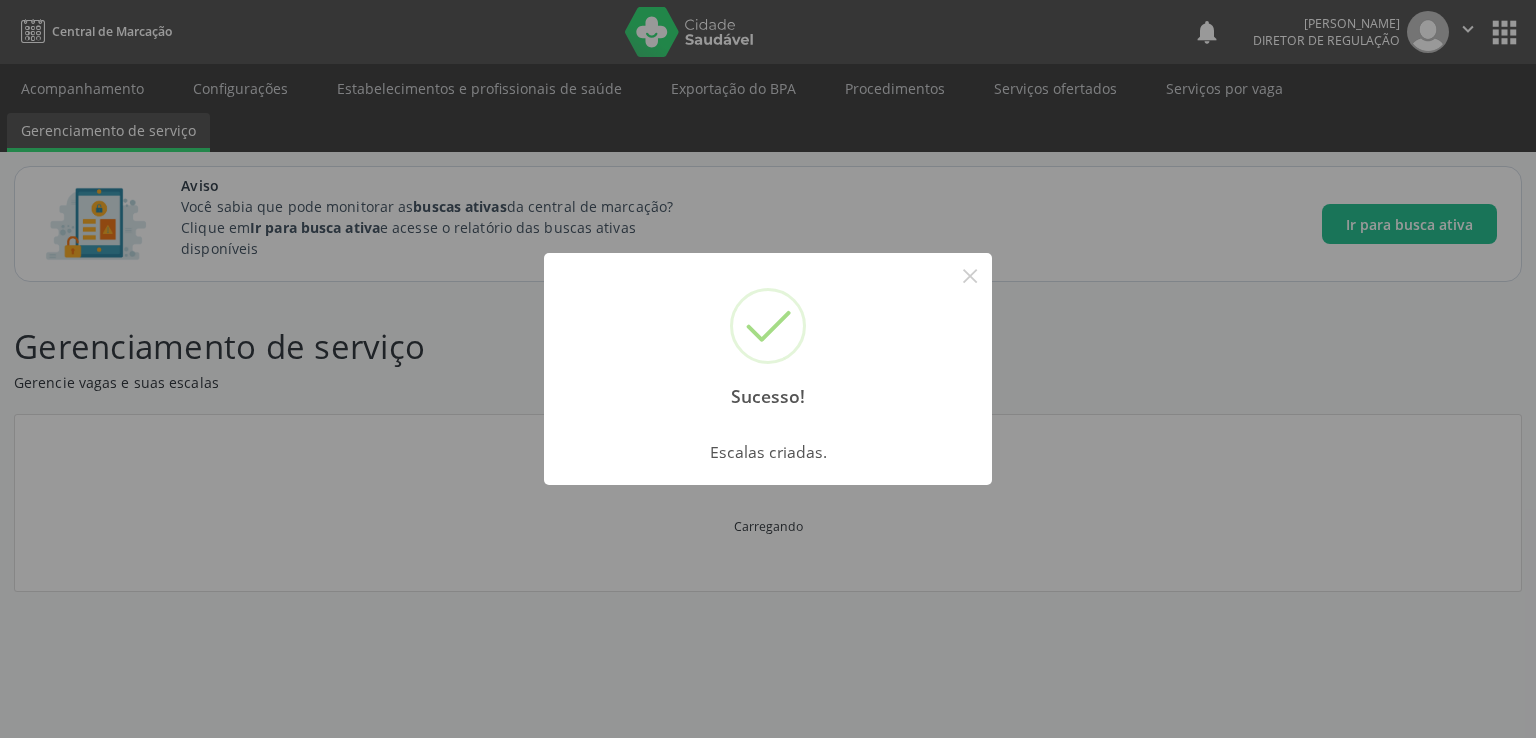 click on "Sucesso! × Escalas criadas. OK Cancel" at bounding box center (768, 369) 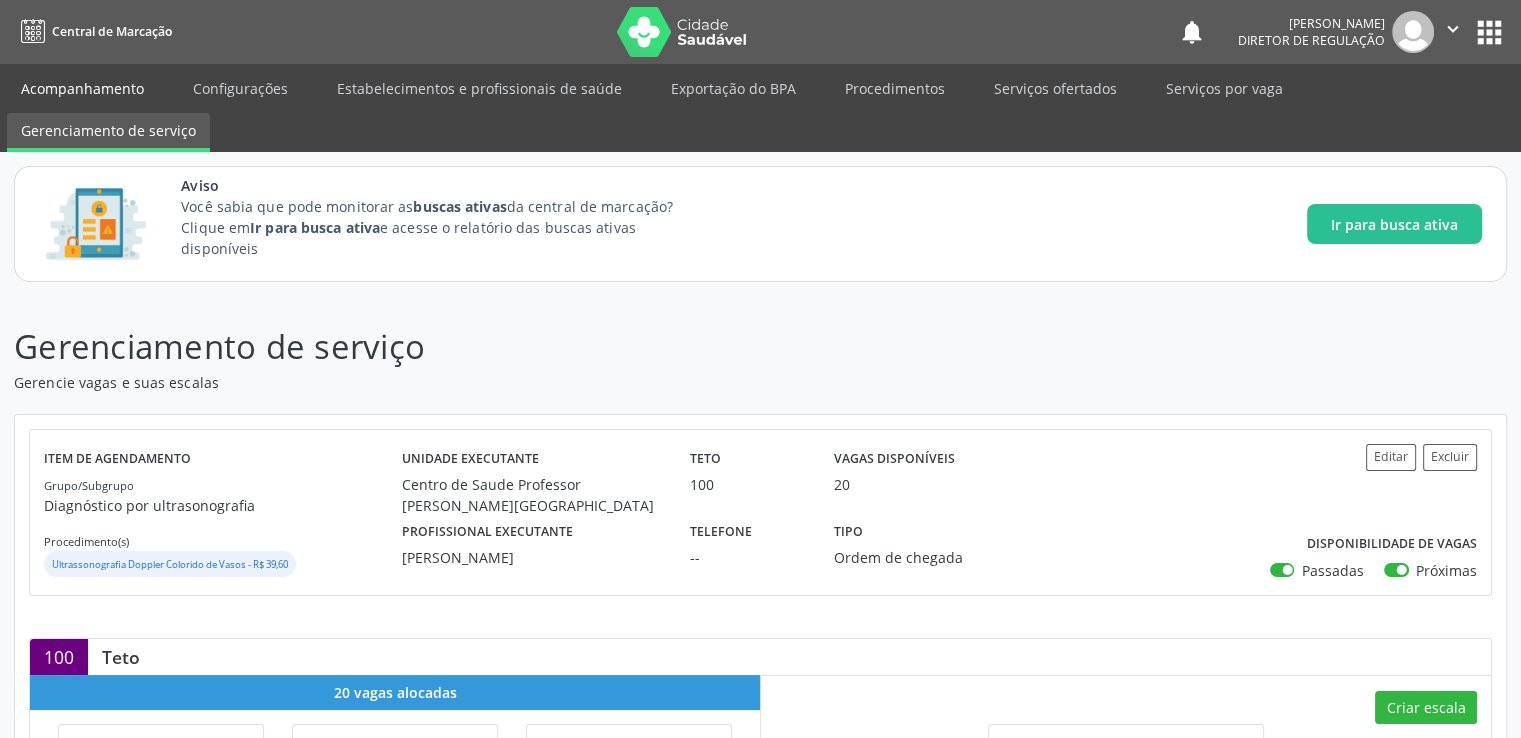 click on "Acompanhamento" at bounding box center (82, 88) 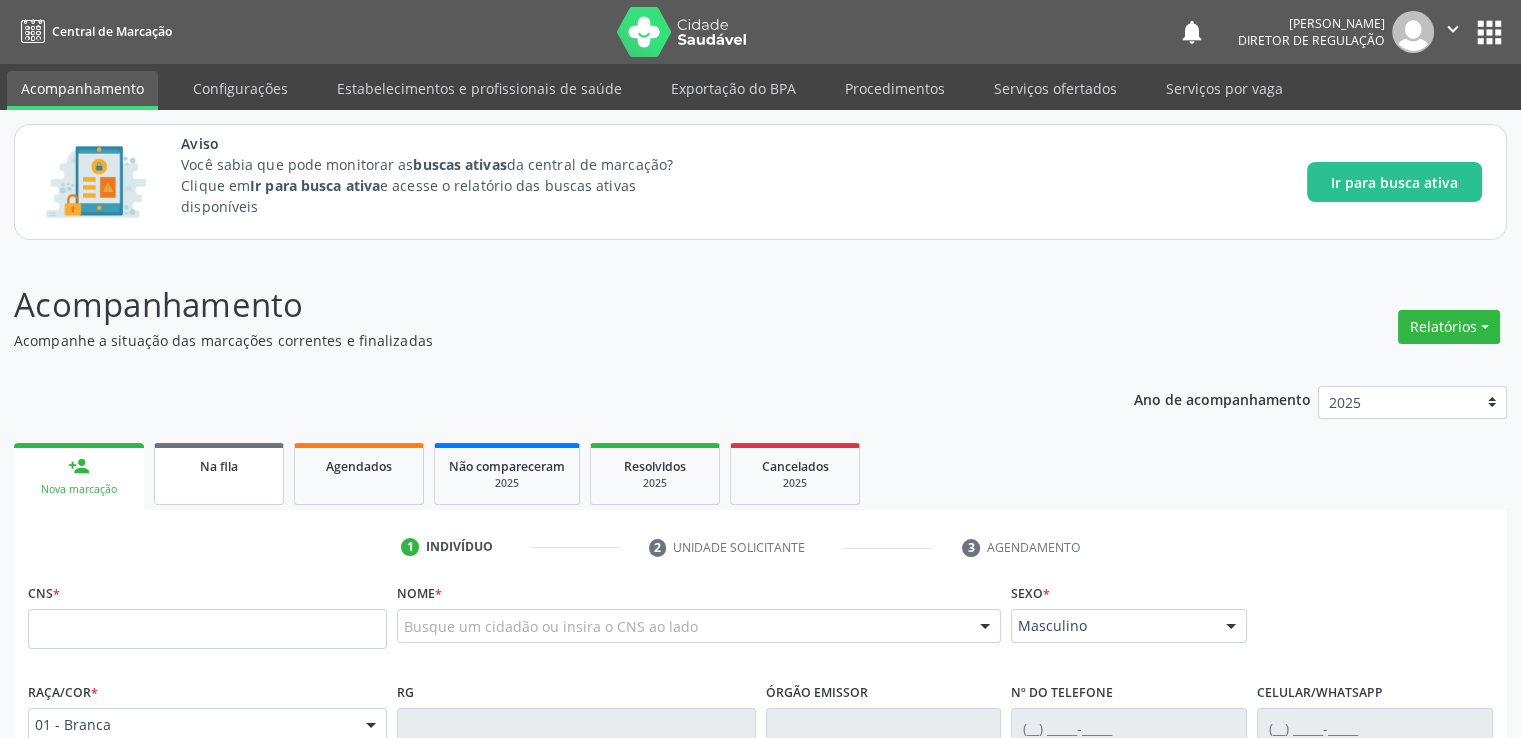 click on "Na fila" at bounding box center (219, 474) 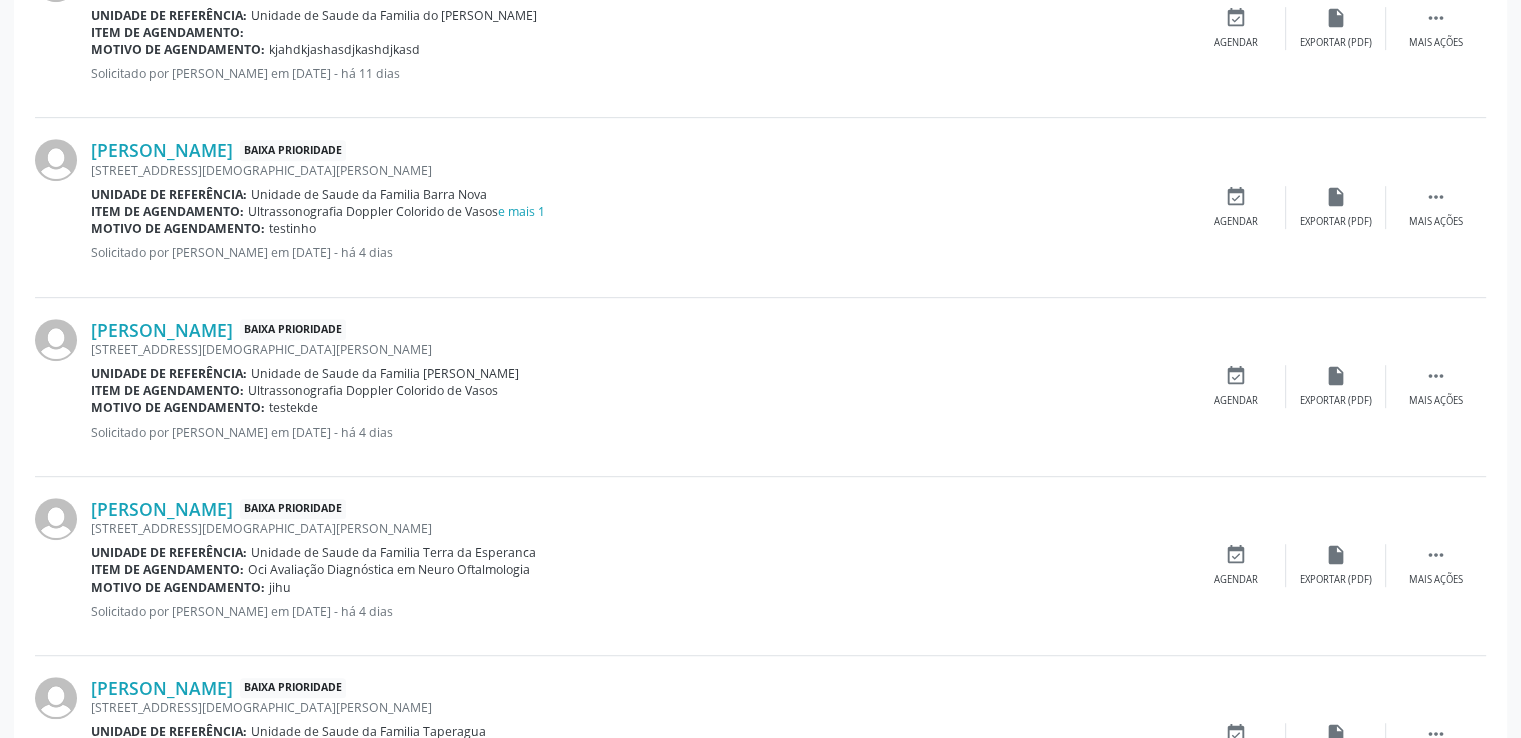 scroll, scrollTop: 981, scrollLeft: 0, axis: vertical 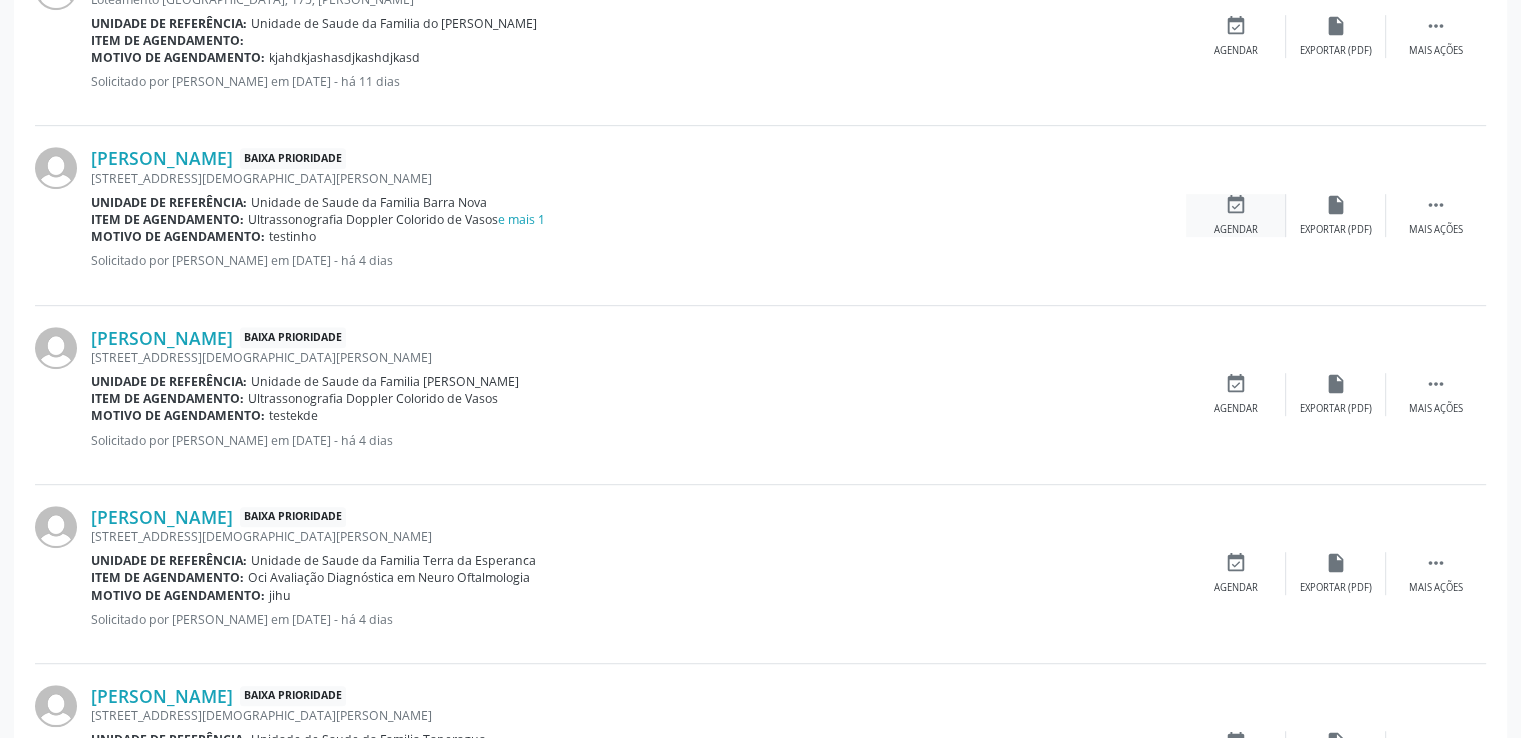 click on "event_available" at bounding box center [1236, 205] 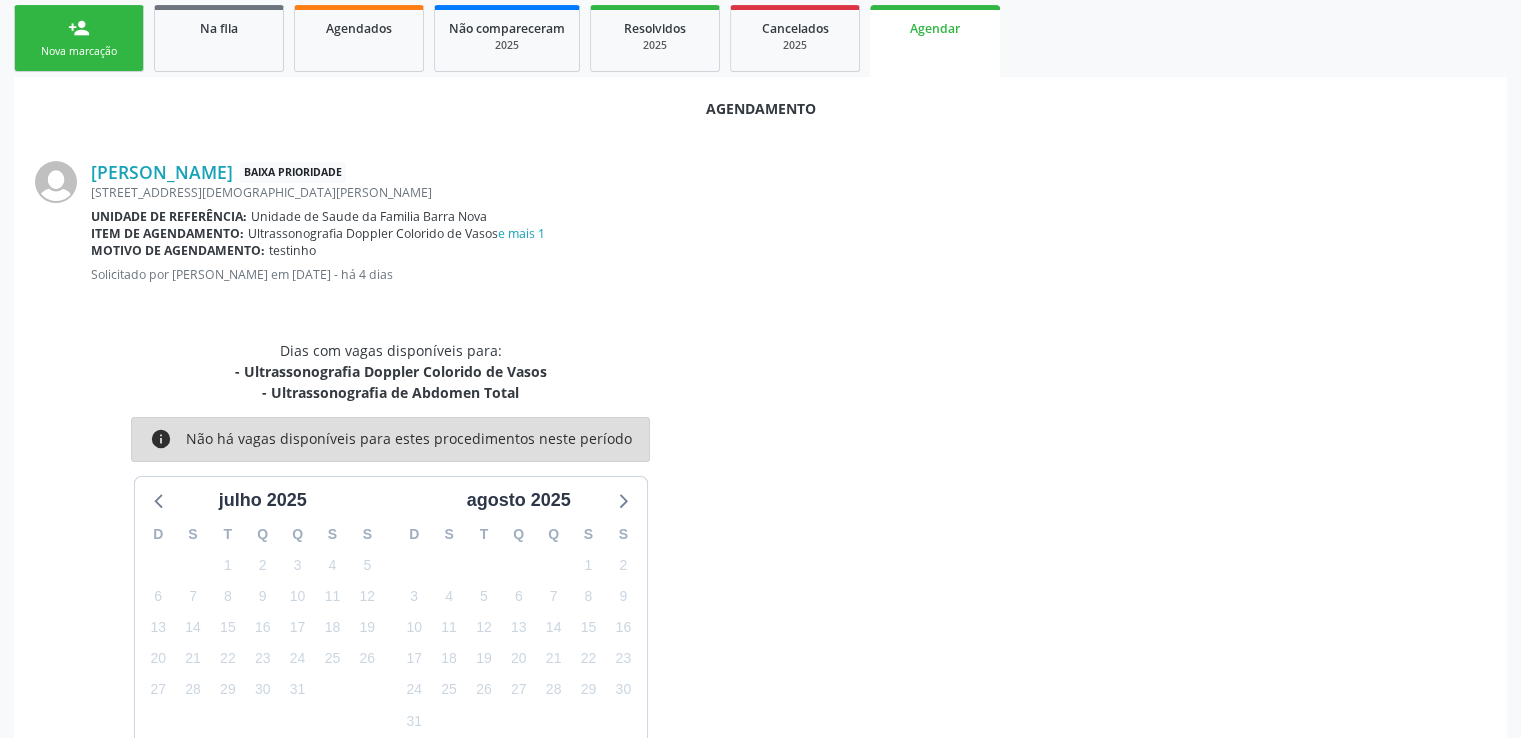 scroll, scrollTop: 437, scrollLeft: 0, axis: vertical 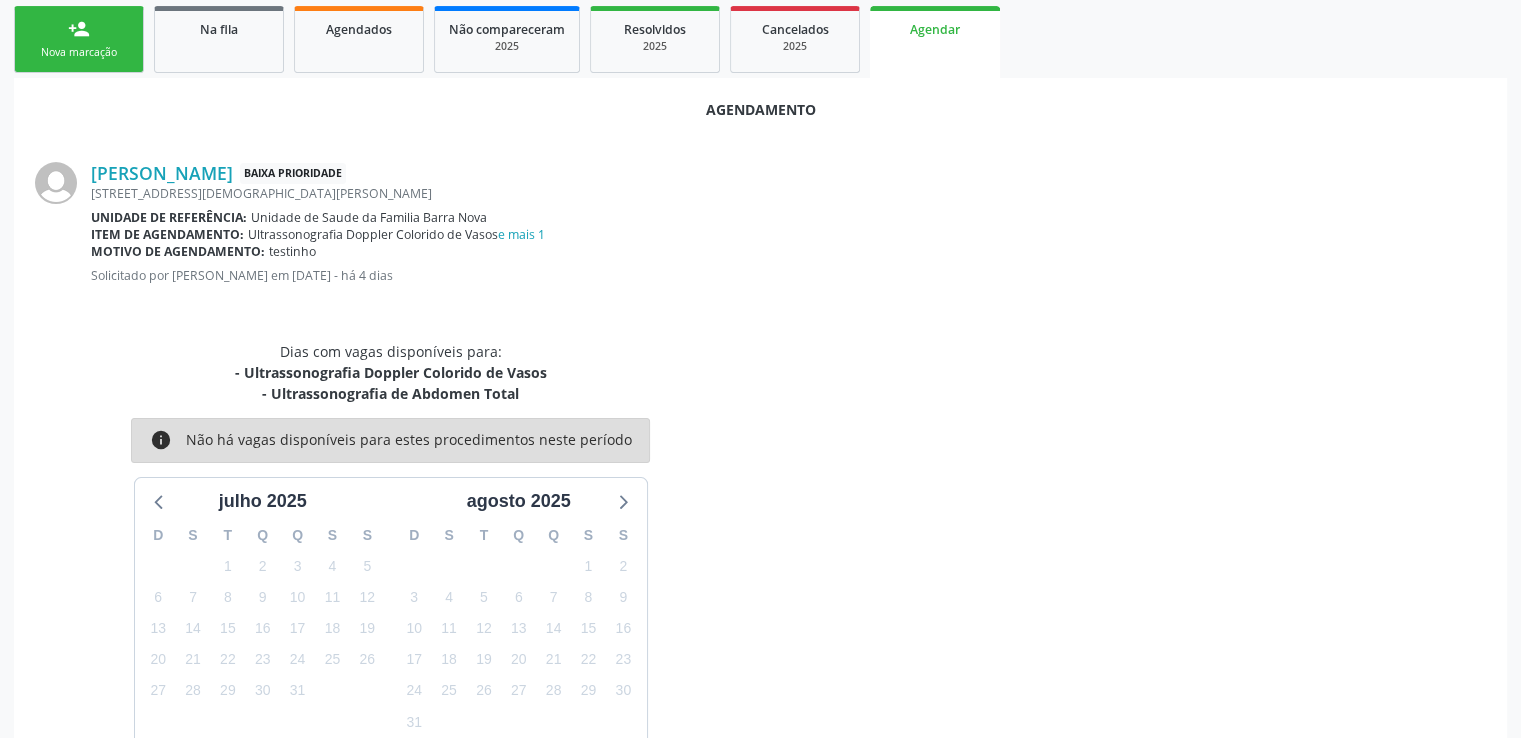 drag, startPoint x: 564, startPoint y: 374, endPoint x: 244, endPoint y: 373, distance: 320.00156 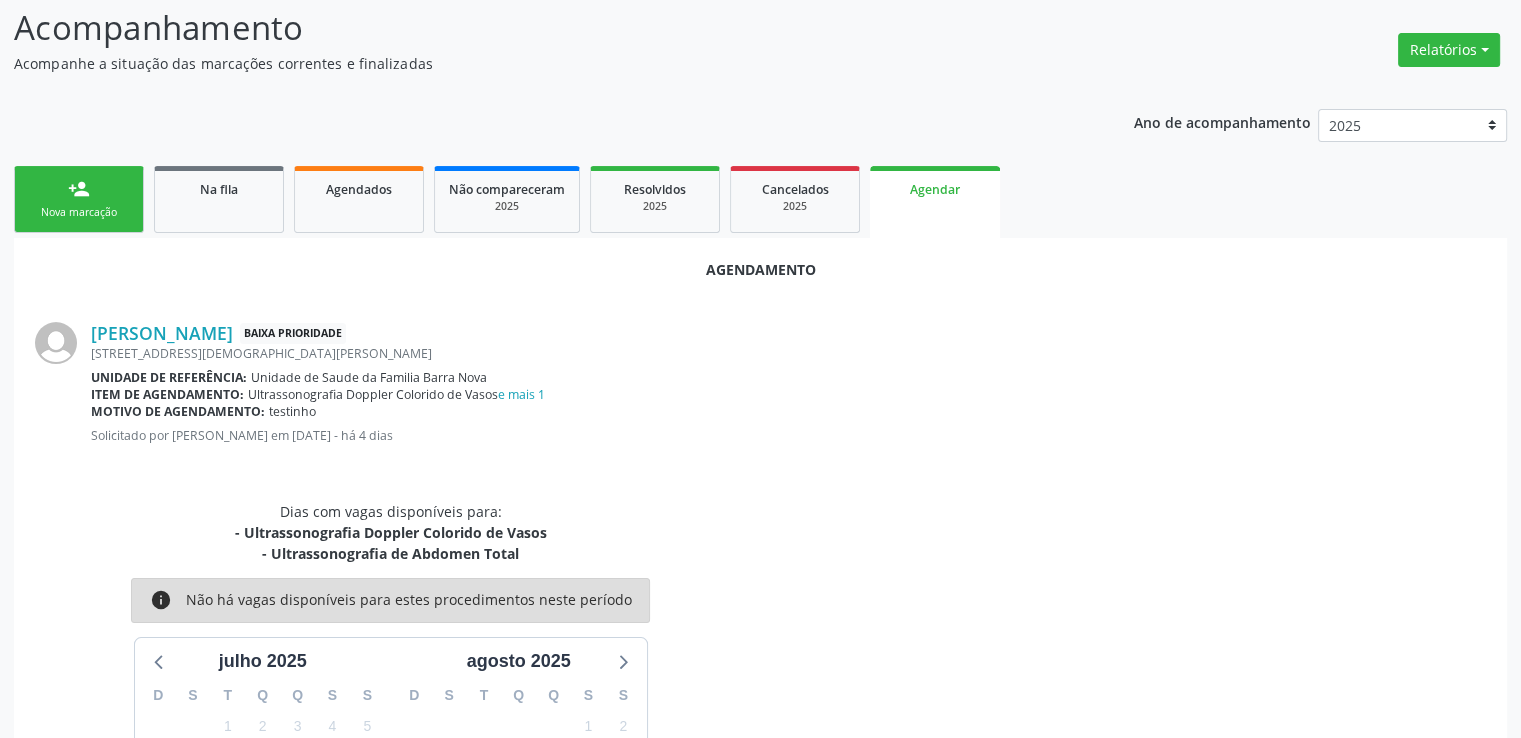 scroll, scrollTop: 276, scrollLeft: 0, axis: vertical 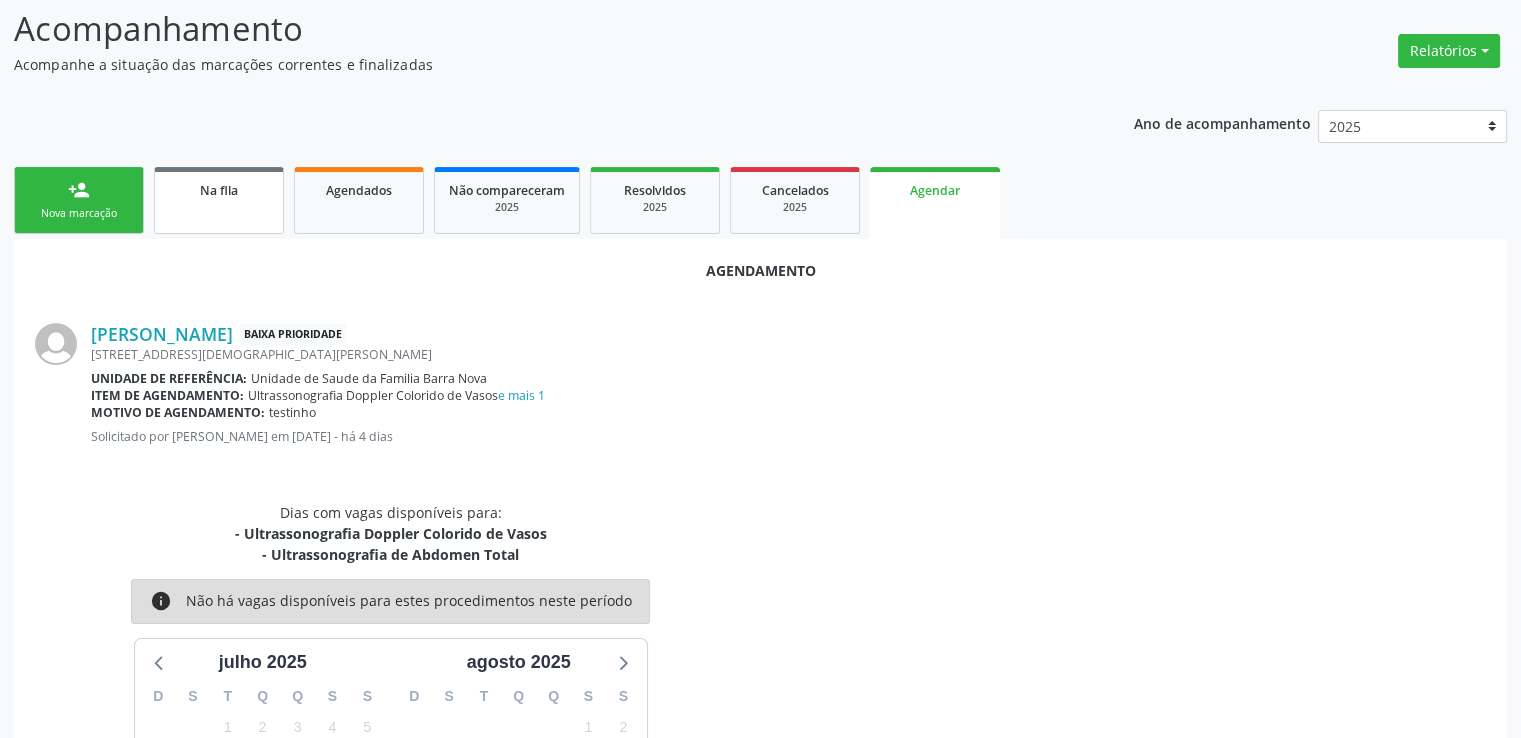 click on "Na fila" at bounding box center [219, 200] 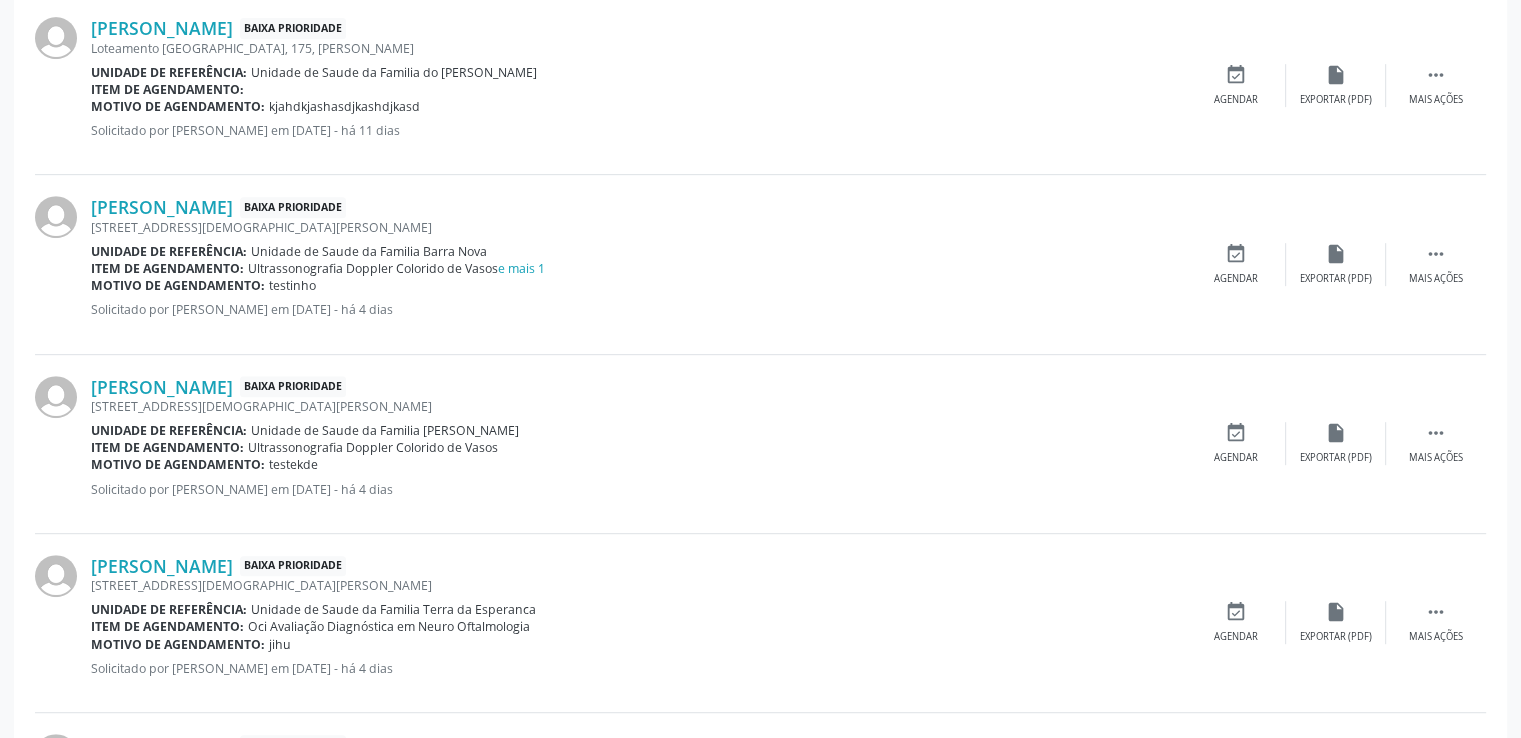 scroll, scrollTop: 930, scrollLeft: 0, axis: vertical 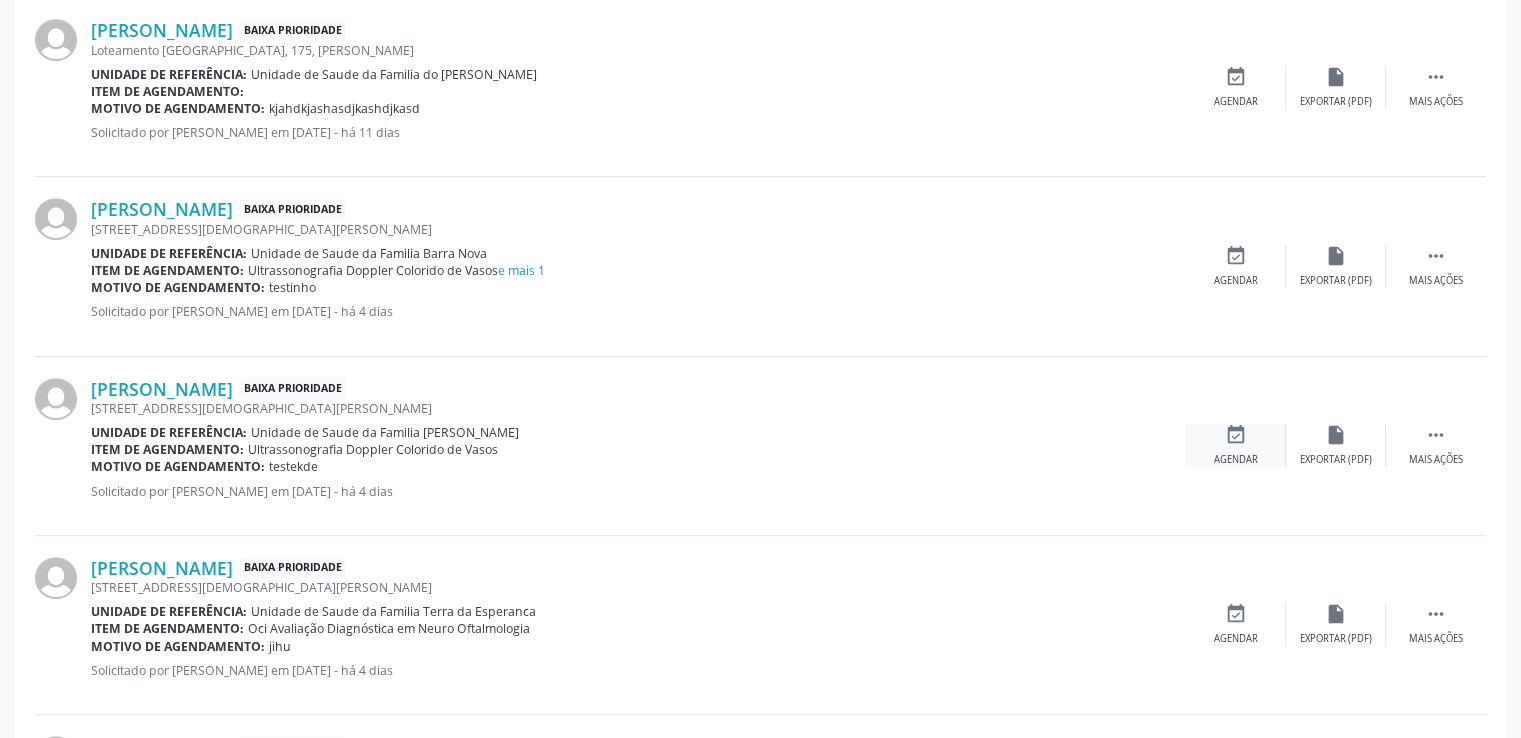 click on "event_available
Agendar" at bounding box center [1236, 445] 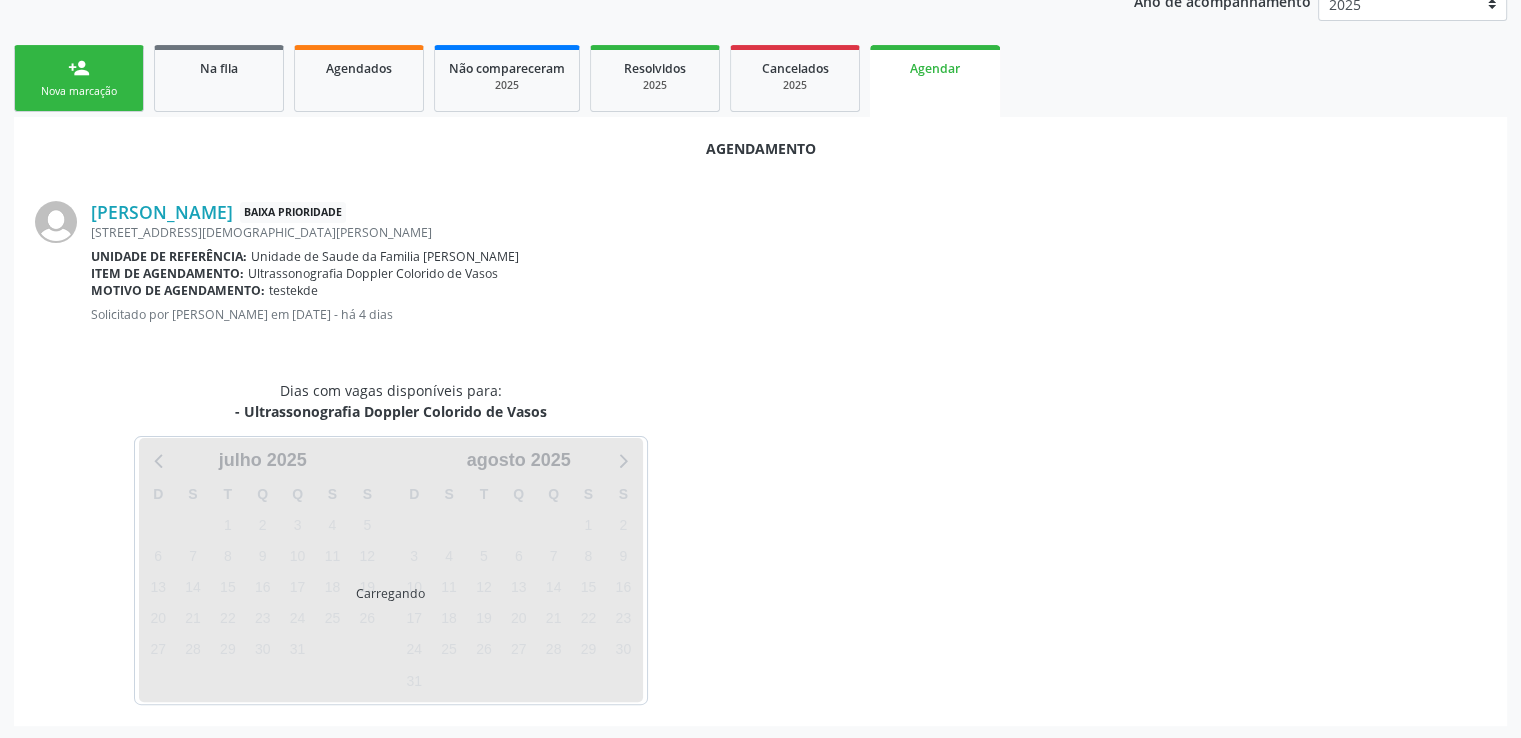 scroll, scrollTop: 445, scrollLeft: 0, axis: vertical 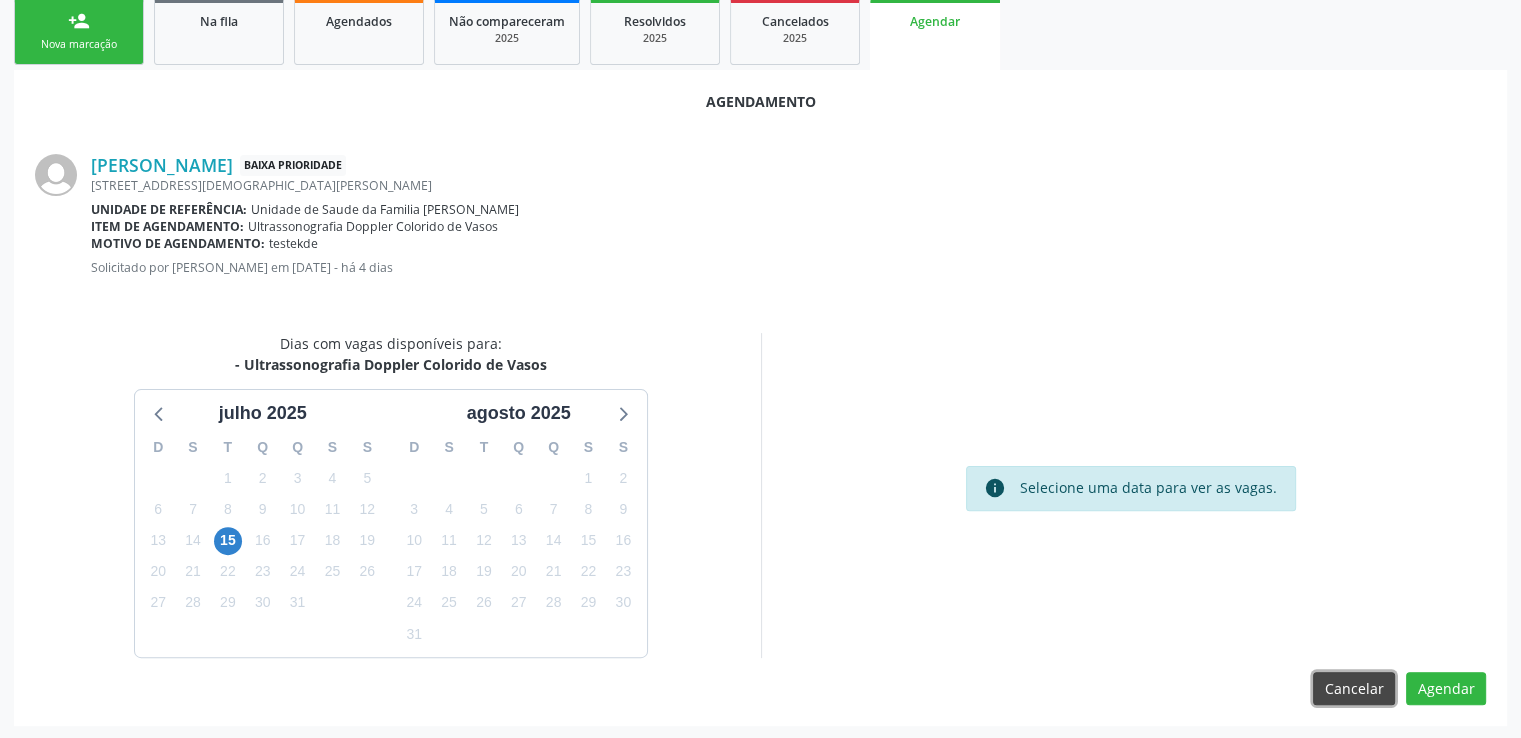 click on "Cancelar" at bounding box center (1354, 689) 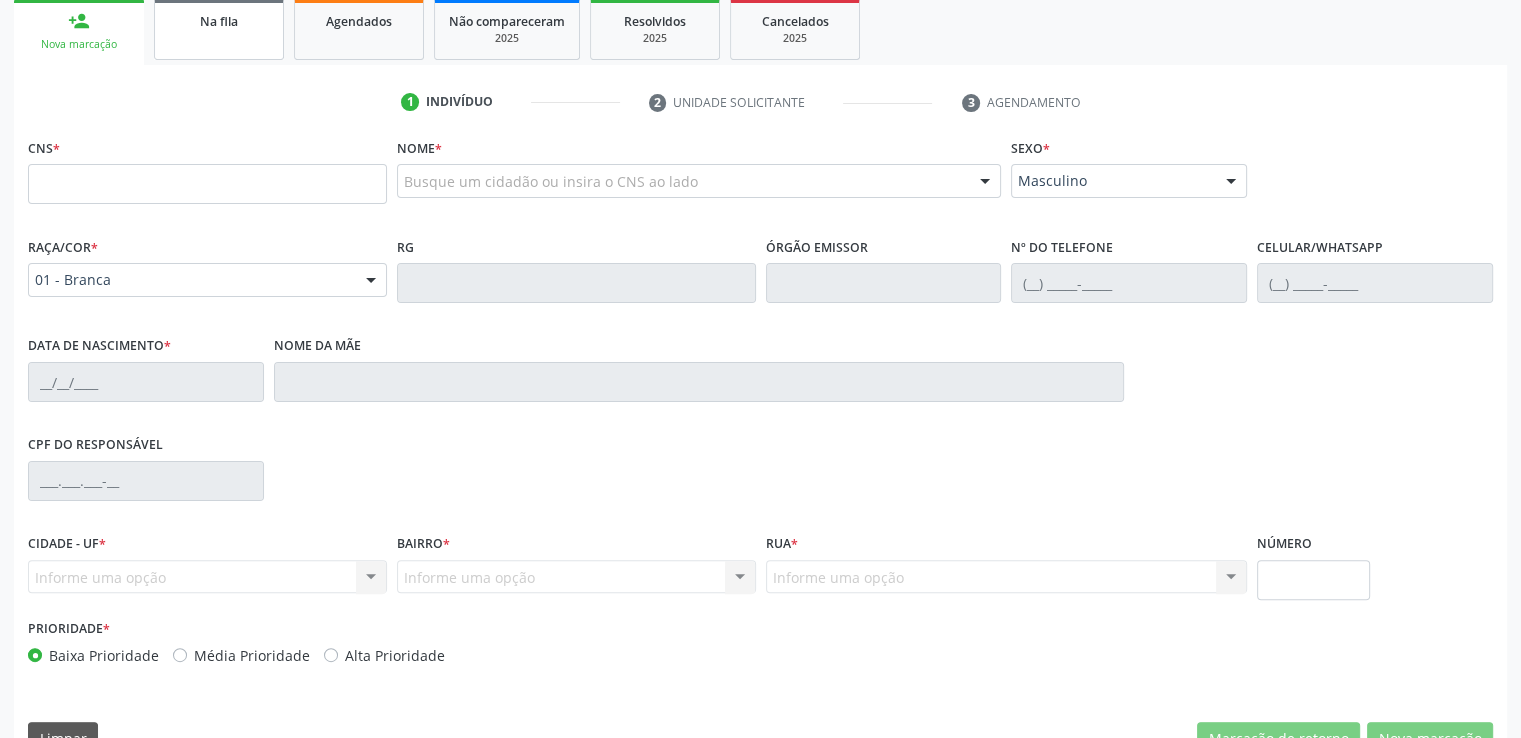 click on "Na fila" at bounding box center (219, 20) 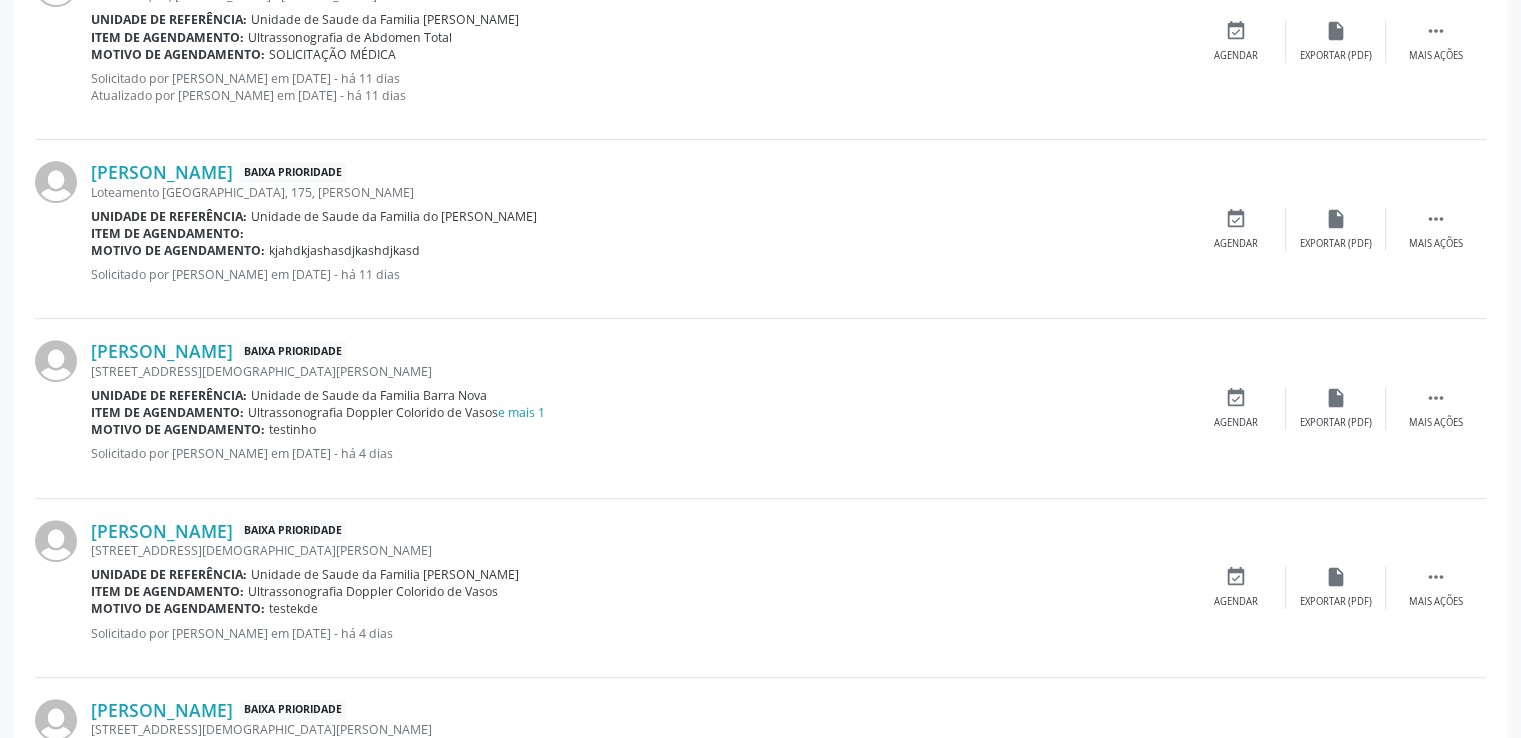 scroll, scrollTop: 788, scrollLeft: 0, axis: vertical 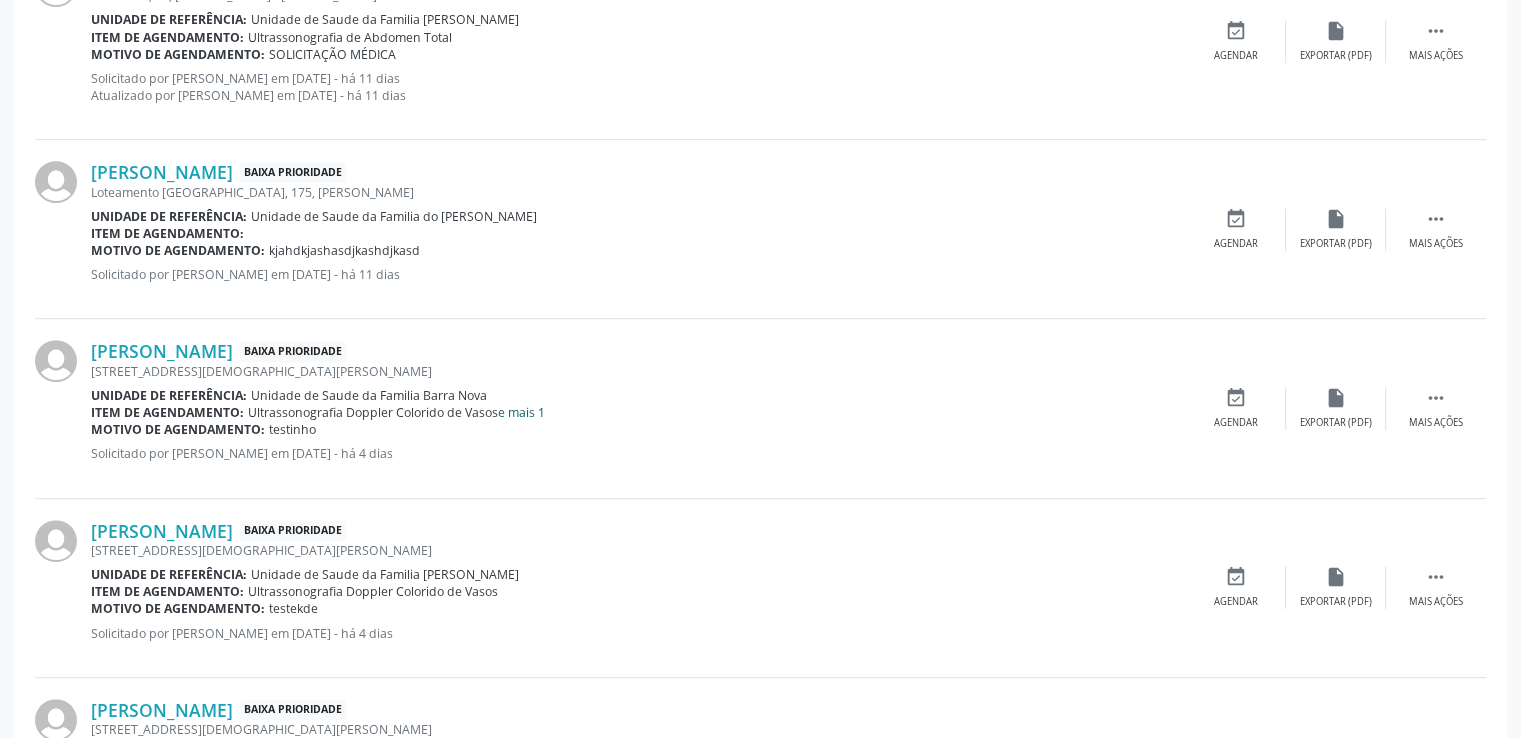 click on "e mais 1" at bounding box center (521, 412) 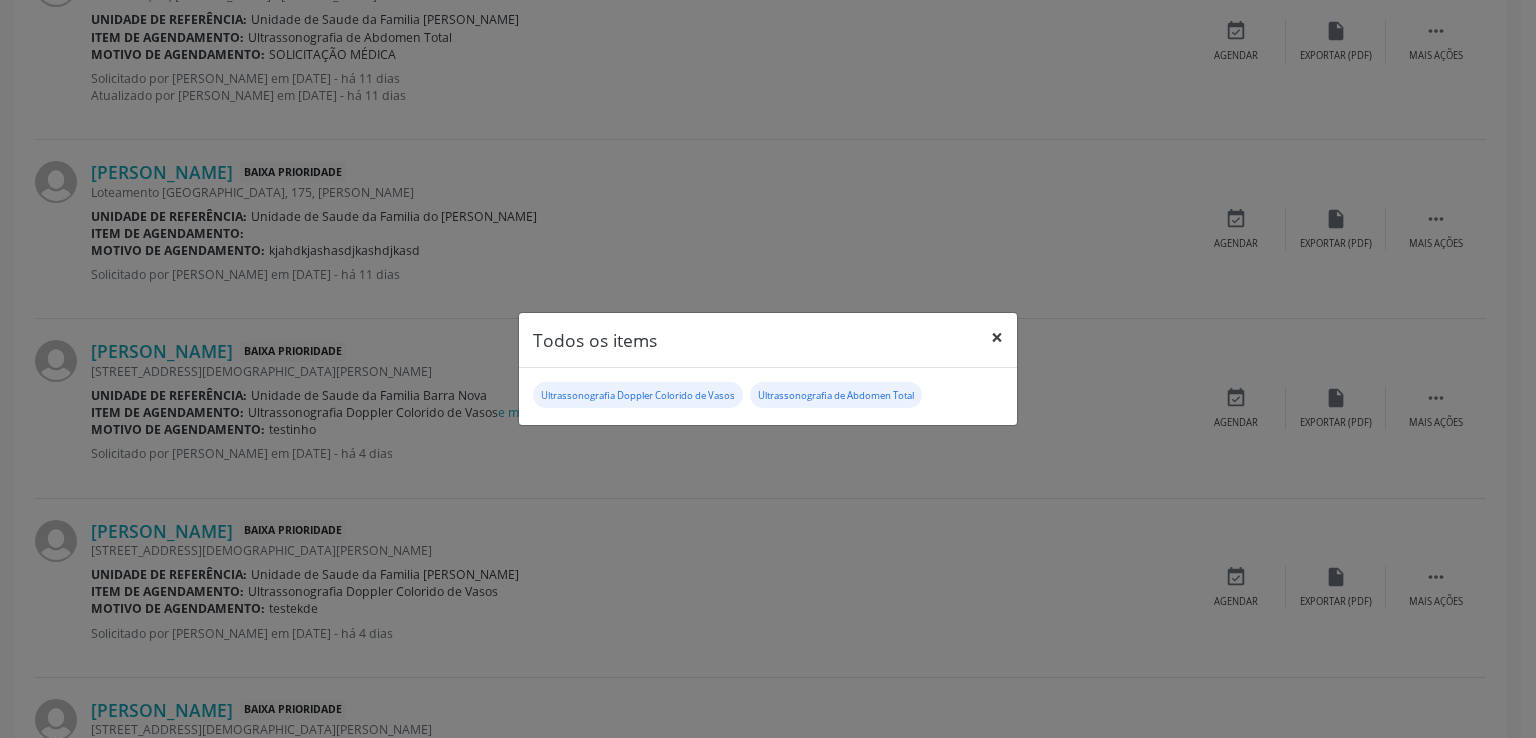 click on "×" at bounding box center (997, 337) 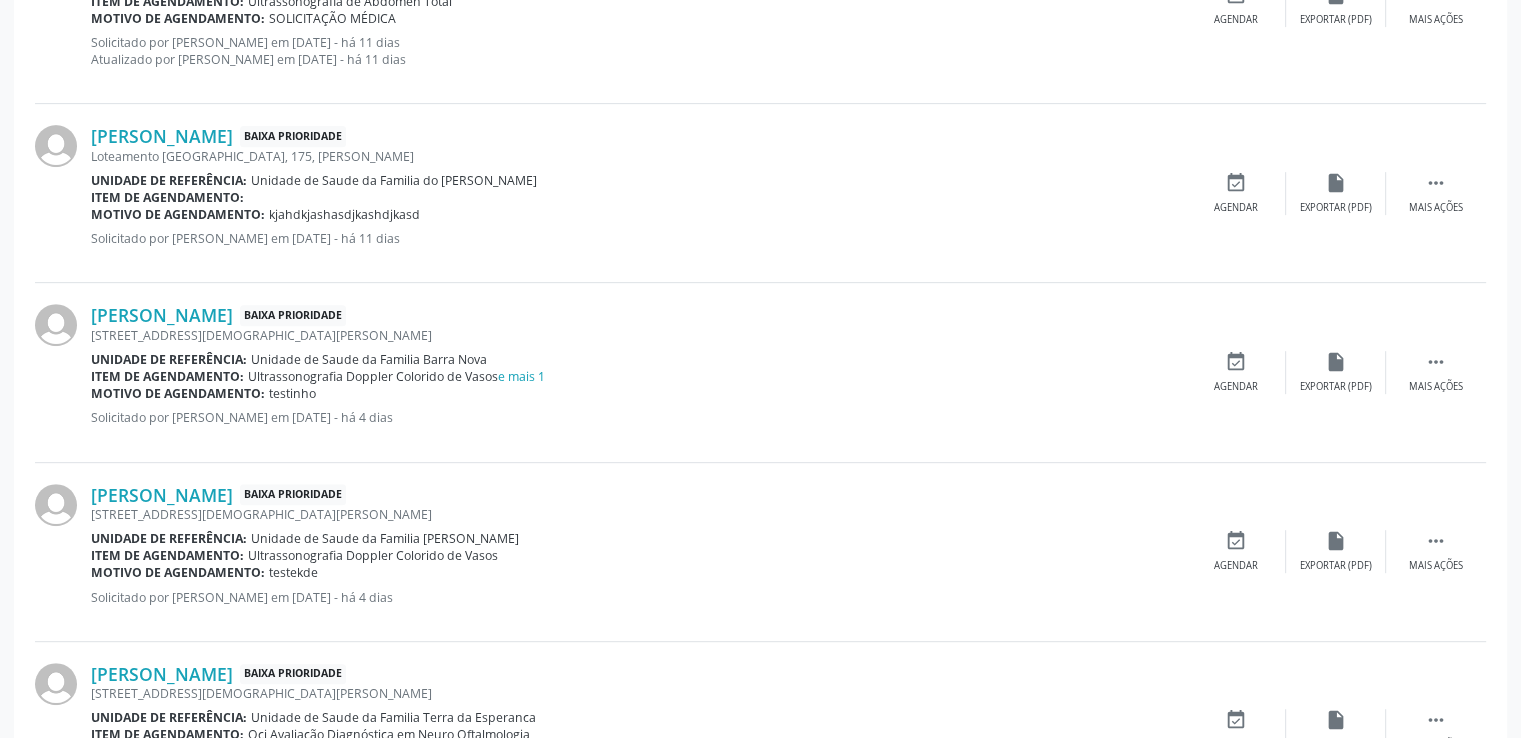 scroll, scrollTop: 839, scrollLeft: 0, axis: vertical 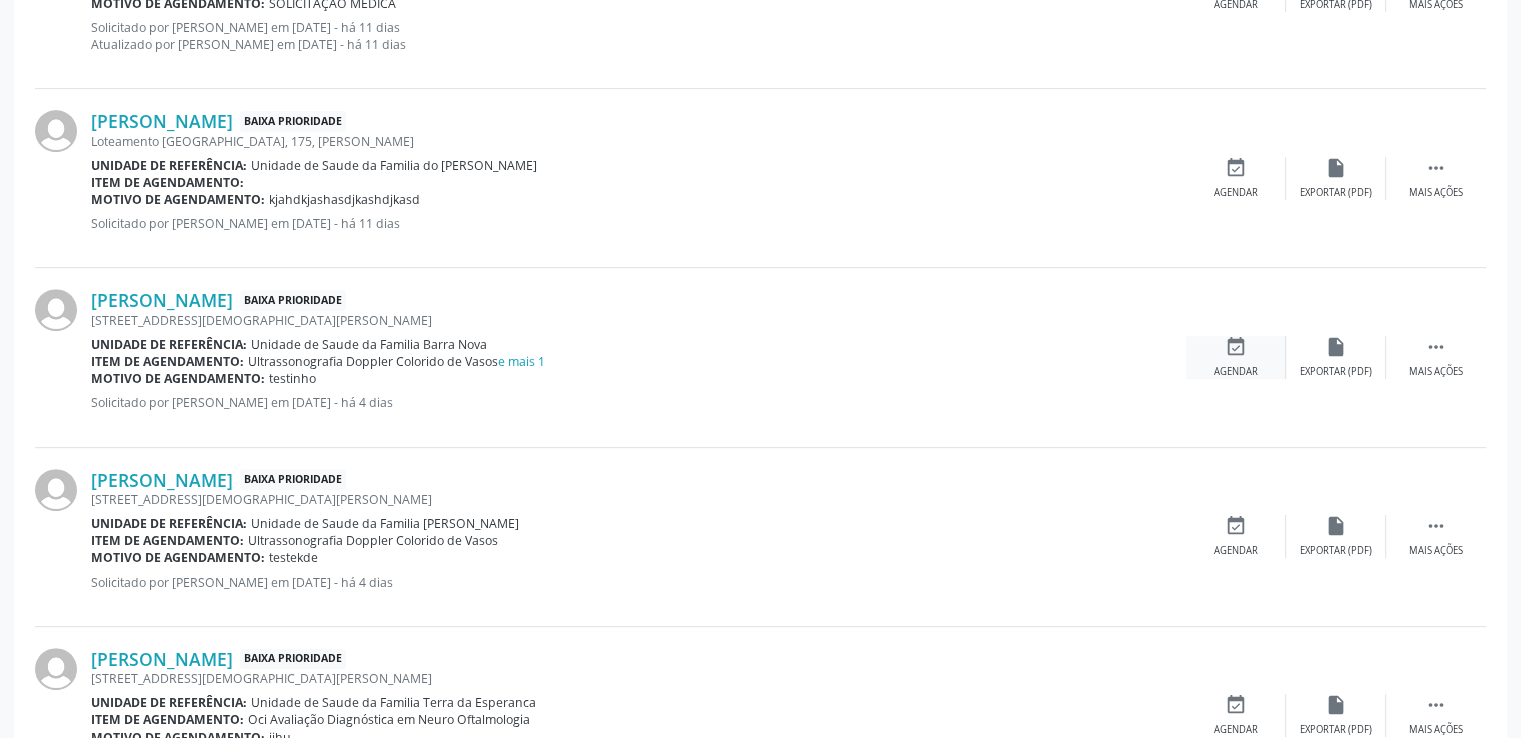 click on "event_available" at bounding box center (1236, 347) 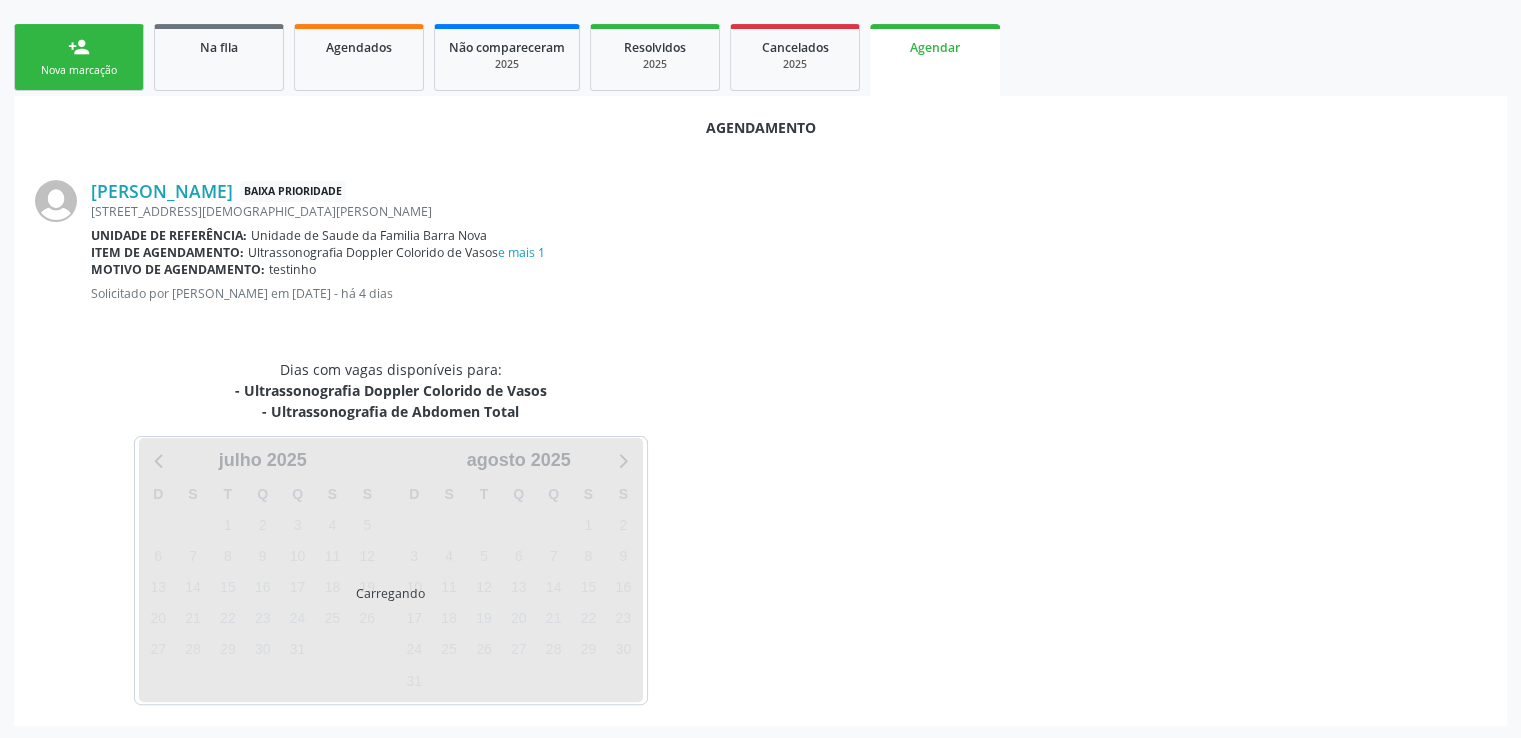 scroll, scrollTop: 525, scrollLeft: 0, axis: vertical 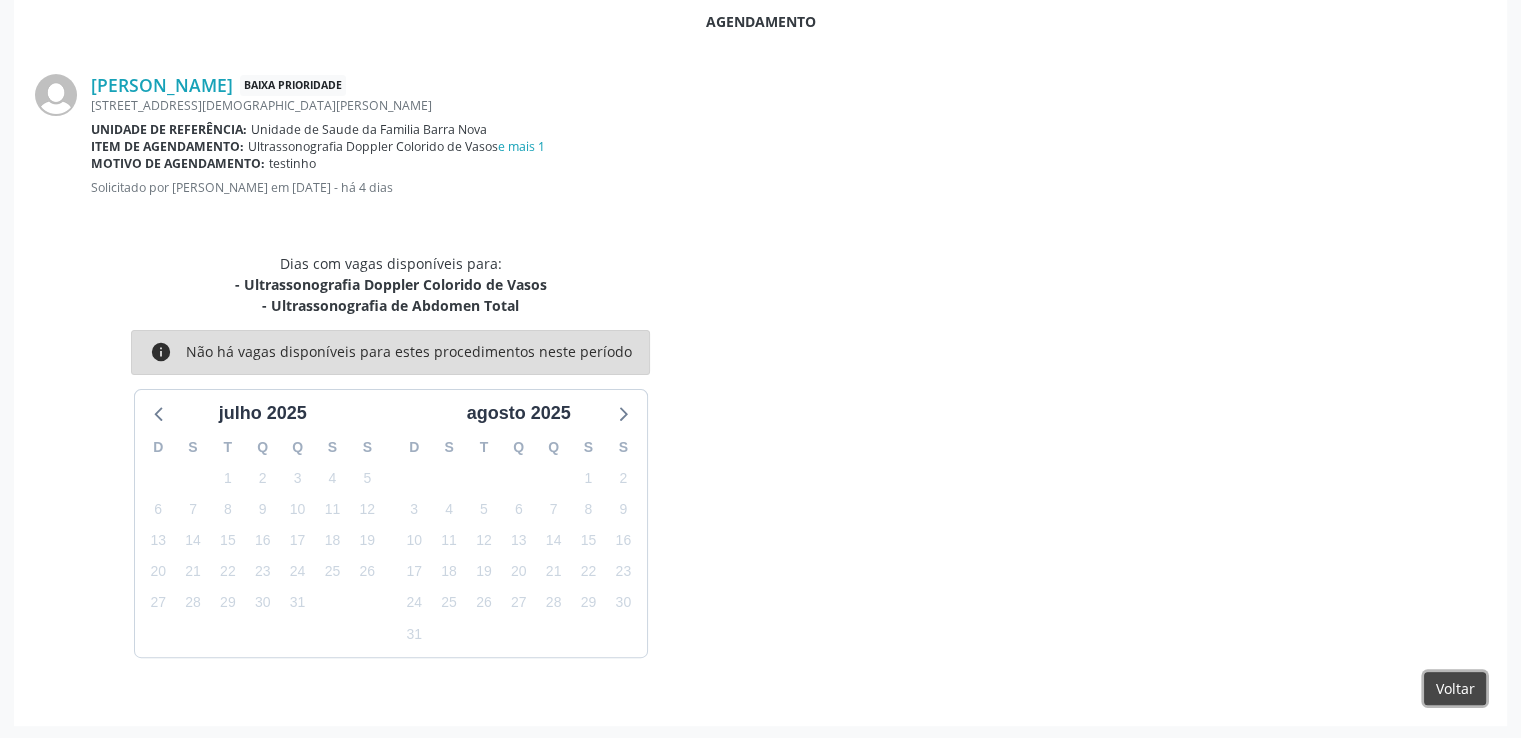click on "Voltar" at bounding box center [1455, 689] 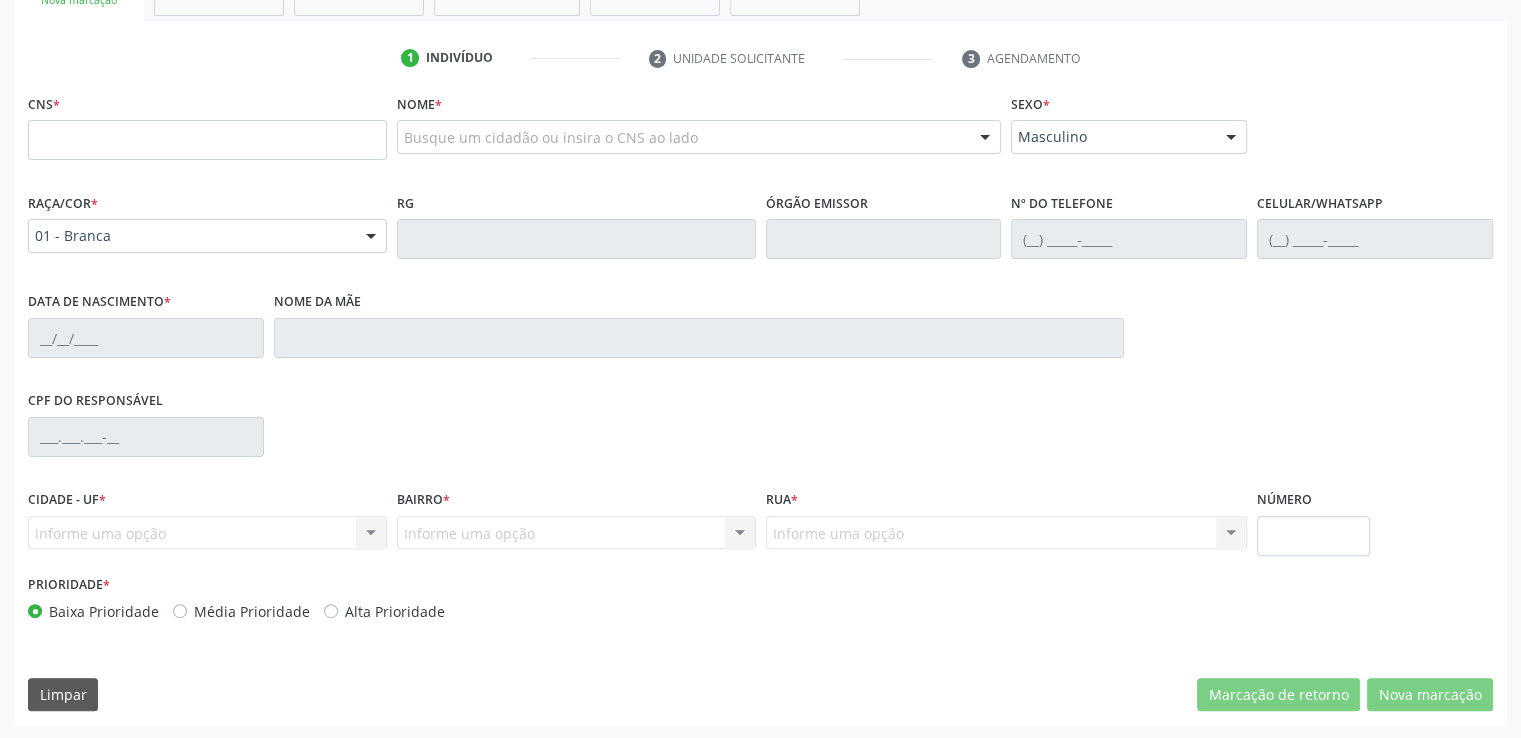 scroll, scrollTop: 0, scrollLeft: 0, axis: both 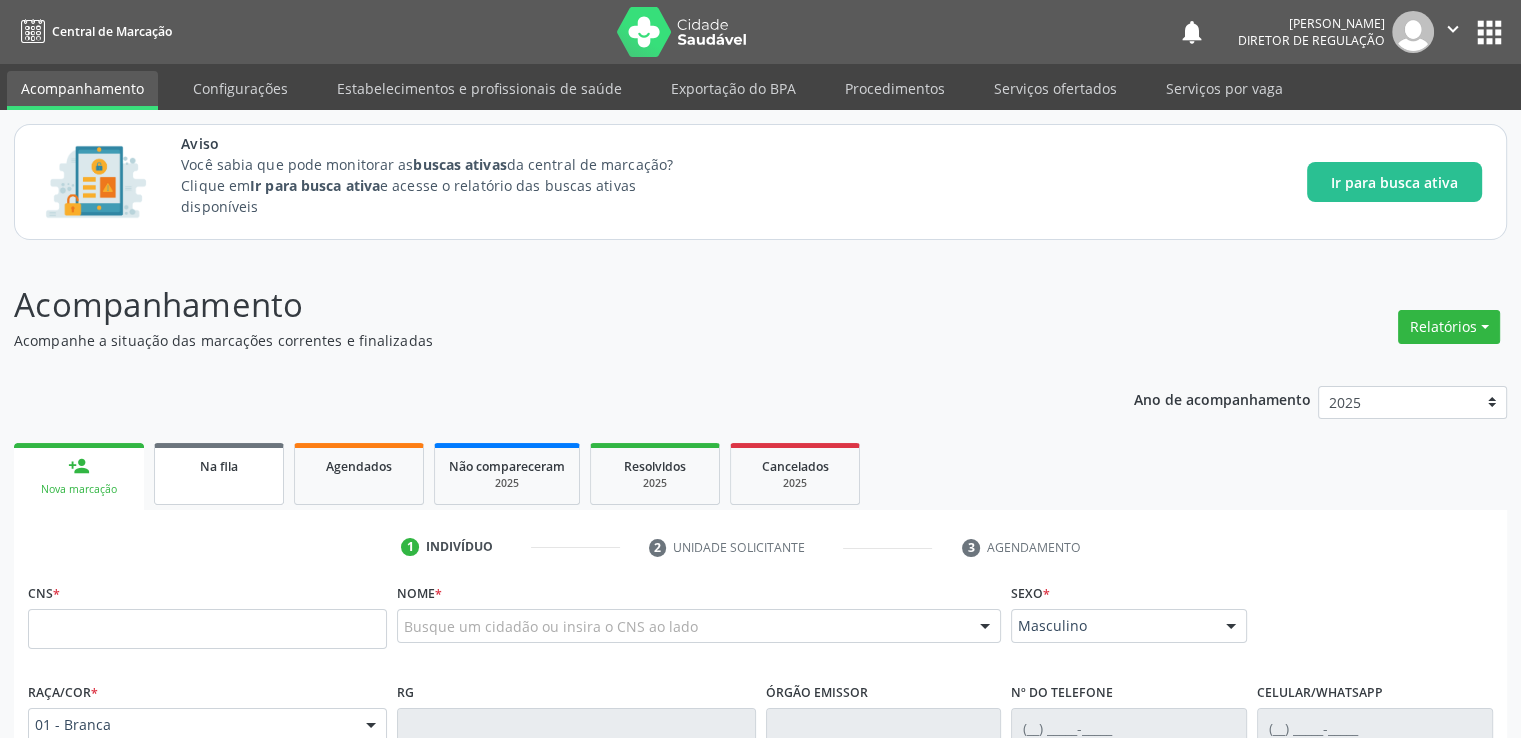 click on "Na fila" at bounding box center [219, 466] 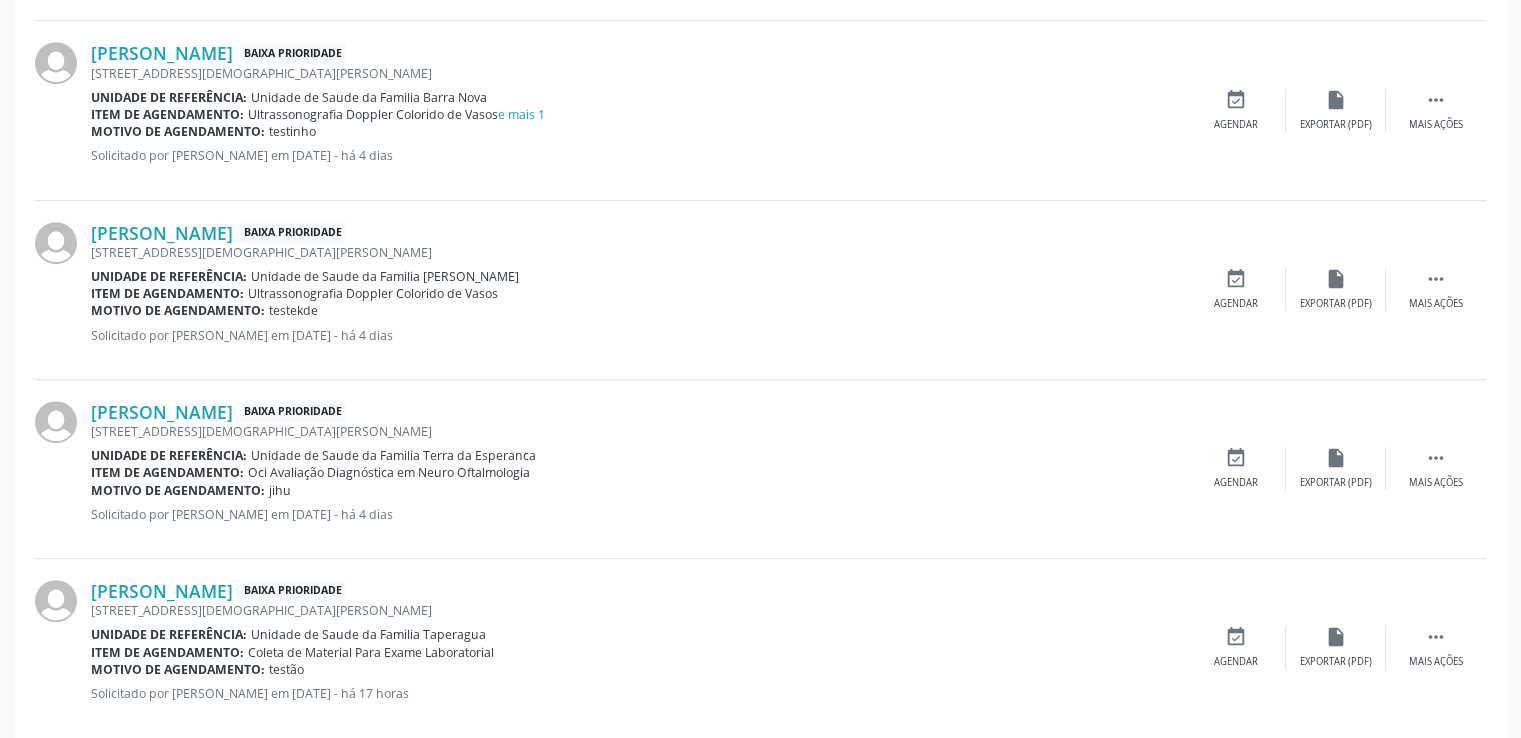 scroll, scrollTop: 1081, scrollLeft: 0, axis: vertical 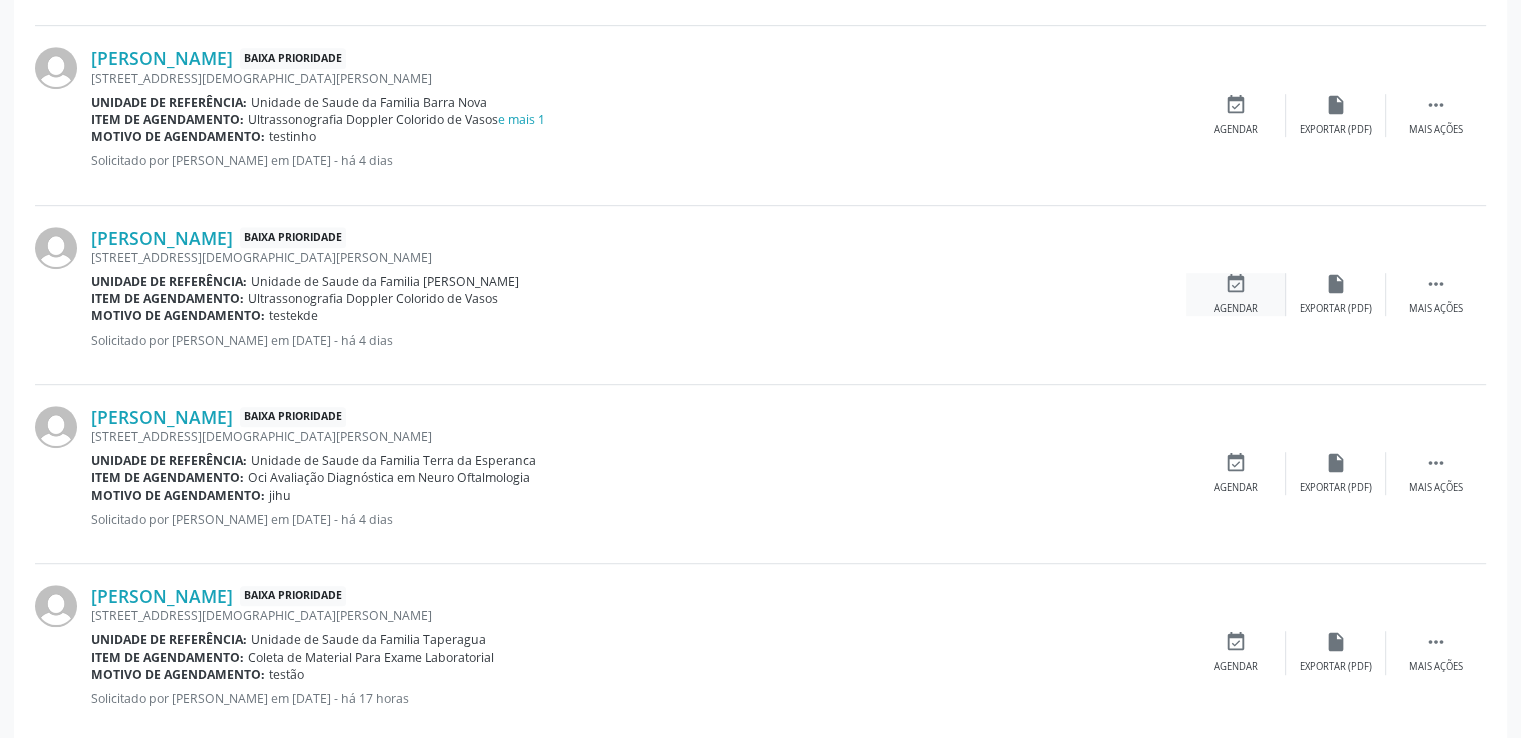 click on "event_available" at bounding box center [1236, 284] 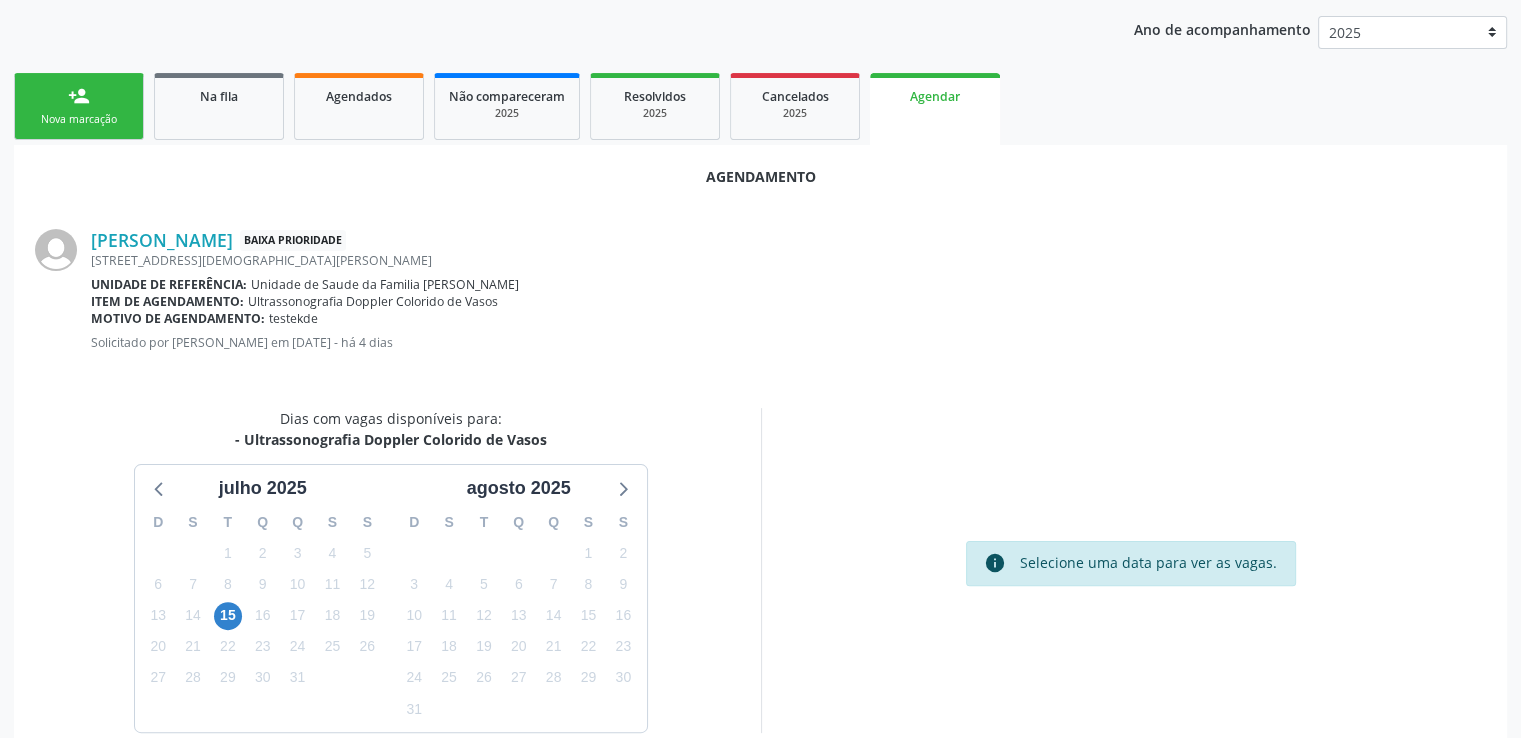 scroll, scrollTop: 445, scrollLeft: 0, axis: vertical 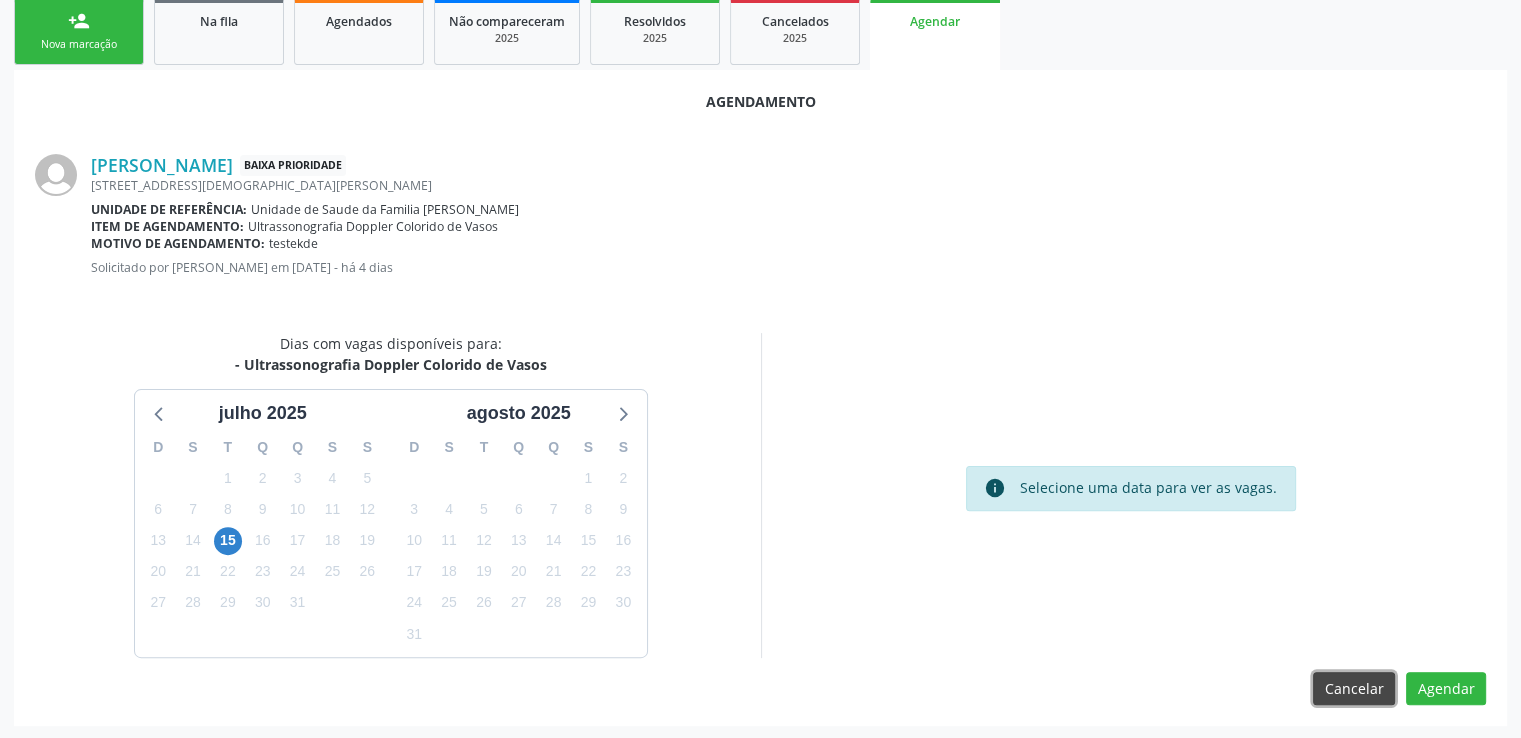 click on "Cancelar" at bounding box center [1354, 689] 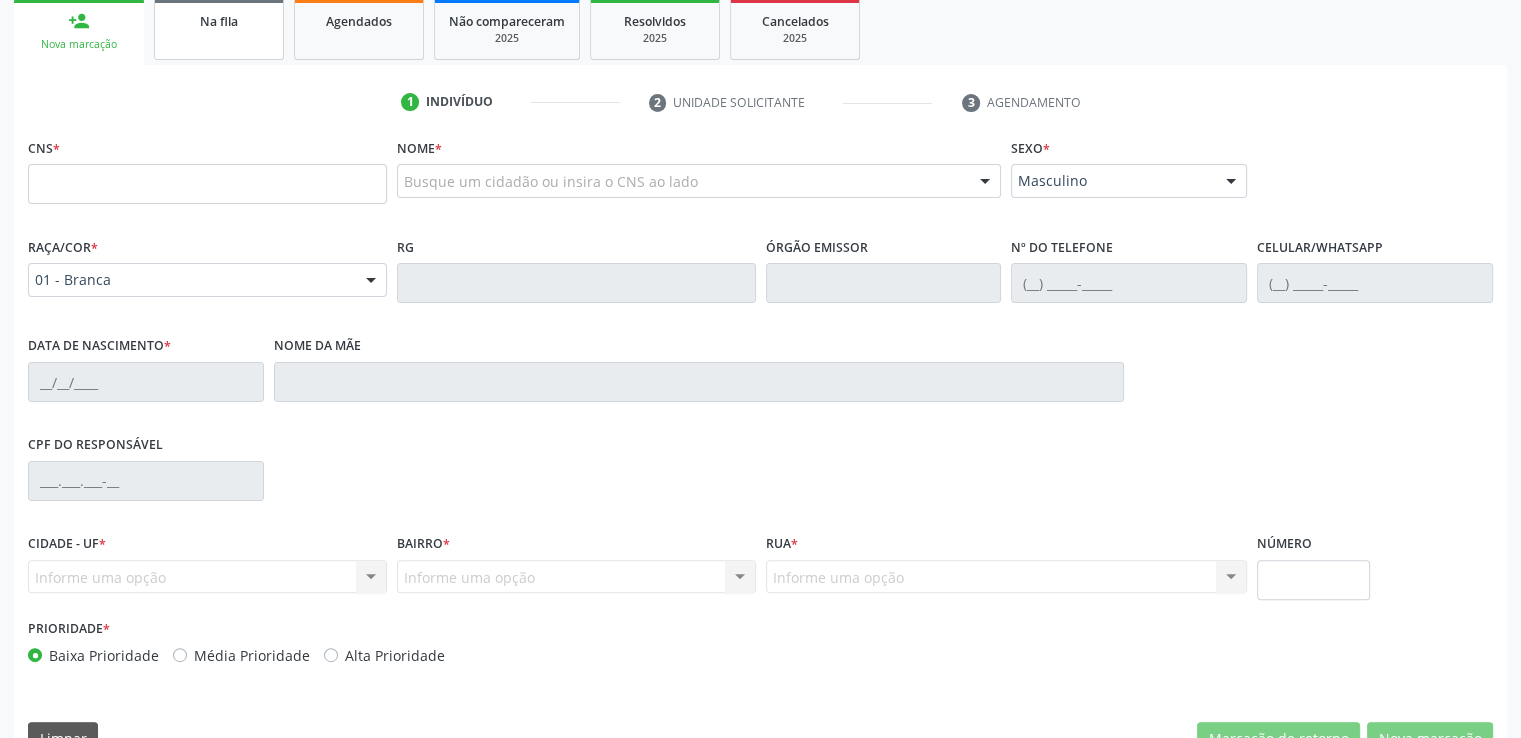 click on "Na fila" at bounding box center (219, 20) 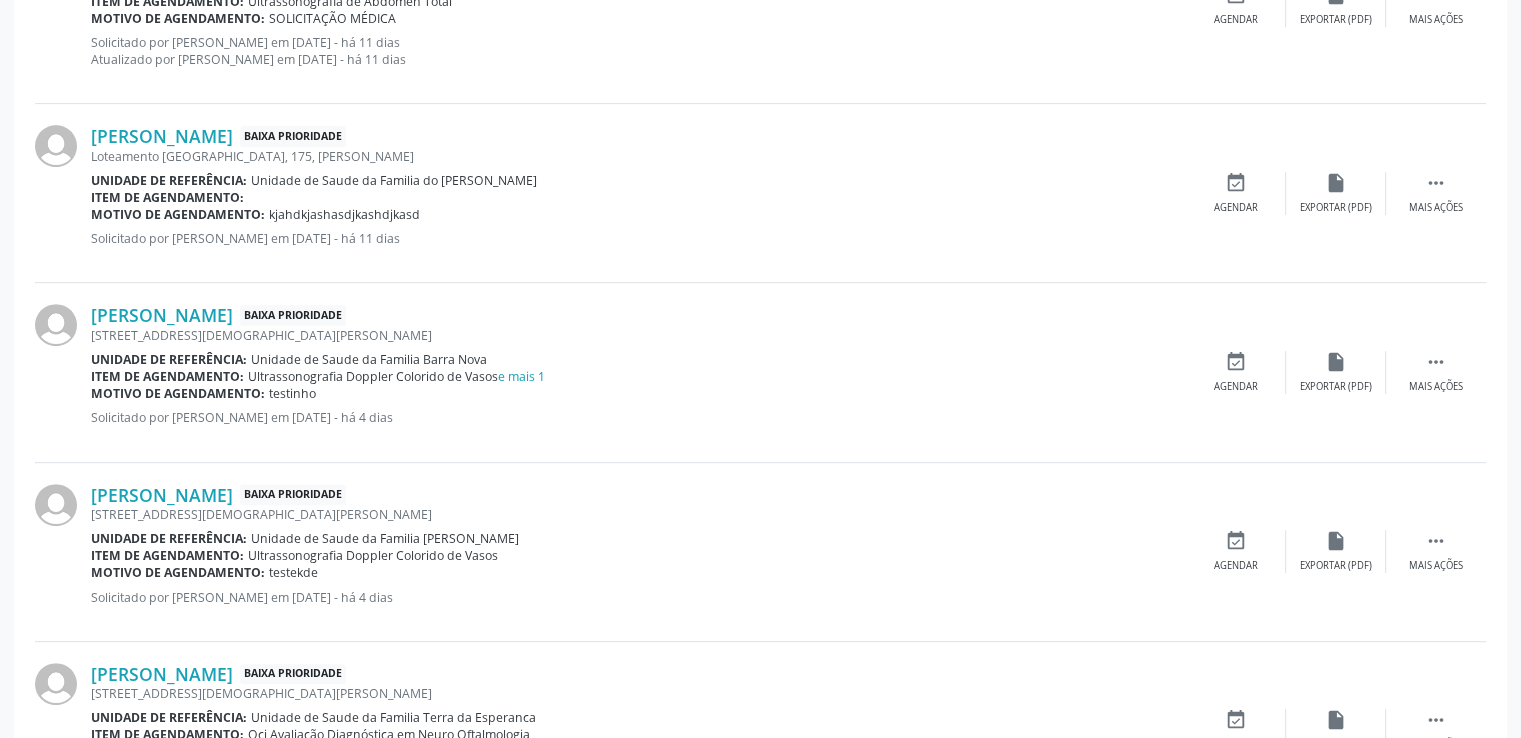 scroll, scrollTop: 824, scrollLeft: 0, axis: vertical 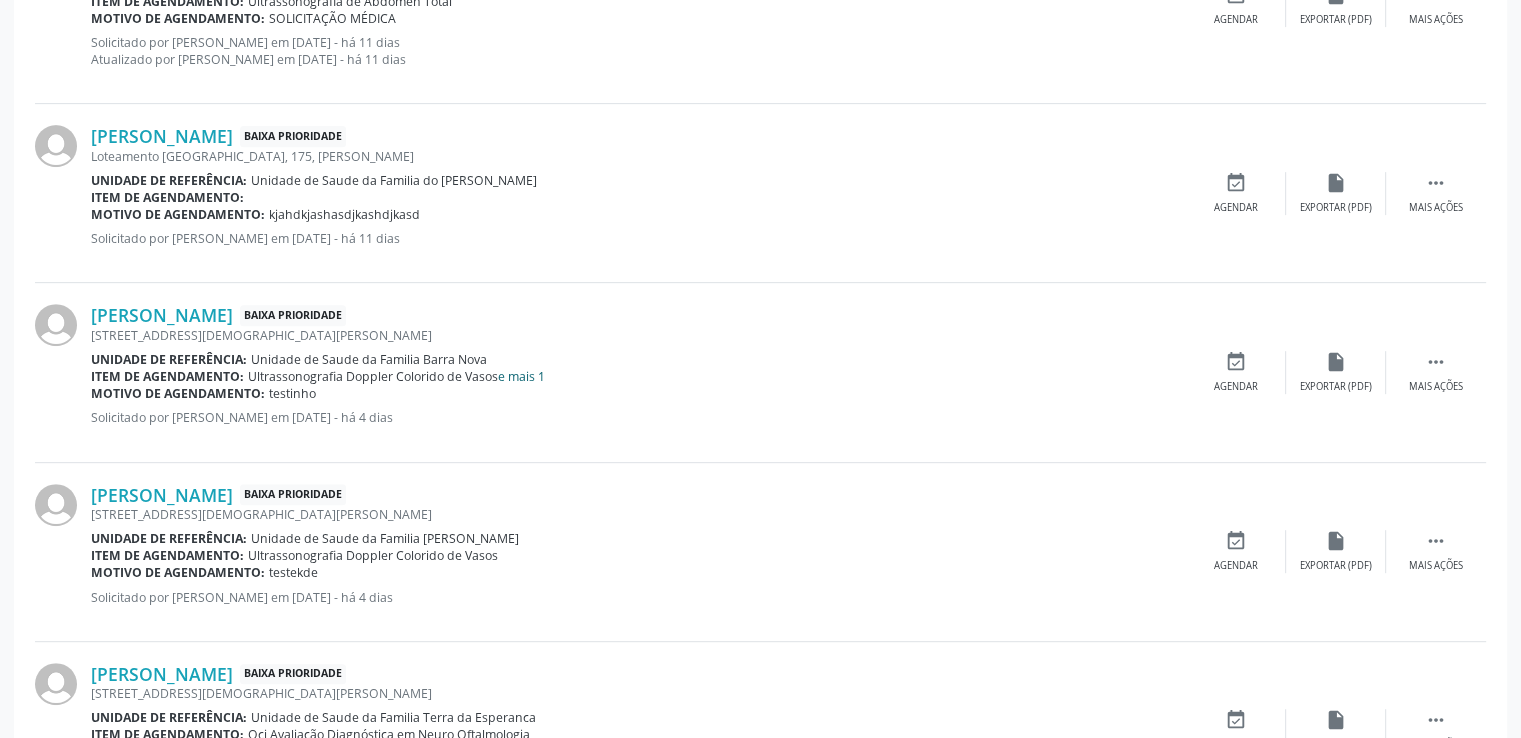click on "e mais 1" at bounding box center [521, 376] 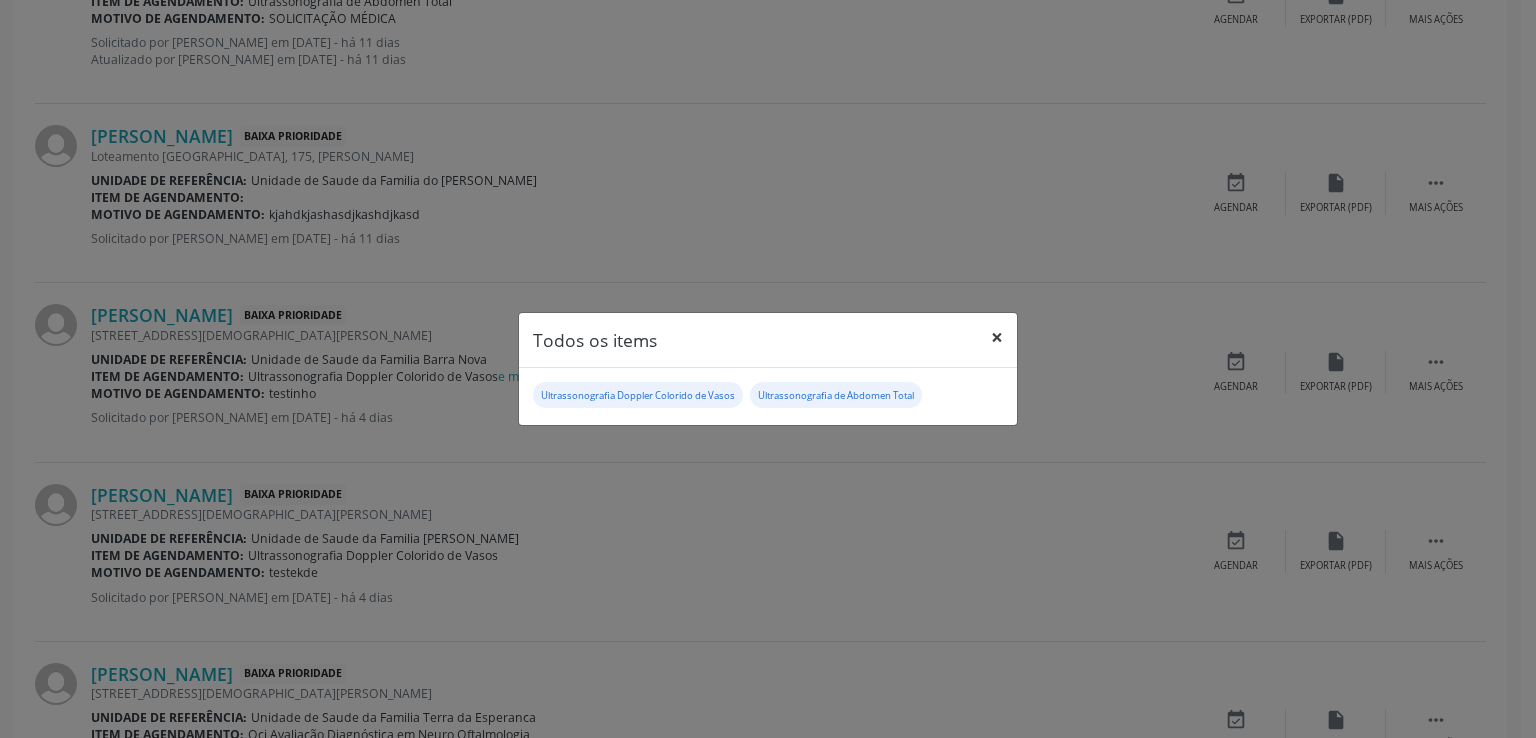 click on "×" at bounding box center [997, 337] 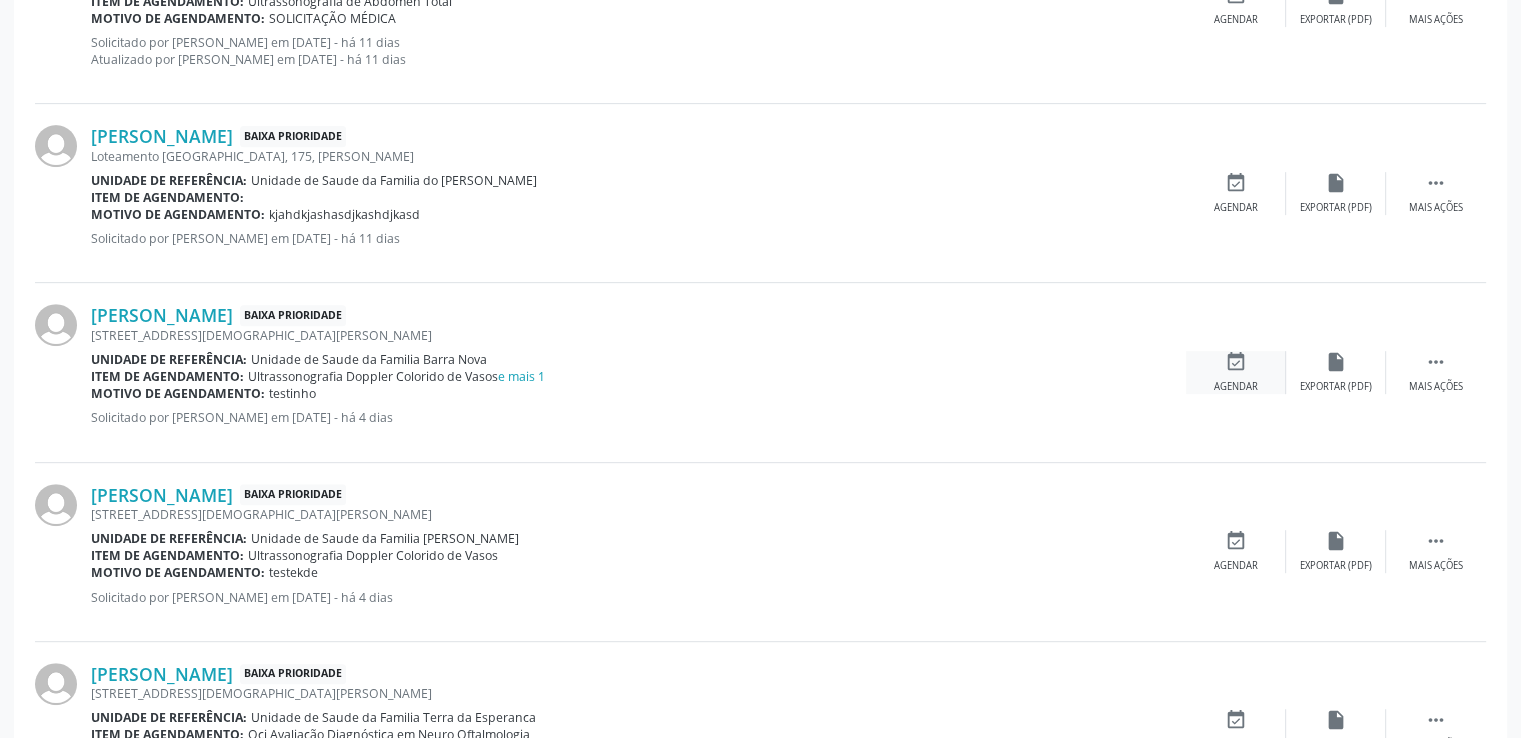 click on "event_available" at bounding box center [1236, 362] 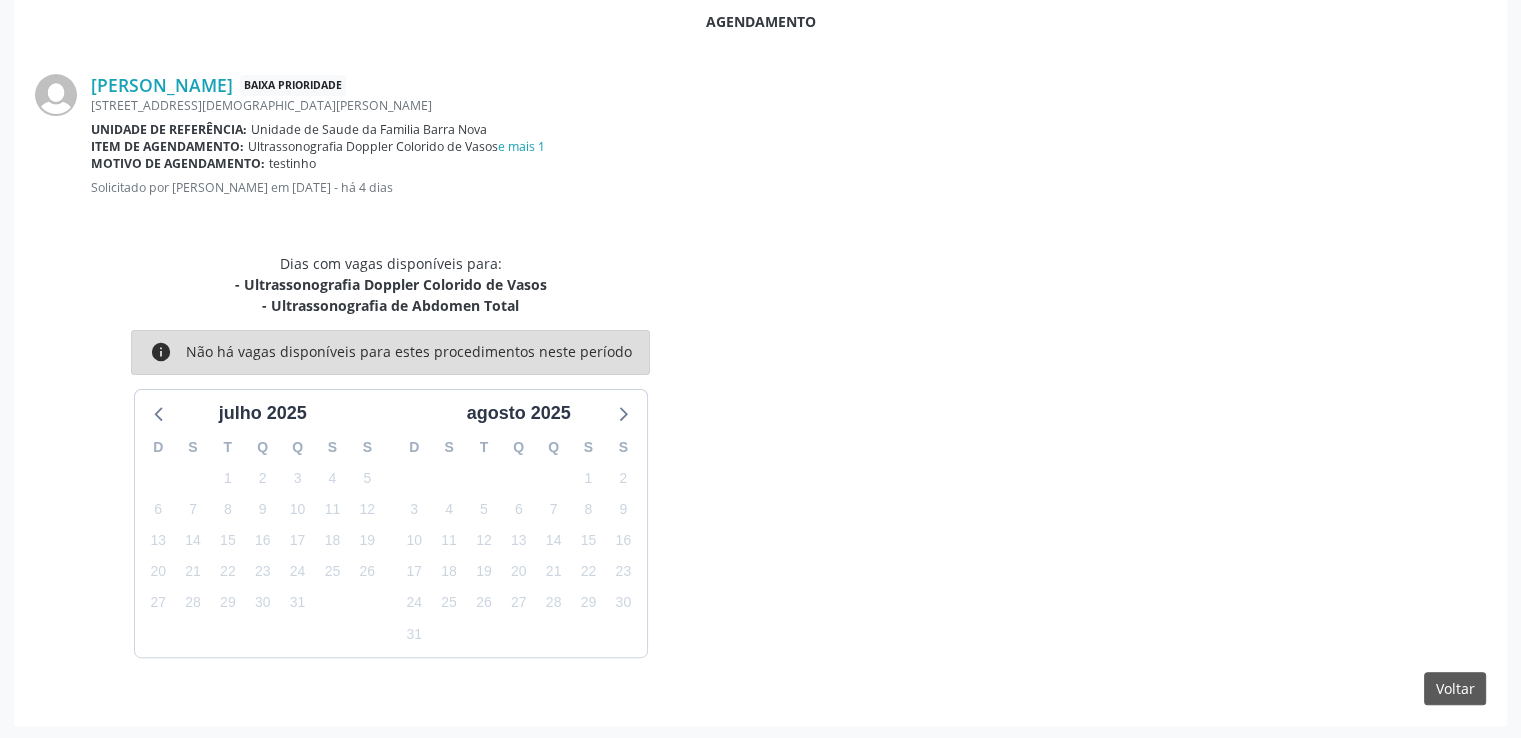 scroll, scrollTop: 484, scrollLeft: 0, axis: vertical 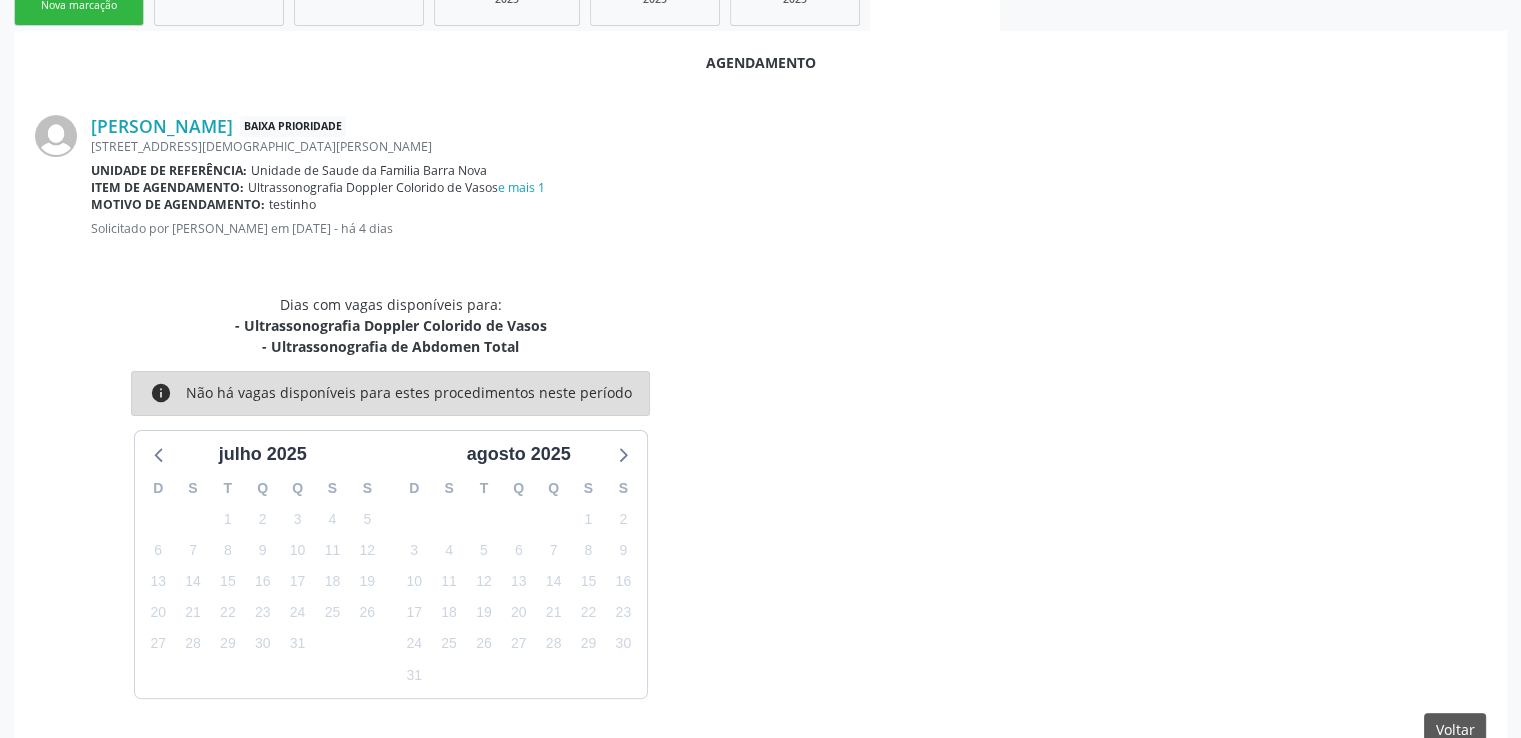 drag, startPoint x: 541, startPoint y: 339, endPoint x: 272, endPoint y: 356, distance: 269.53665 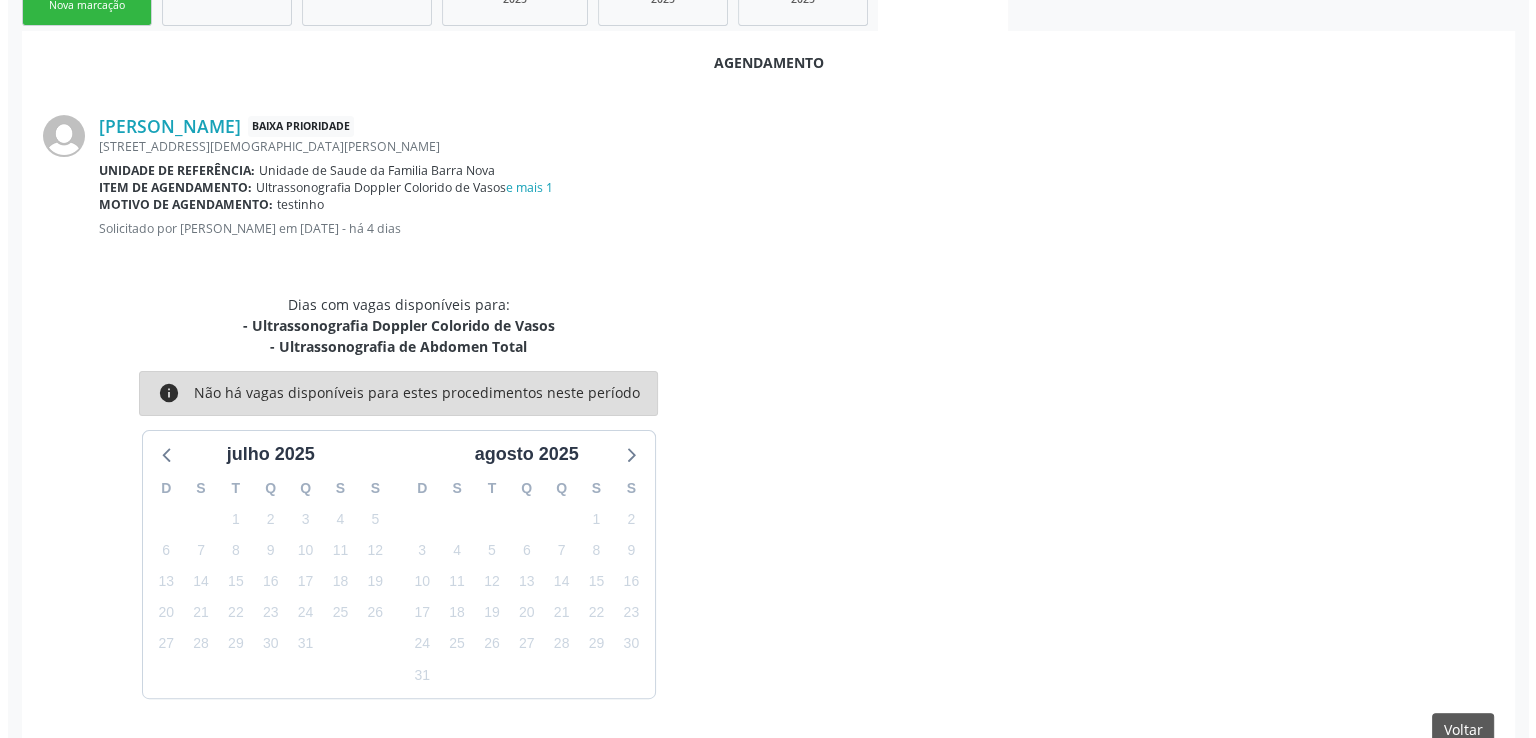 scroll, scrollTop: 0, scrollLeft: 0, axis: both 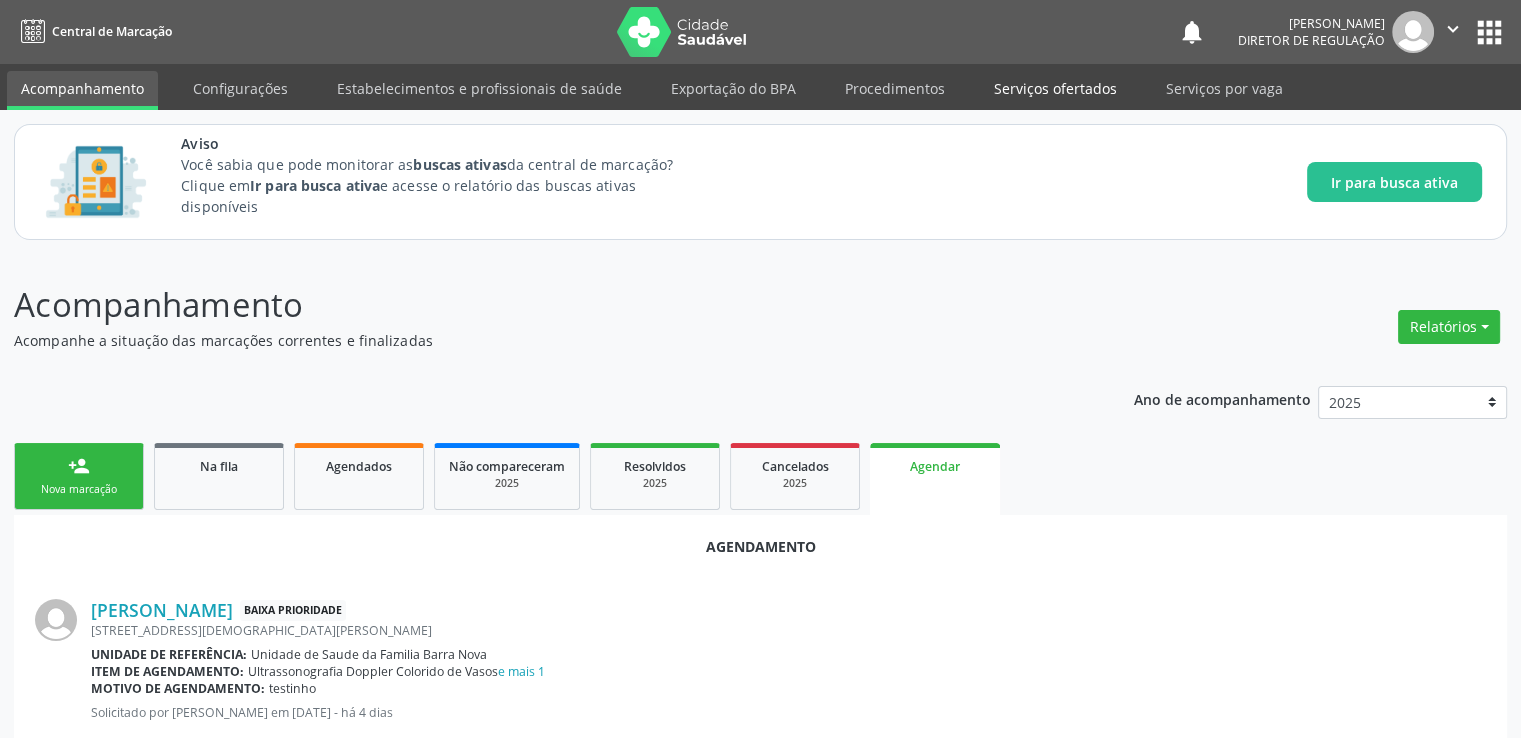 click on "Serviços ofertados" at bounding box center [1055, 88] 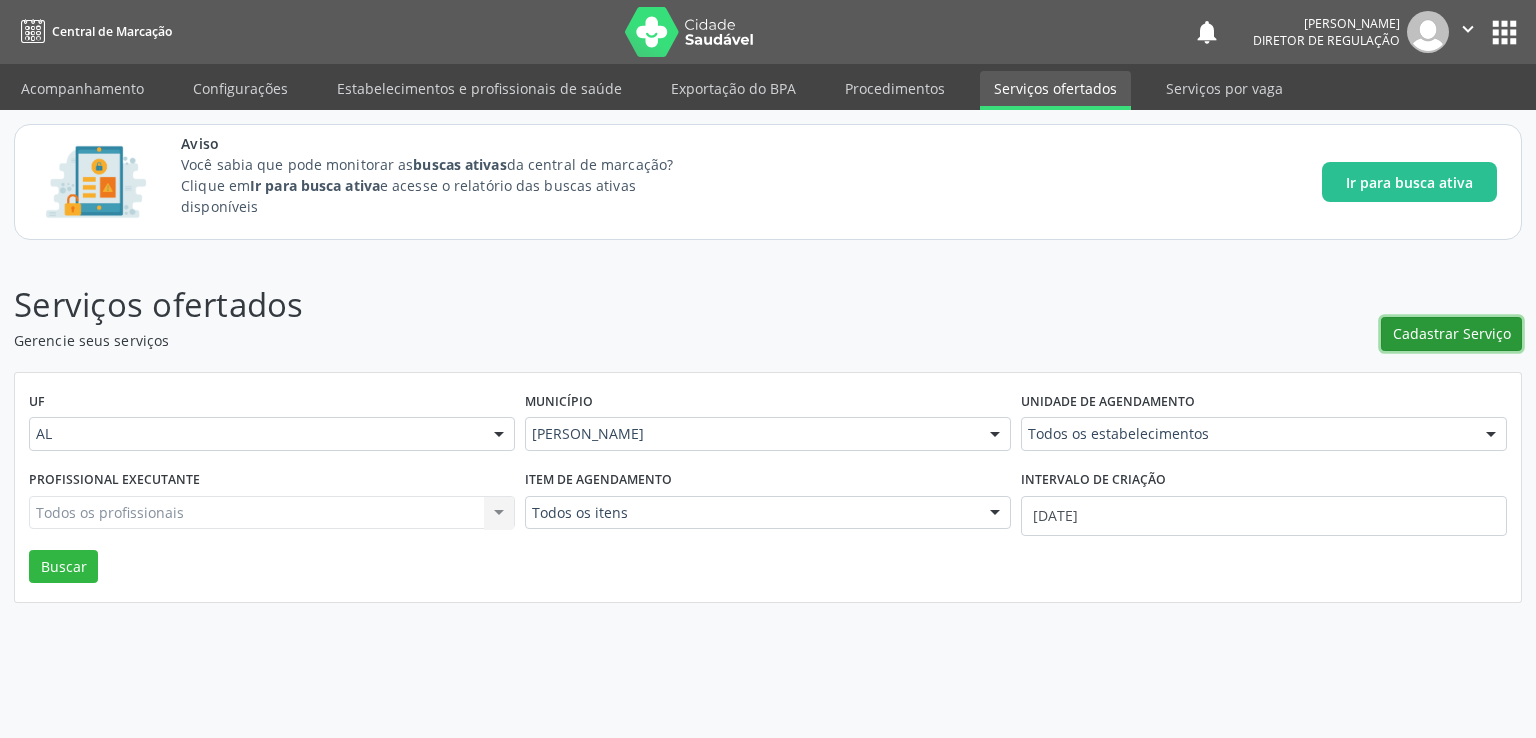click on "Cadastrar Serviço" at bounding box center (1452, 333) 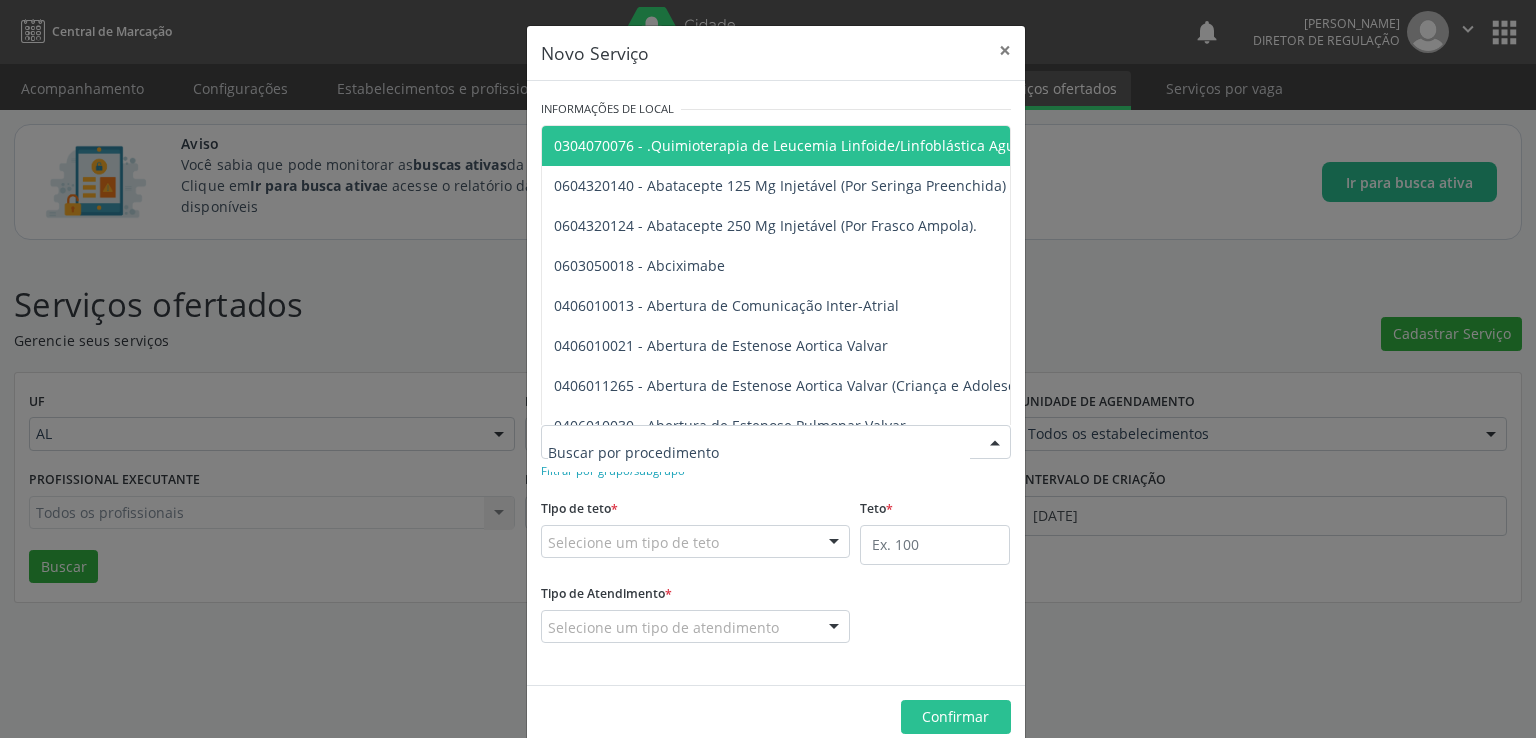 paste on "Ultrassonografia de Abdomen Total" 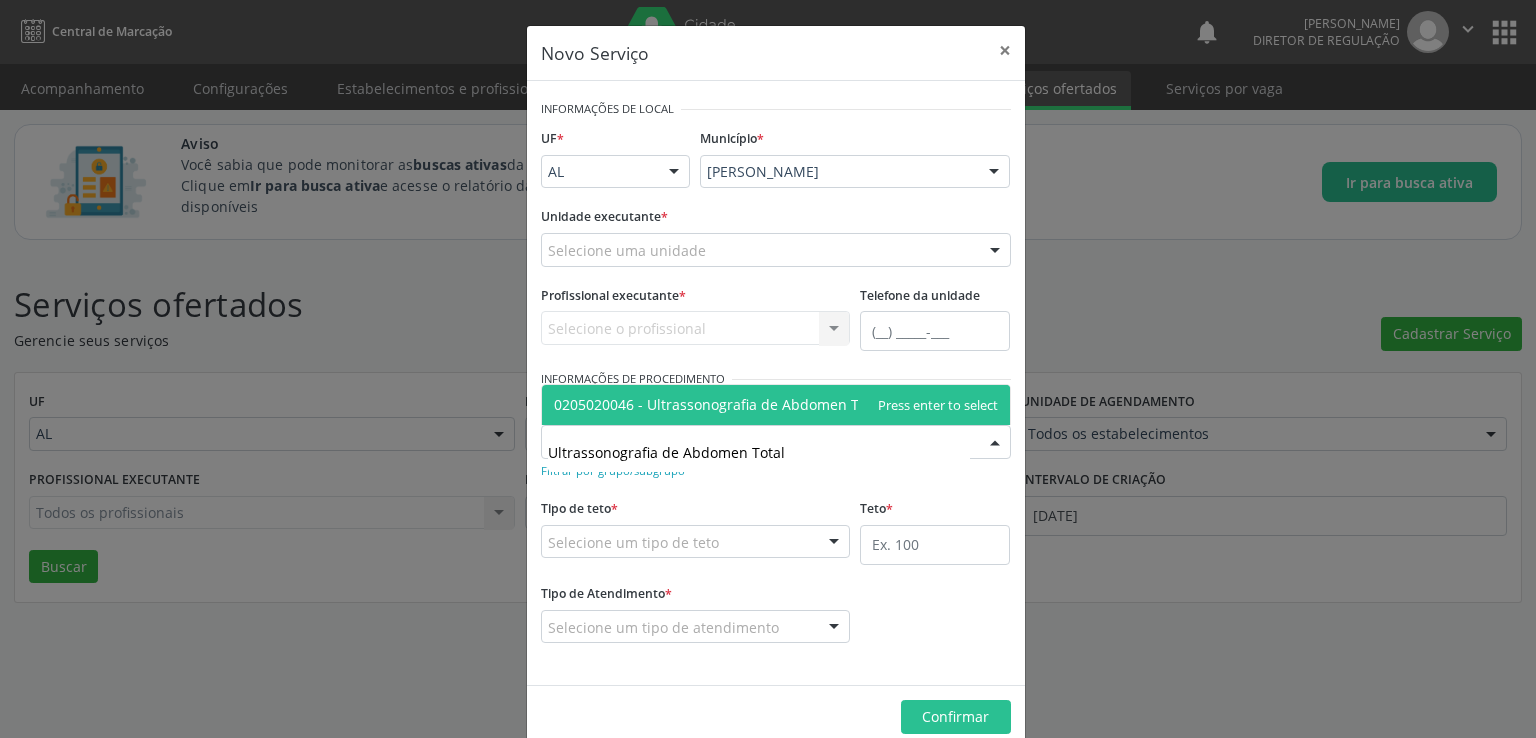 click on "0205020046 - Ultrassonografia de Abdomen Total" at bounding box center [719, 404] 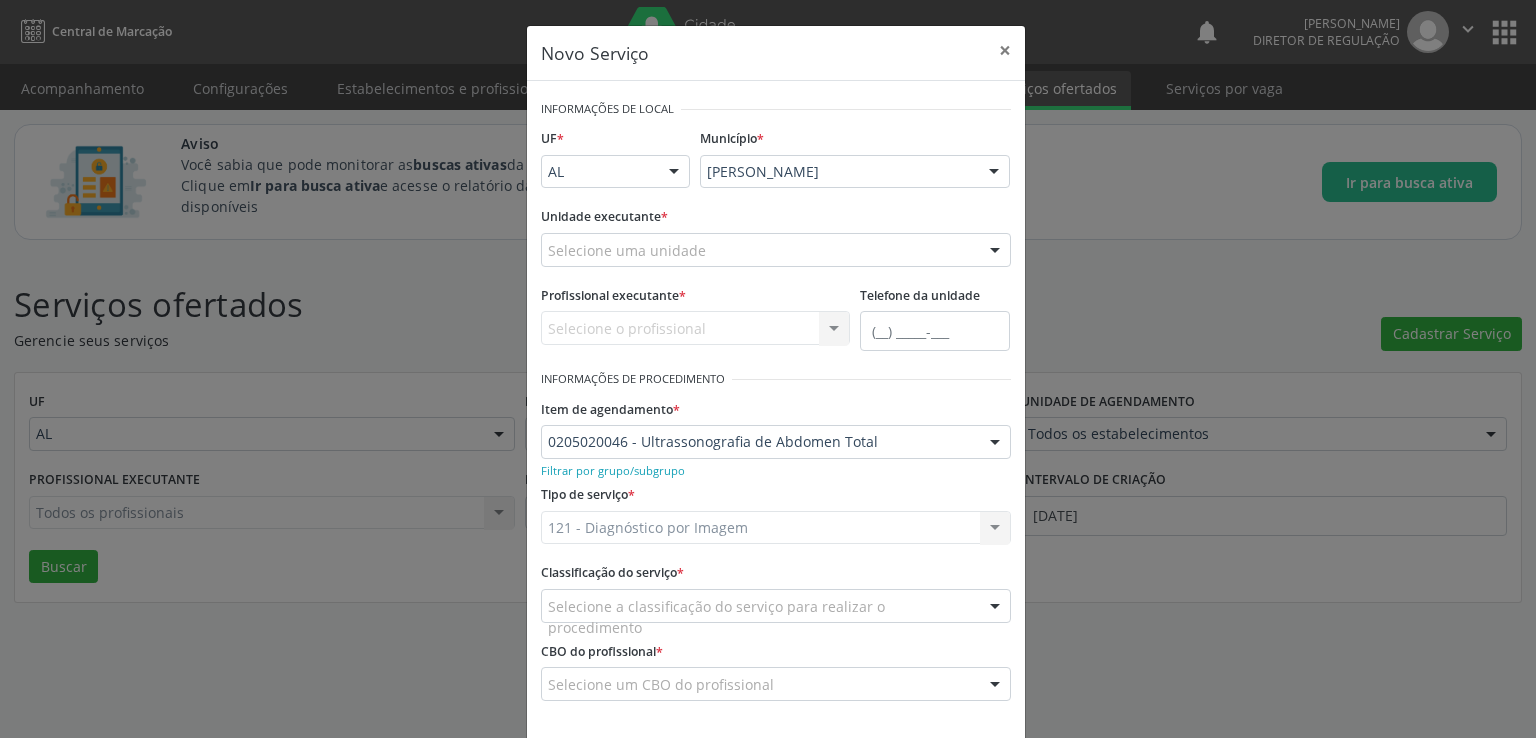 click on "Selecione o profissional
Nenhum resultado encontrado para: "   "
Não há nenhuma opção para ser exibida." at bounding box center (696, 328) 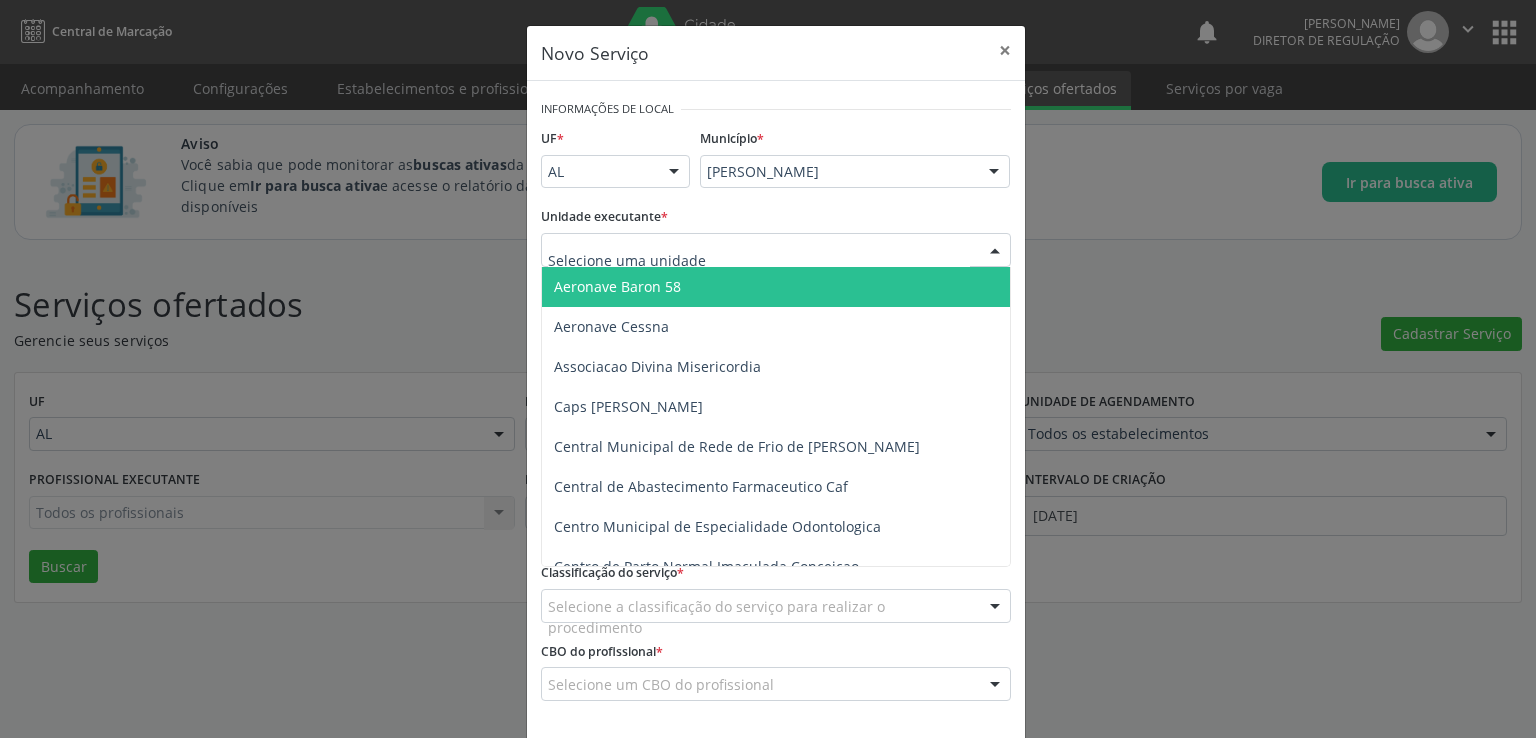 click at bounding box center [776, 250] 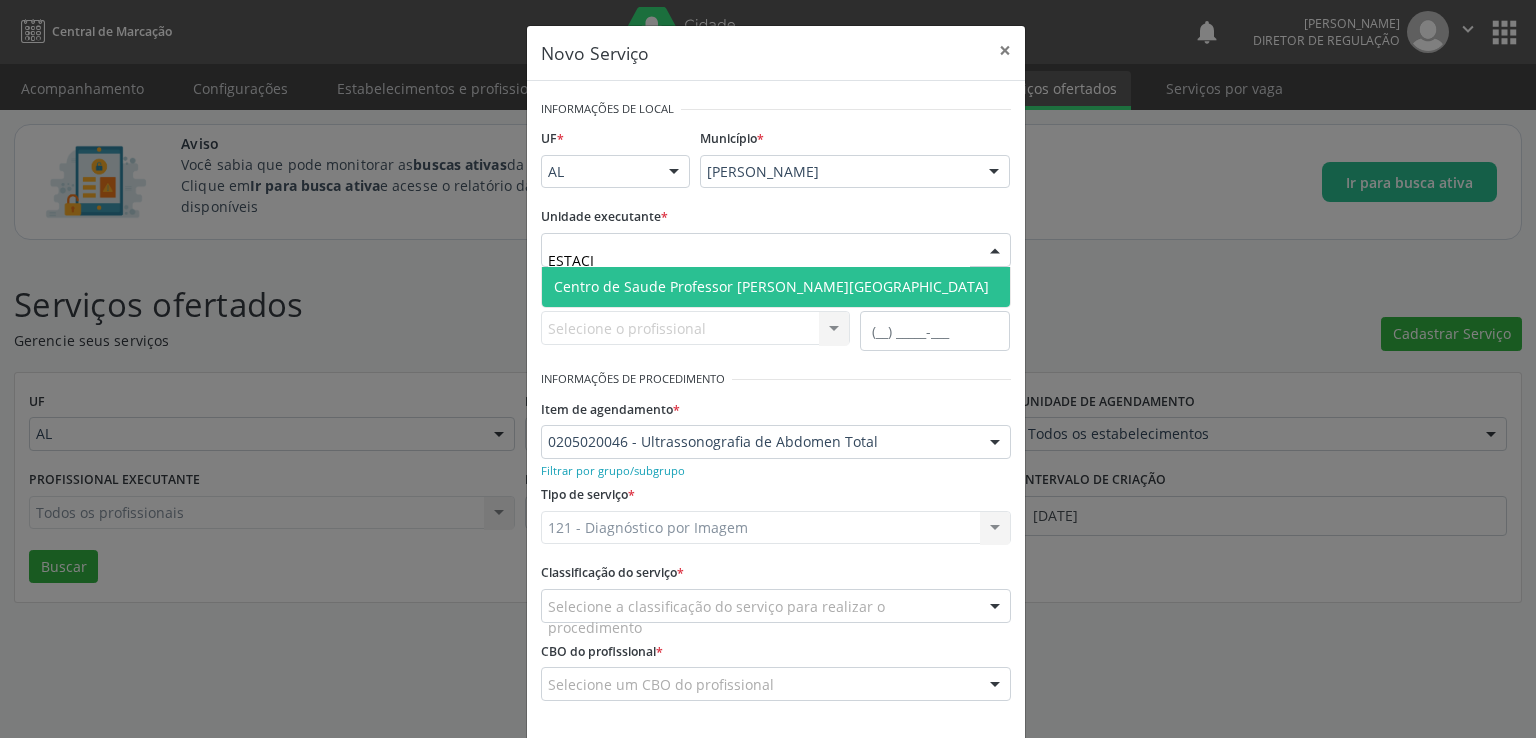 type on "ESTACIO" 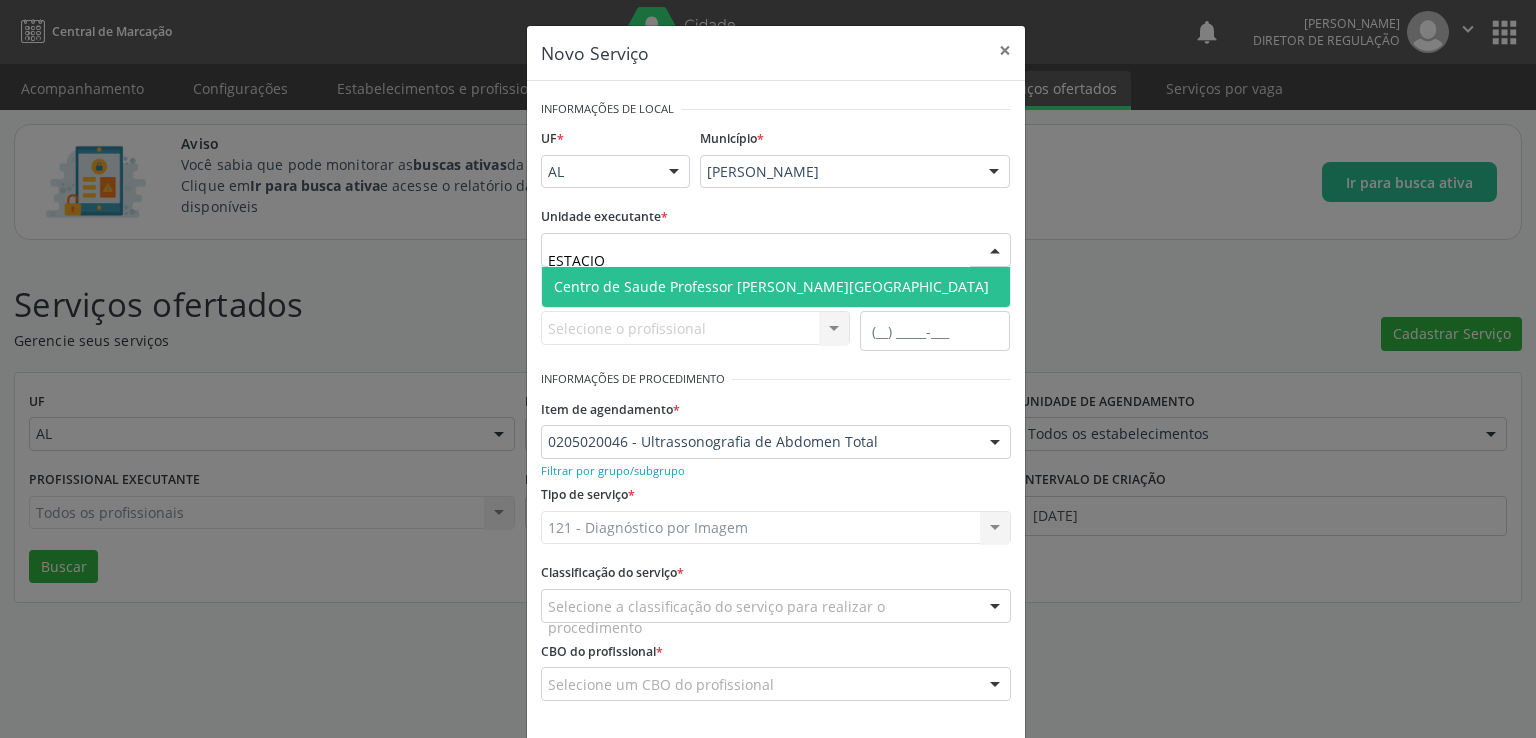 click on "Centro de Saude Professor [PERSON_NAME][GEOGRAPHIC_DATA]" at bounding box center [771, 286] 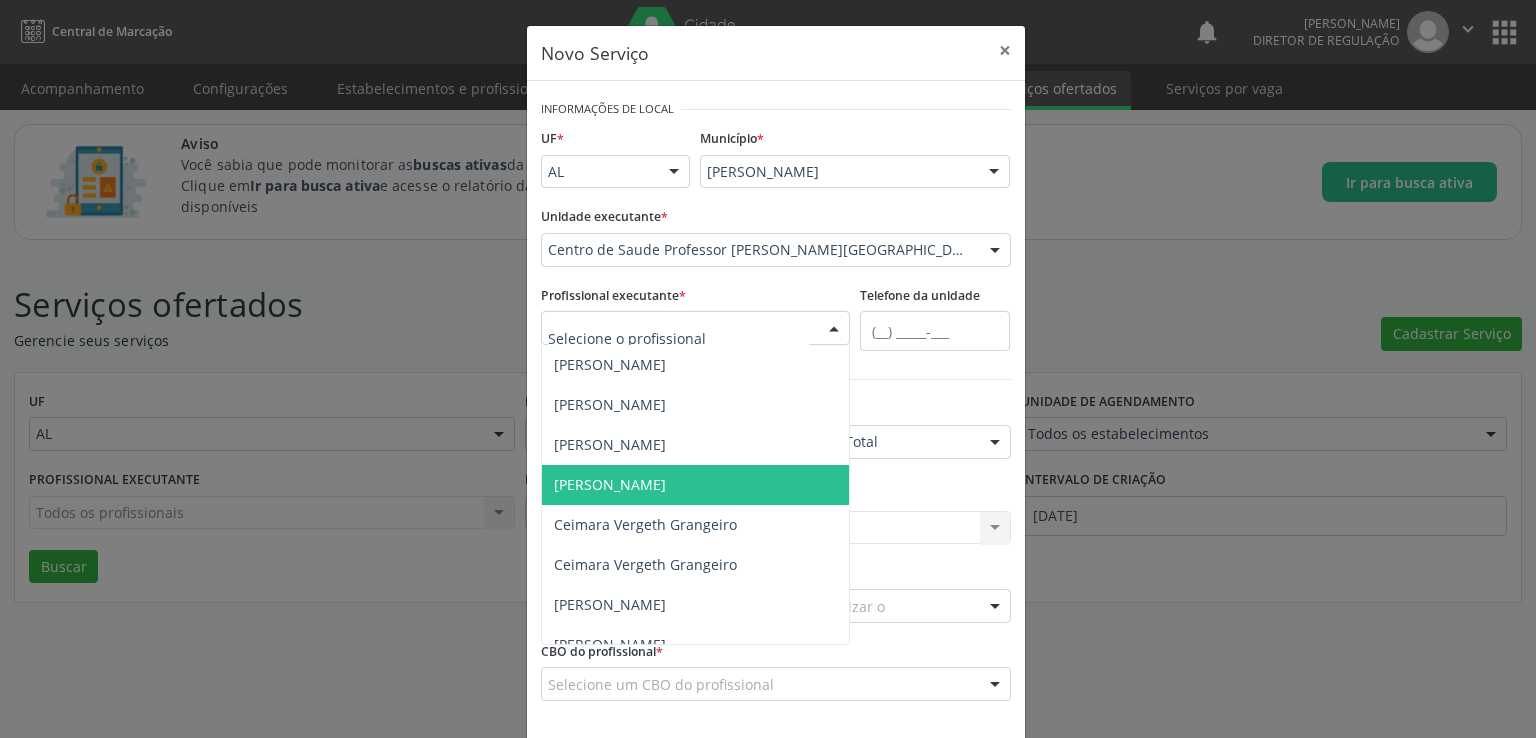 click on "[PERSON_NAME]" at bounding box center [696, 485] 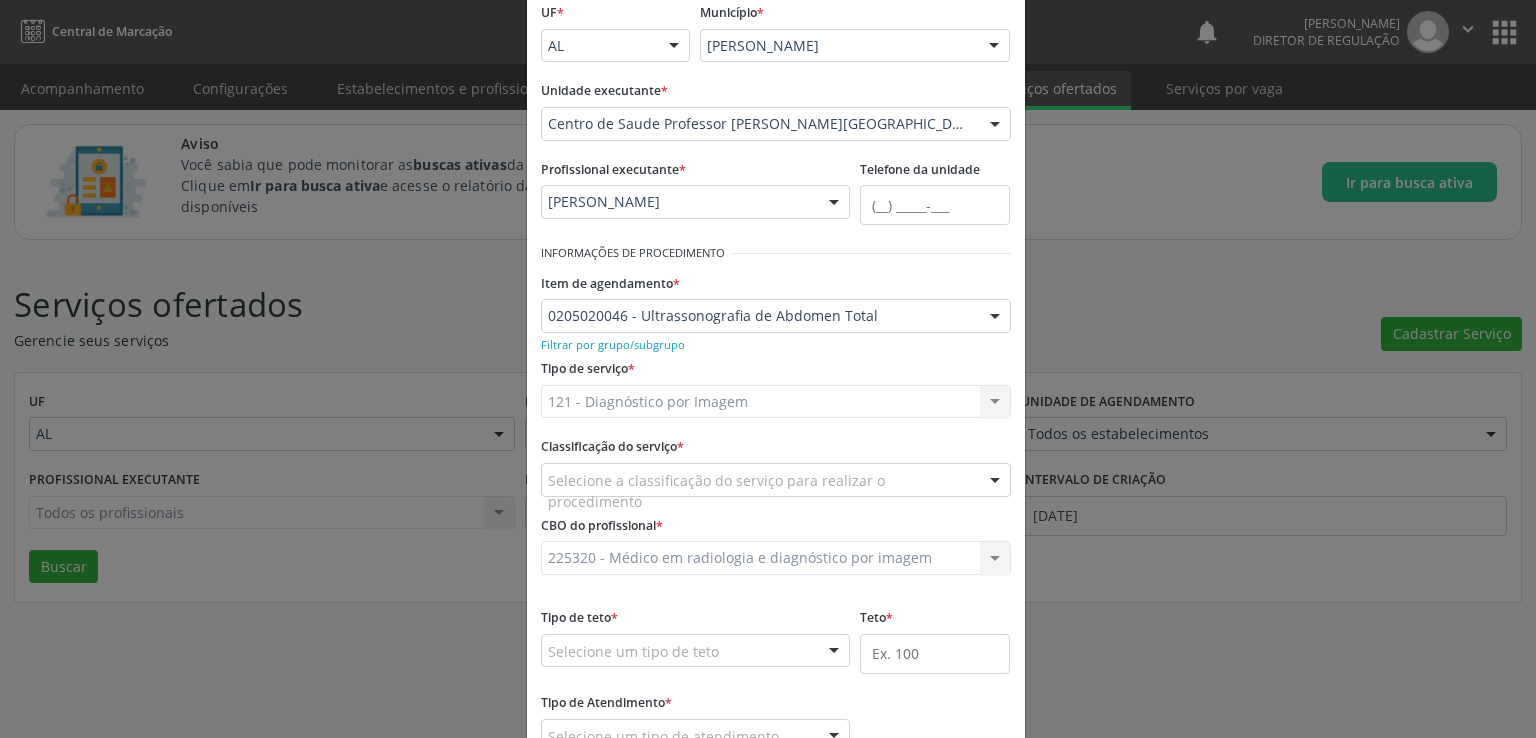 scroll, scrollTop: 128, scrollLeft: 0, axis: vertical 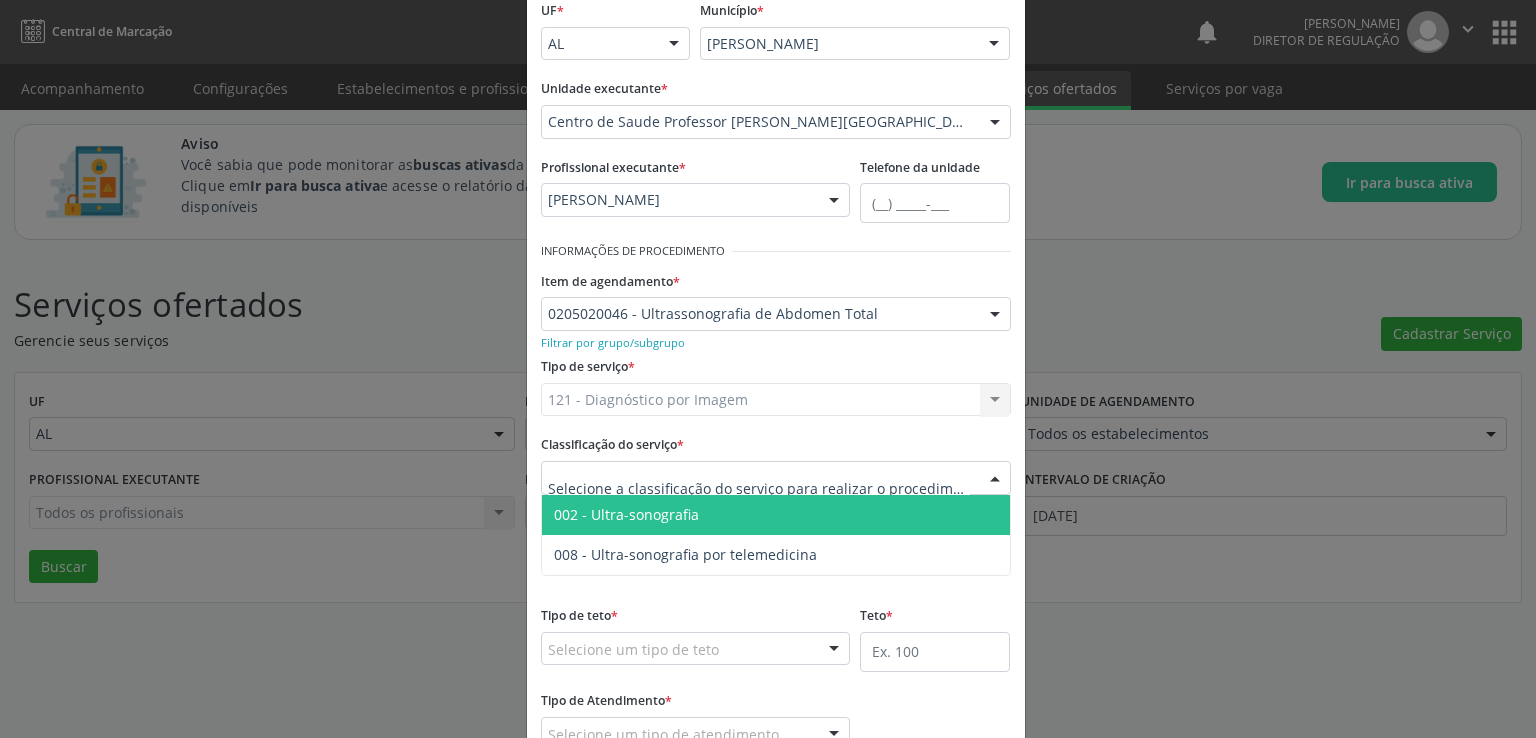 click on "002 - Ultra-sonografia" at bounding box center [776, 515] 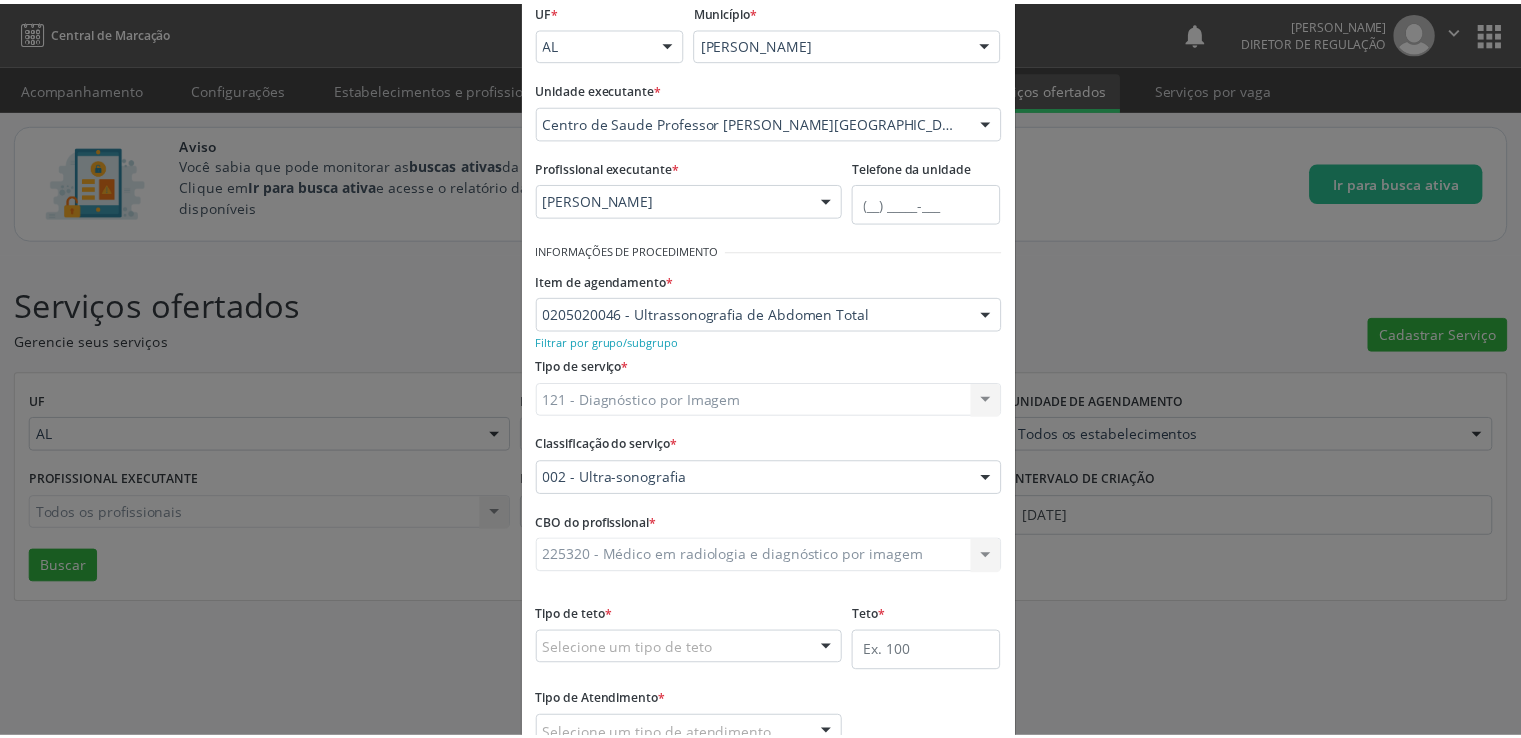 scroll, scrollTop: 268, scrollLeft: 0, axis: vertical 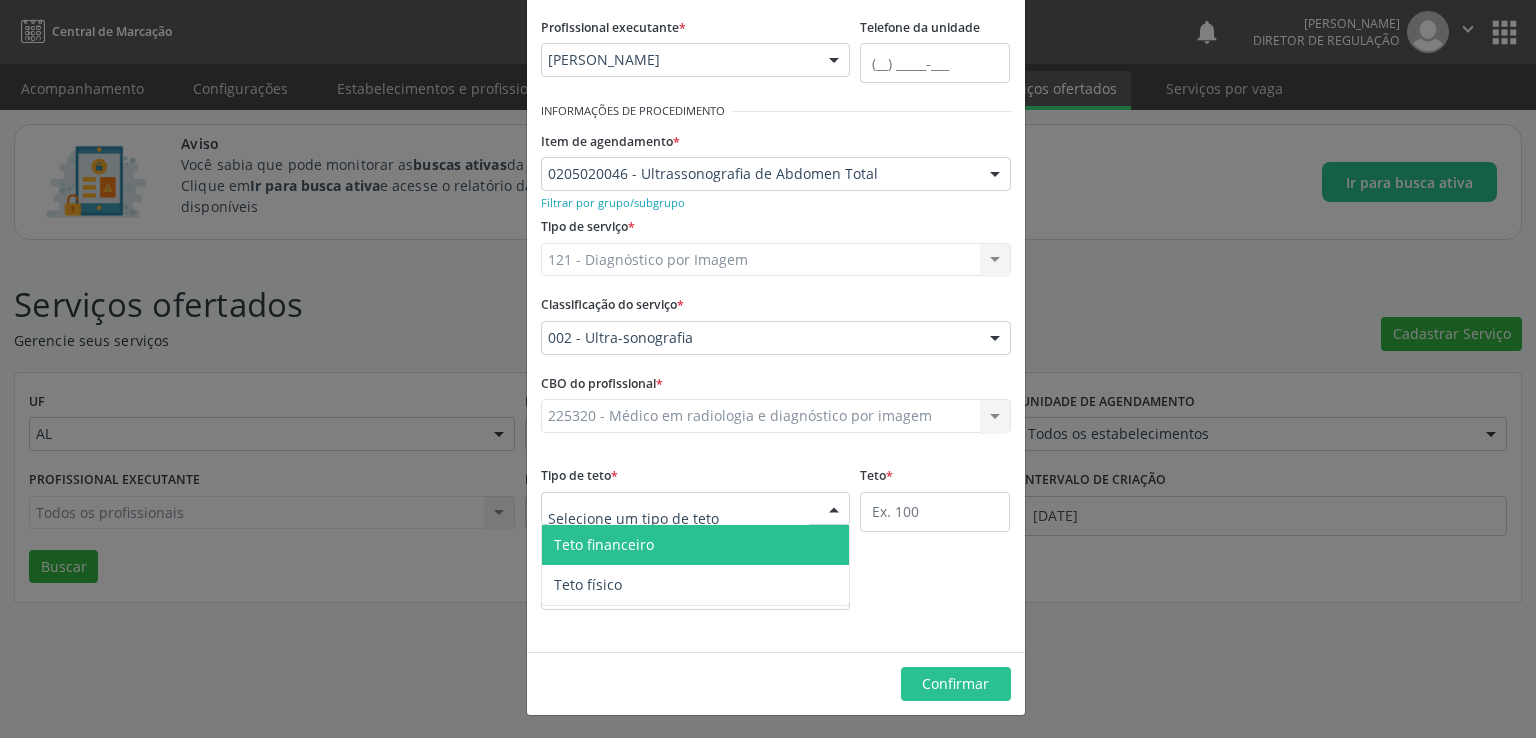 click at bounding box center [696, 509] 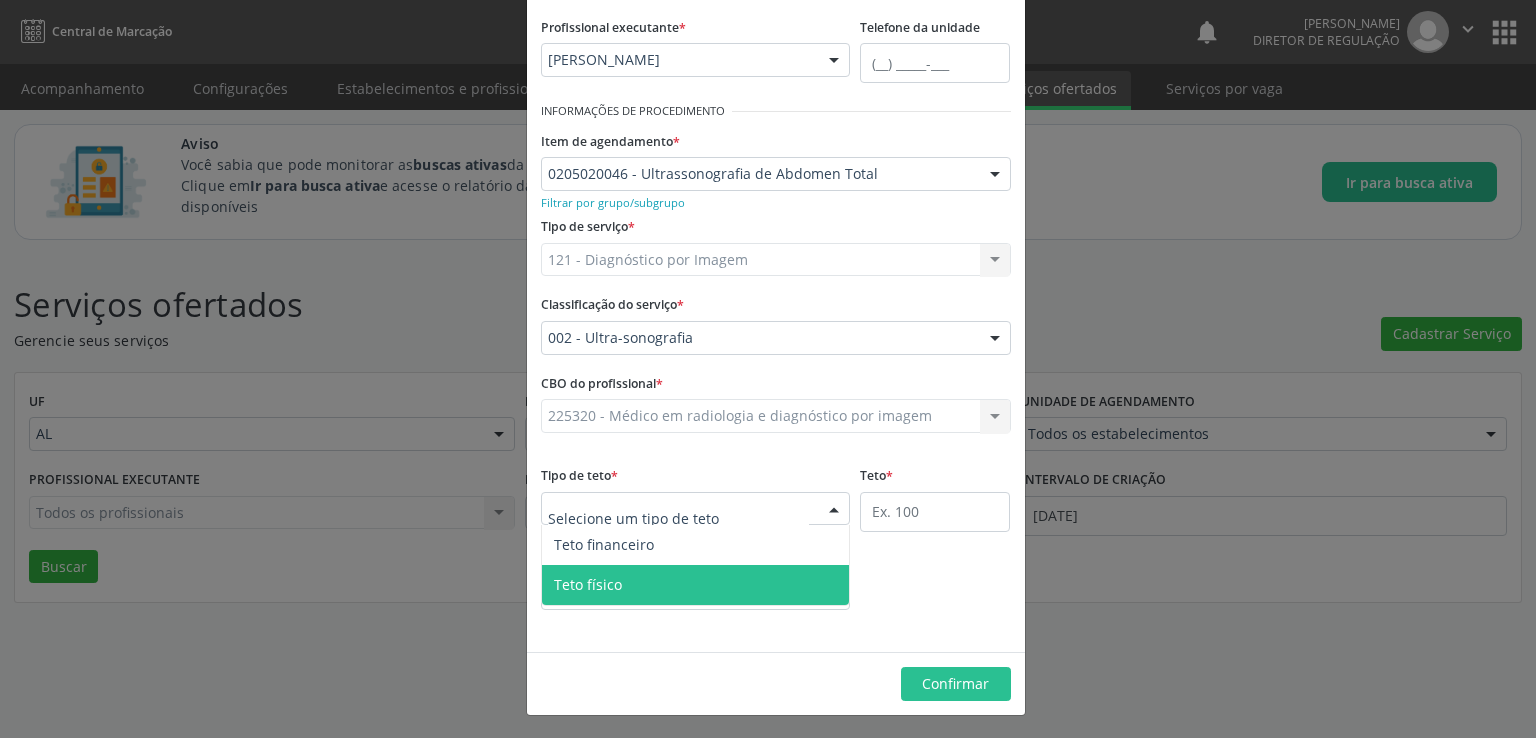 click on "Teto físico" at bounding box center [696, 585] 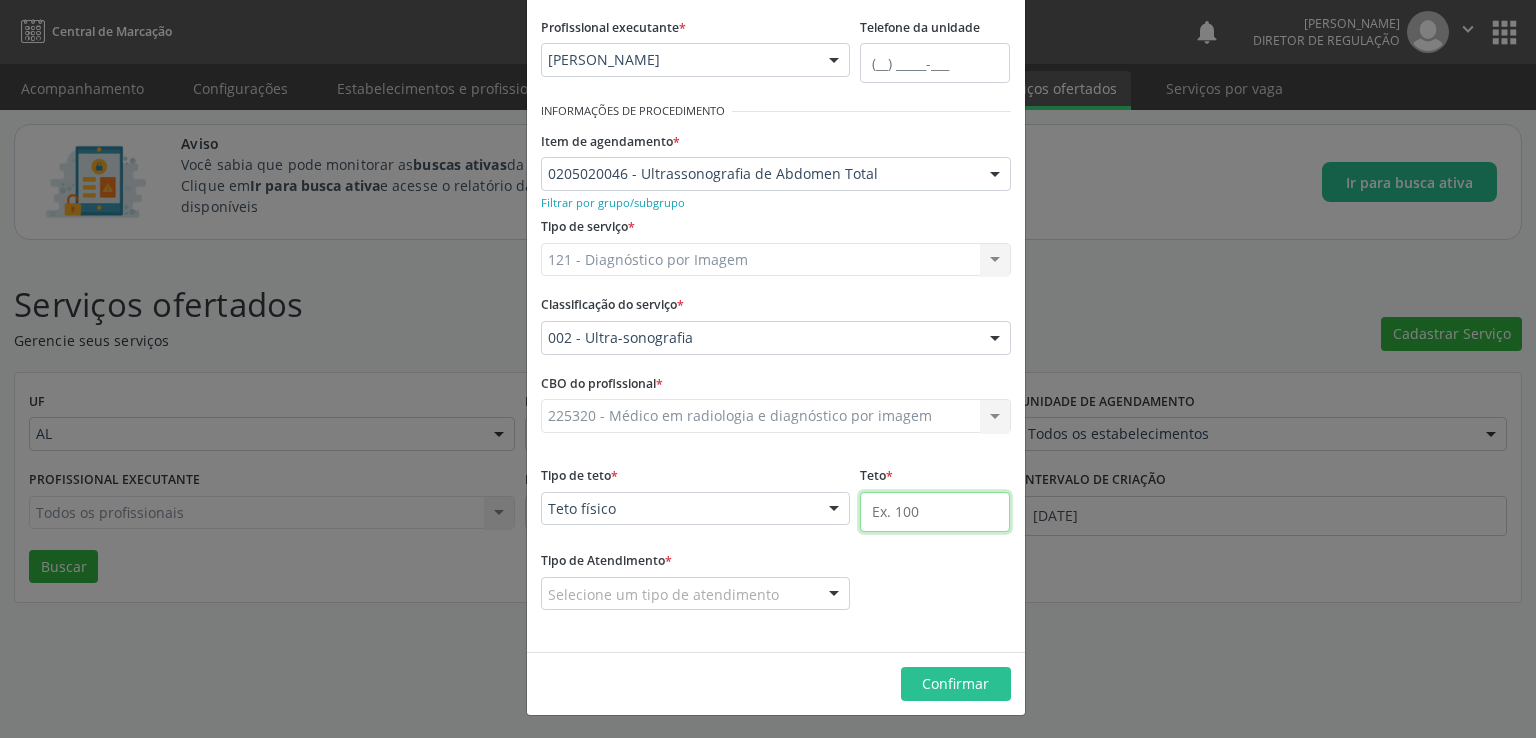 click at bounding box center [935, 512] 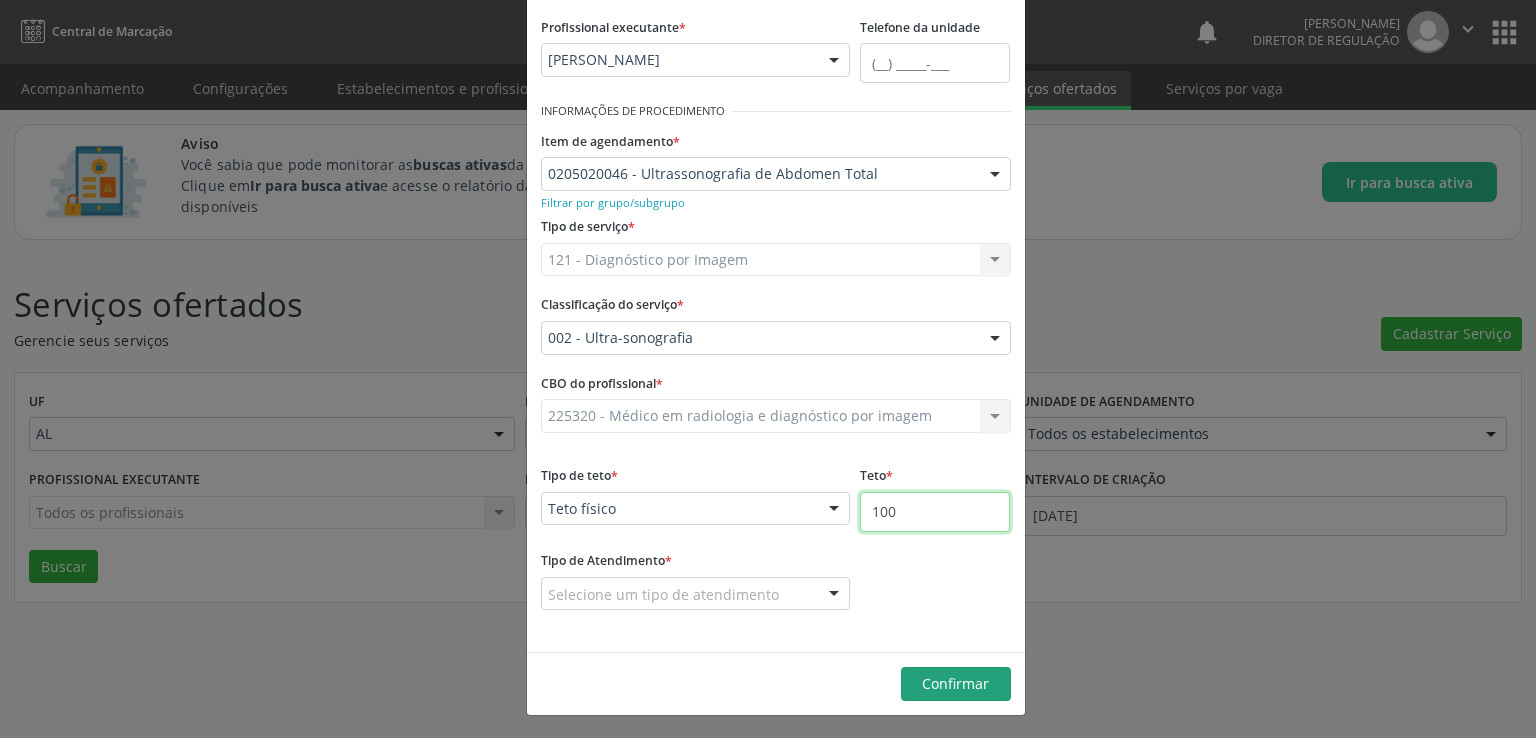 type on "100" 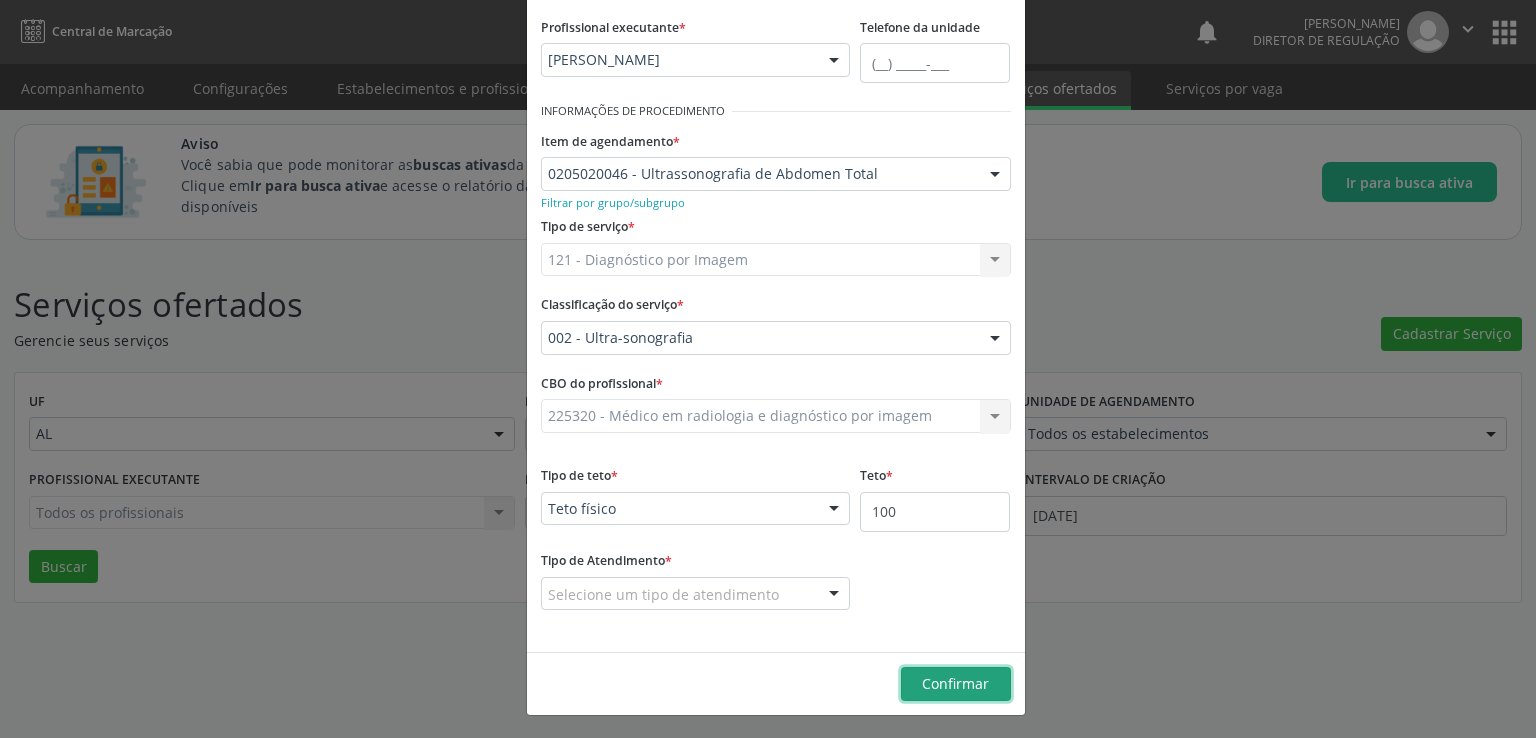 click on "Confirmar" at bounding box center (955, 683) 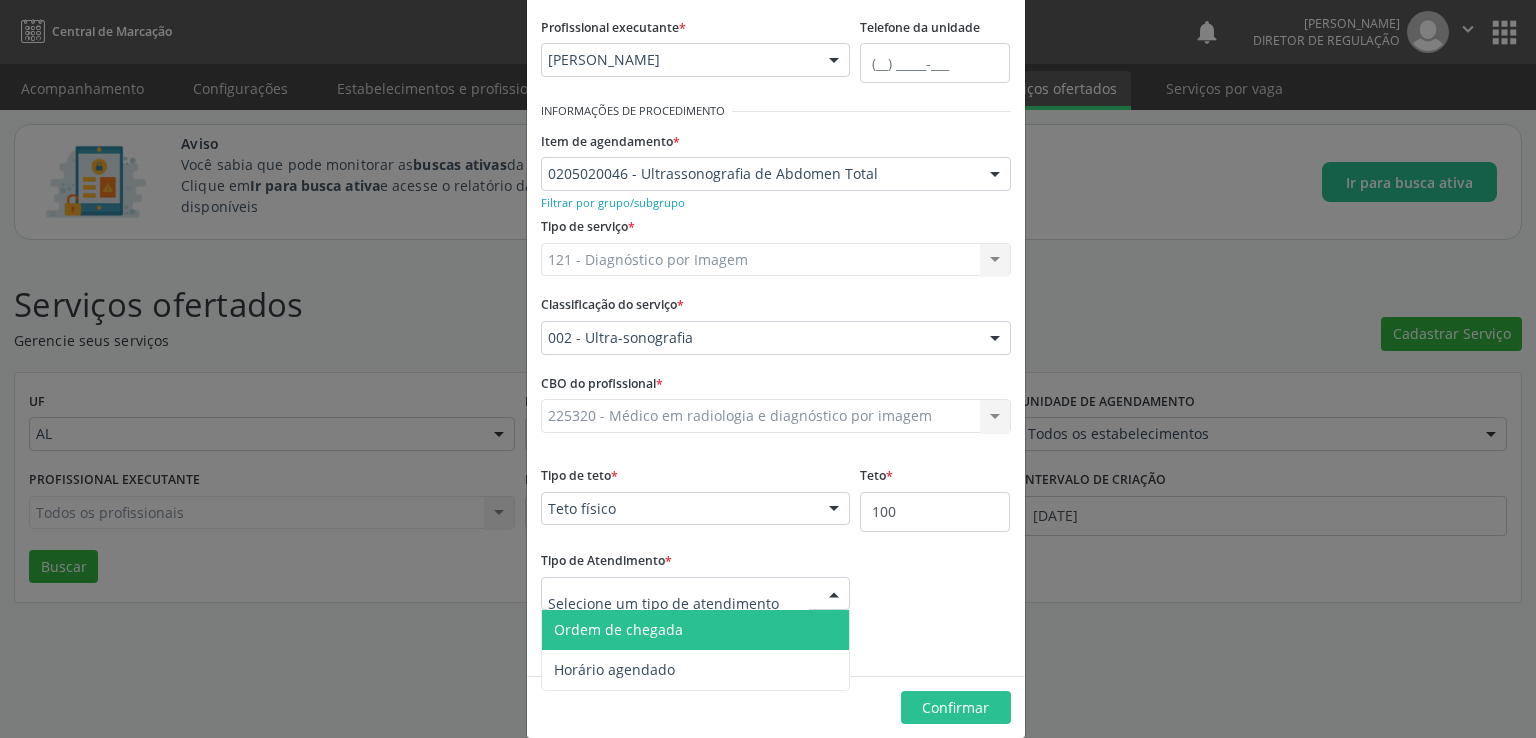 click at bounding box center (696, 594) 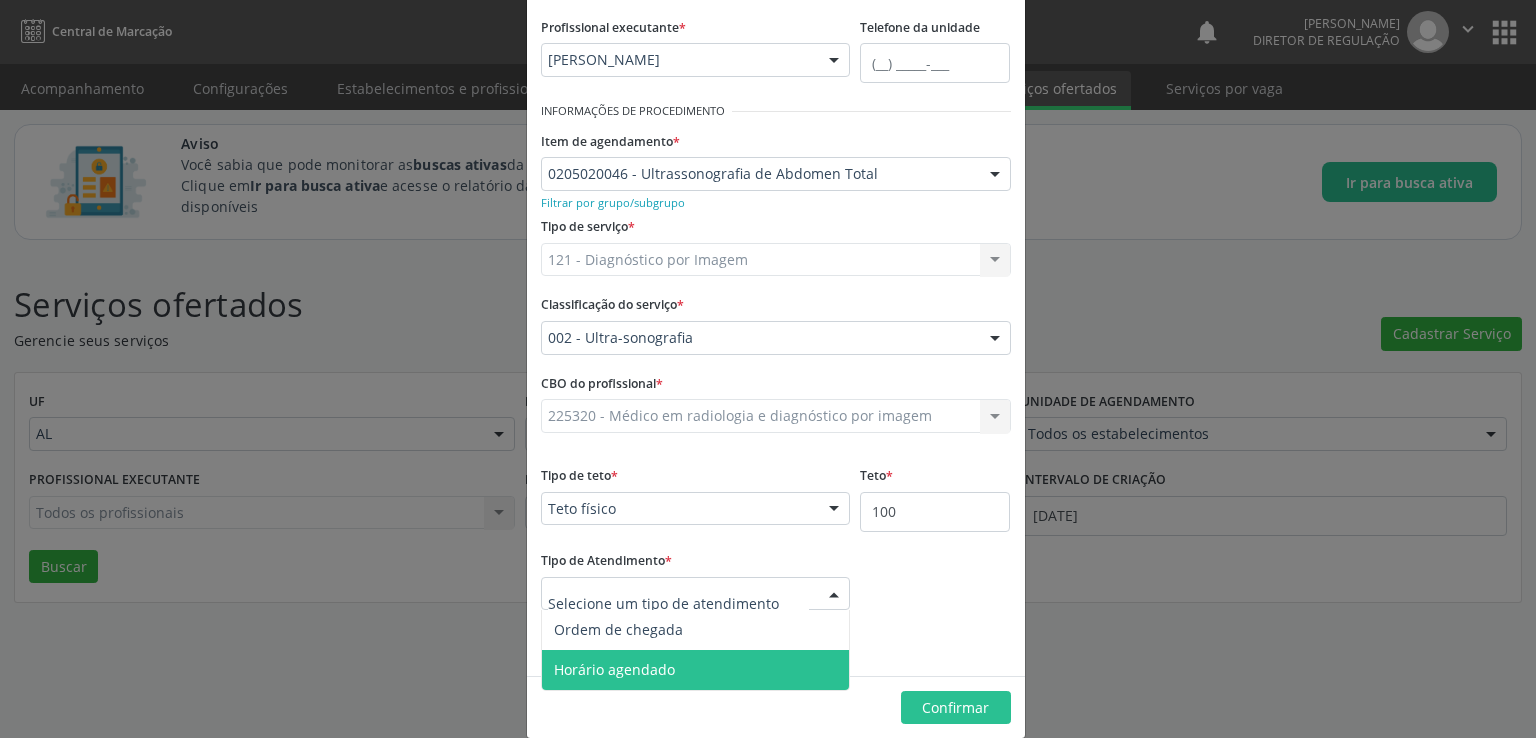 click on "Horário agendado" at bounding box center [696, 670] 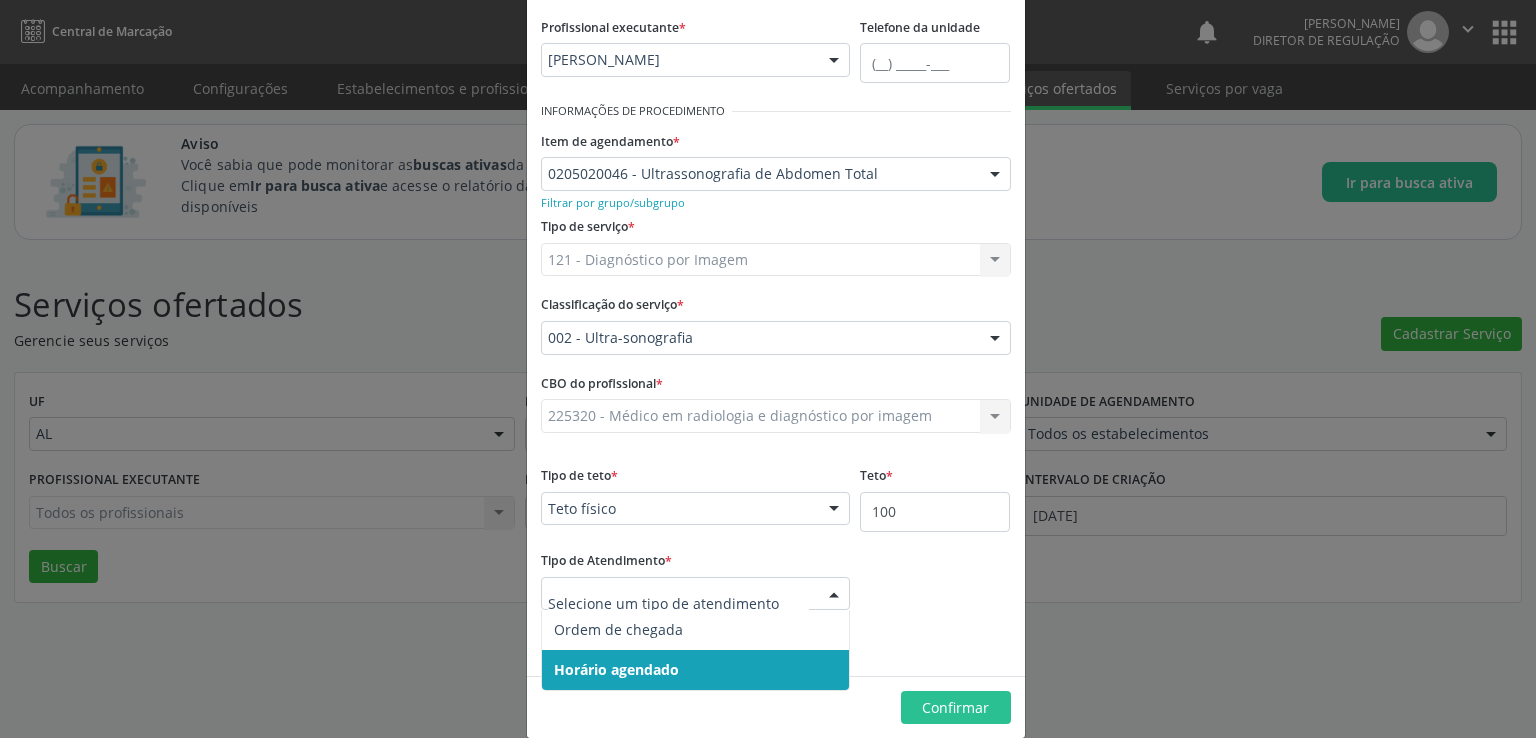click at bounding box center [696, 594] 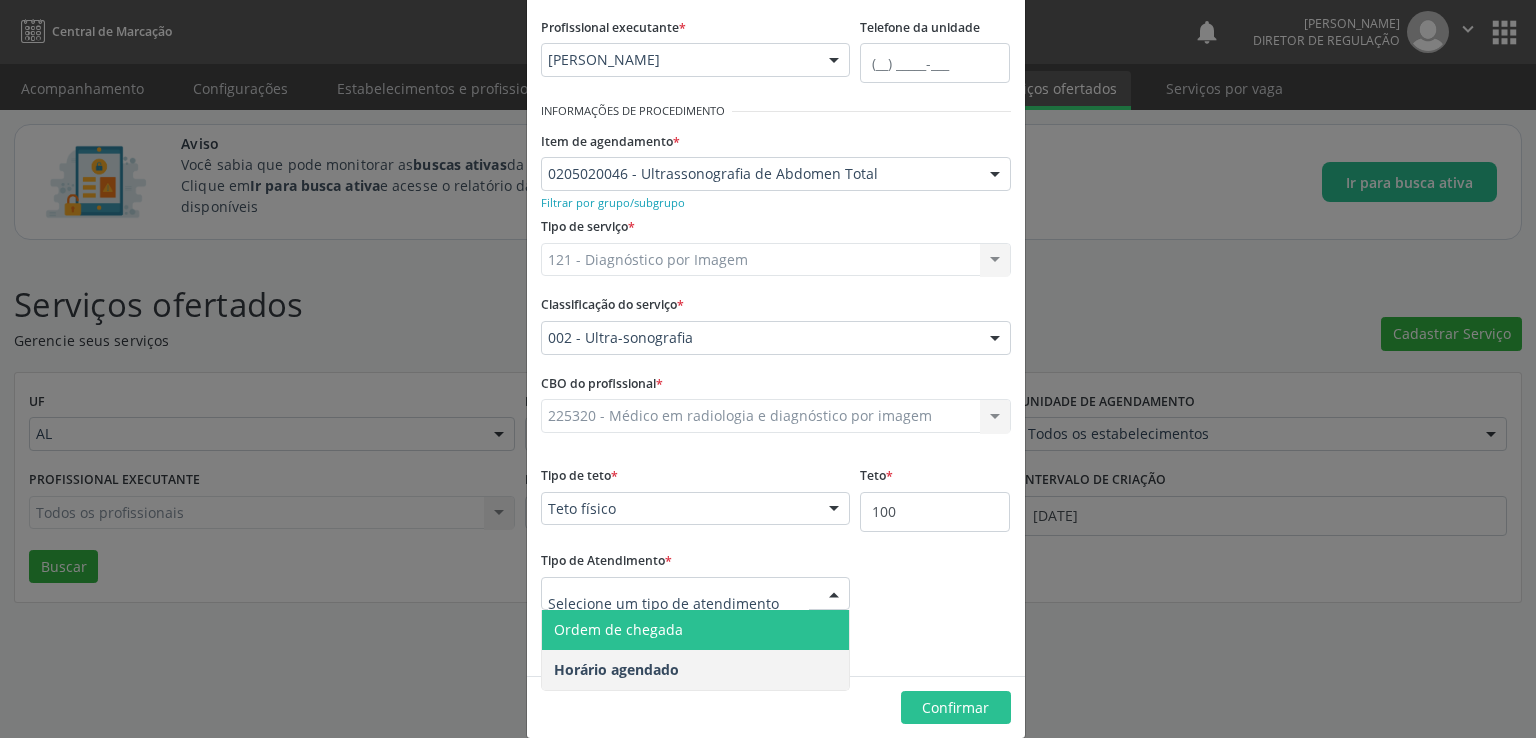 click on "Ordem de chegada" at bounding box center (696, 630) 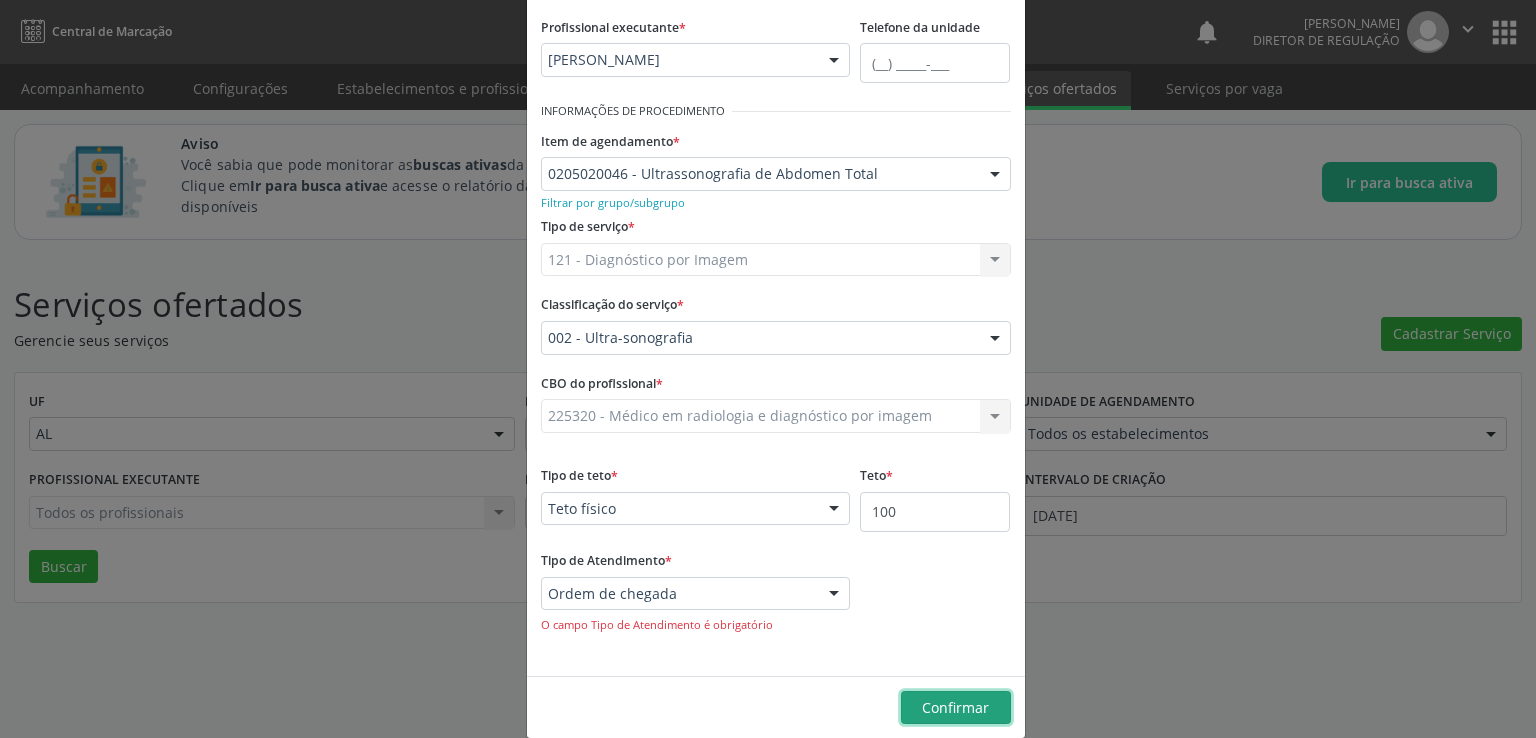 click on "Confirmar" at bounding box center (955, 707) 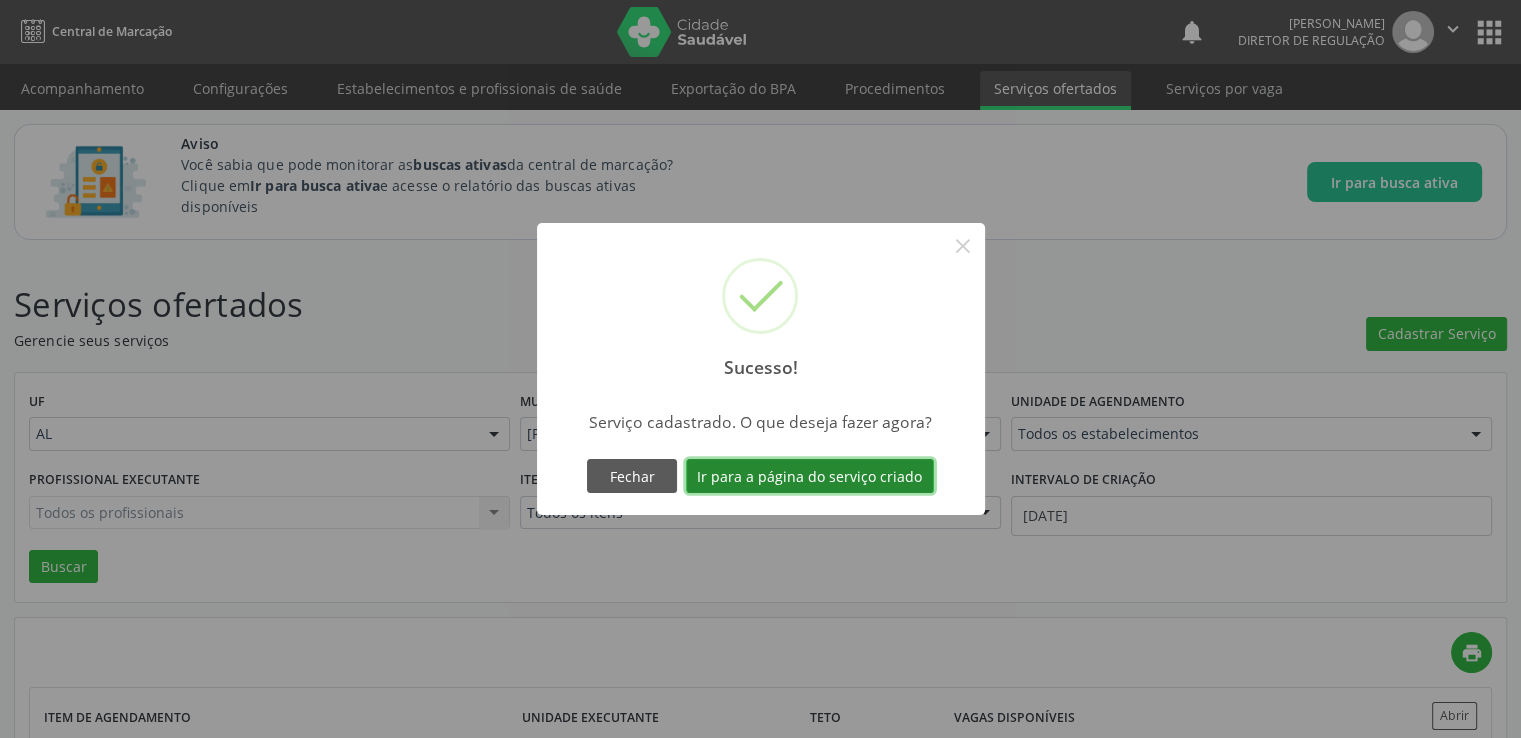 click on "Ir para a página do serviço criado" at bounding box center (810, 476) 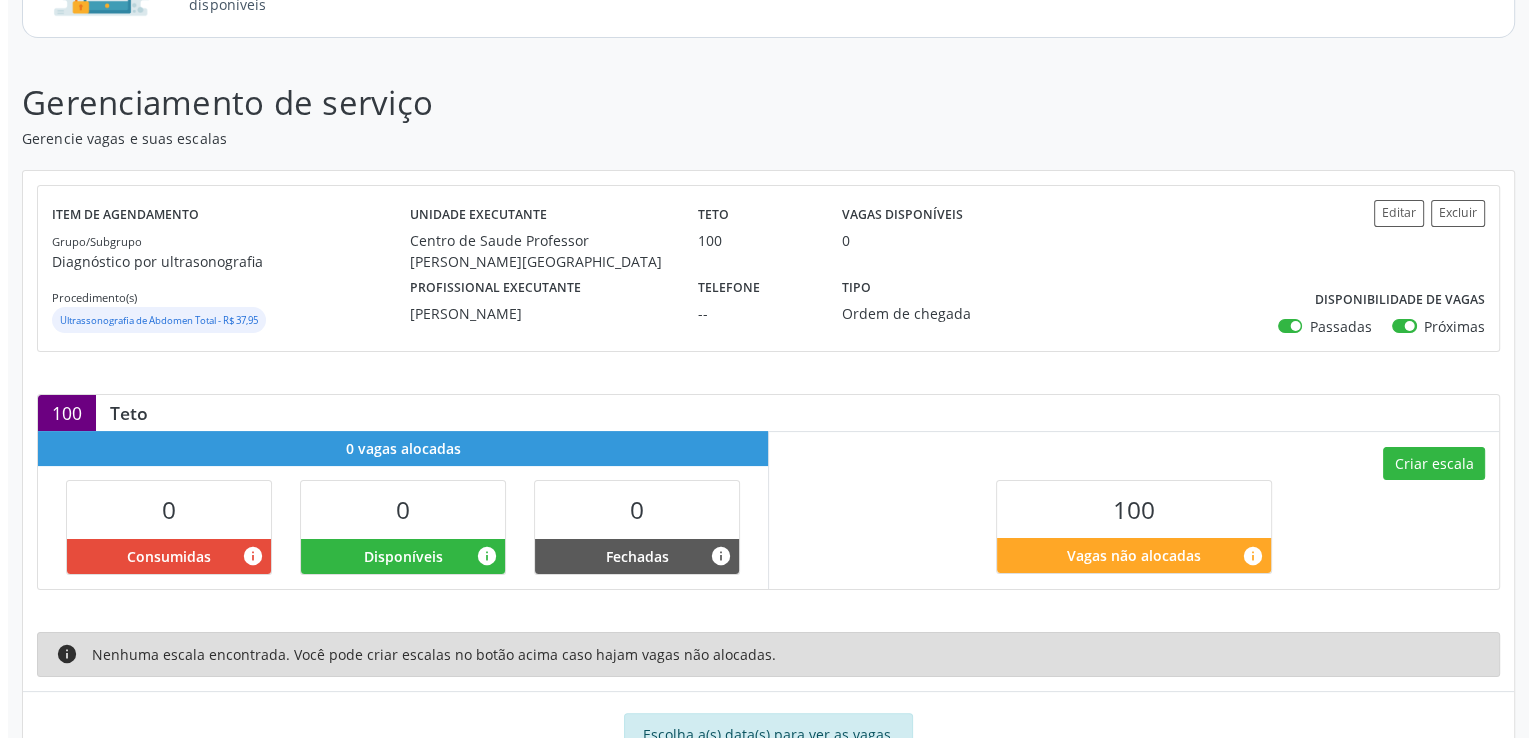 scroll, scrollTop: 248, scrollLeft: 0, axis: vertical 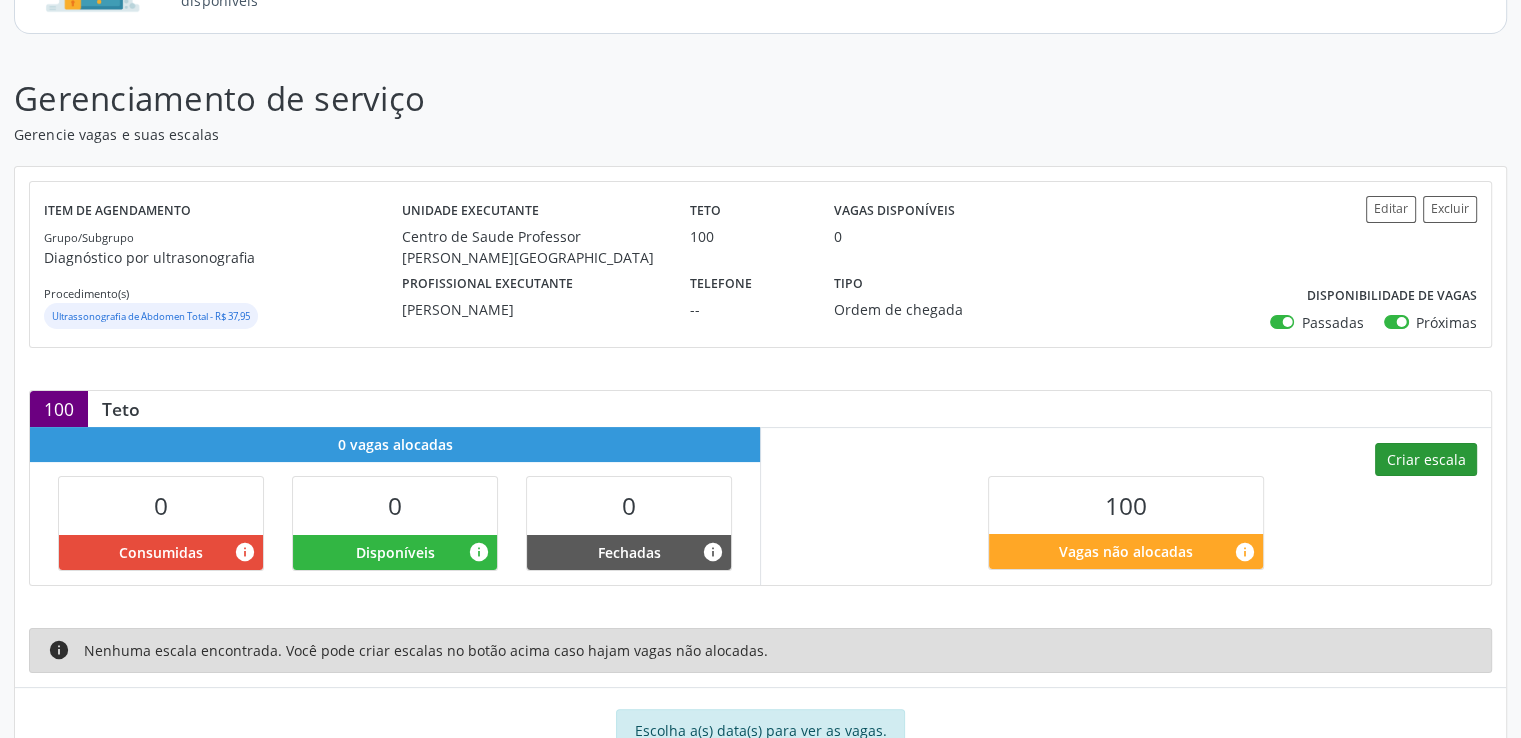 drag, startPoint x: 1416, startPoint y: 476, endPoint x: 1423, endPoint y: 446, distance: 30.805843 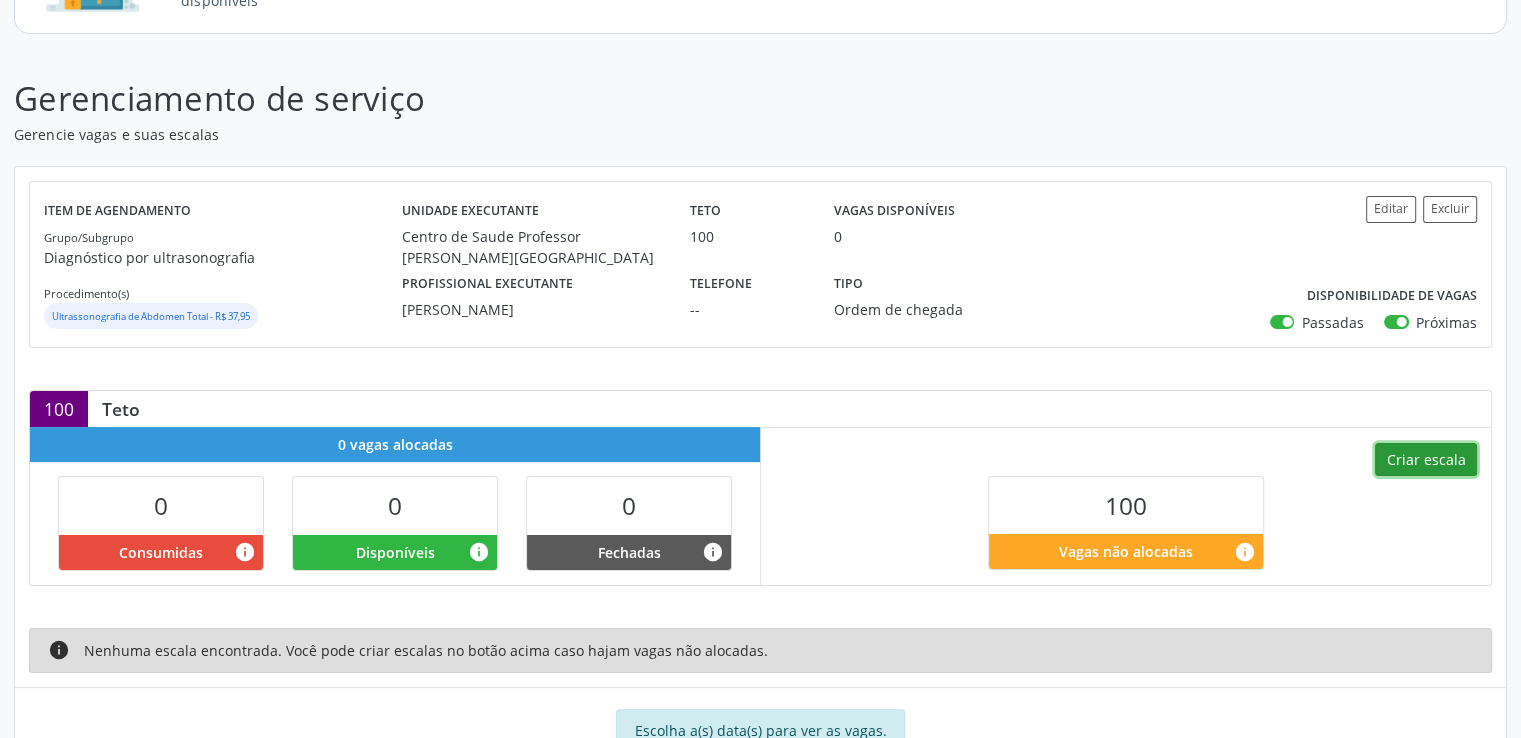 click on "Criar escala" at bounding box center (1426, 460) 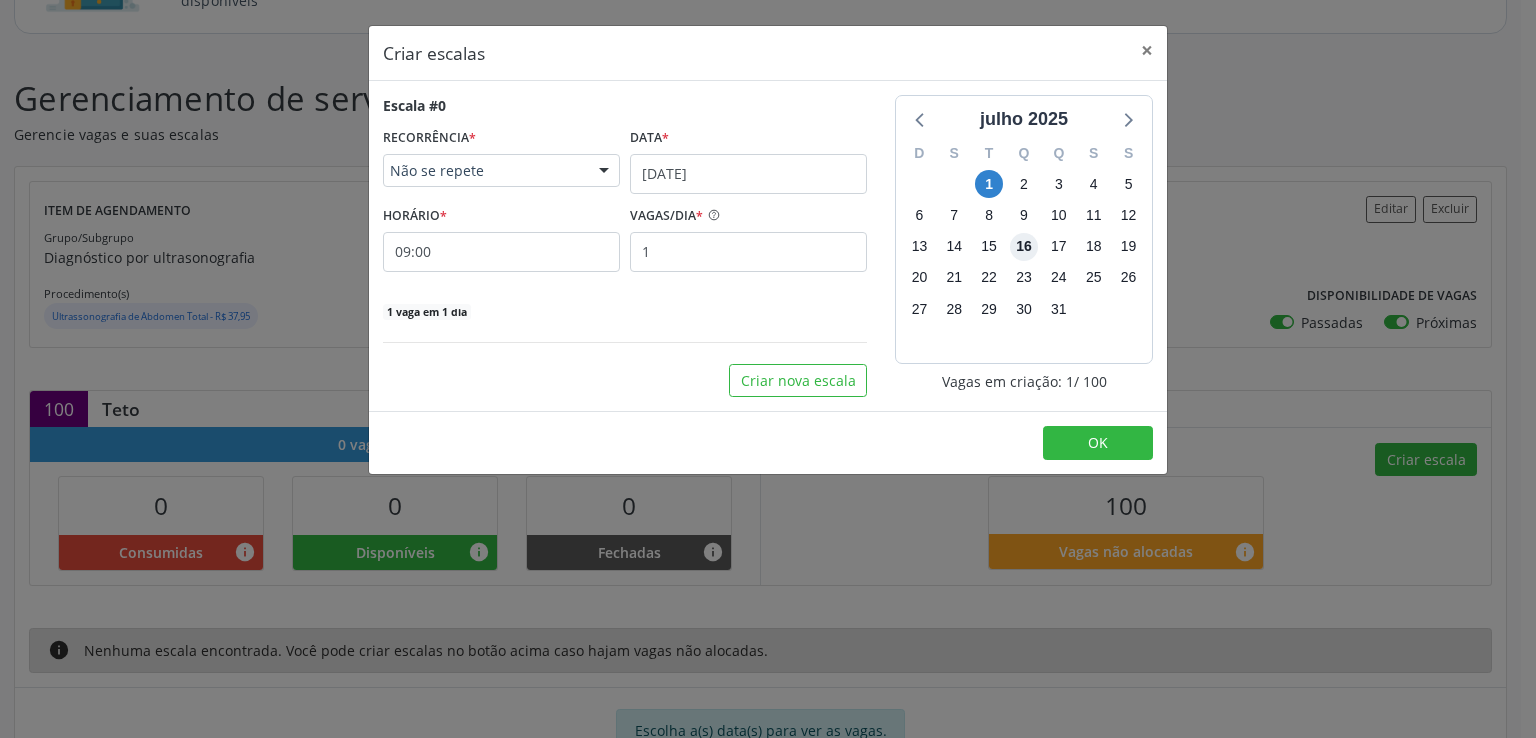 click on "16" at bounding box center (1024, 247) 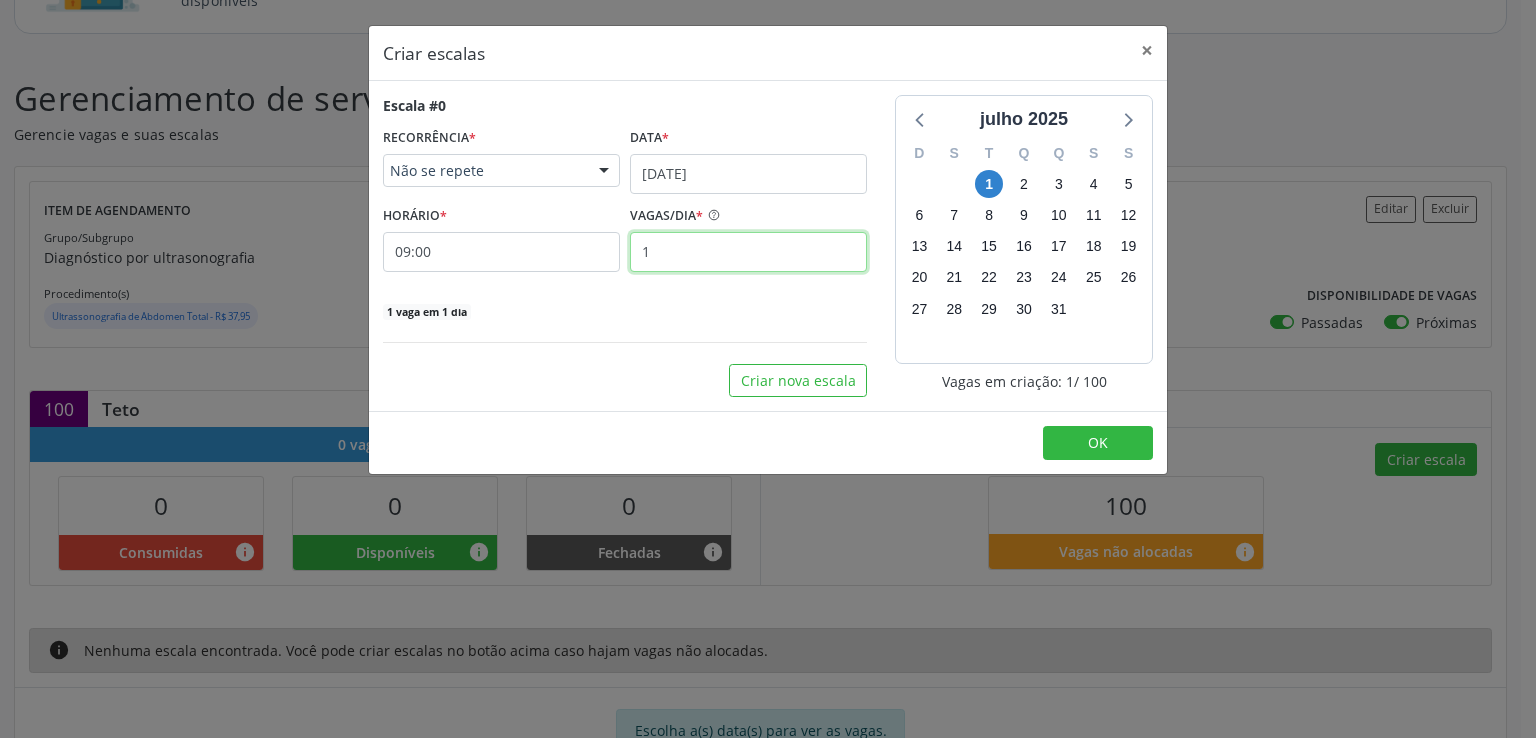 click on "1" at bounding box center (748, 252) 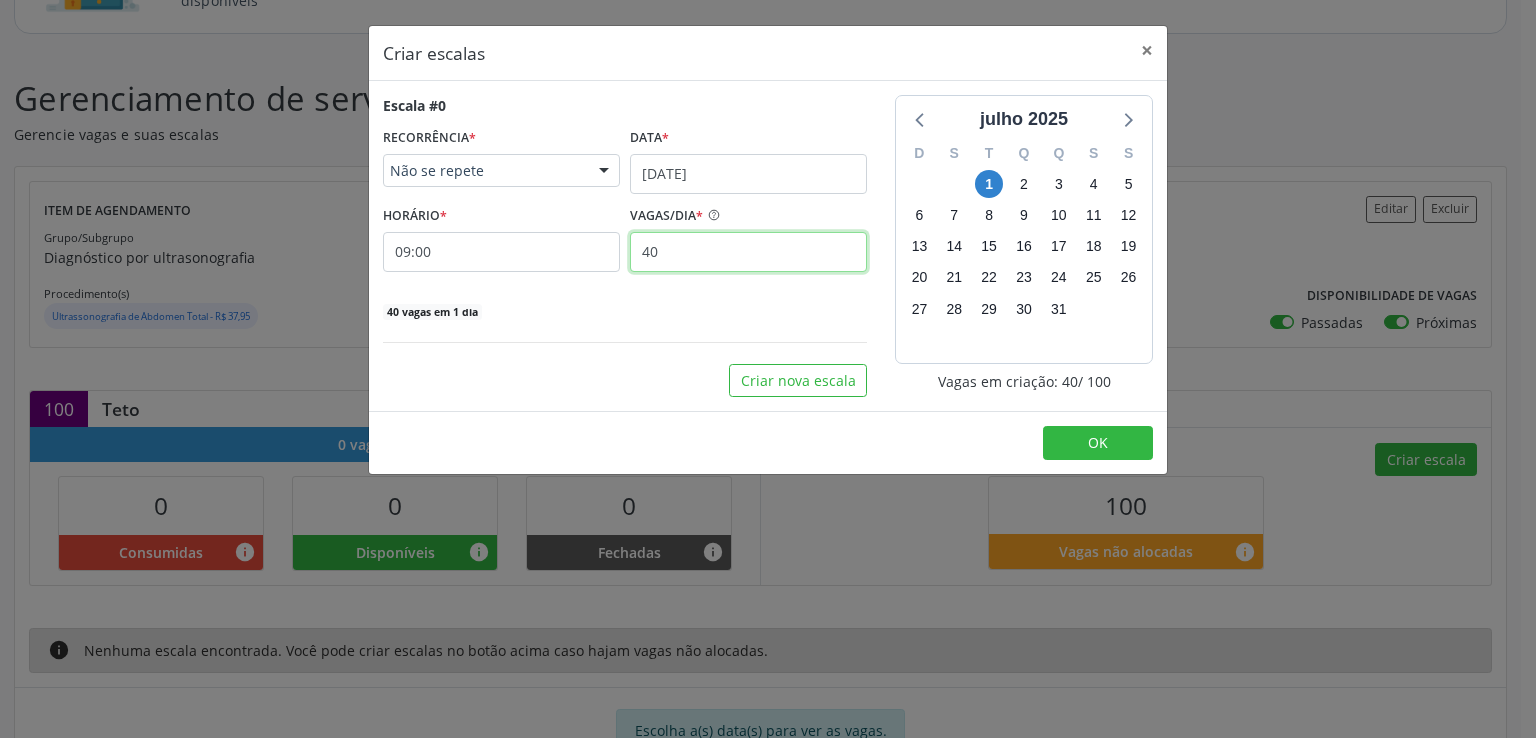 type on "40" 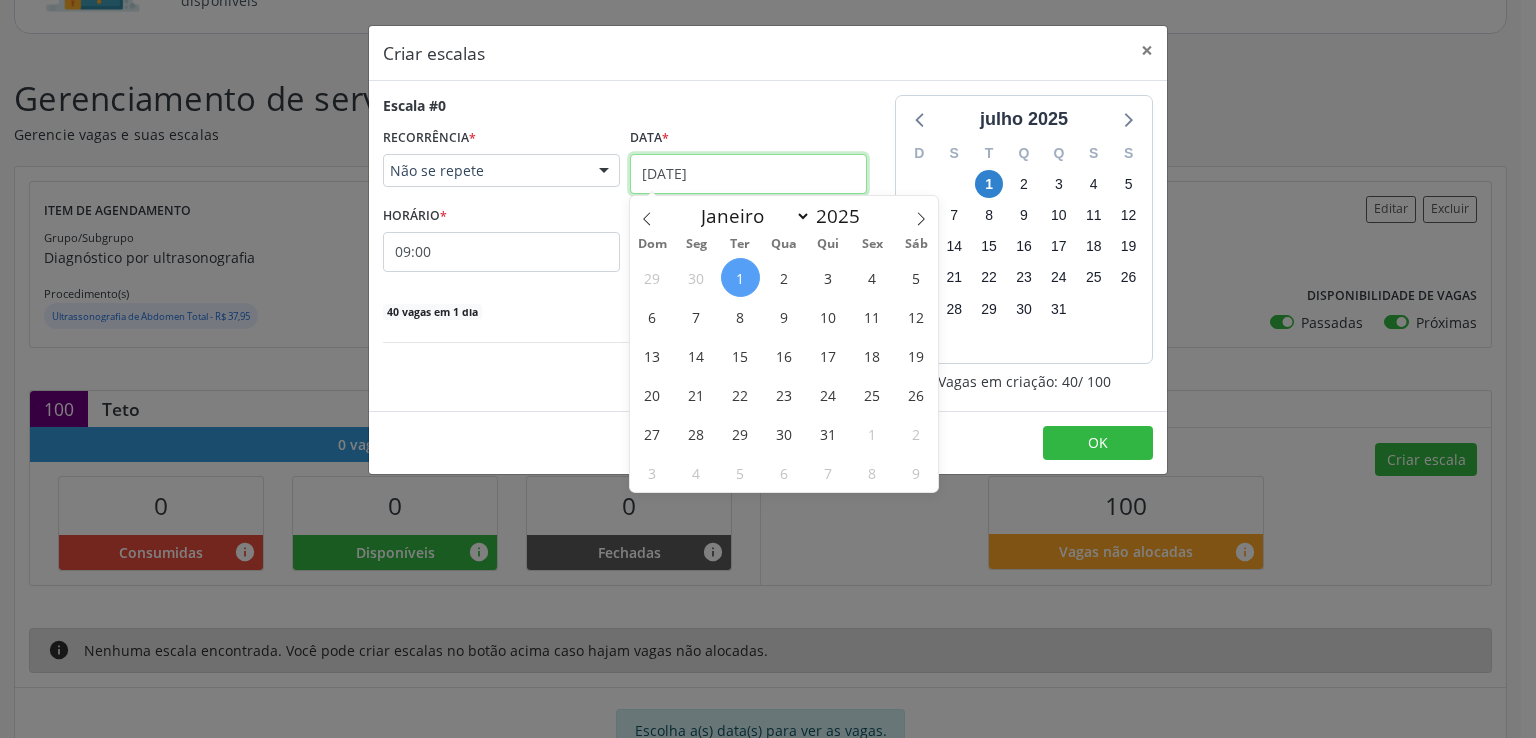 click on "[DATE]" at bounding box center [748, 174] 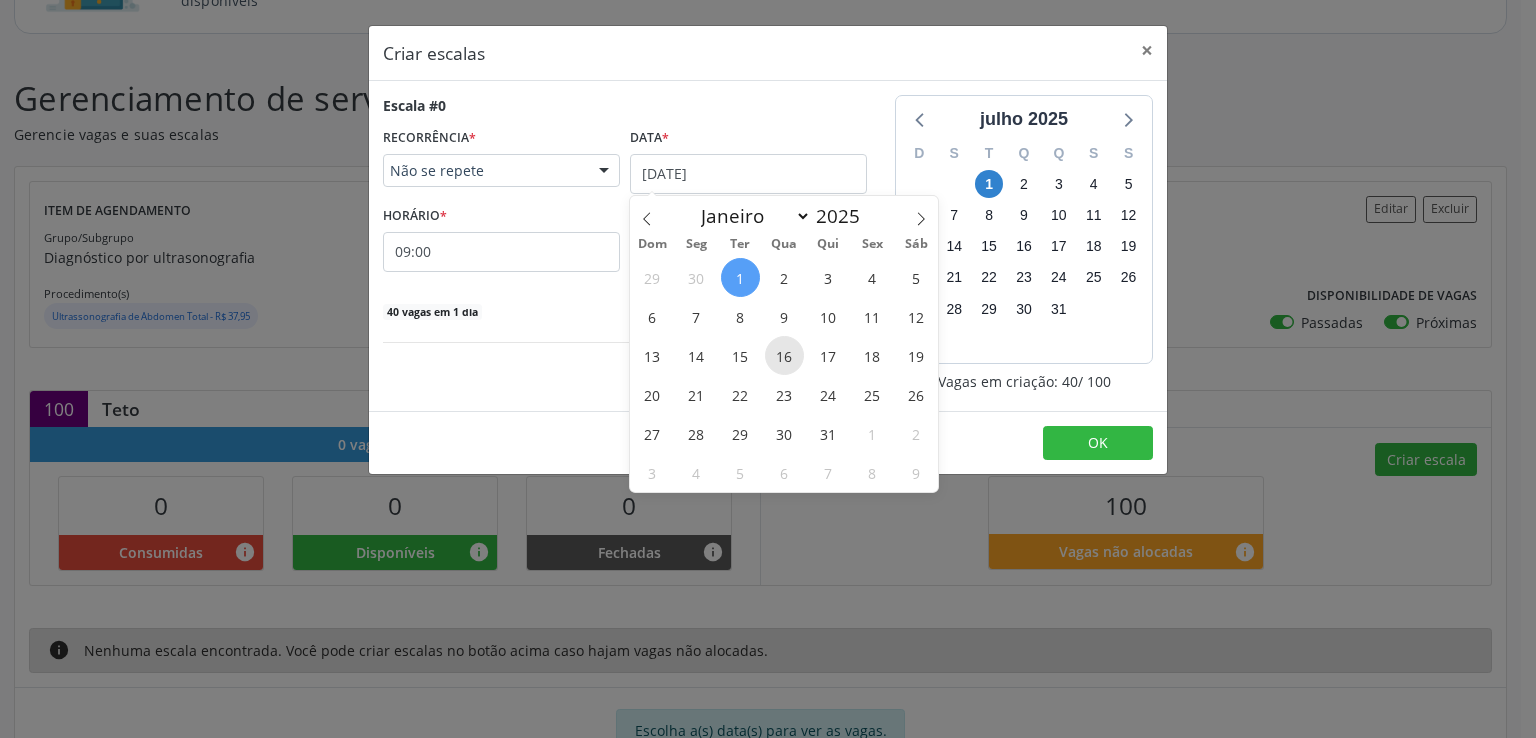 click on "16" at bounding box center (784, 355) 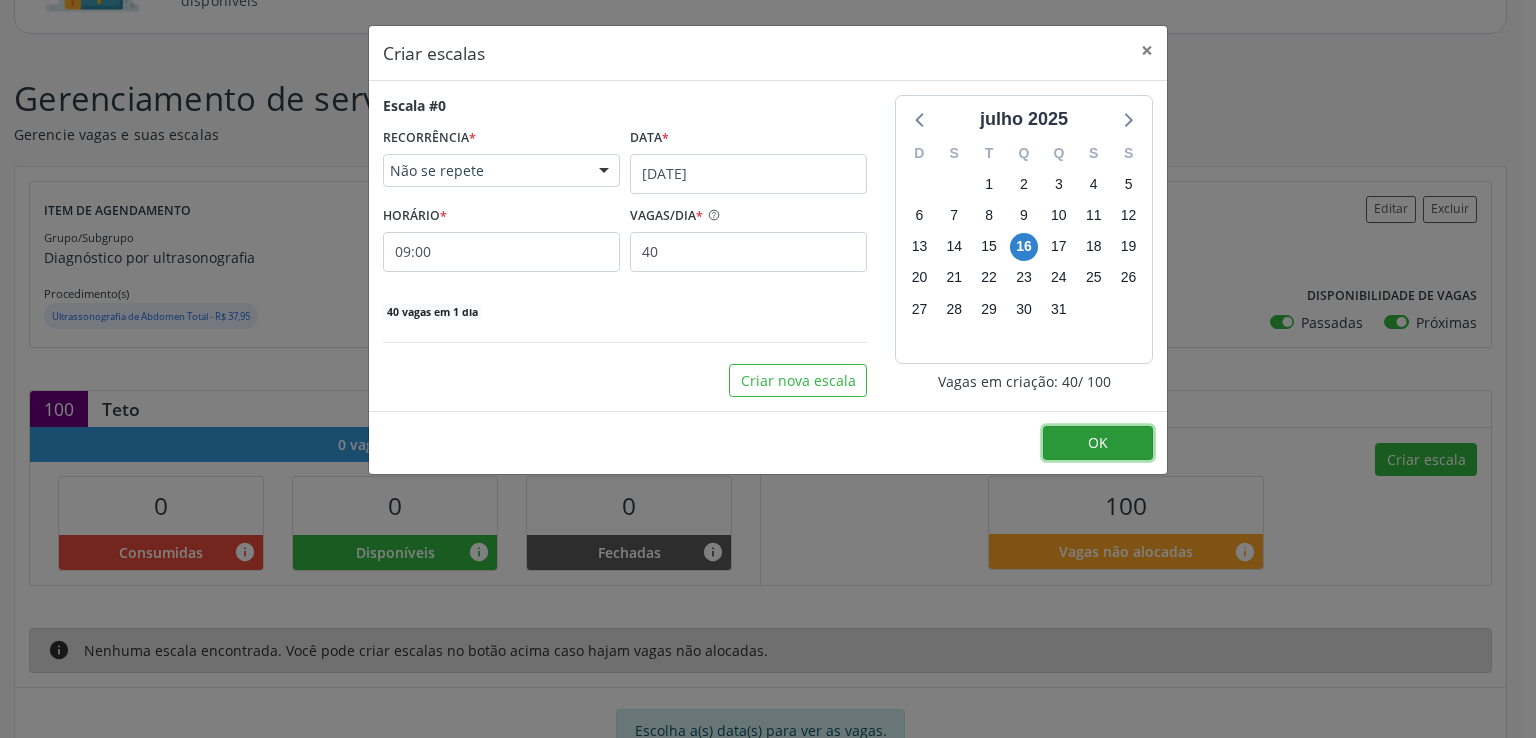 click on "OK" at bounding box center [1098, 443] 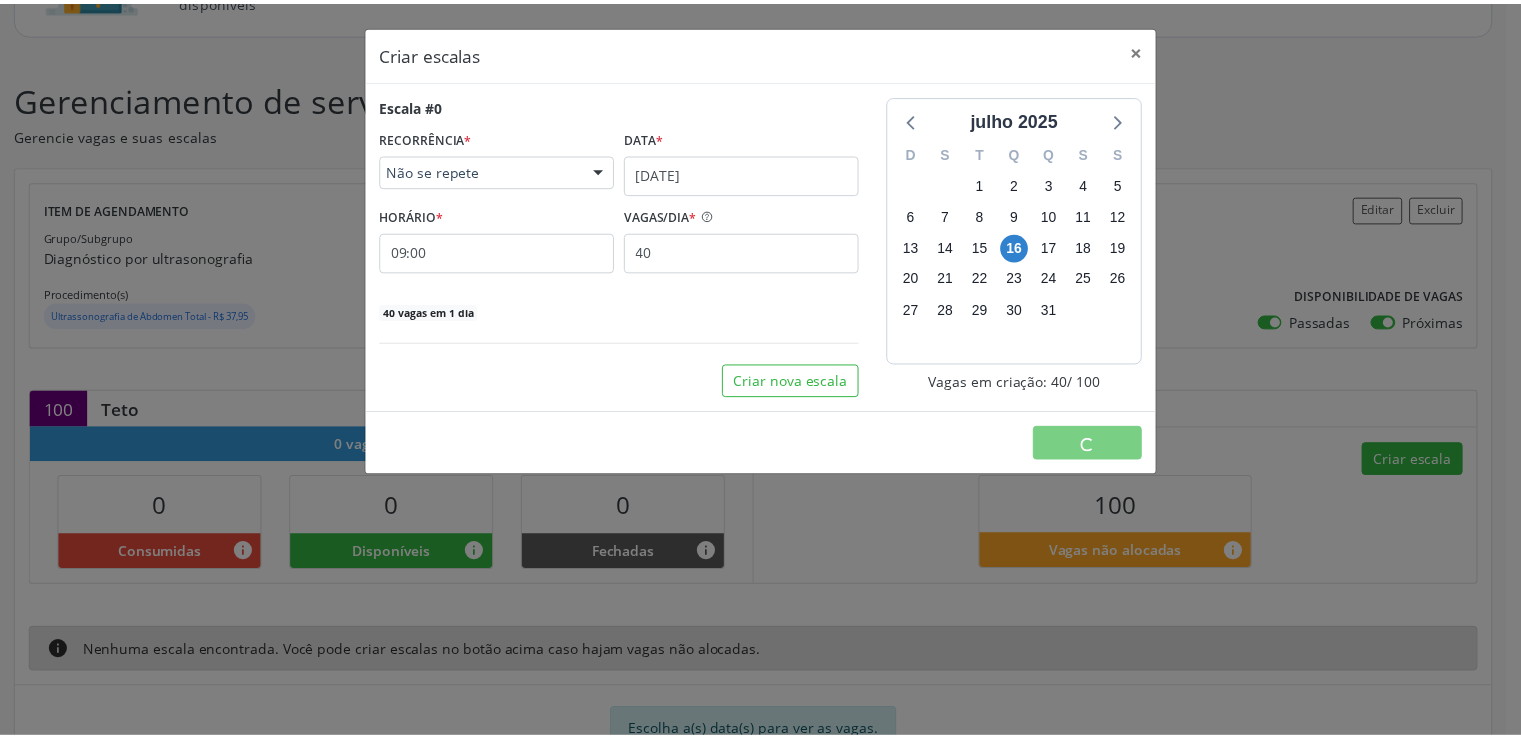 scroll, scrollTop: 0, scrollLeft: 0, axis: both 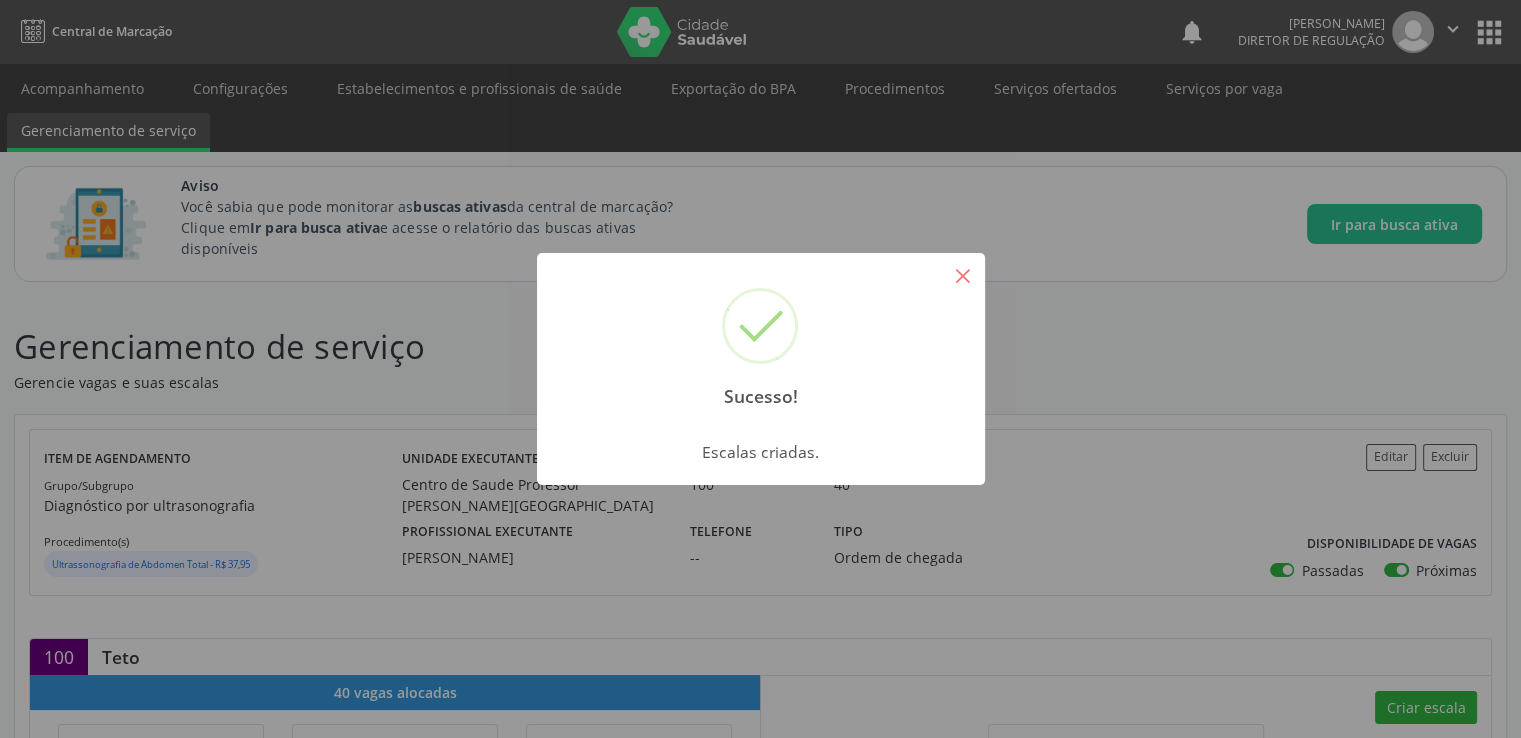 click on "×" at bounding box center [963, 275] 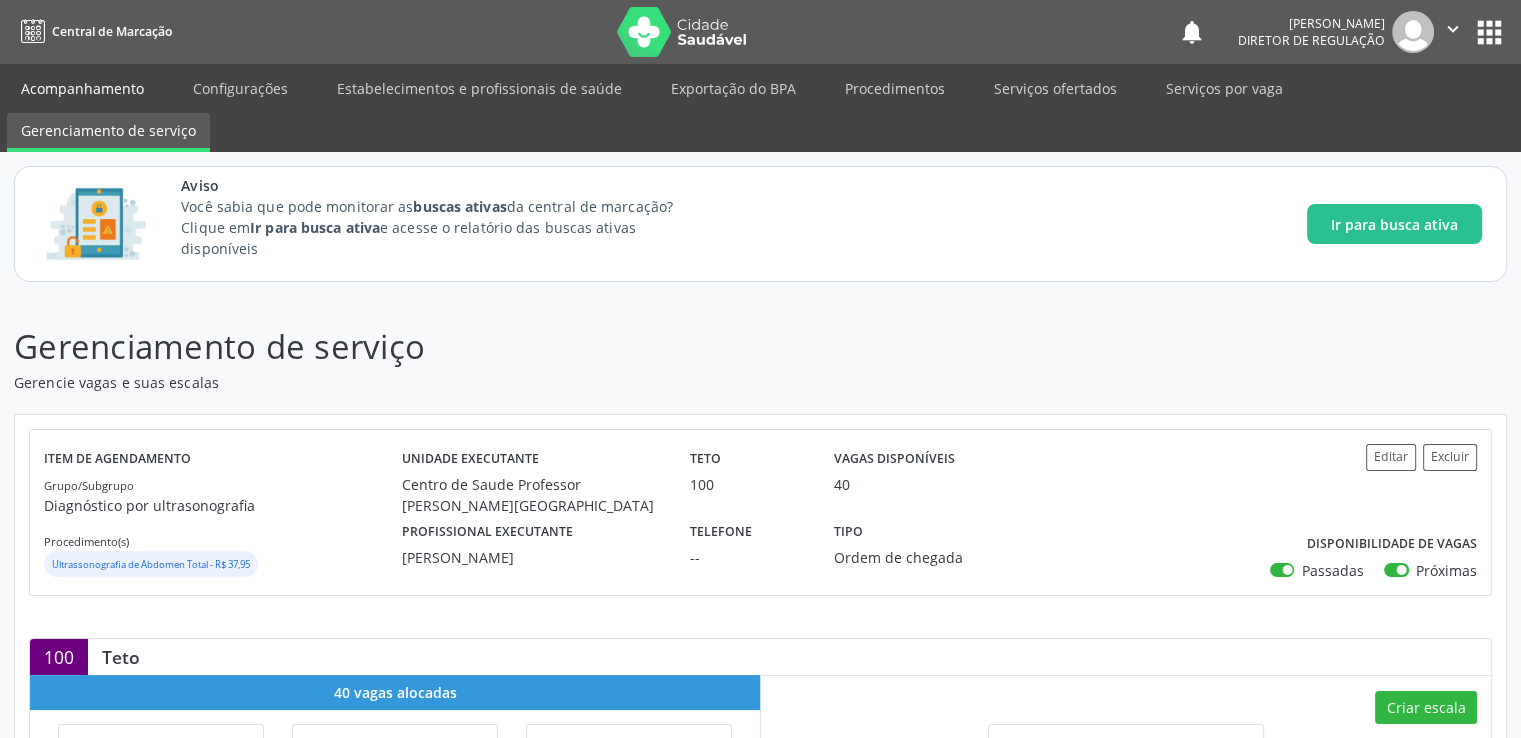 click on "Acompanhamento" at bounding box center [82, 88] 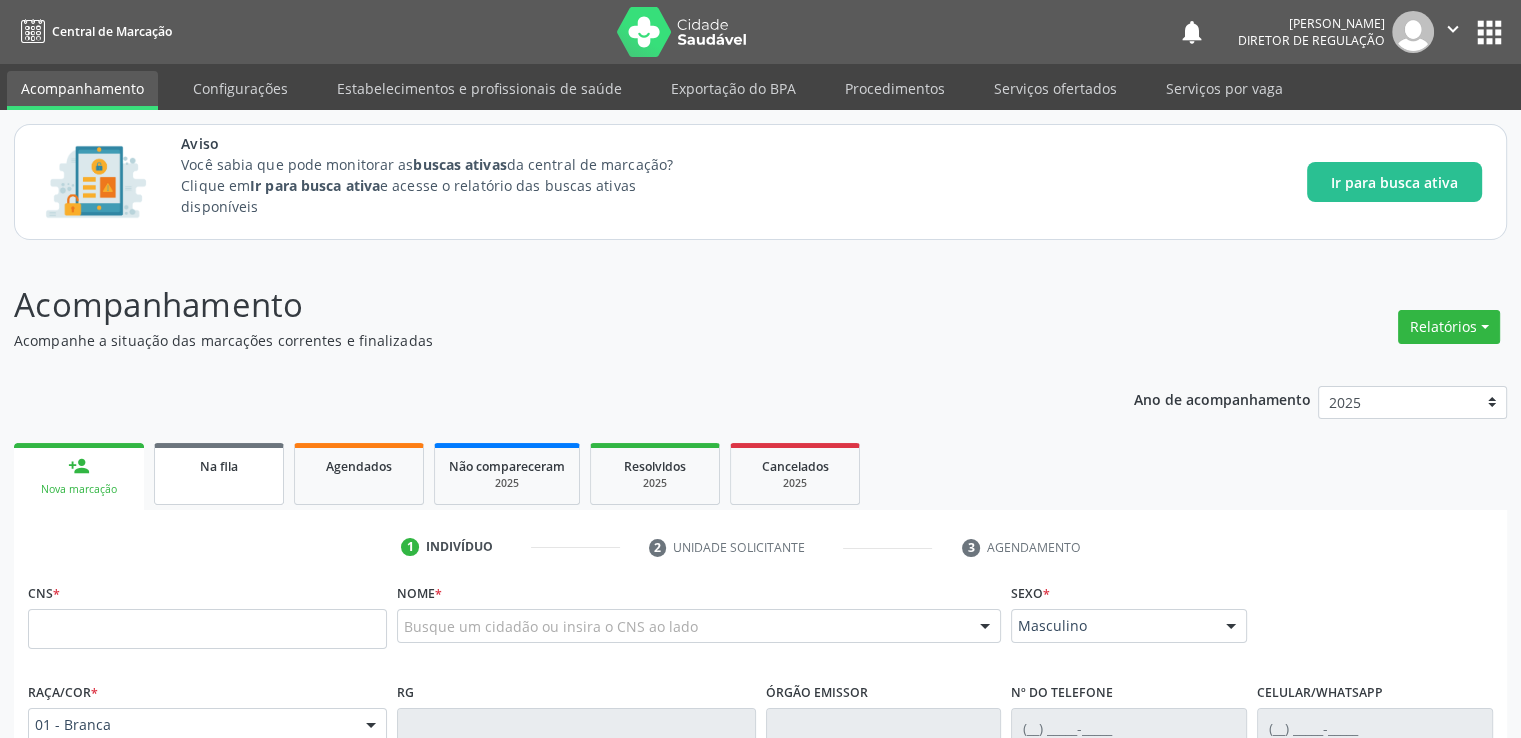 click on "Na fila" at bounding box center [219, 466] 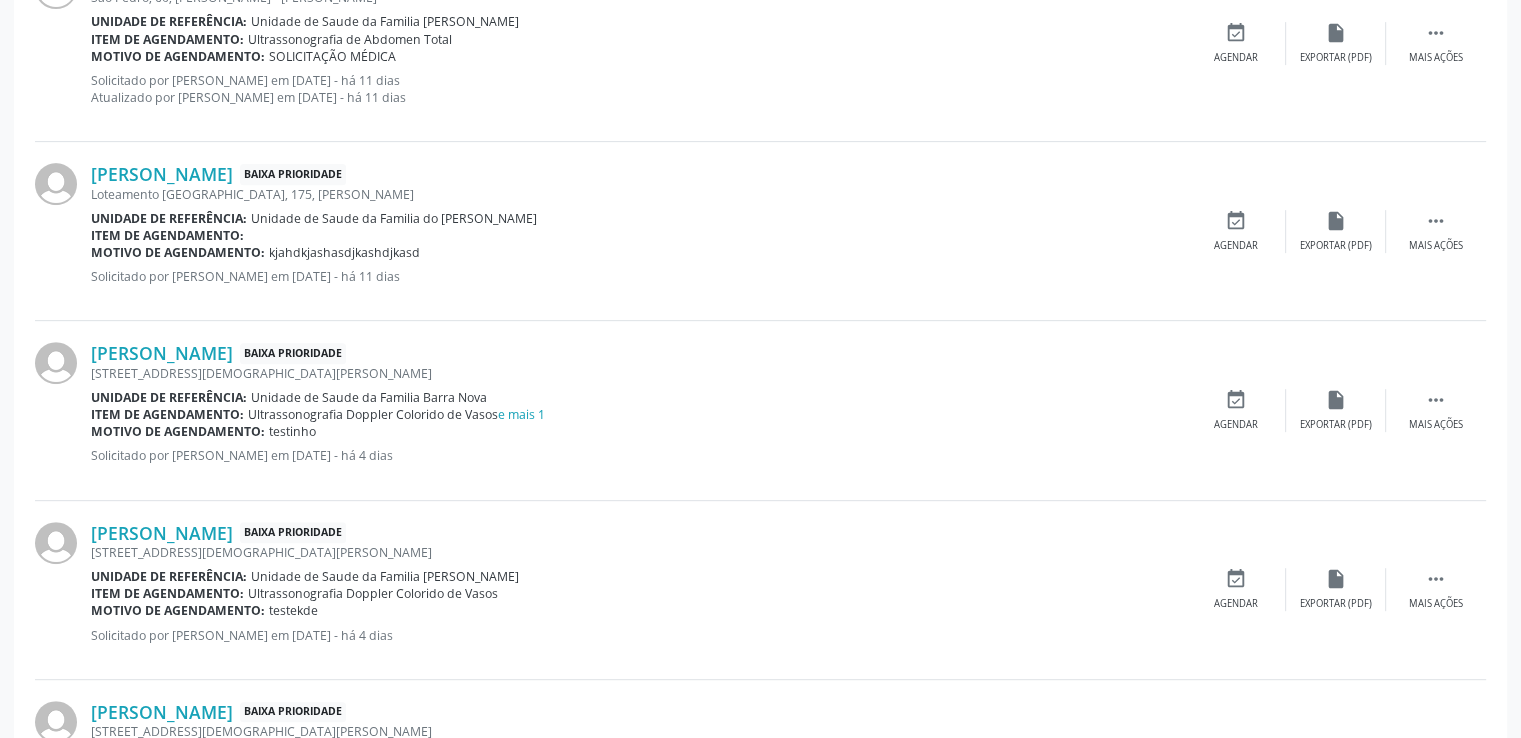 scroll, scrollTop: 822, scrollLeft: 0, axis: vertical 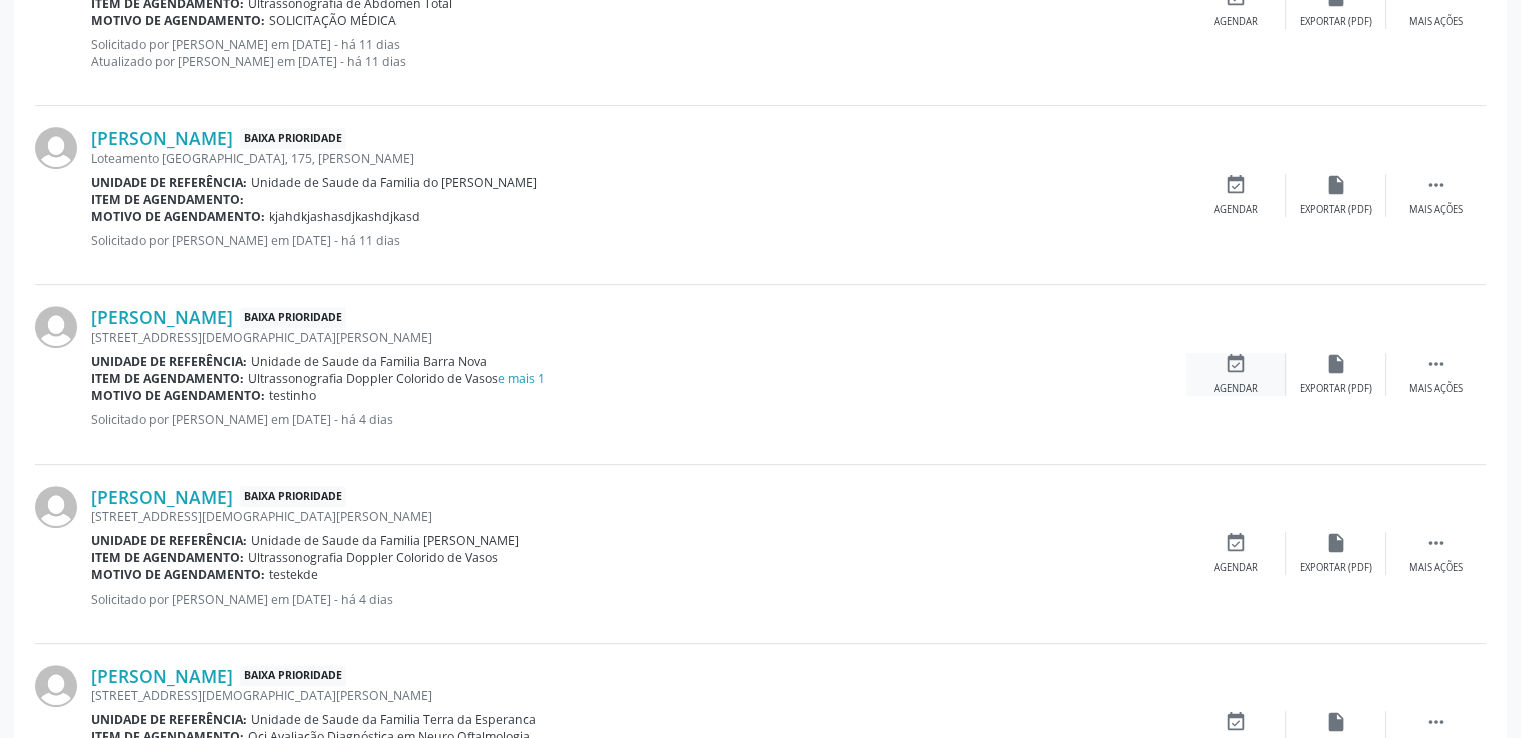 click on "event_available
Agendar" at bounding box center (1236, 374) 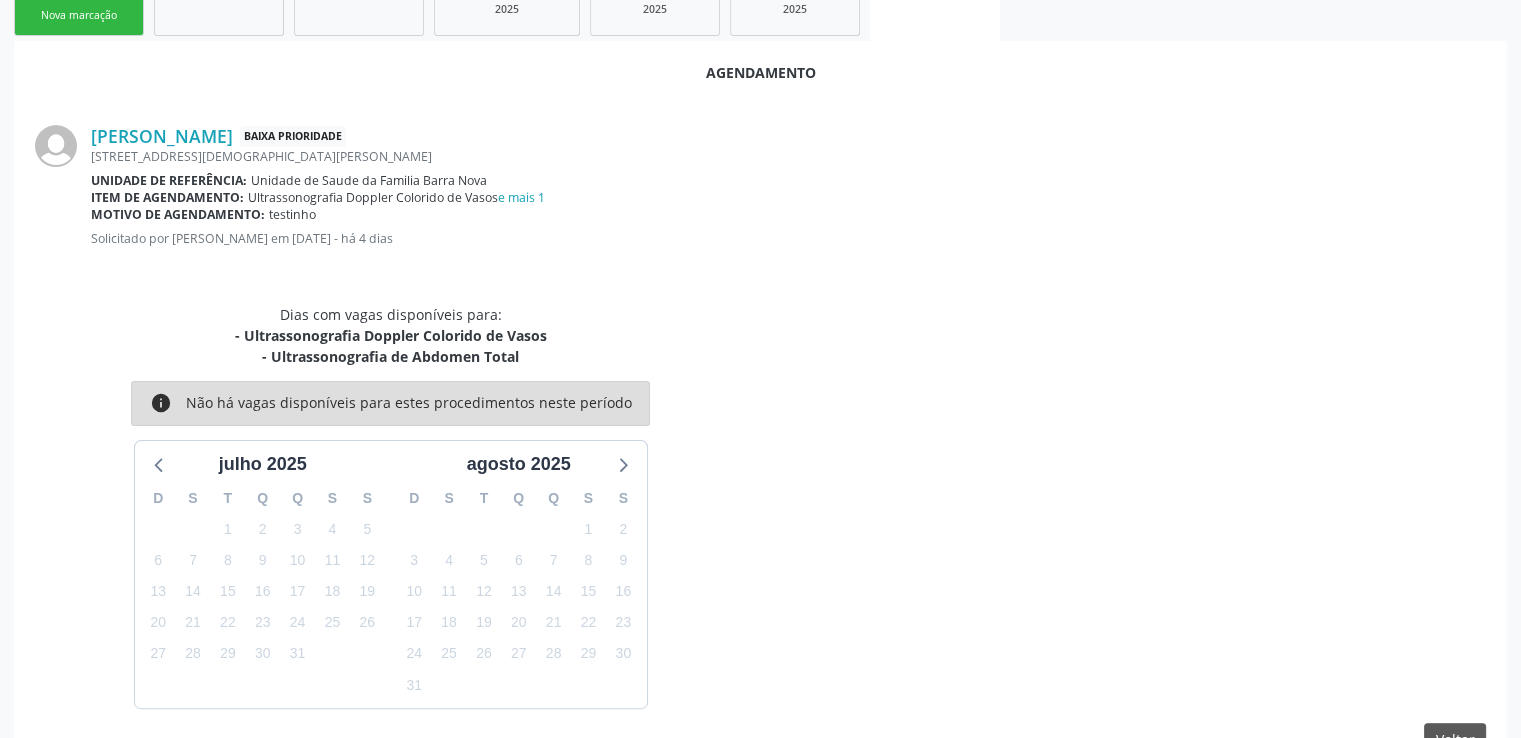 scroll, scrollTop: 456, scrollLeft: 0, axis: vertical 